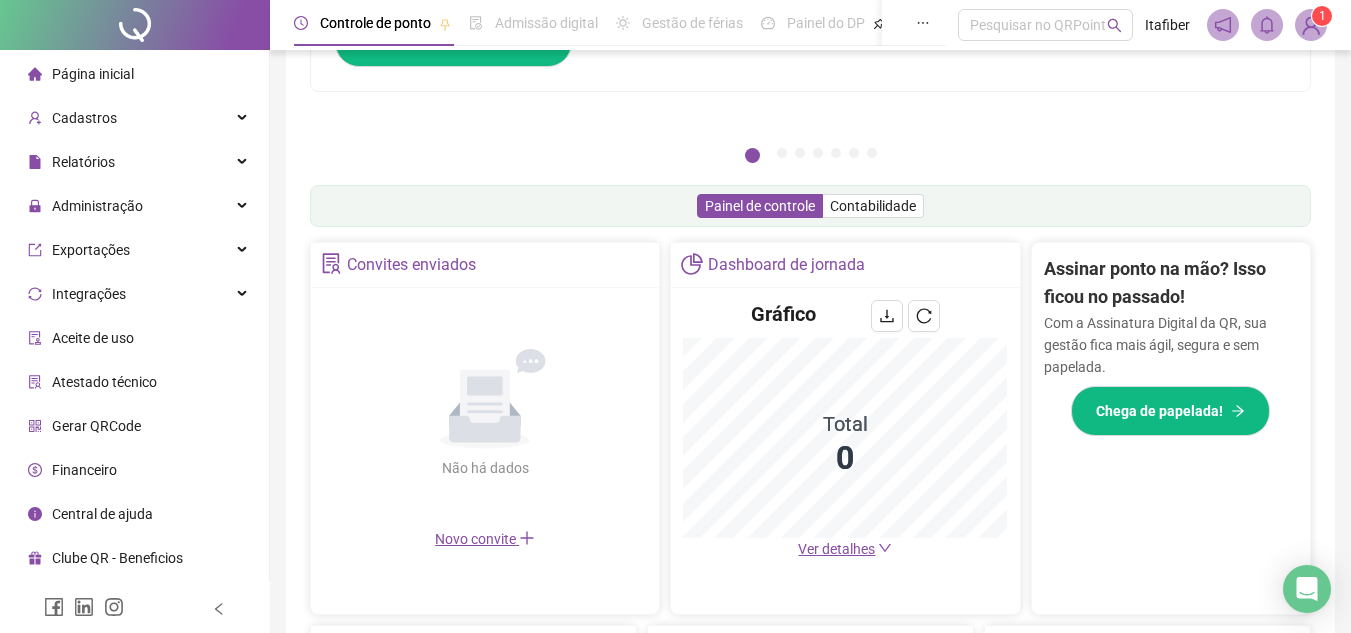 scroll, scrollTop: 495, scrollLeft: 0, axis: vertical 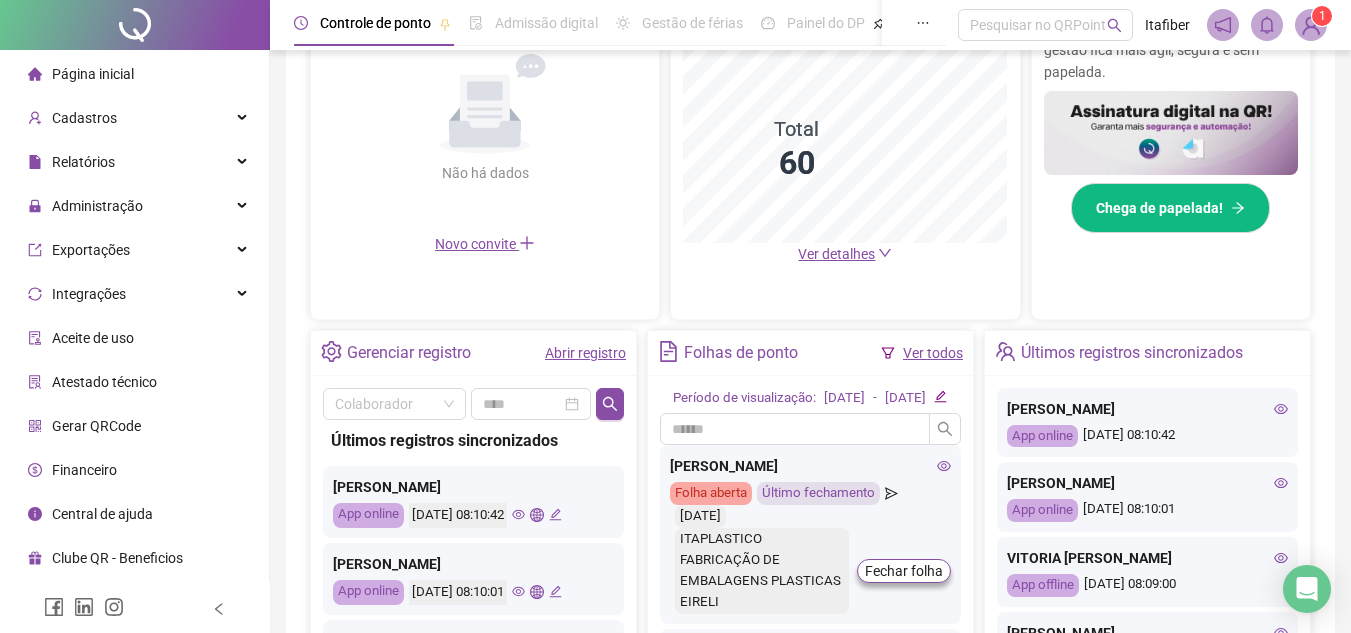 click 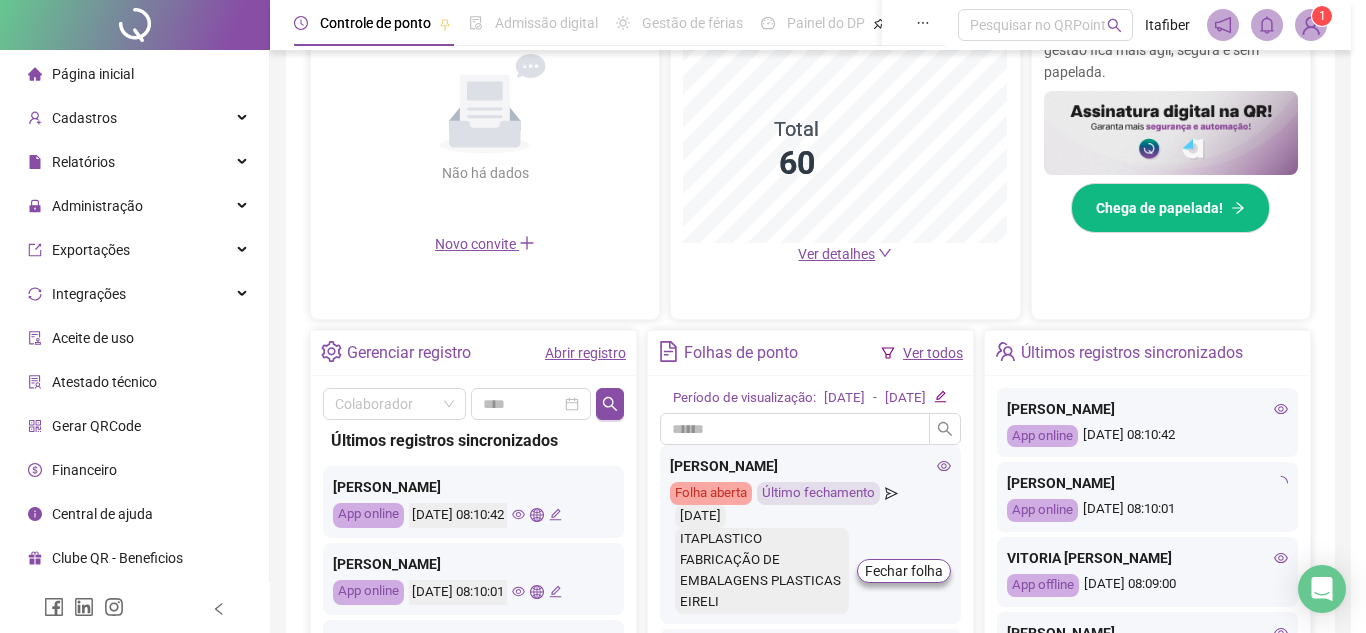 type on "**********" 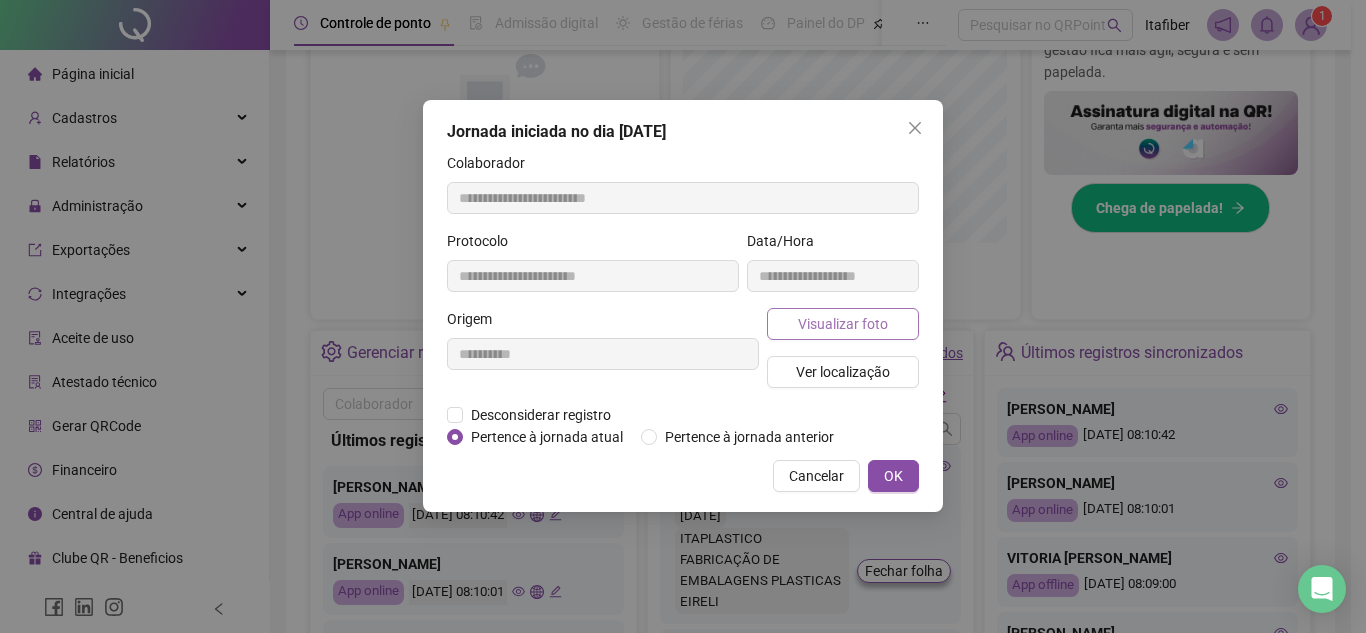 click on "Visualizar foto" at bounding box center [843, 324] 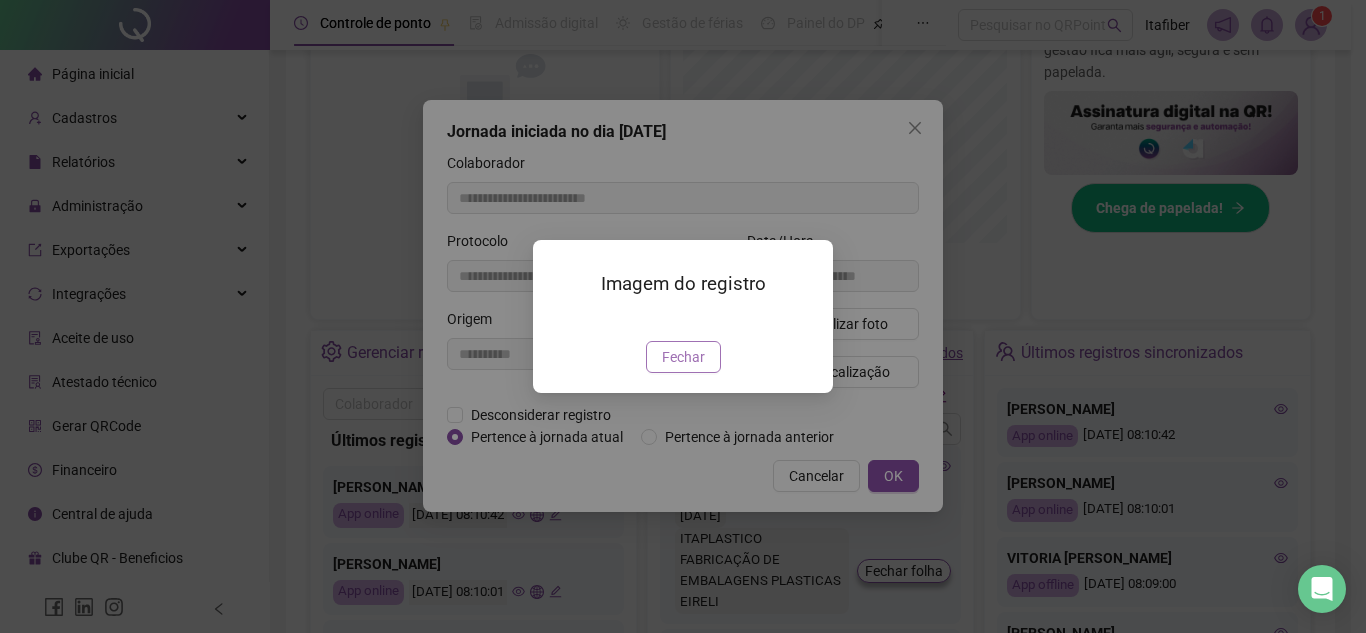 click on "Fechar" at bounding box center (683, 357) 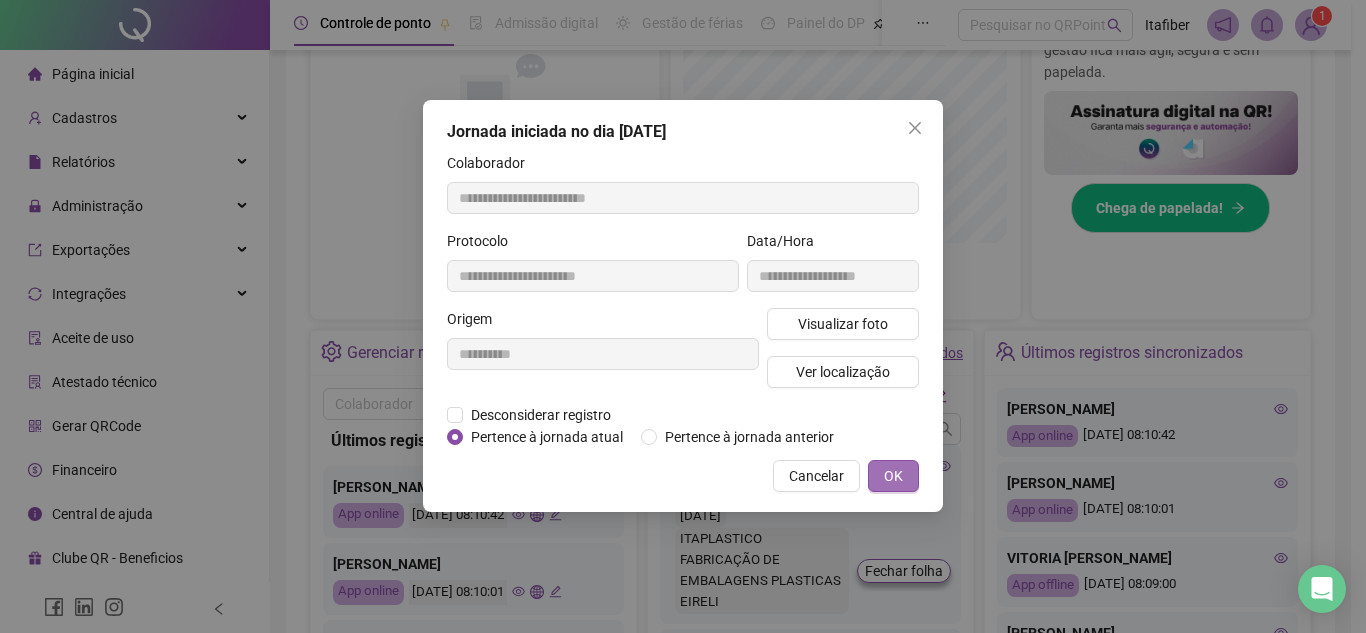 click on "OK" at bounding box center (893, 476) 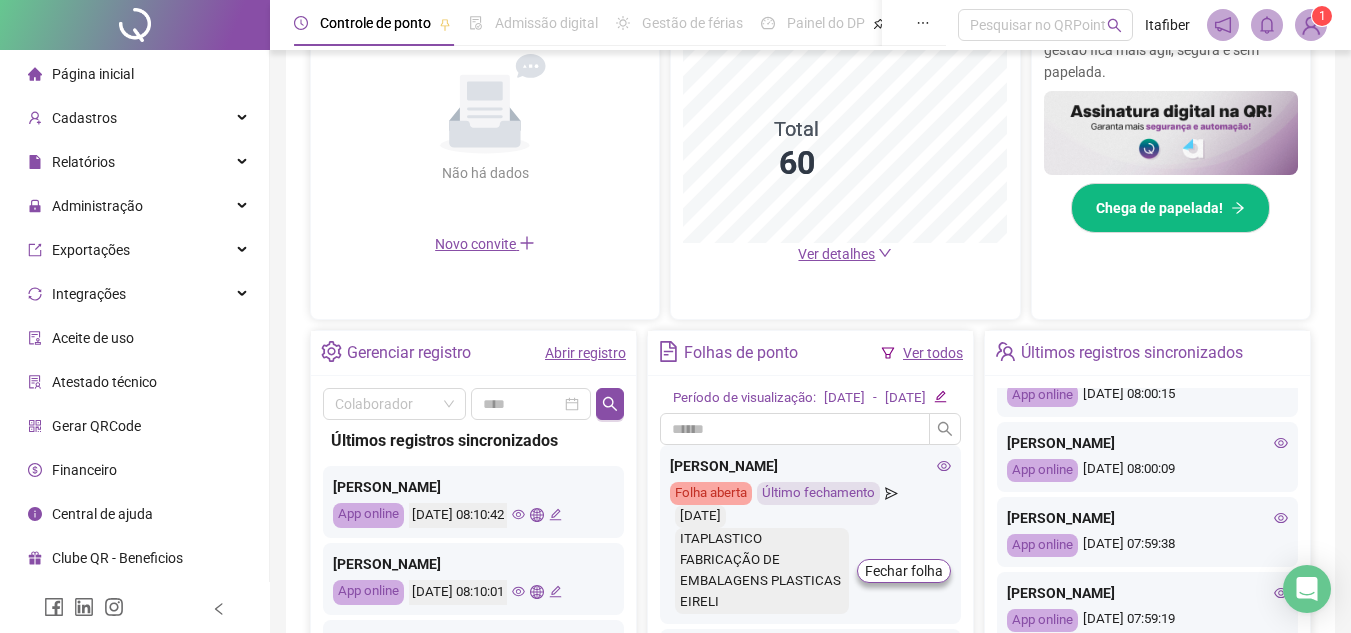 scroll, scrollTop: 931, scrollLeft: 0, axis: vertical 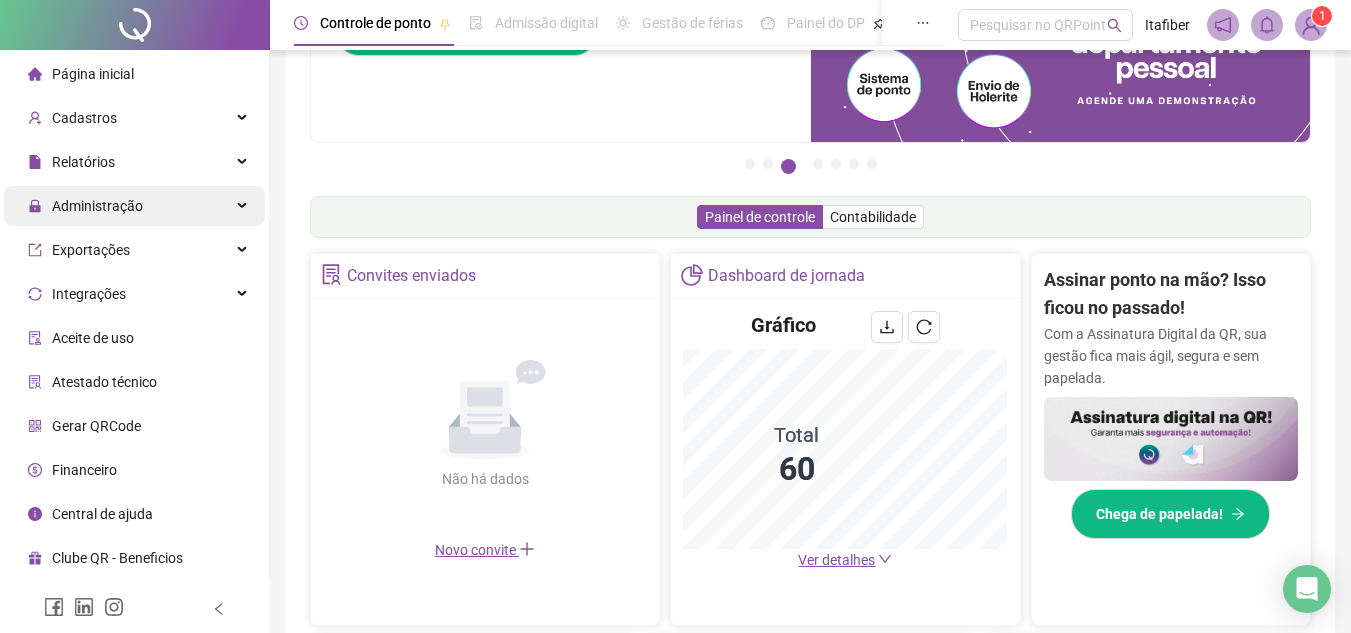 click on "Administração" at bounding box center (97, 206) 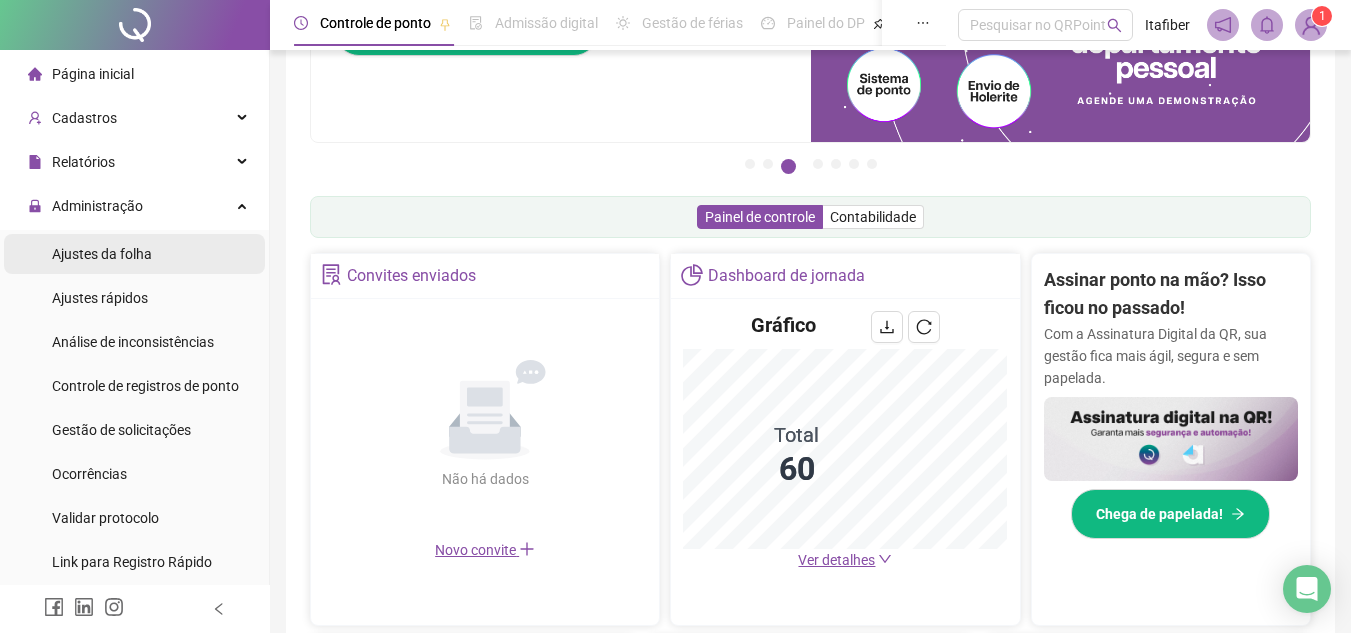 click on "Ajustes da folha" at bounding box center [134, 254] 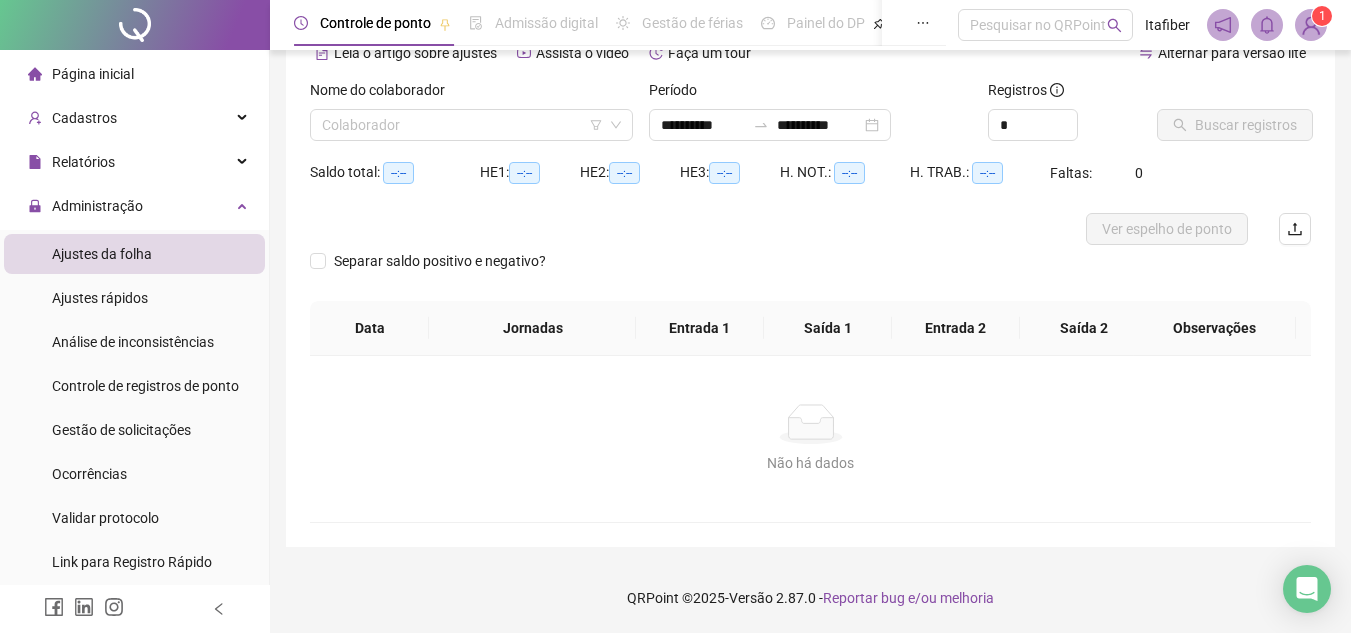 scroll, scrollTop: 105, scrollLeft: 0, axis: vertical 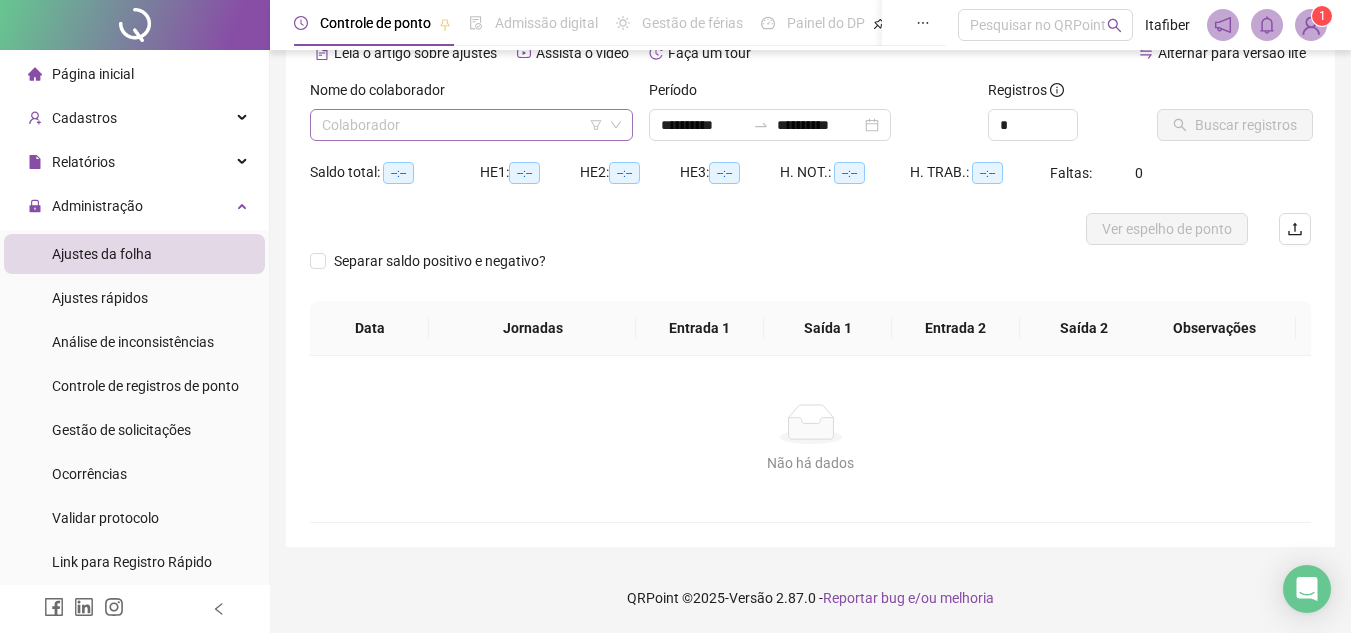 click at bounding box center [465, 125] 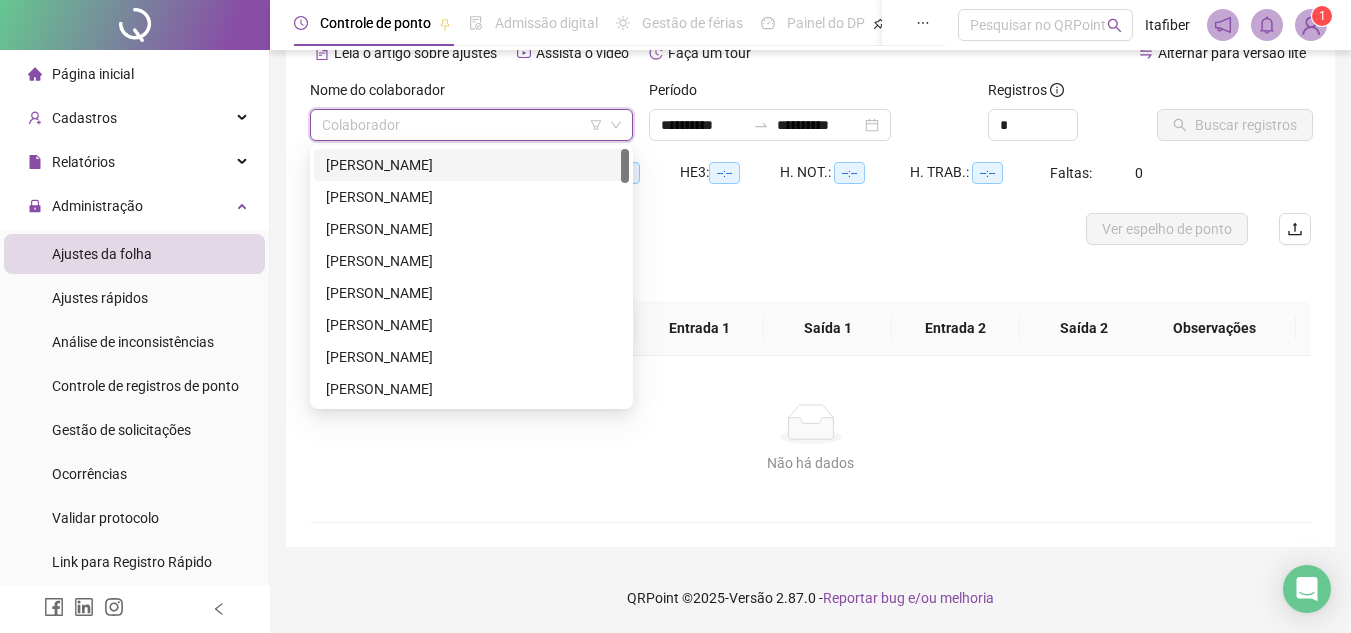 click at bounding box center (465, 125) 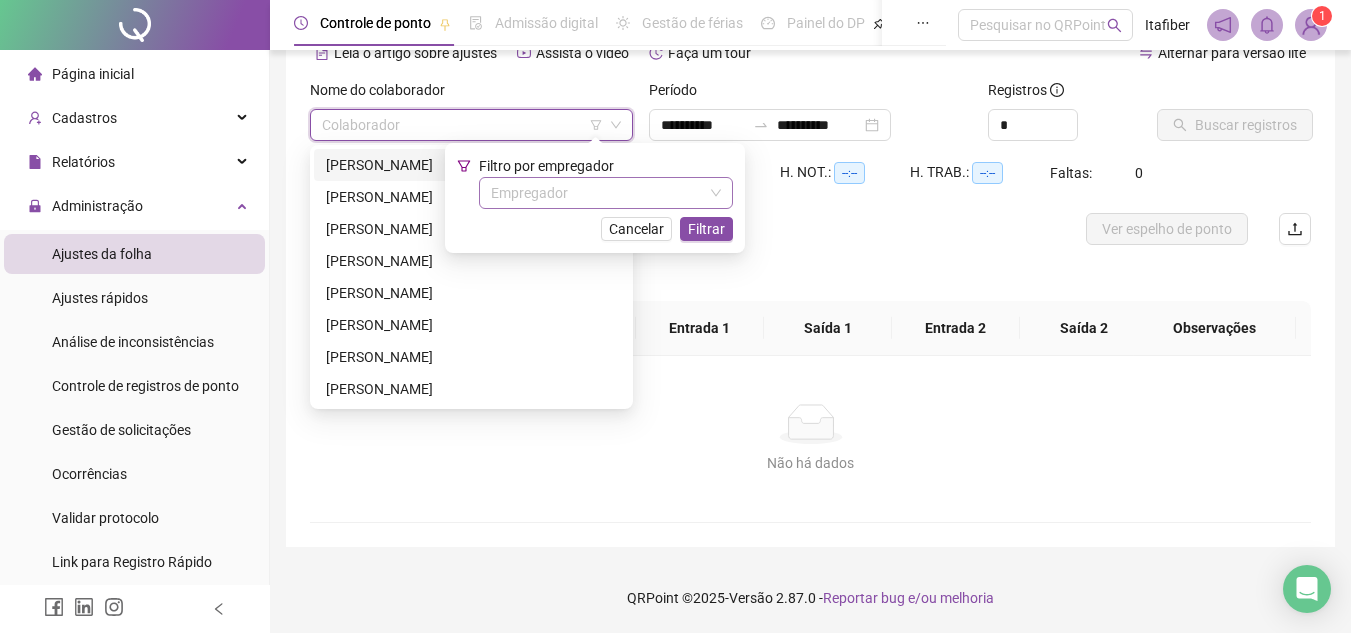click at bounding box center (600, 193) 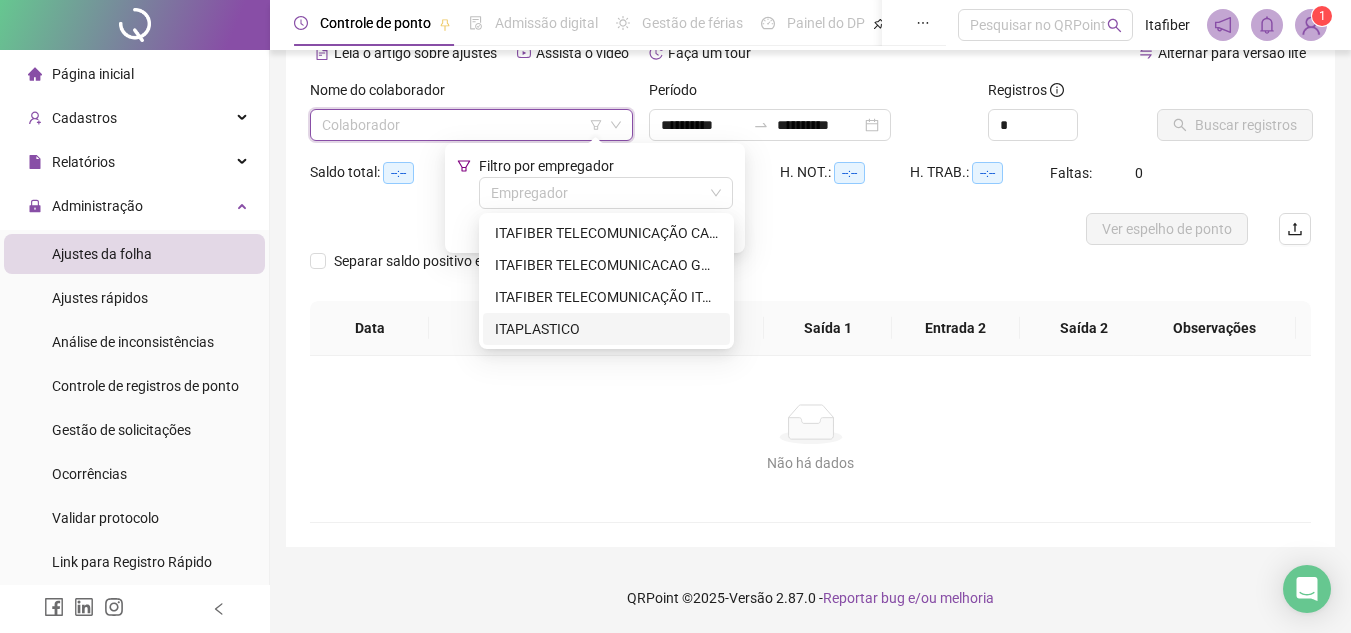 click on "ITAPLASTICO" at bounding box center [606, 329] 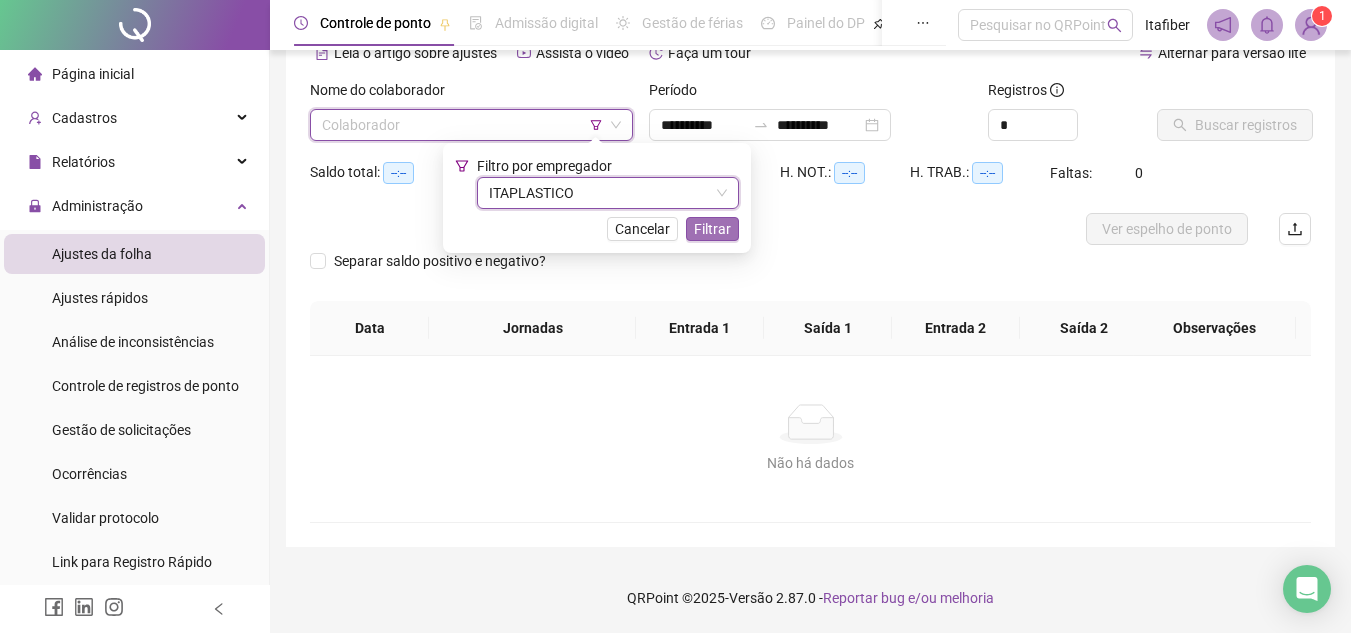 click on "Filtrar" at bounding box center (712, 229) 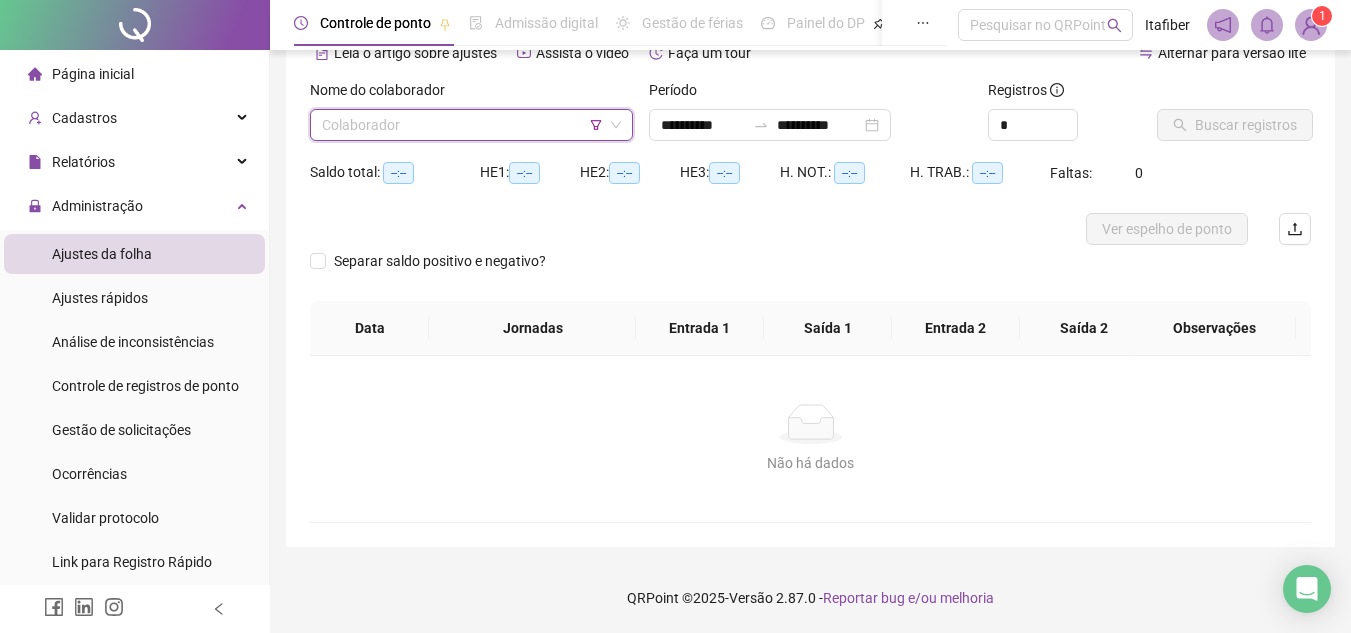 click at bounding box center (465, 125) 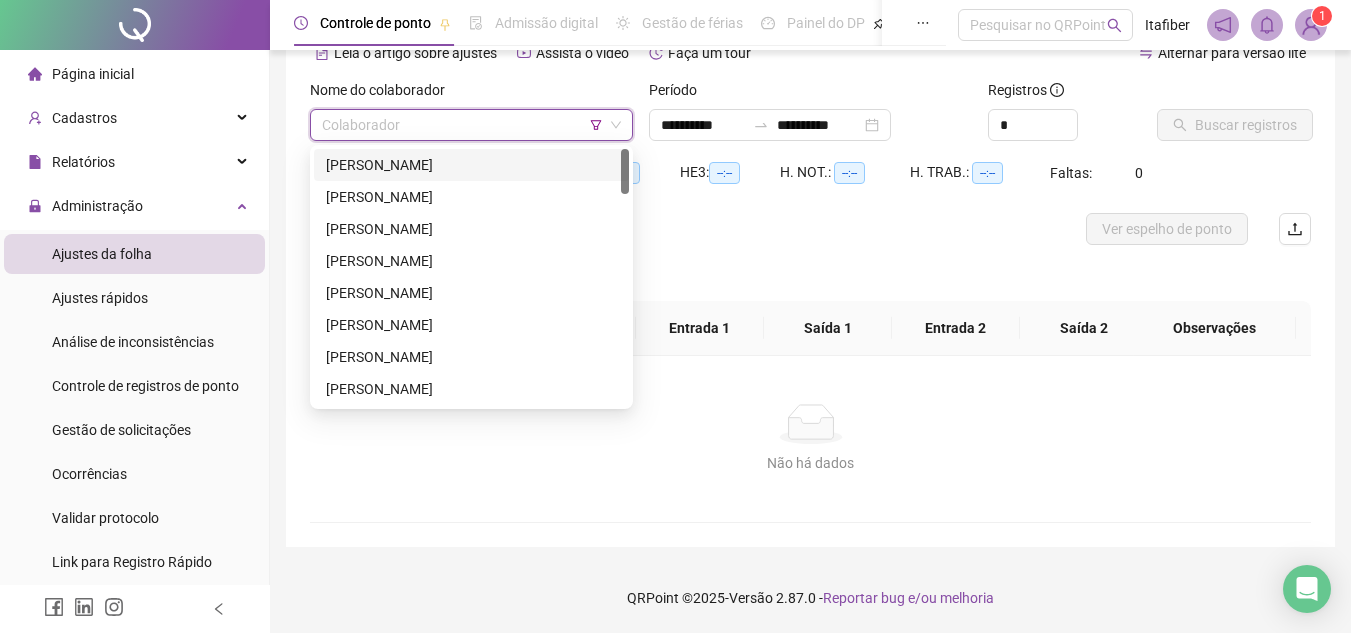 click on "[PERSON_NAME]" at bounding box center (471, 165) 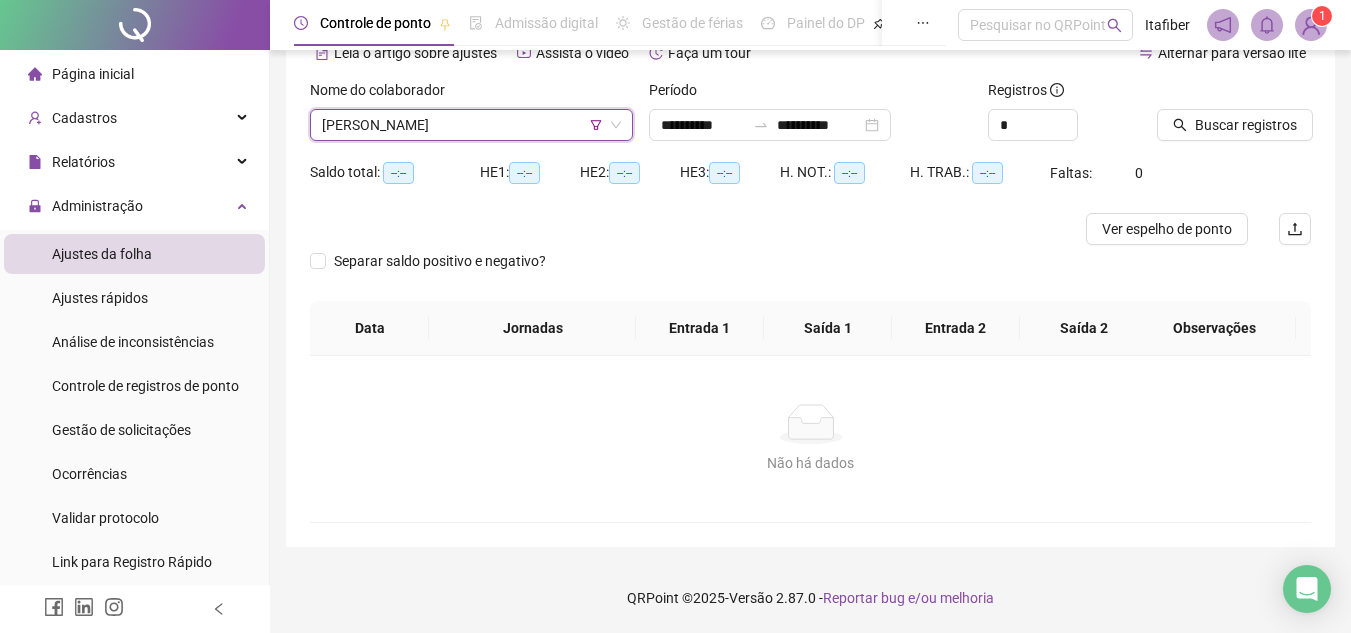 click on "Buscar registros" at bounding box center (1234, 118) 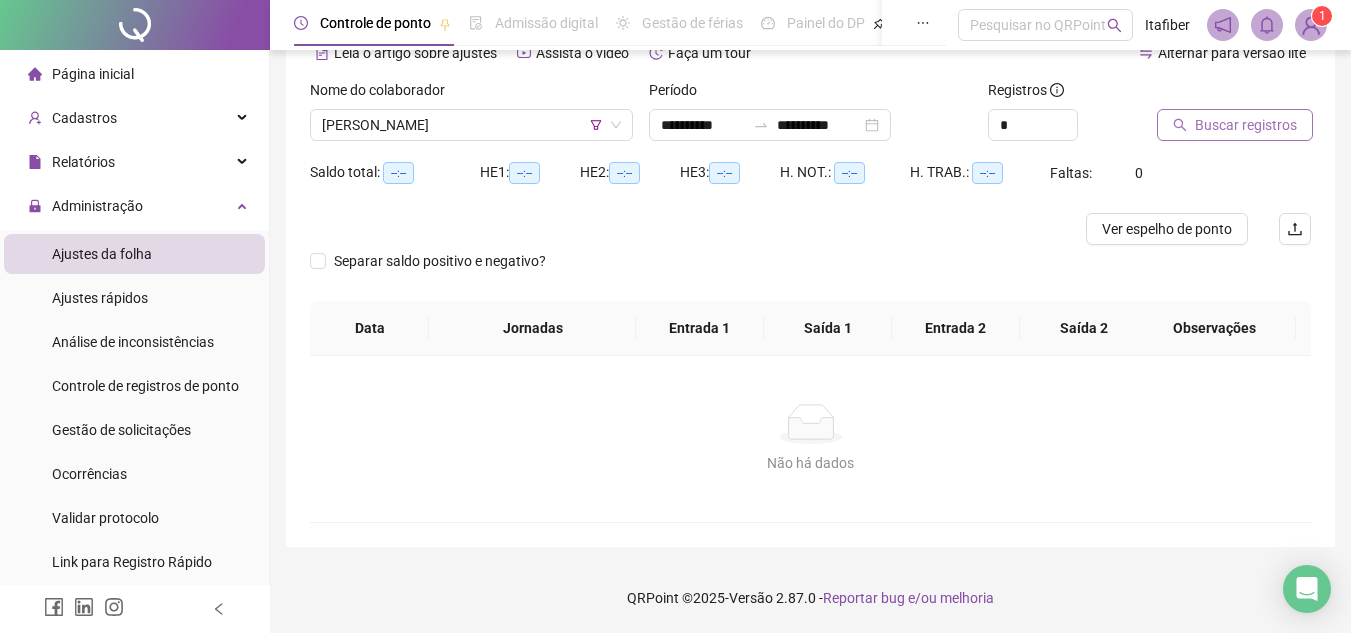 click on "Buscar registros" at bounding box center [1246, 125] 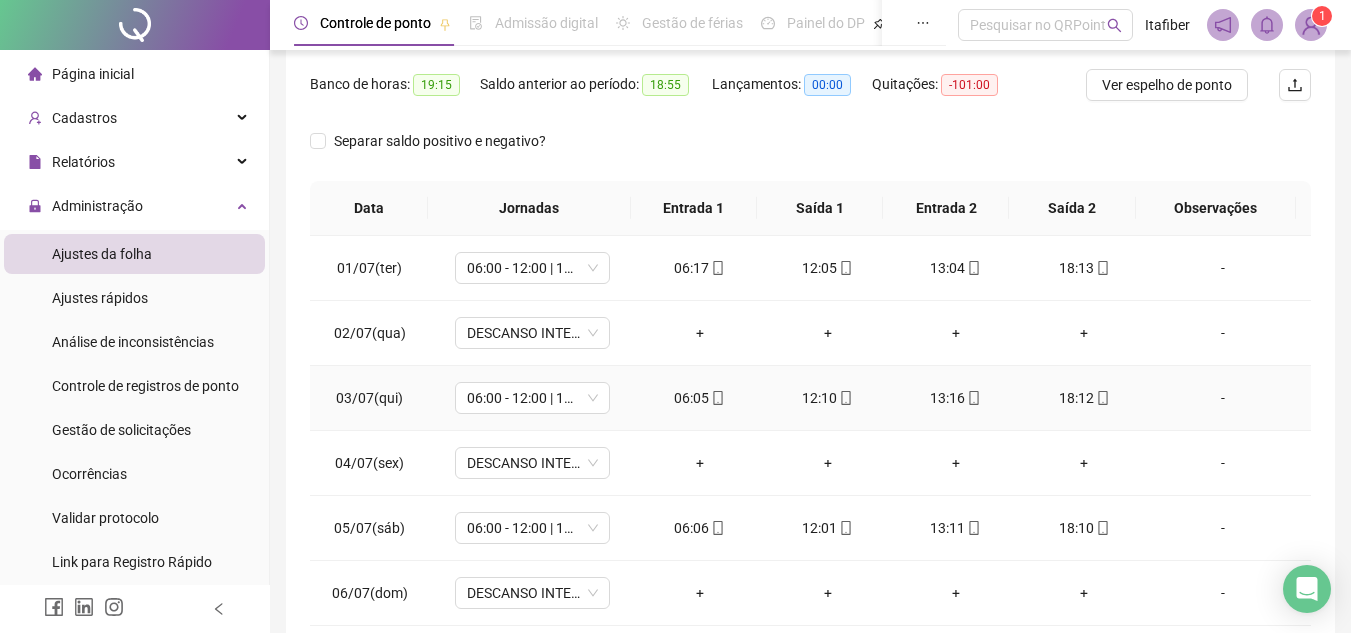scroll, scrollTop: 445, scrollLeft: 0, axis: vertical 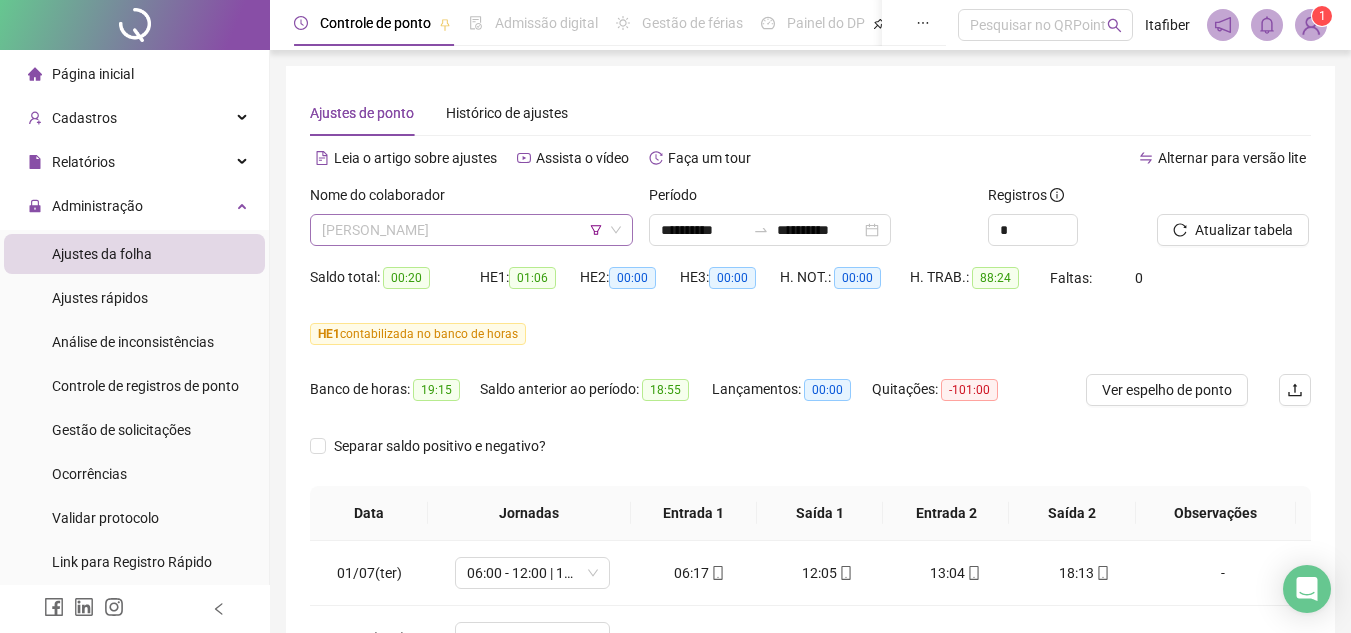 click on "[PERSON_NAME]" at bounding box center (471, 230) 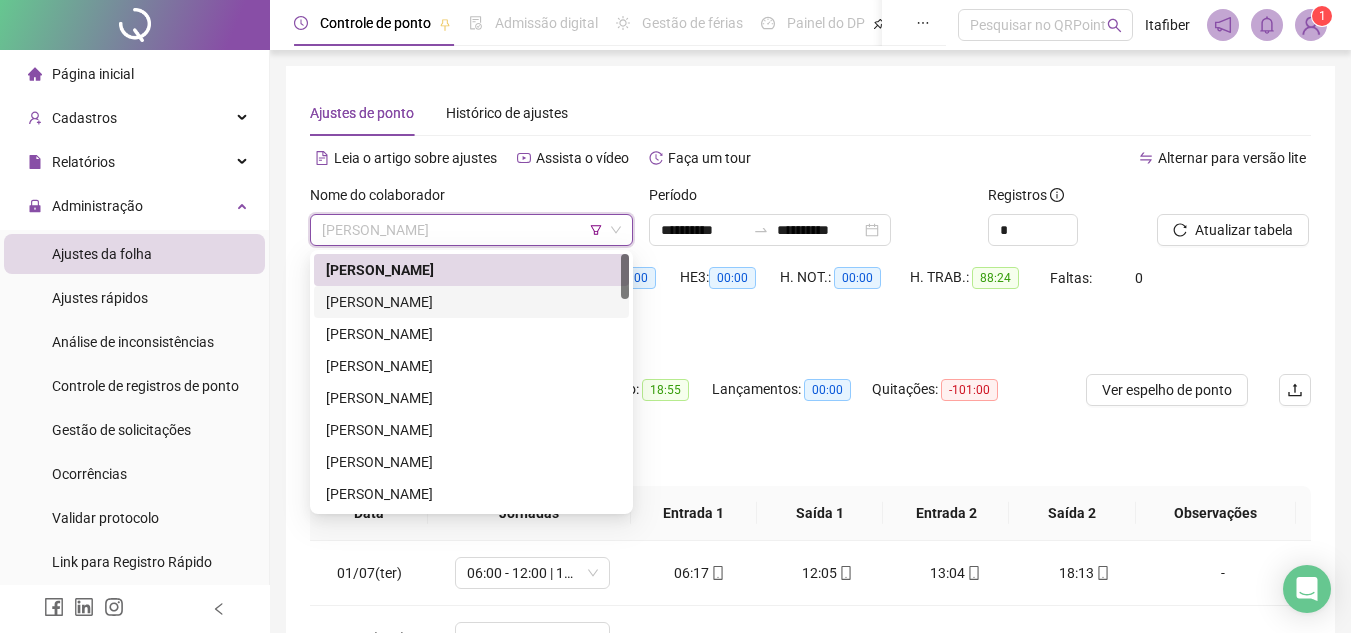 click on "[PERSON_NAME]" at bounding box center (471, 302) 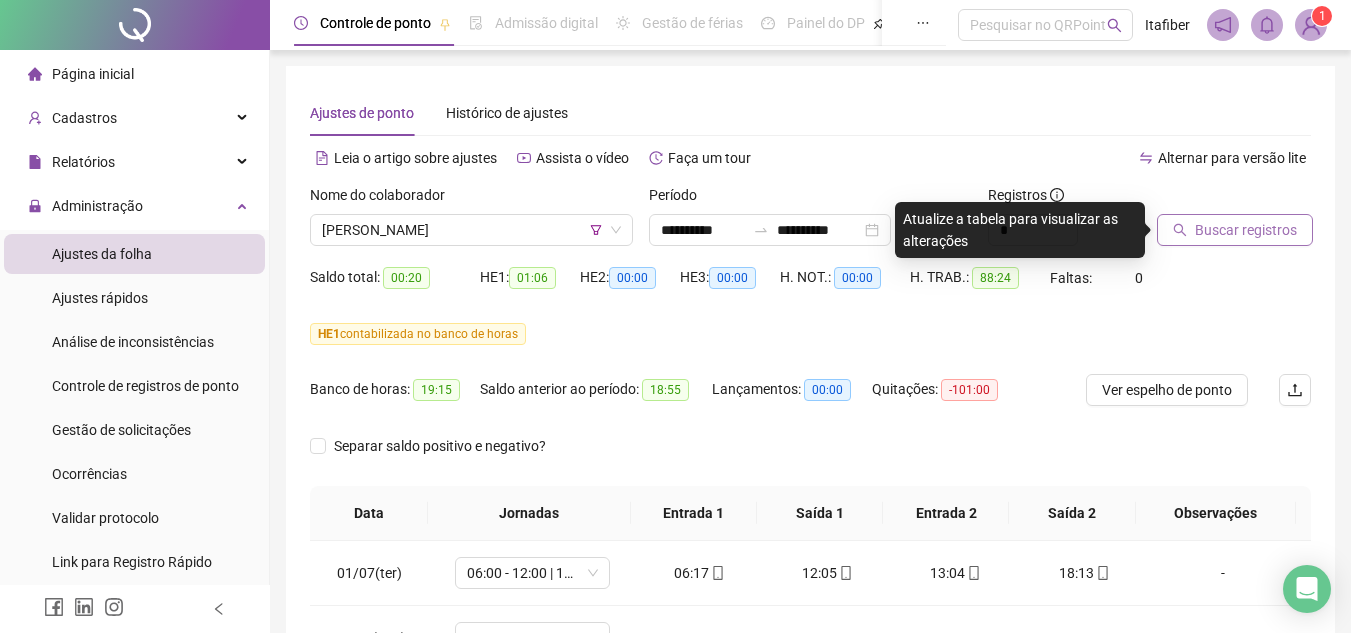 click on "Buscar registros" at bounding box center [1246, 230] 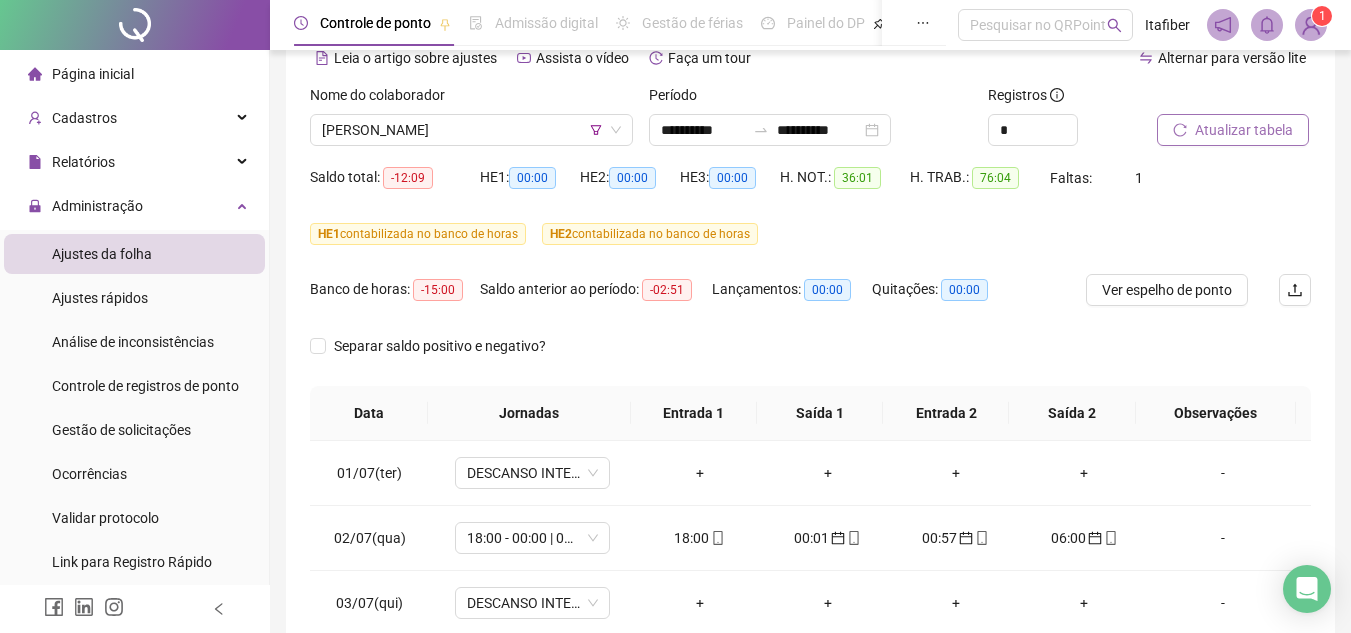scroll, scrollTop: 200, scrollLeft: 0, axis: vertical 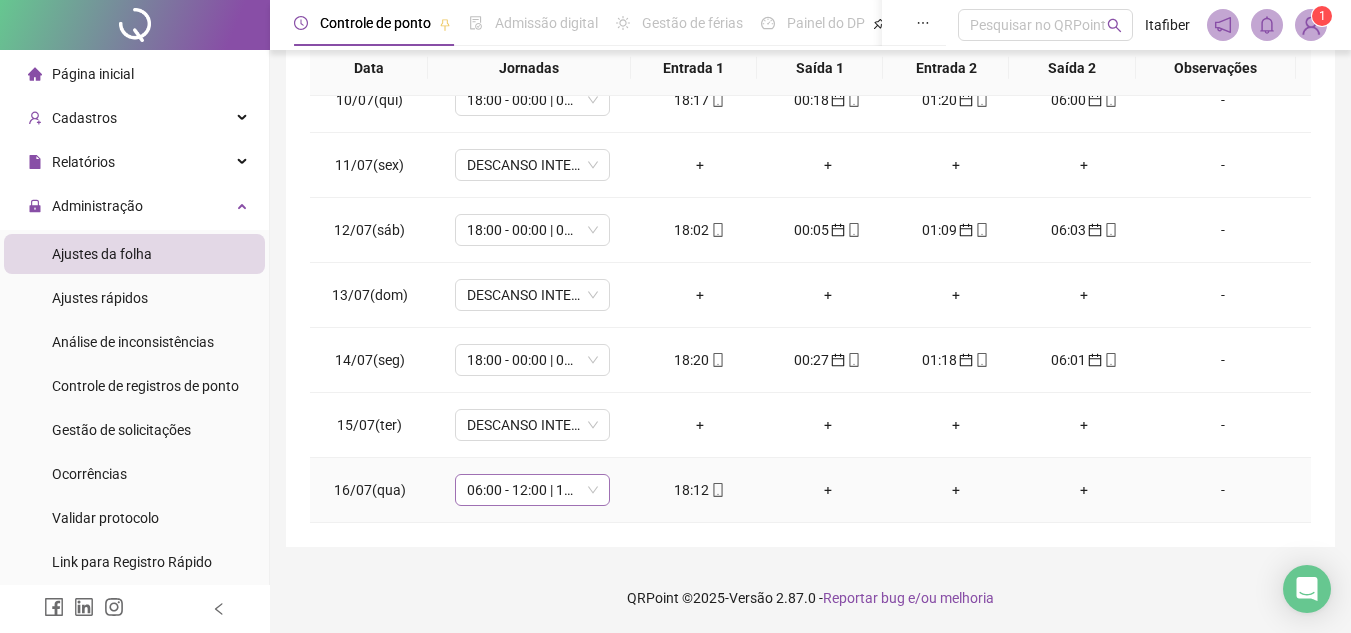click on "06:00 - 12:00 | 13:00 - 18:00" at bounding box center (532, 490) 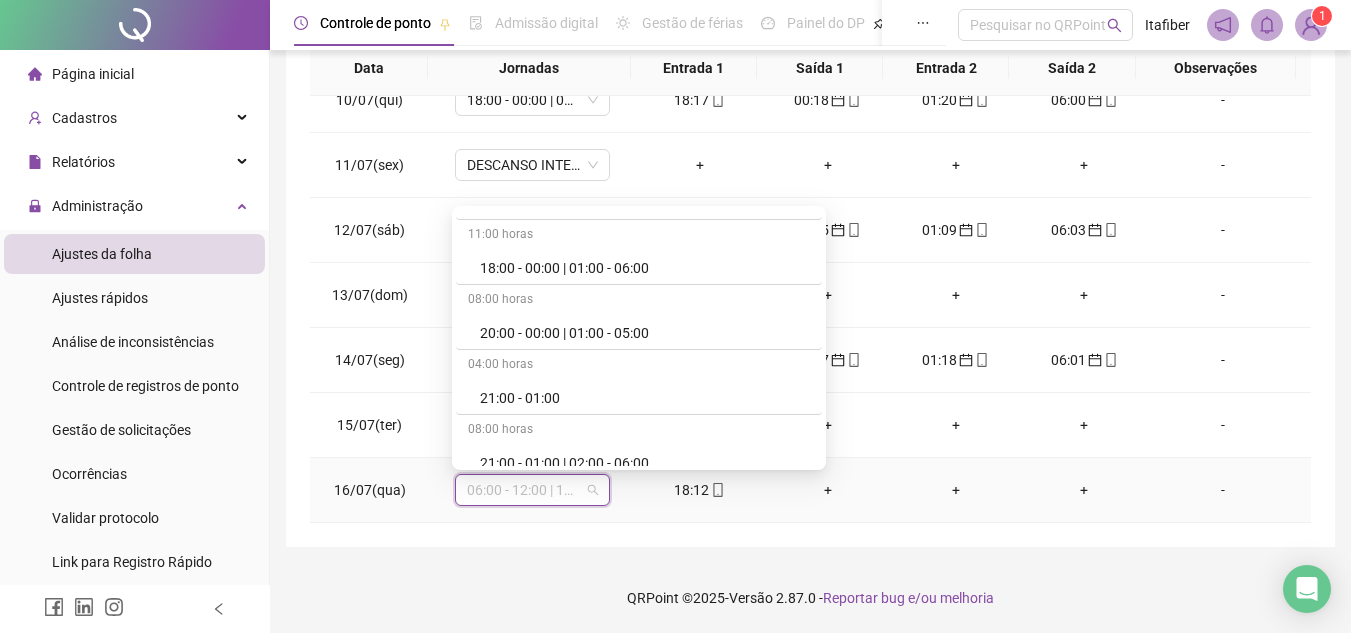 scroll, scrollTop: 800, scrollLeft: 0, axis: vertical 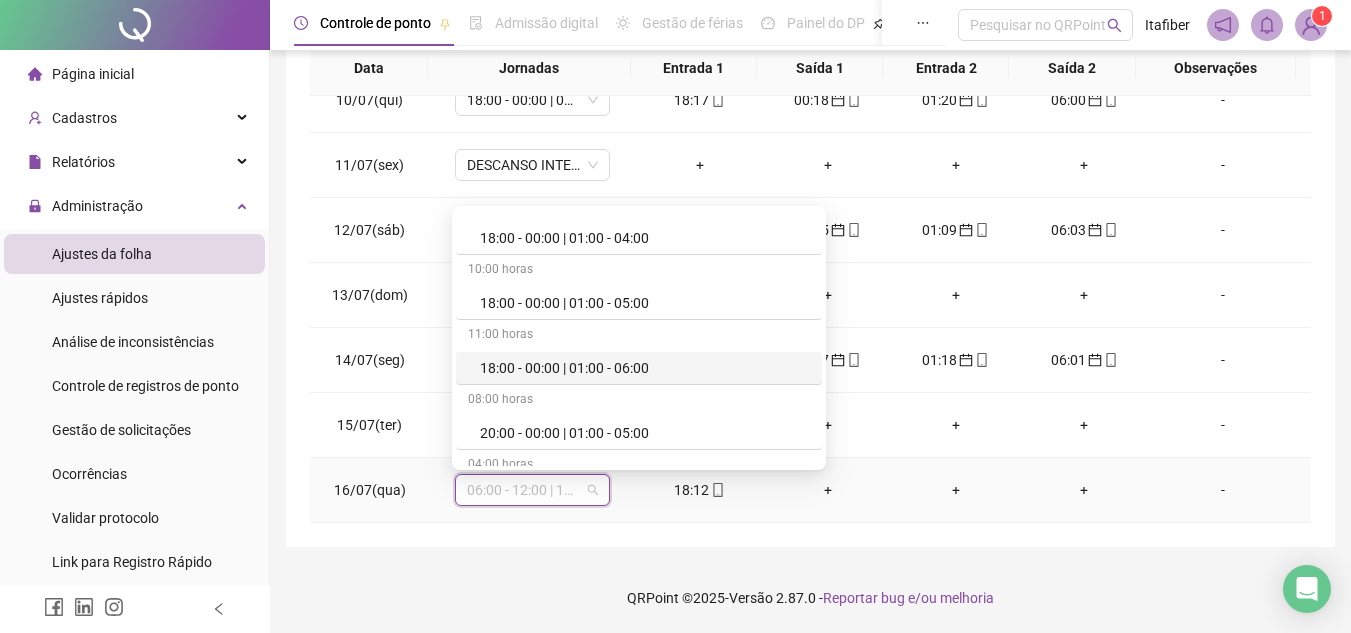 click on "18:00 - 00:00 | 01:00 - 06:00" at bounding box center [645, 368] 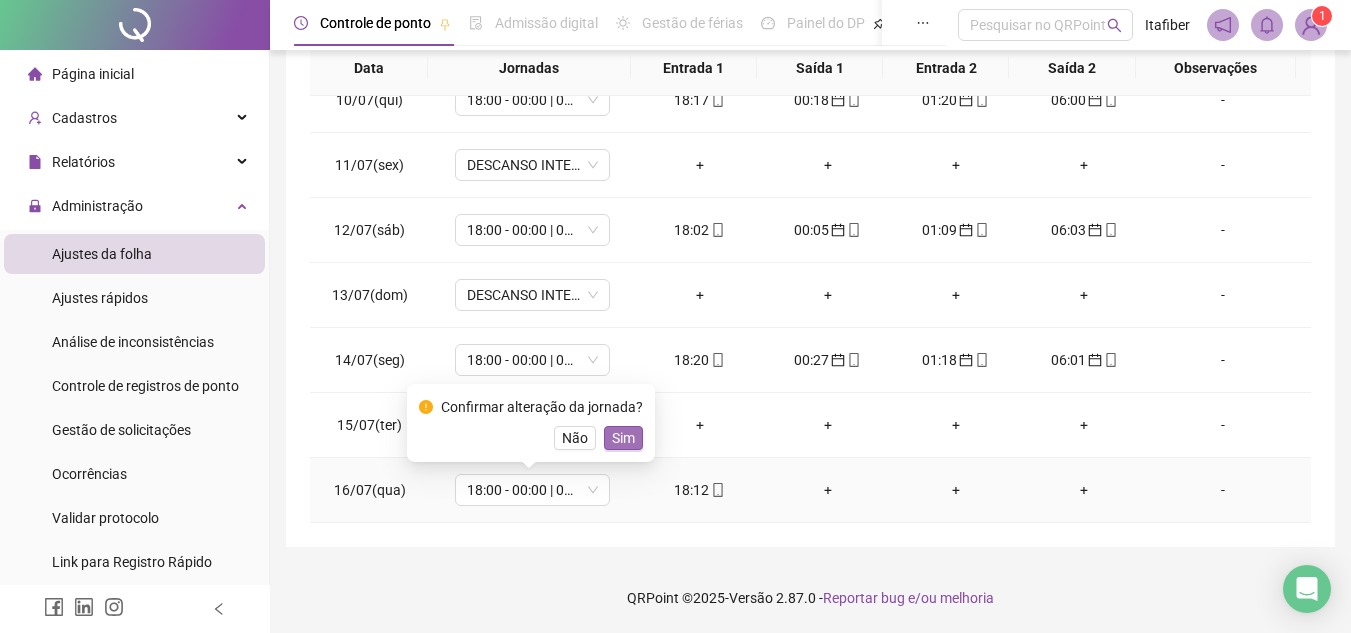 click on "Sim" at bounding box center [623, 438] 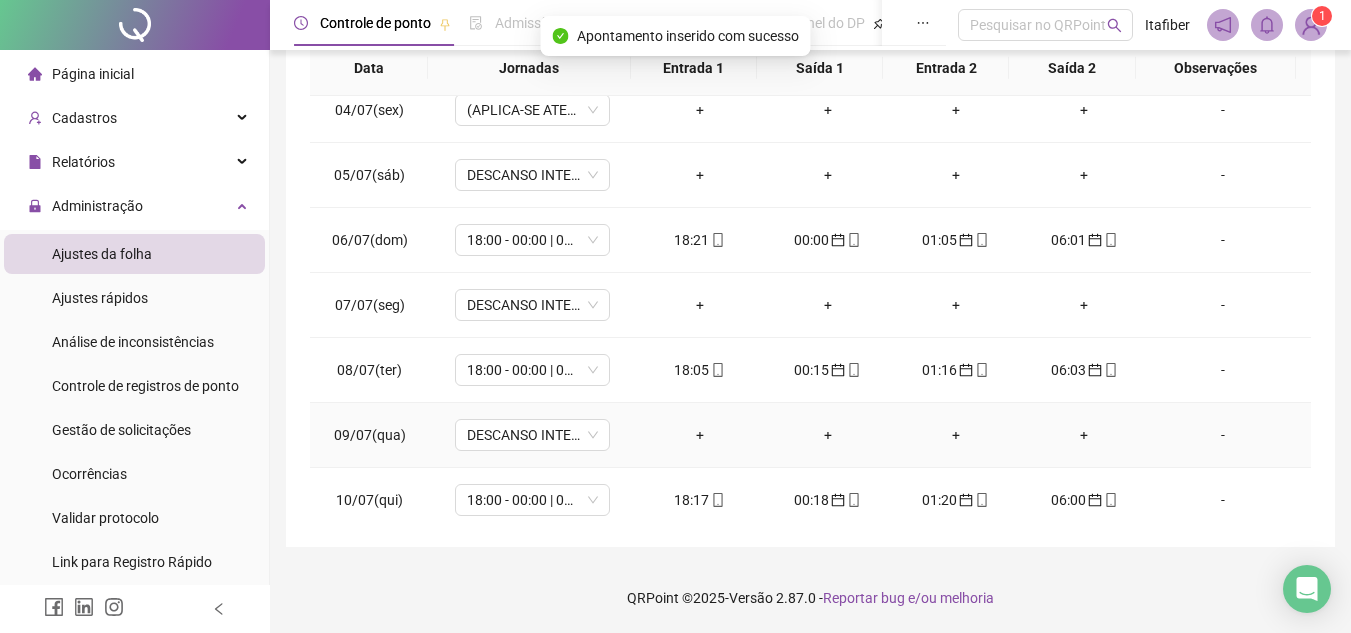scroll, scrollTop: 0, scrollLeft: 0, axis: both 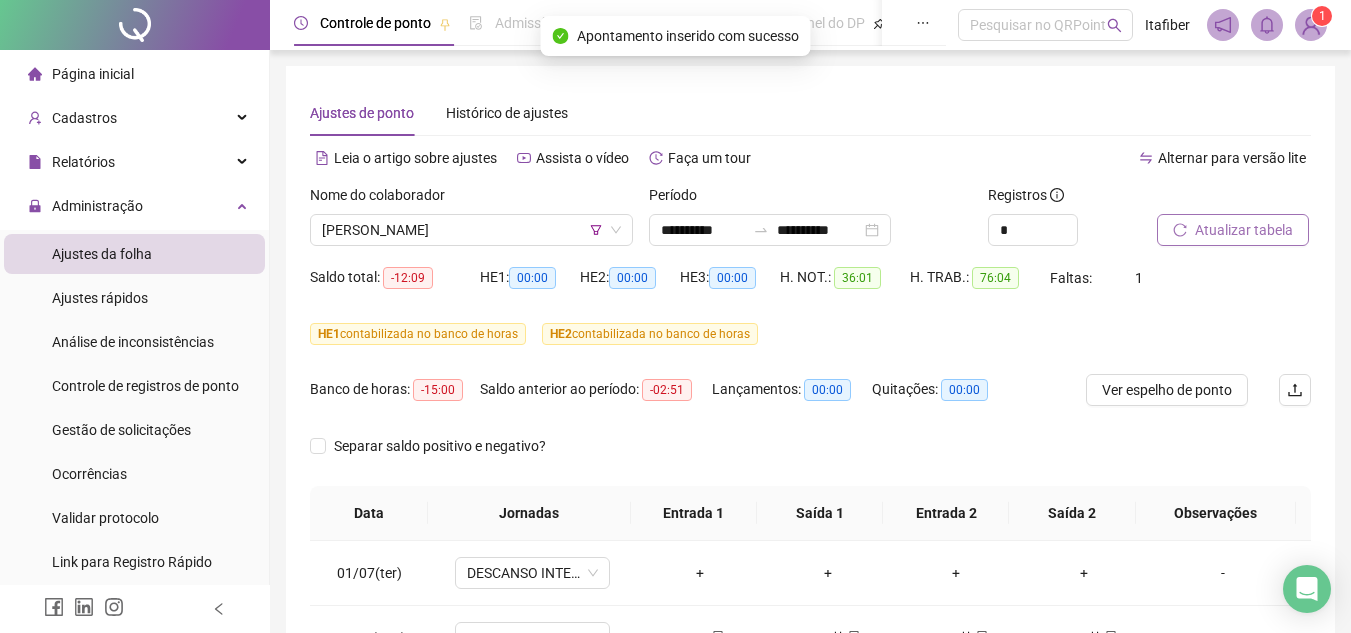 click on "Atualizar tabela" at bounding box center [1233, 230] 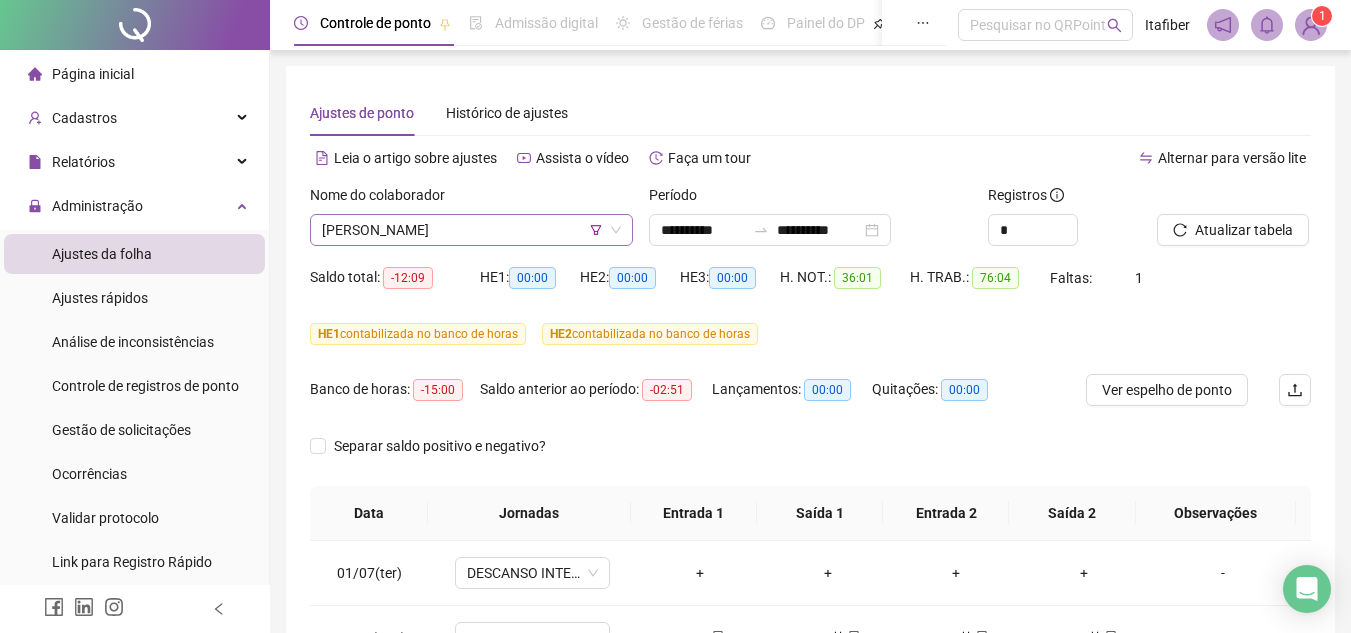 click on "[PERSON_NAME]" at bounding box center [471, 230] 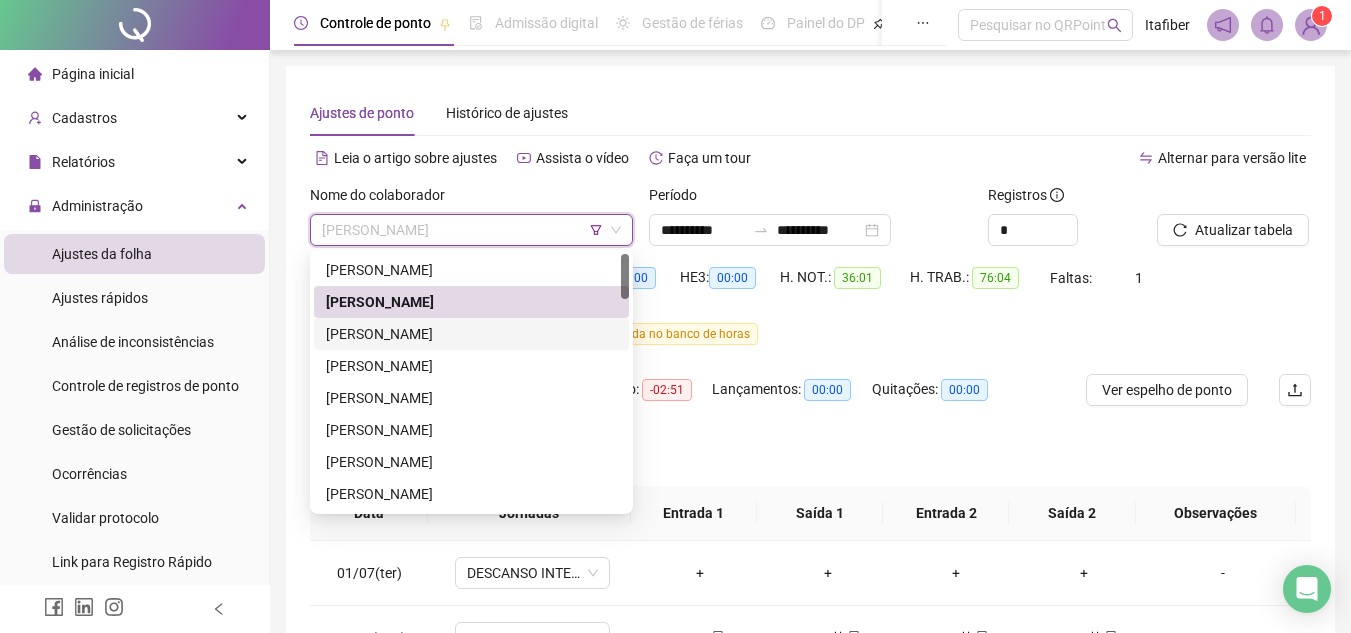 click on "[PERSON_NAME]" at bounding box center (471, 334) 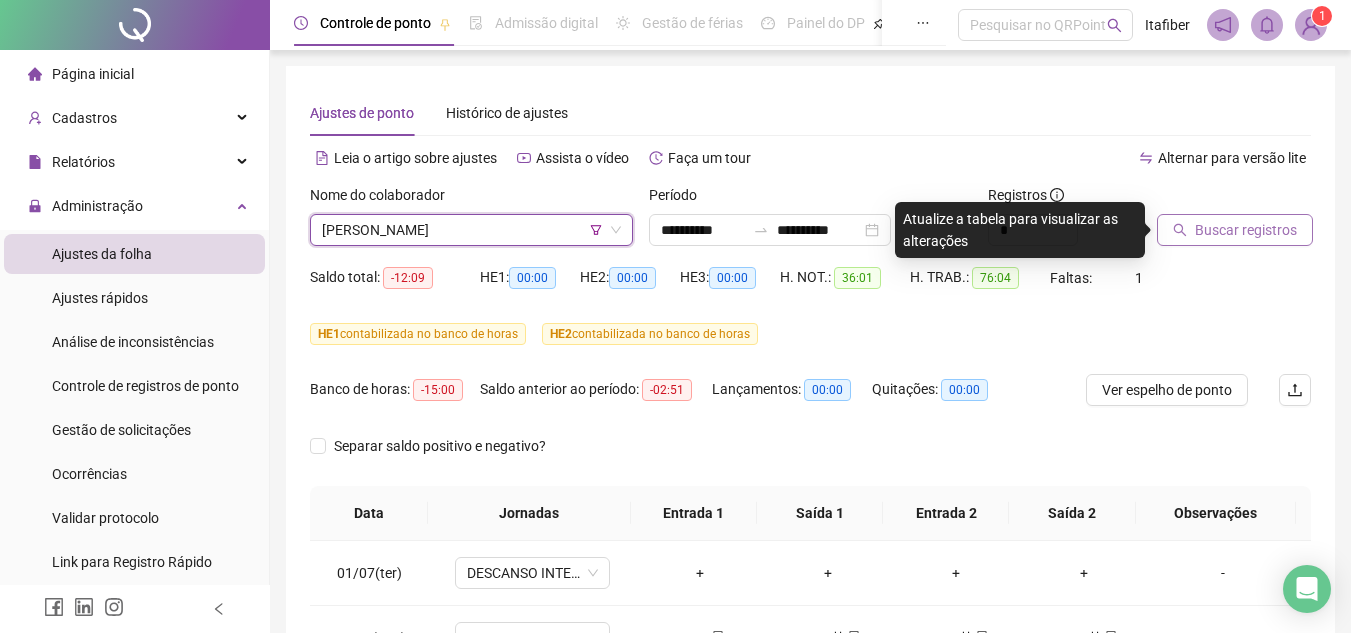 click on "Buscar registros" at bounding box center [1235, 230] 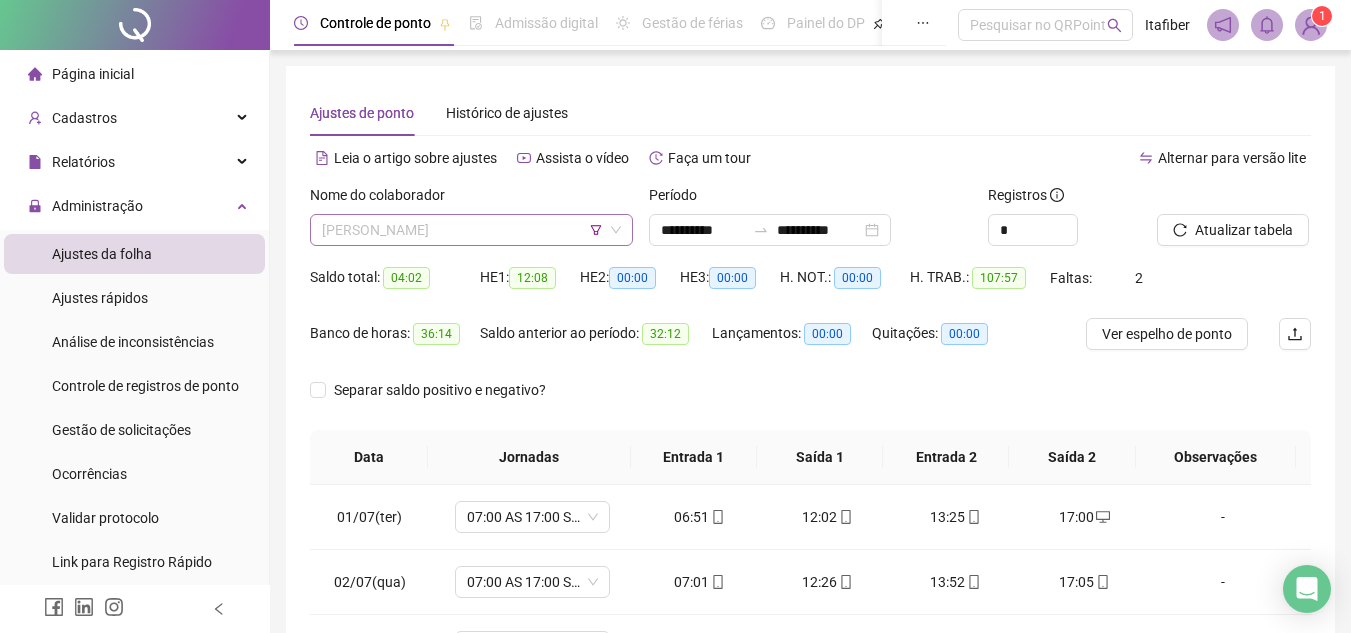 click on "[PERSON_NAME]" at bounding box center [471, 230] 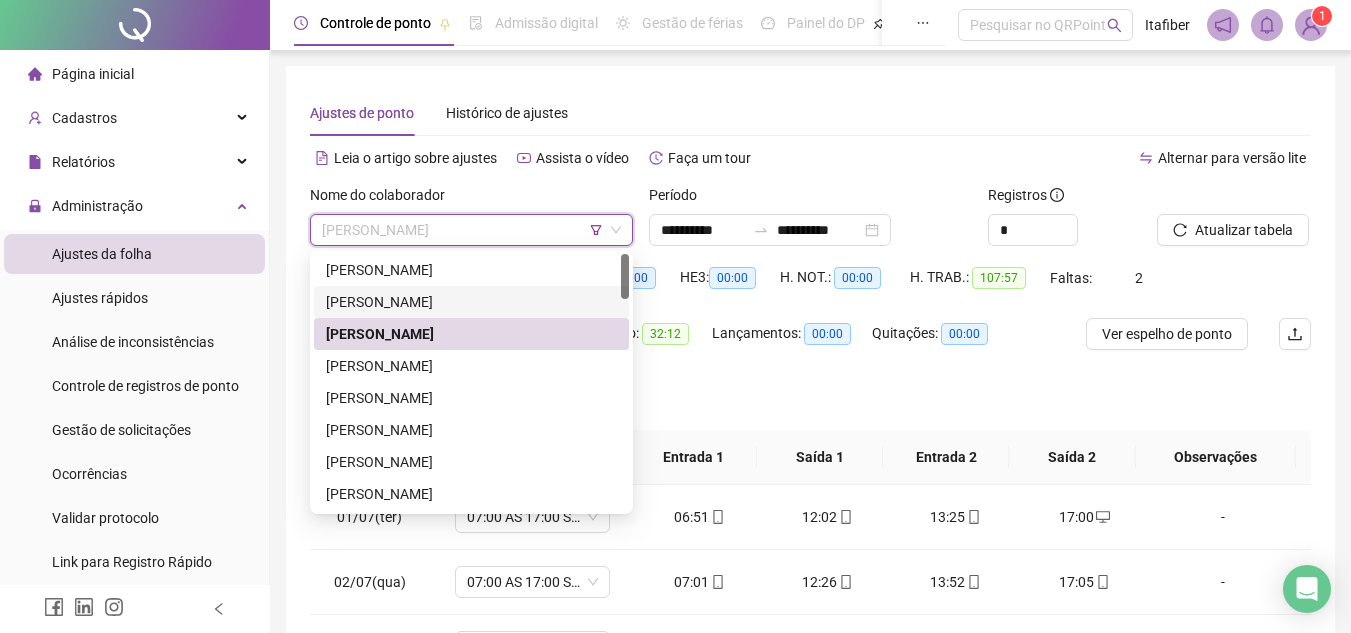 click on "[PERSON_NAME]" at bounding box center (471, 302) 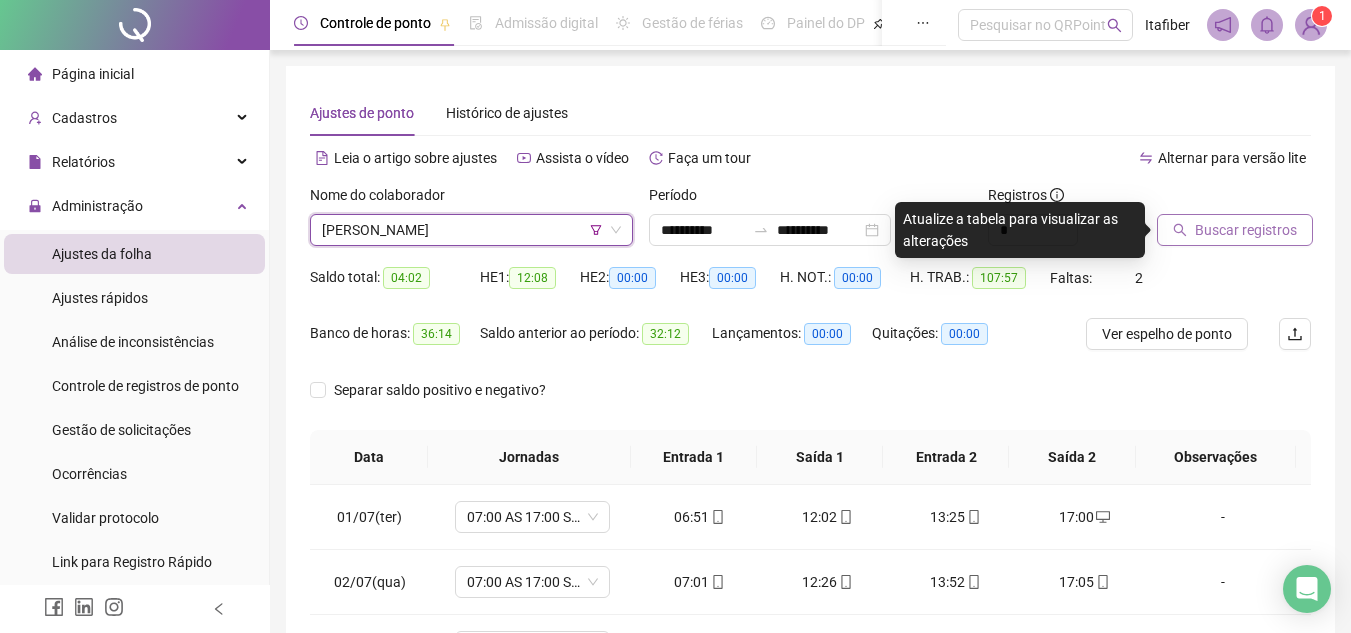 click 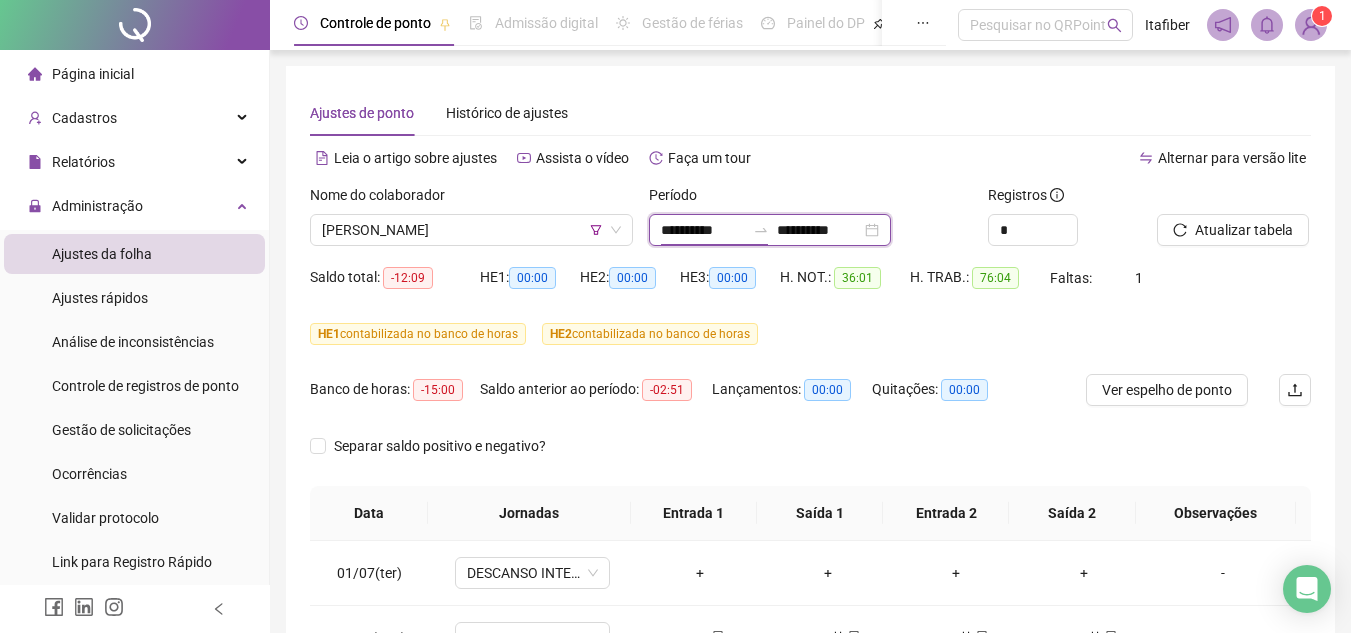 click on "**********" at bounding box center [703, 230] 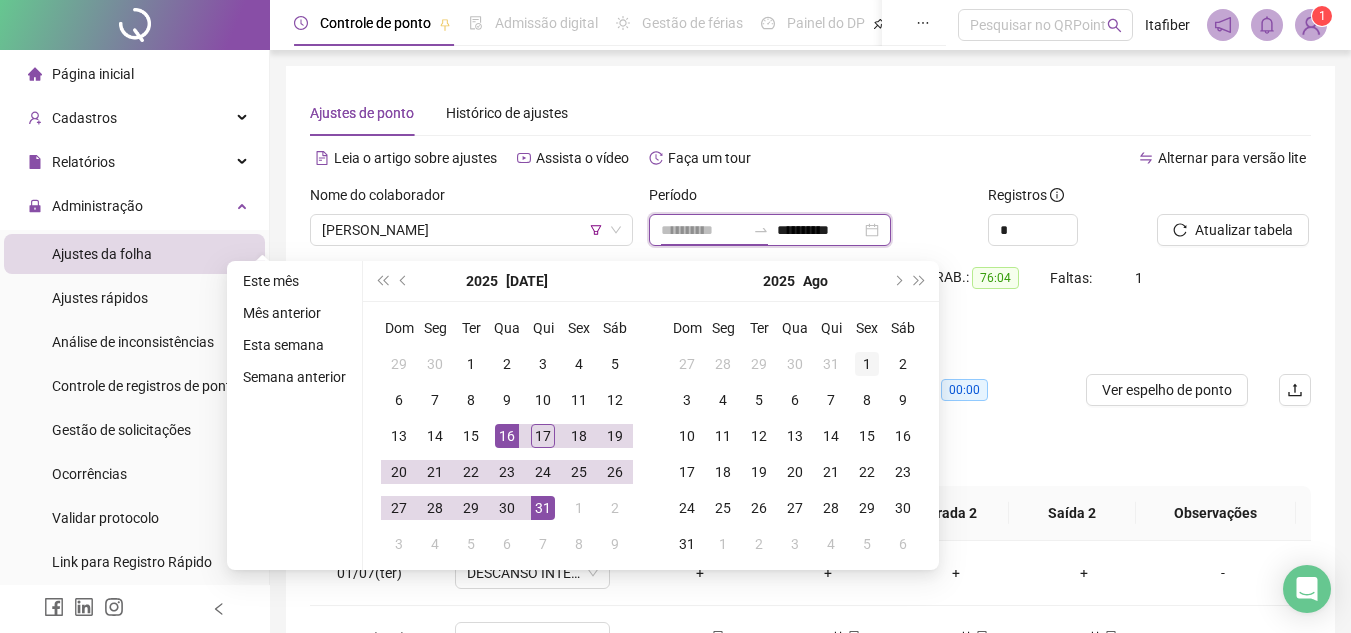 type on "**********" 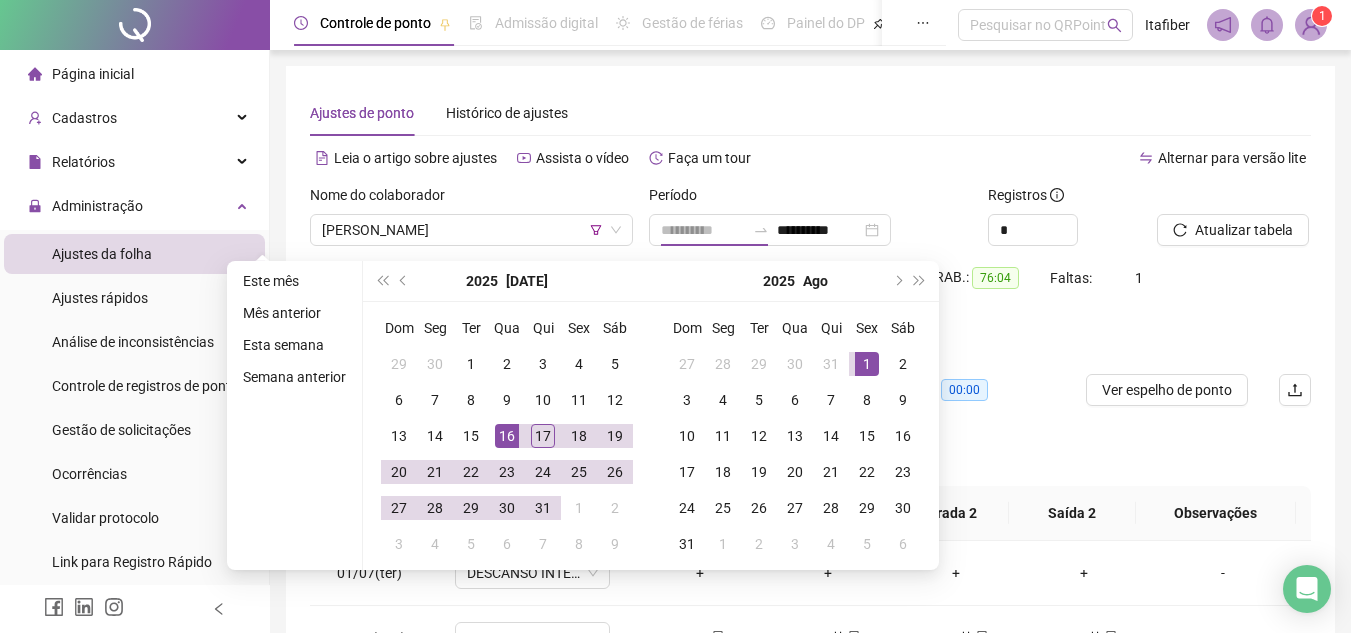 click on "1" at bounding box center [867, 364] 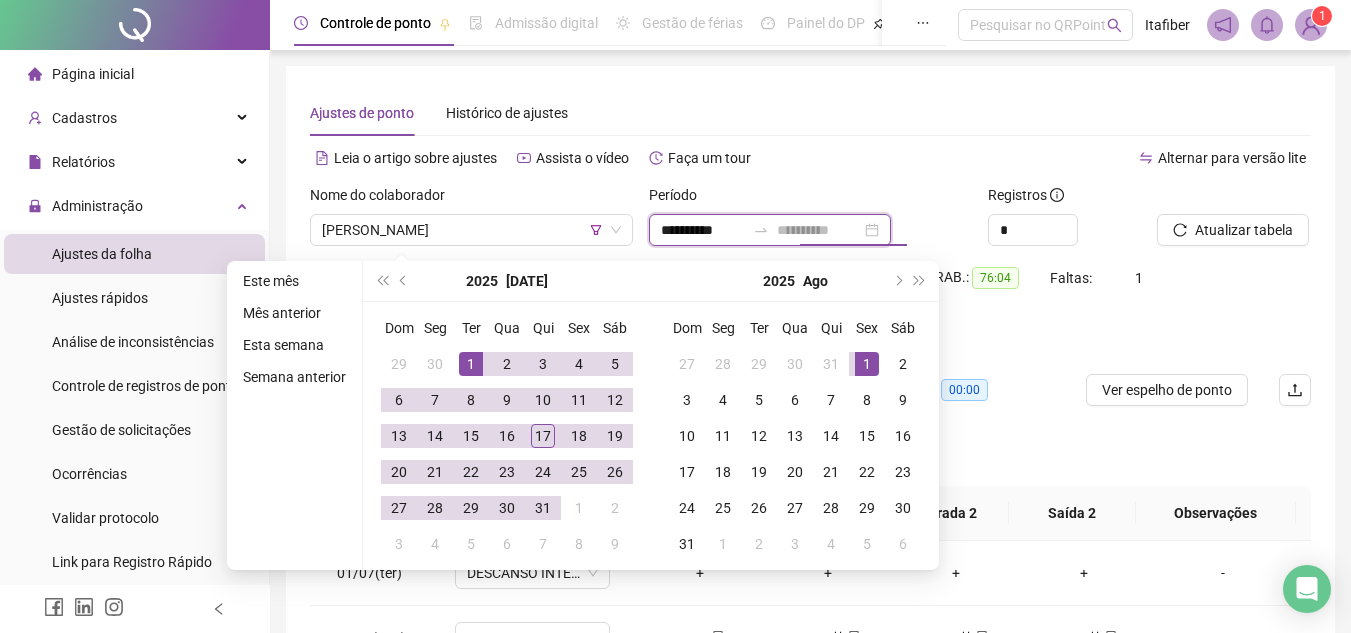 type on "**********" 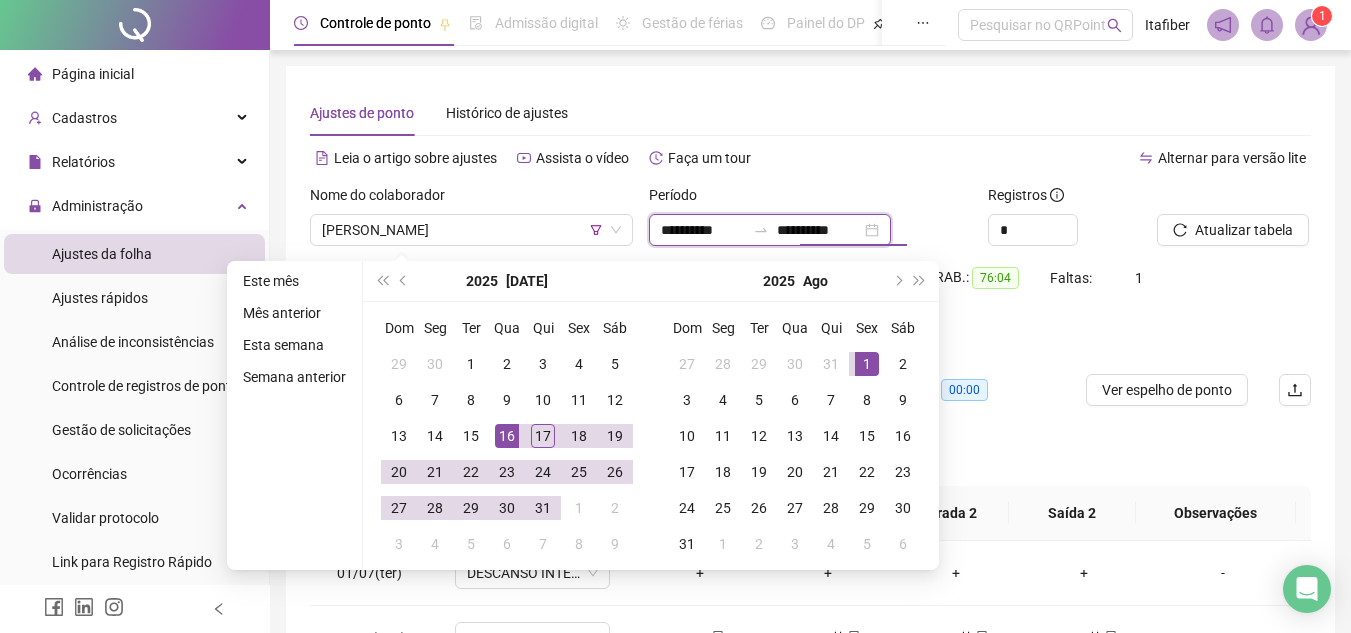 click on "**********" at bounding box center [703, 230] 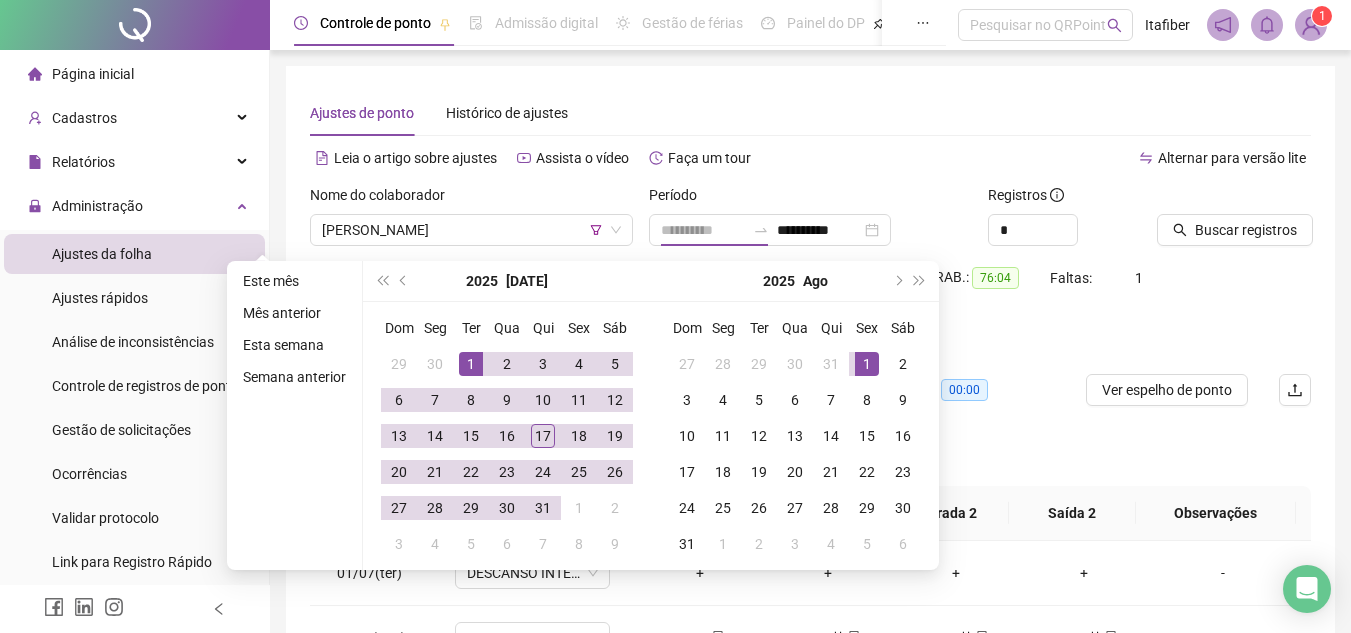 click on "1" at bounding box center (471, 364) 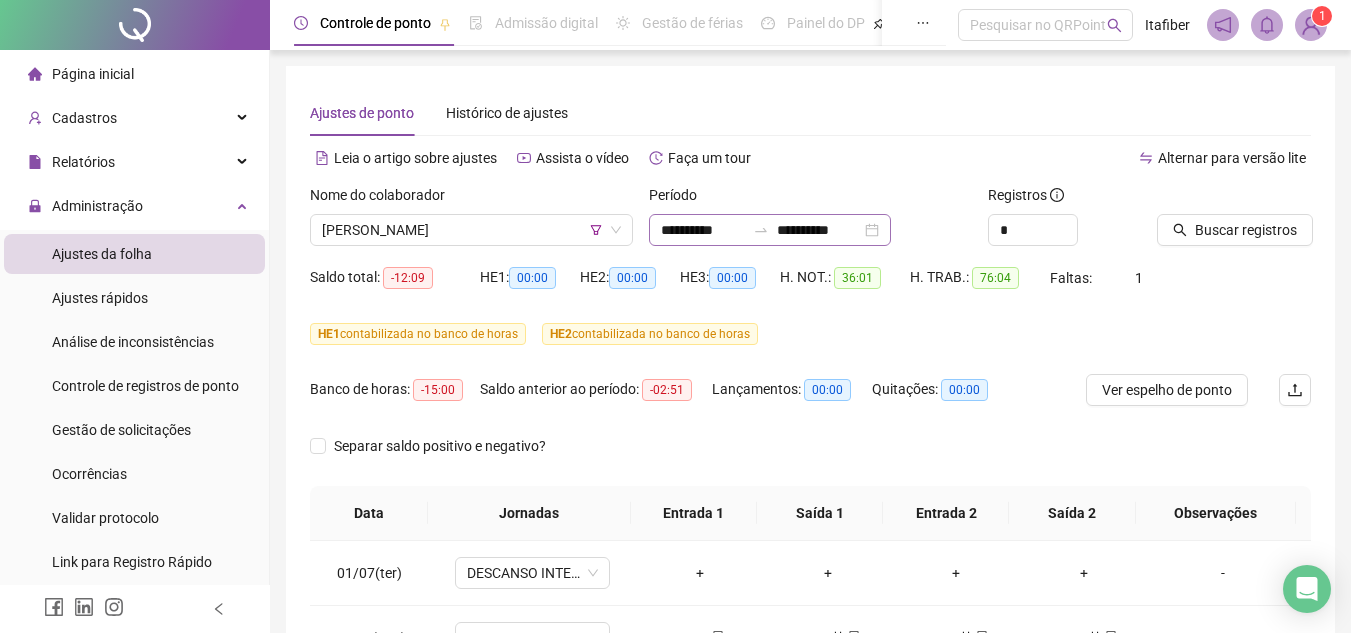 click on "**********" at bounding box center [770, 230] 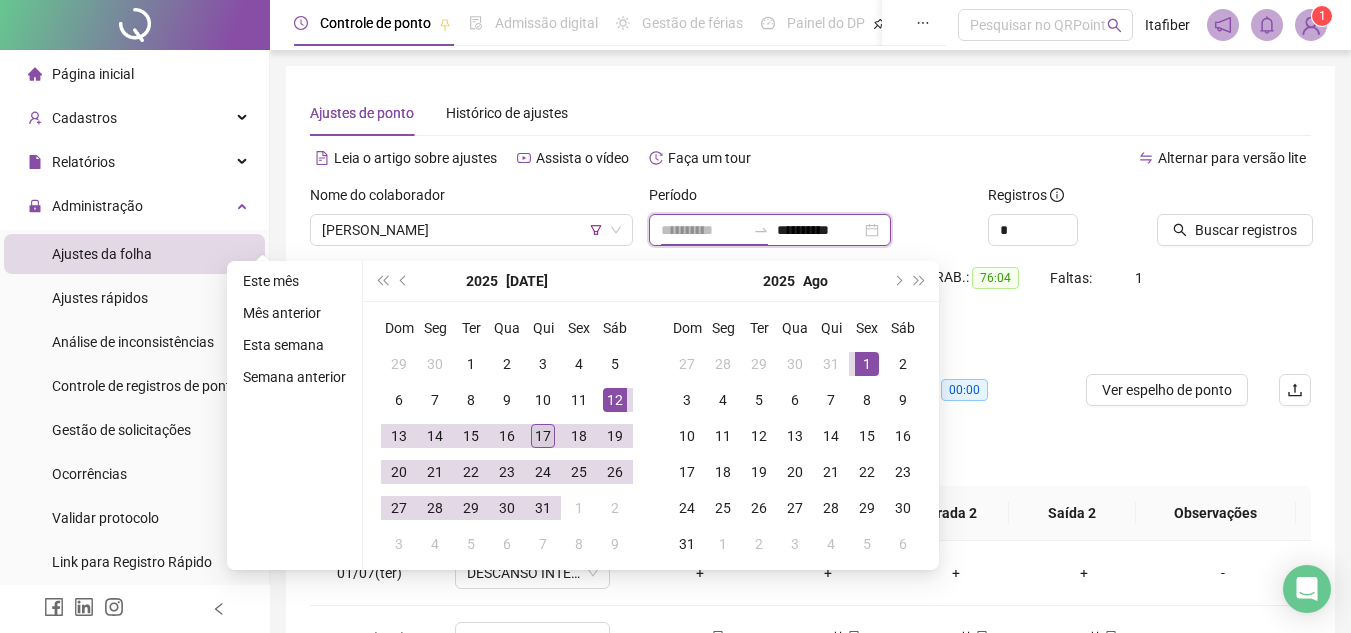 type on "**********" 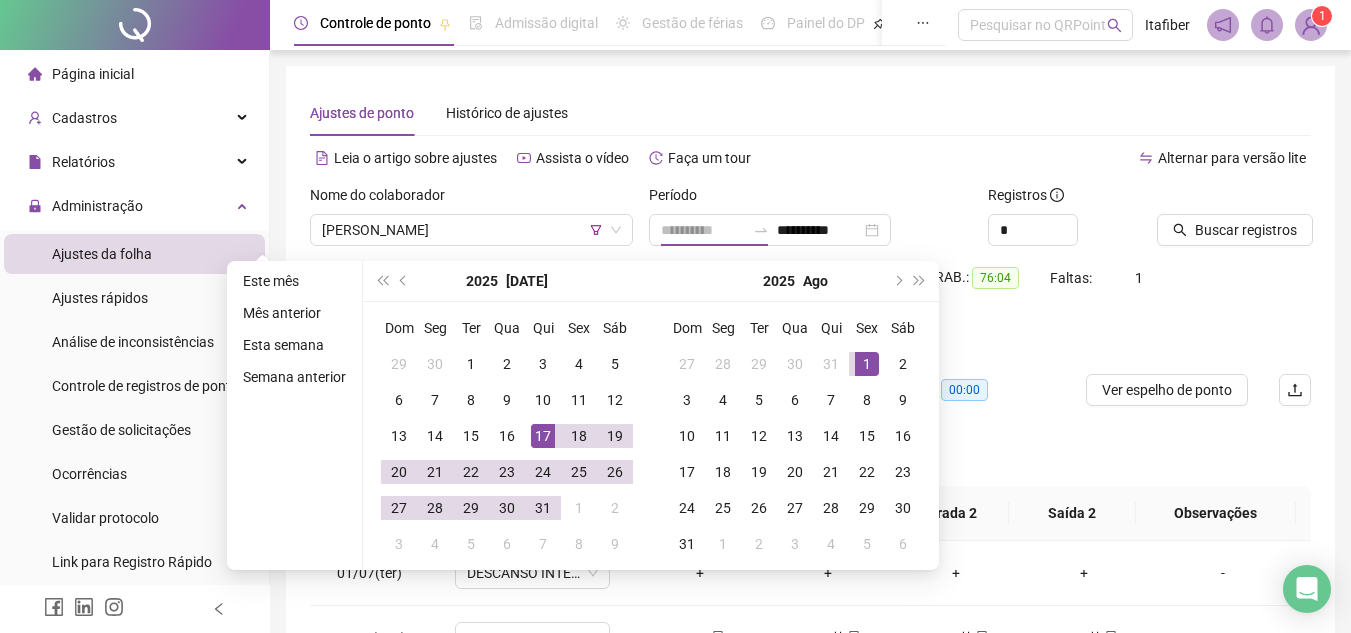 click on "17" at bounding box center (543, 436) 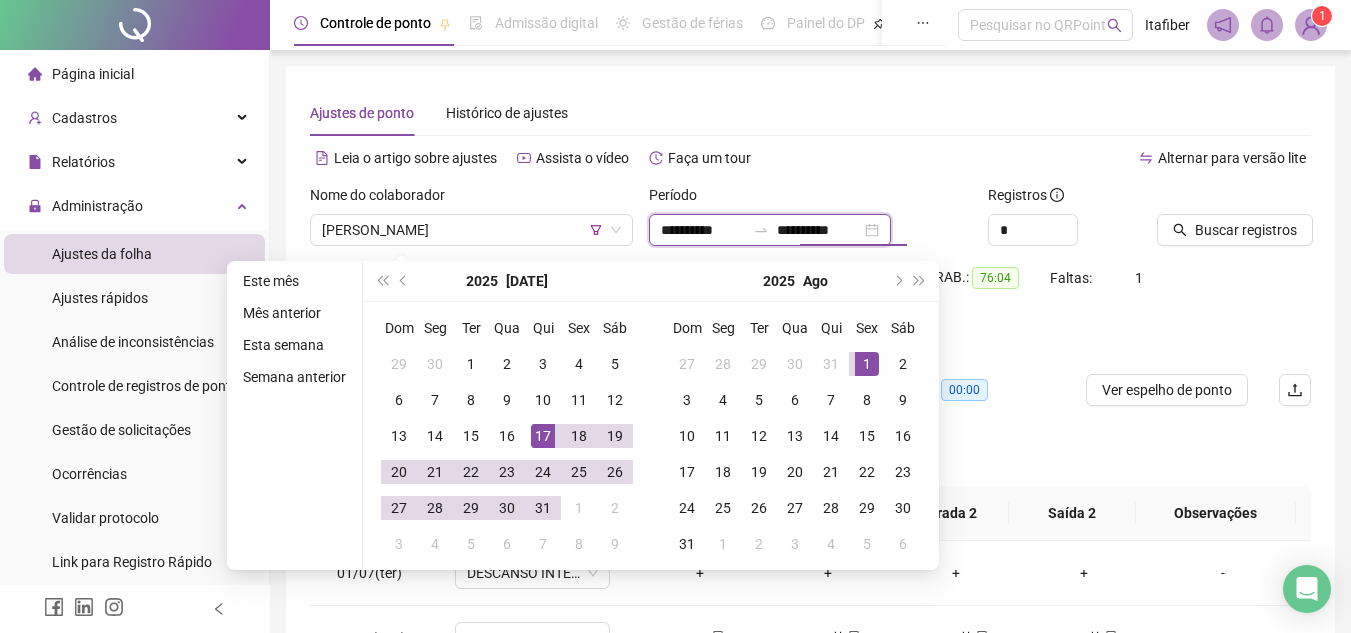 type on "**********" 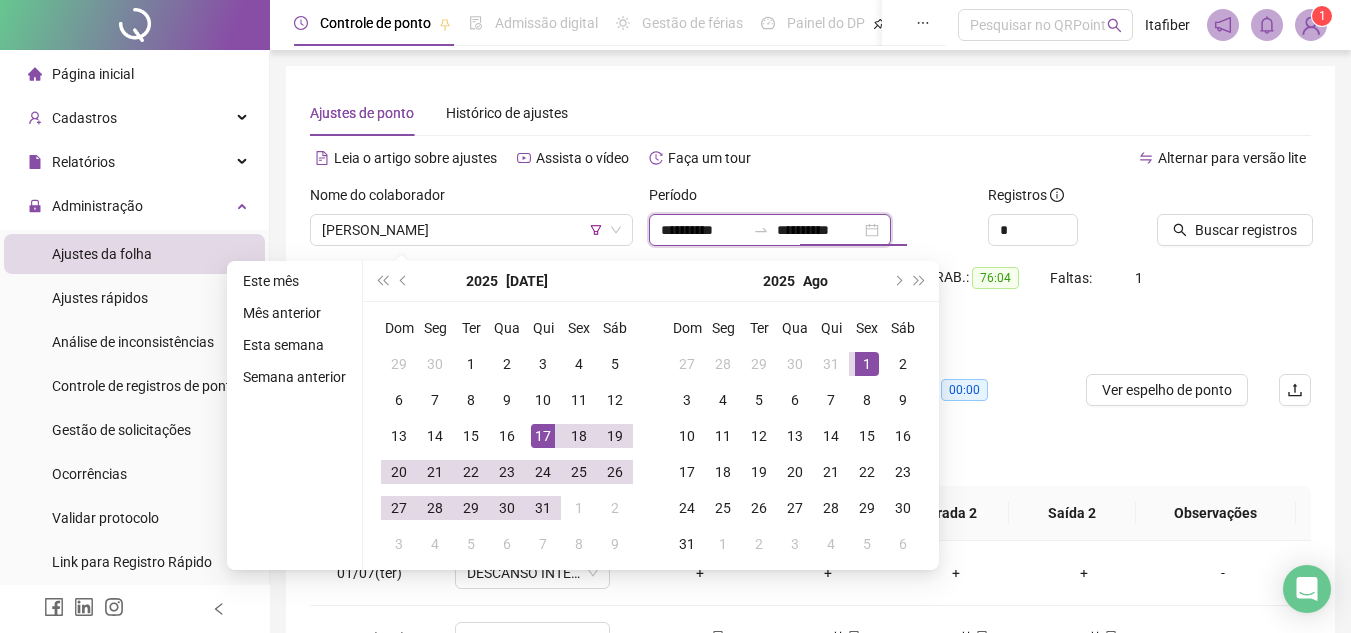 click on "**********" at bounding box center (703, 230) 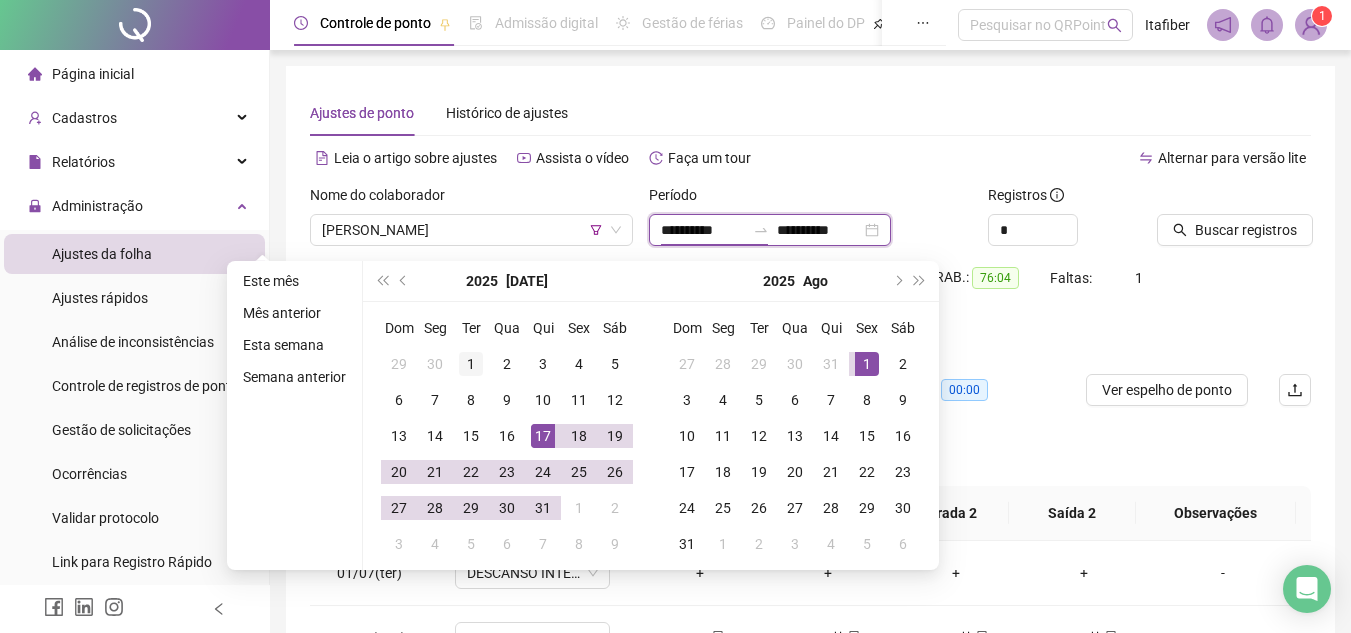 type on "**********" 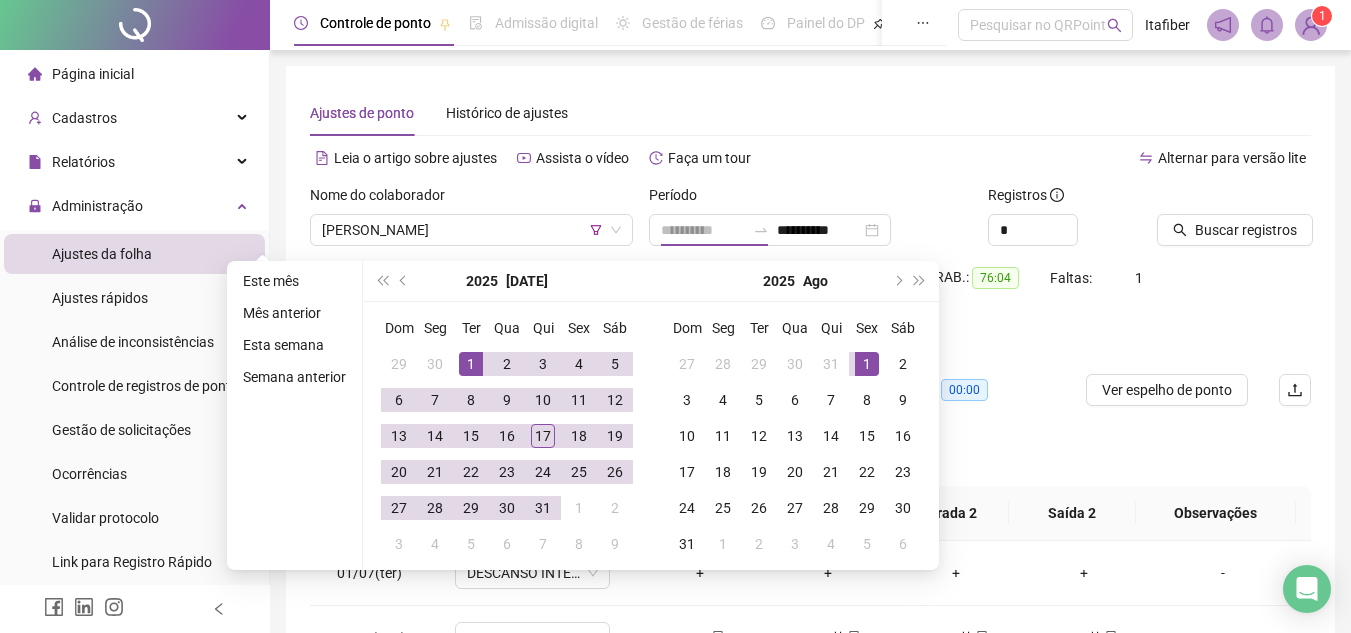 click on "1" at bounding box center [471, 364] 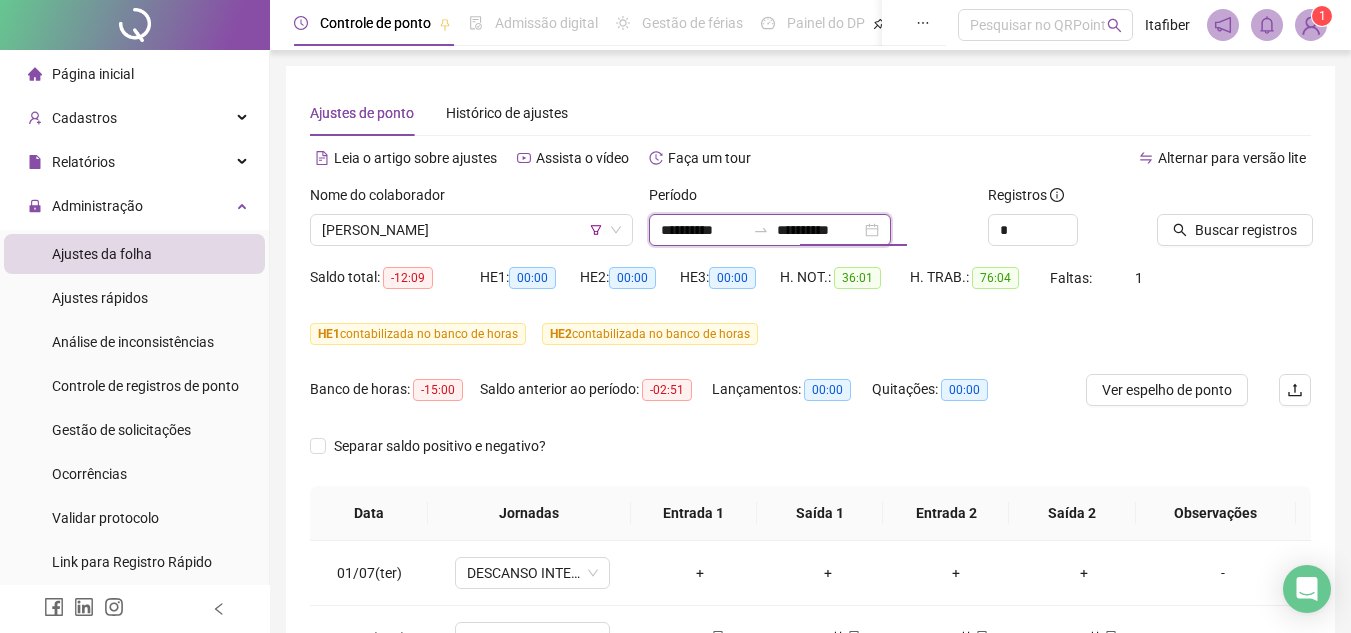 click on "**********" at bounding box center [819, 230] 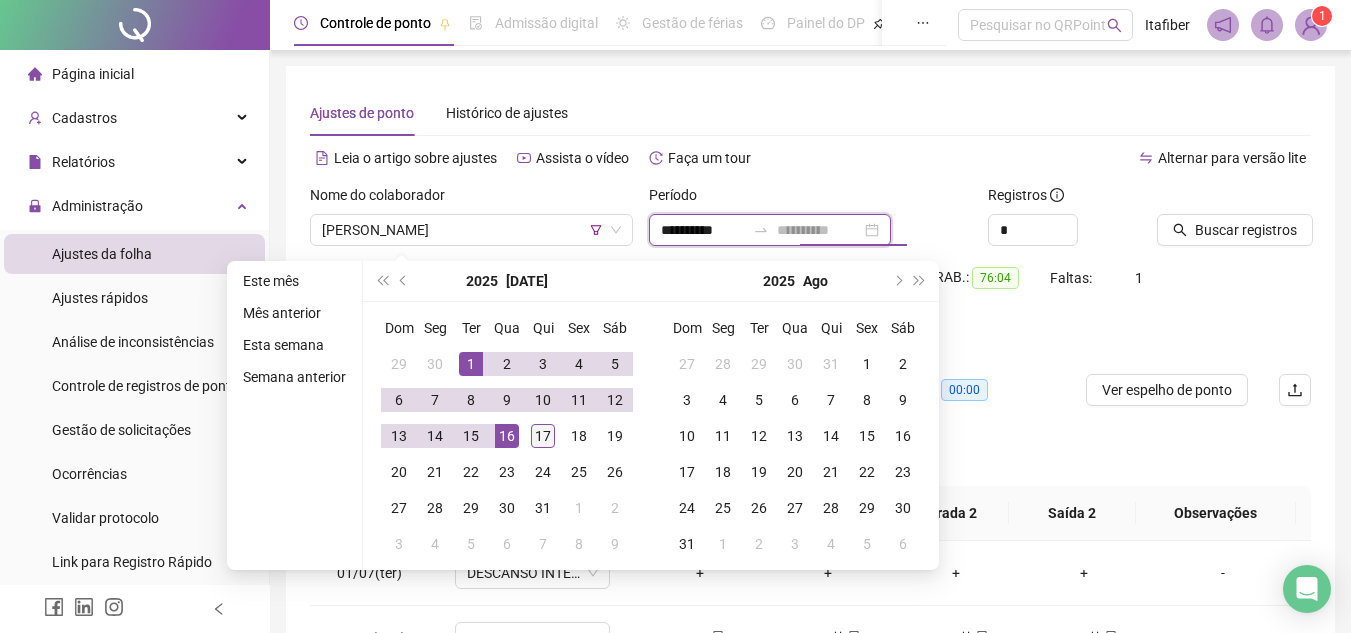 type on "**********" 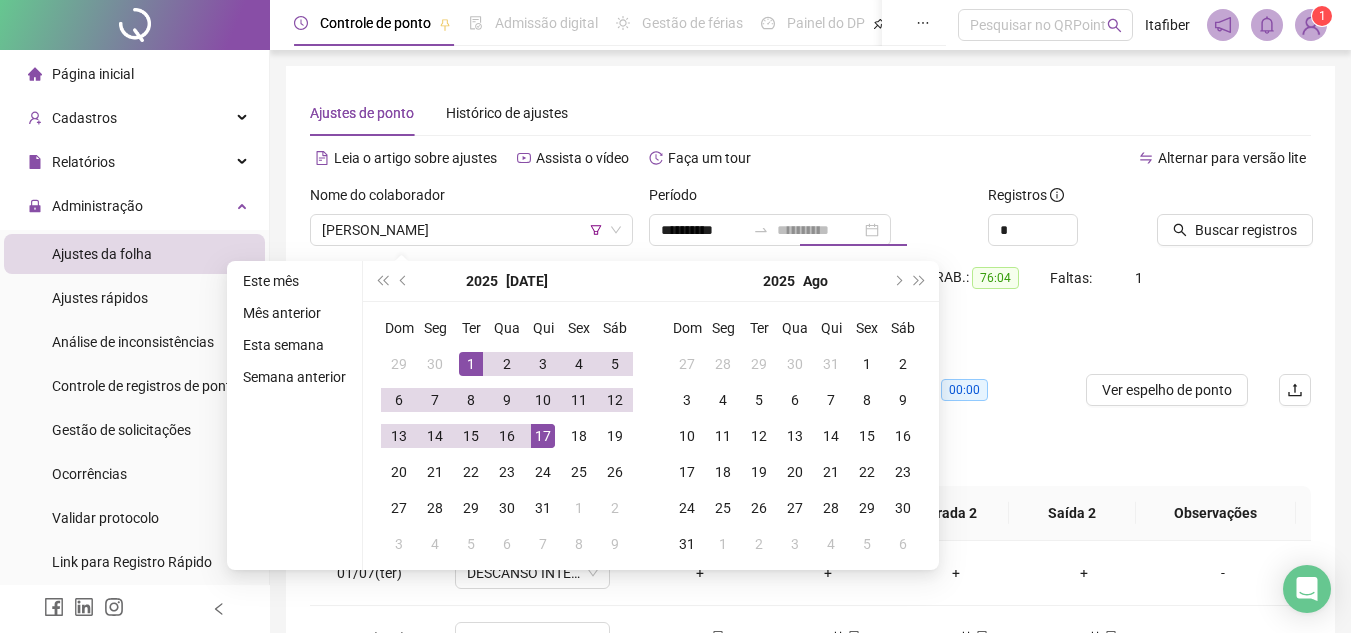 click on "17" at bounding box center [543, 436] 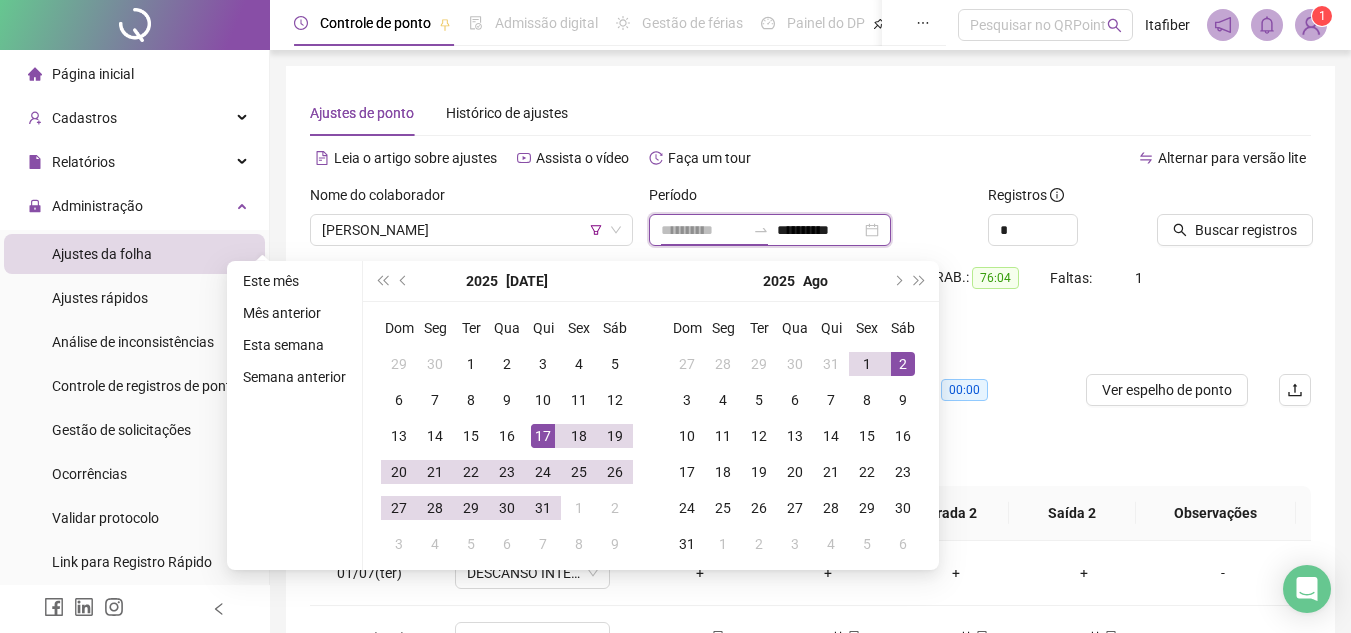 type on "**********" 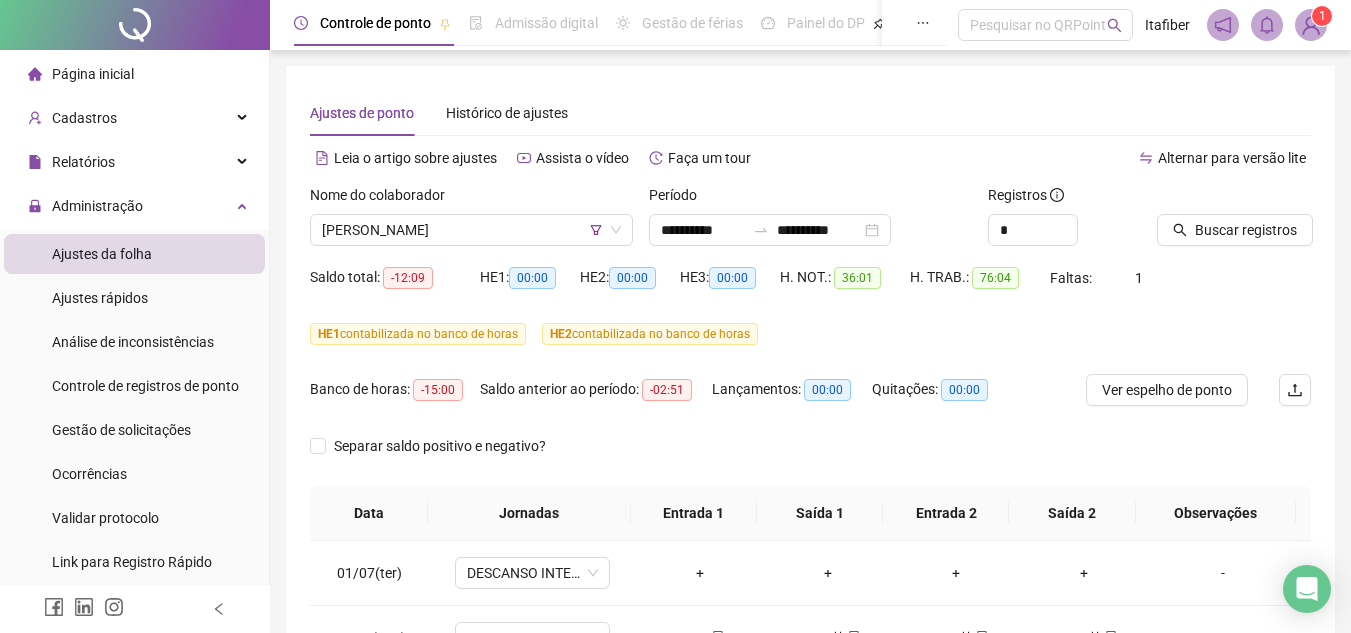 click on "Buscar registros" at bounding box center [1234, 223] 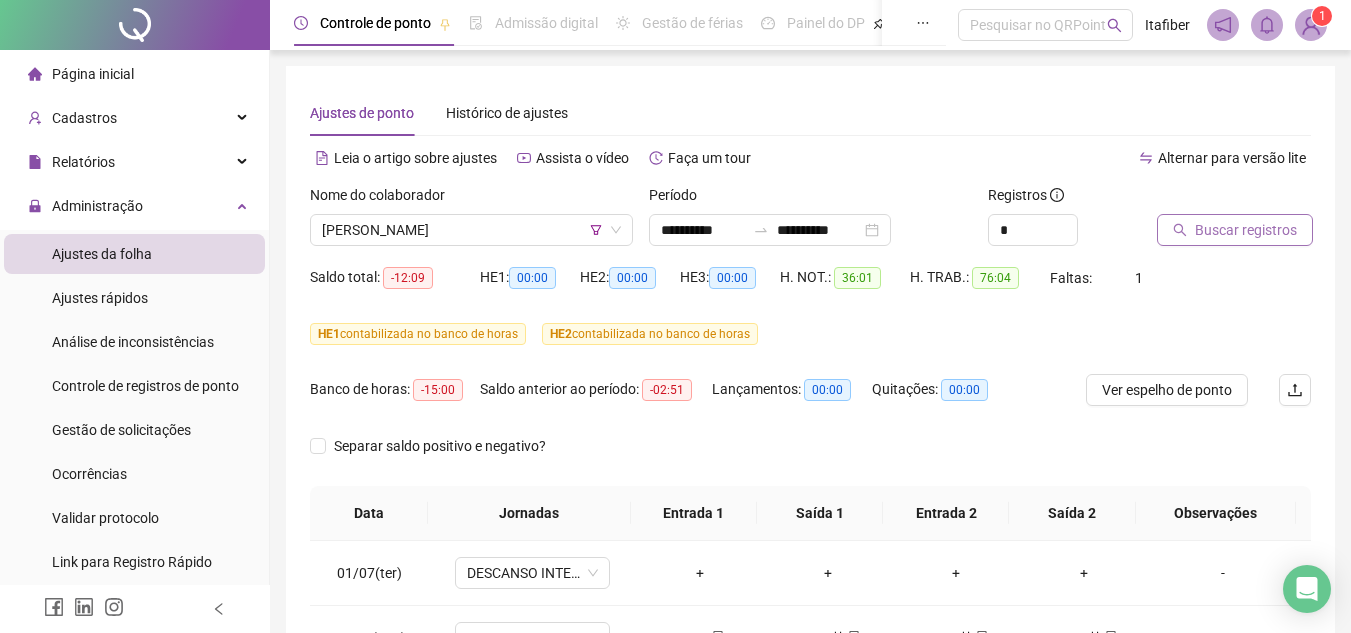 click on "Buscar registros" at bounding box center [1235, 230] 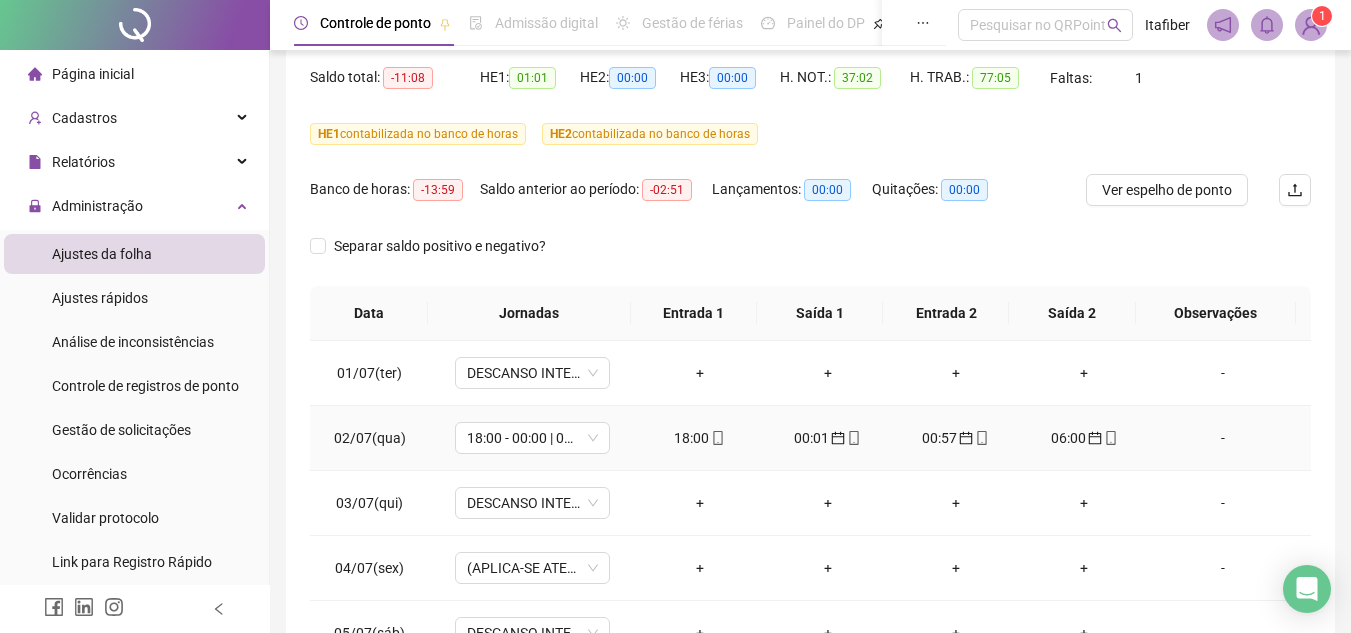 scroll, scrollTop: 300, scrollLeft: 0, axis: vertical 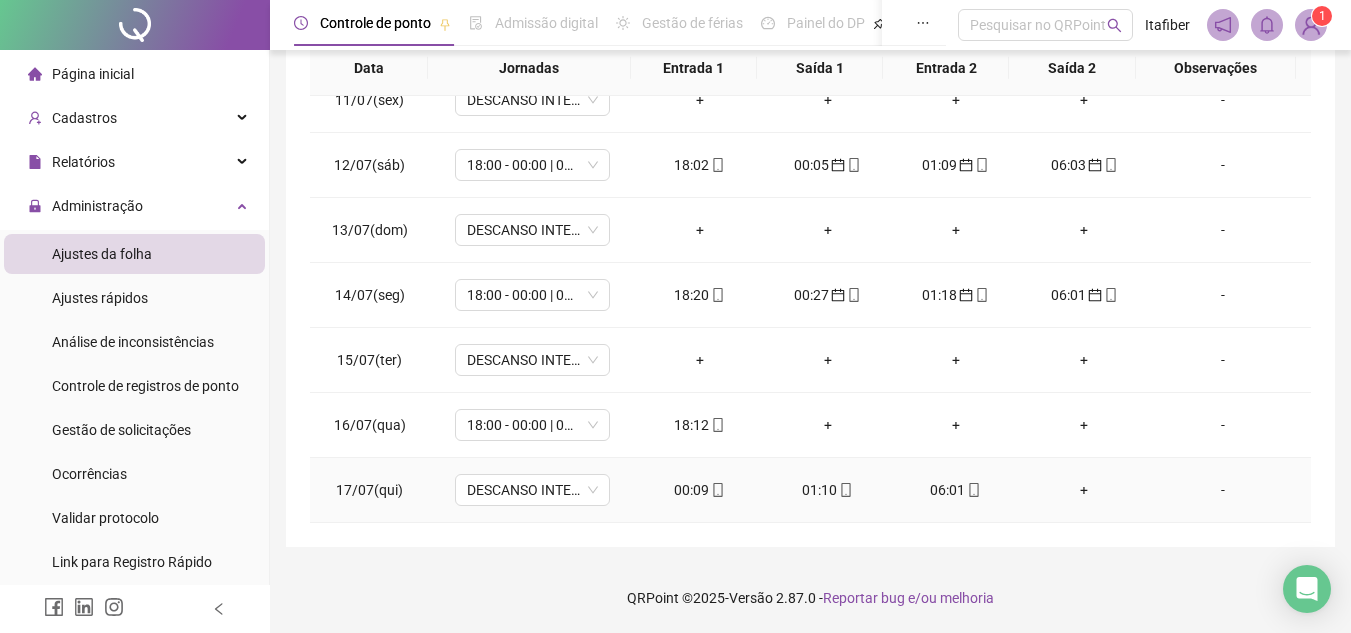 click on "00:09" at bounding box center [700, 490] 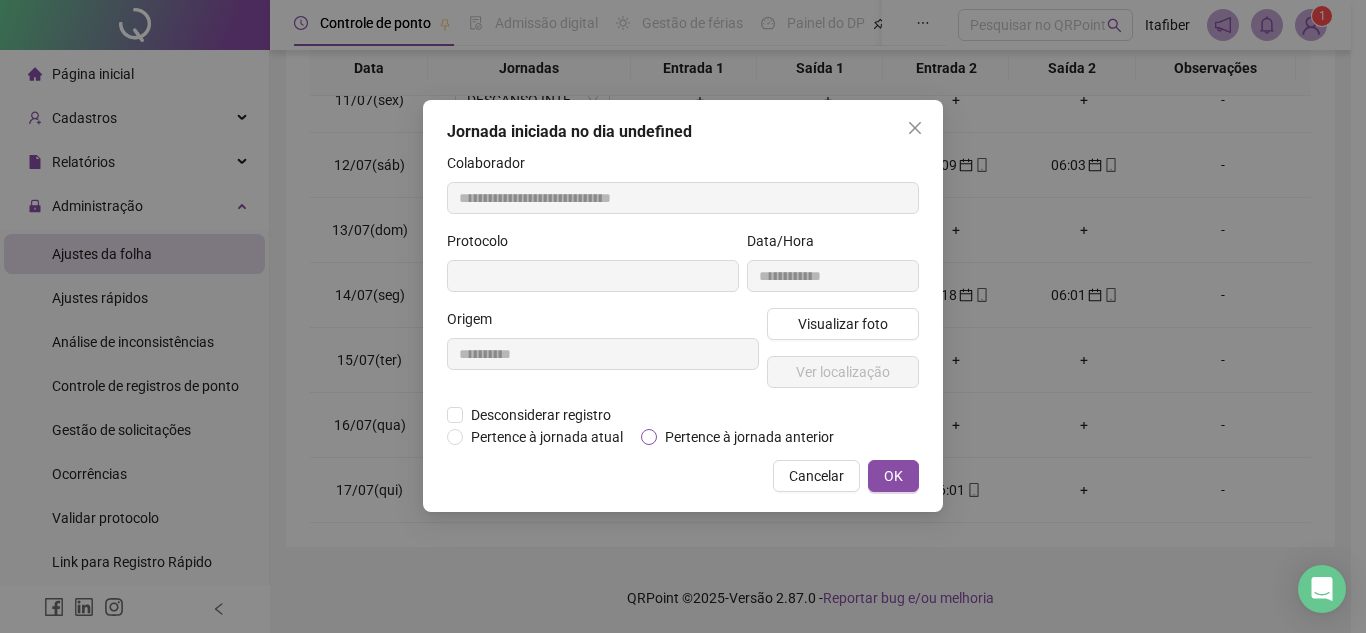 click on "Pertence à jornada anterior" at bounding box center (749, 437) 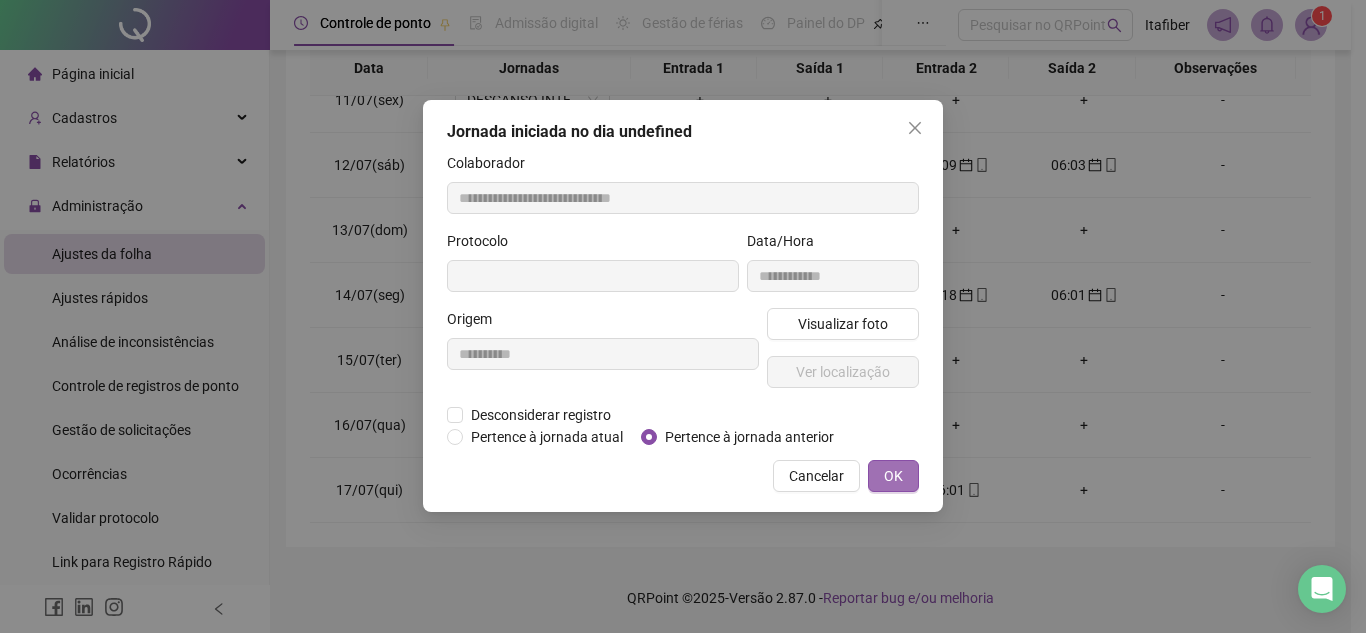 click on "OK" at bounding box center (893, 476) 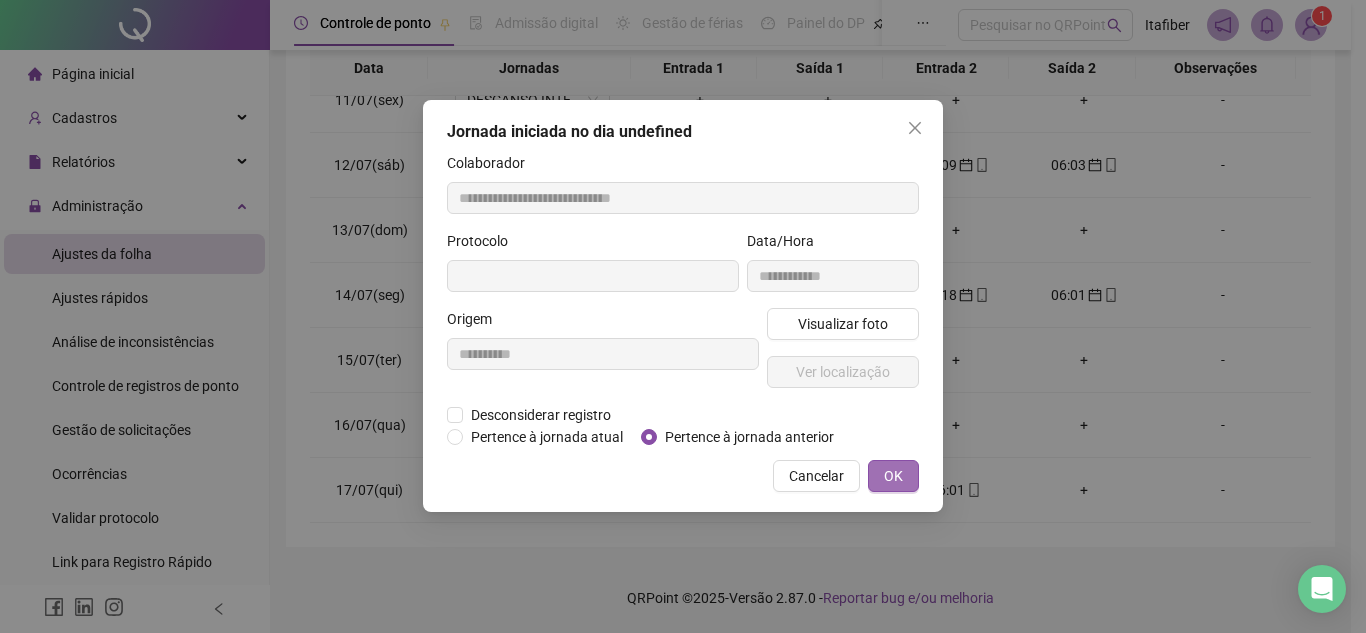 type on "**********" 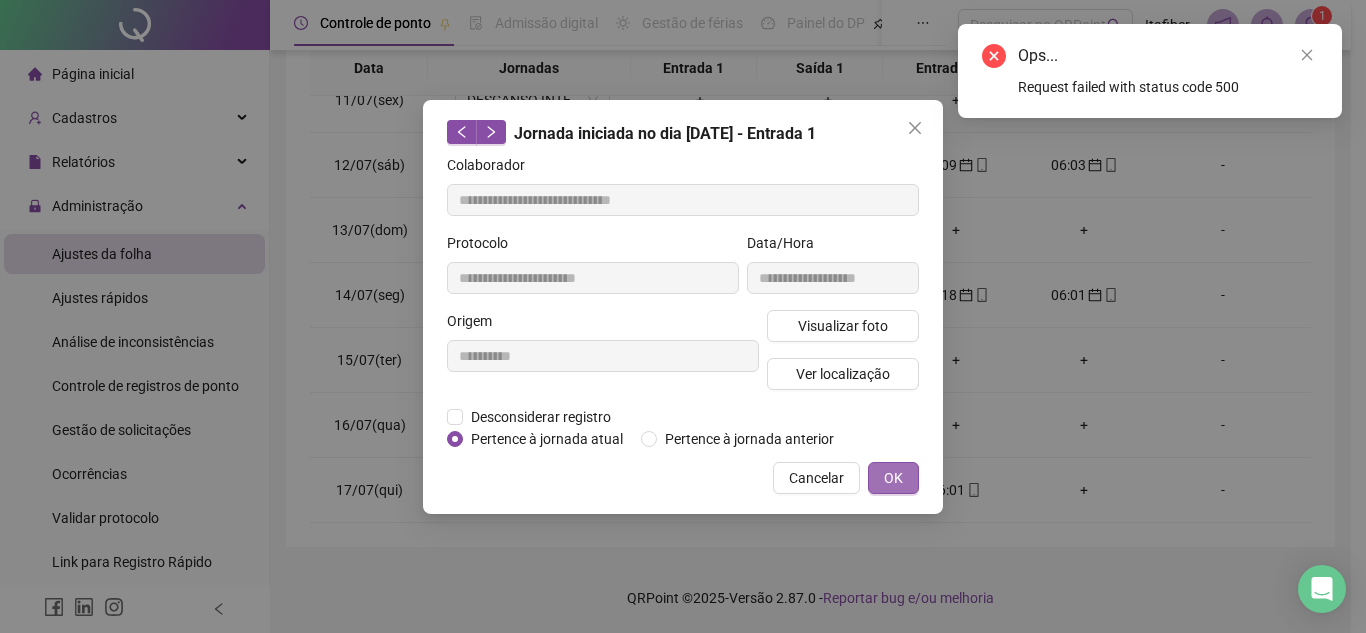 click on "OK" at bounding box center (893, 478) 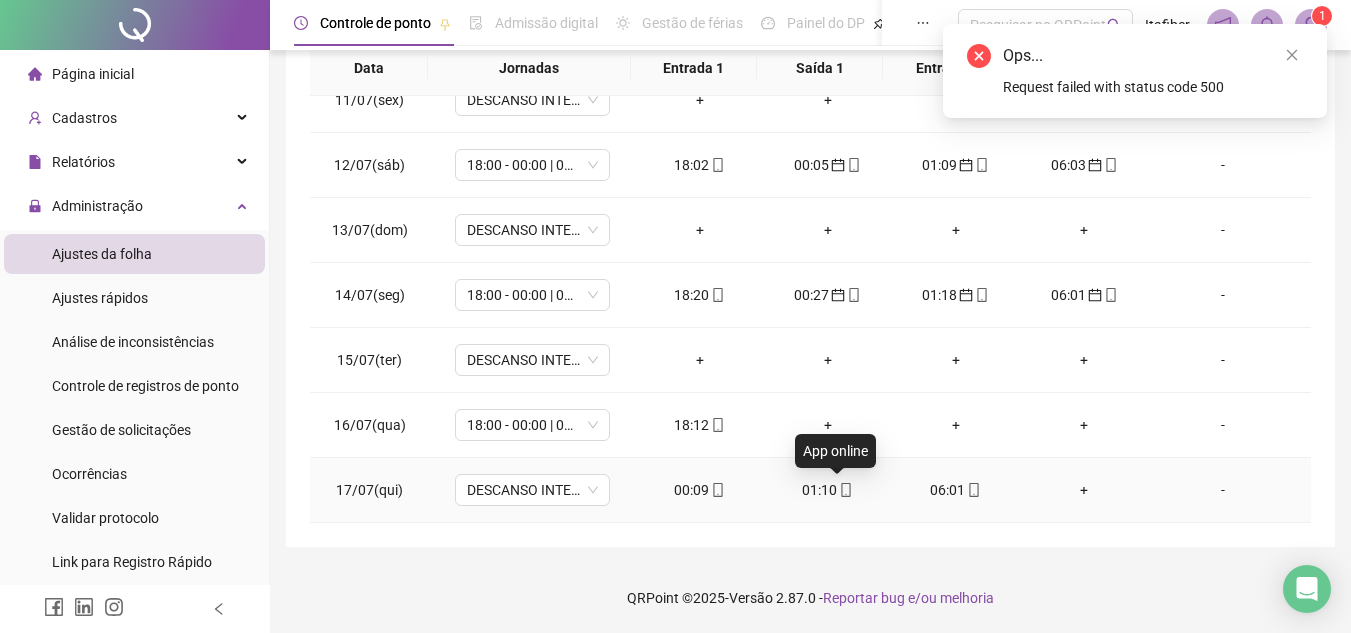 click 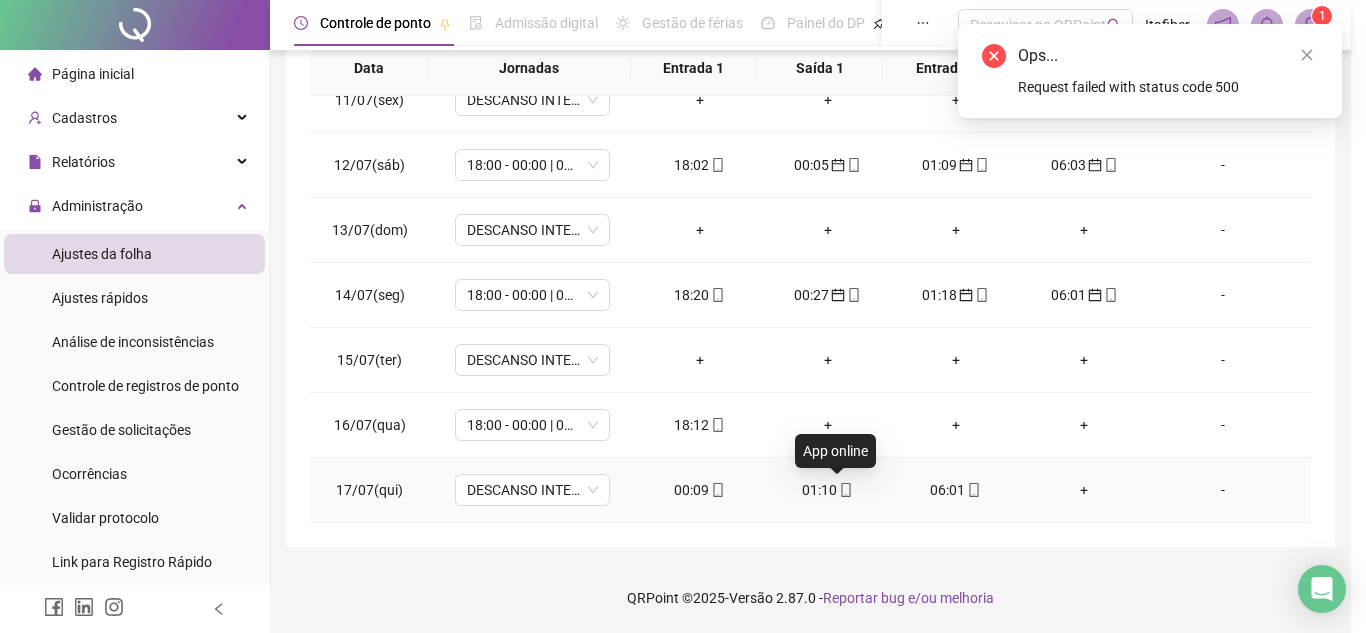 type on "**********" 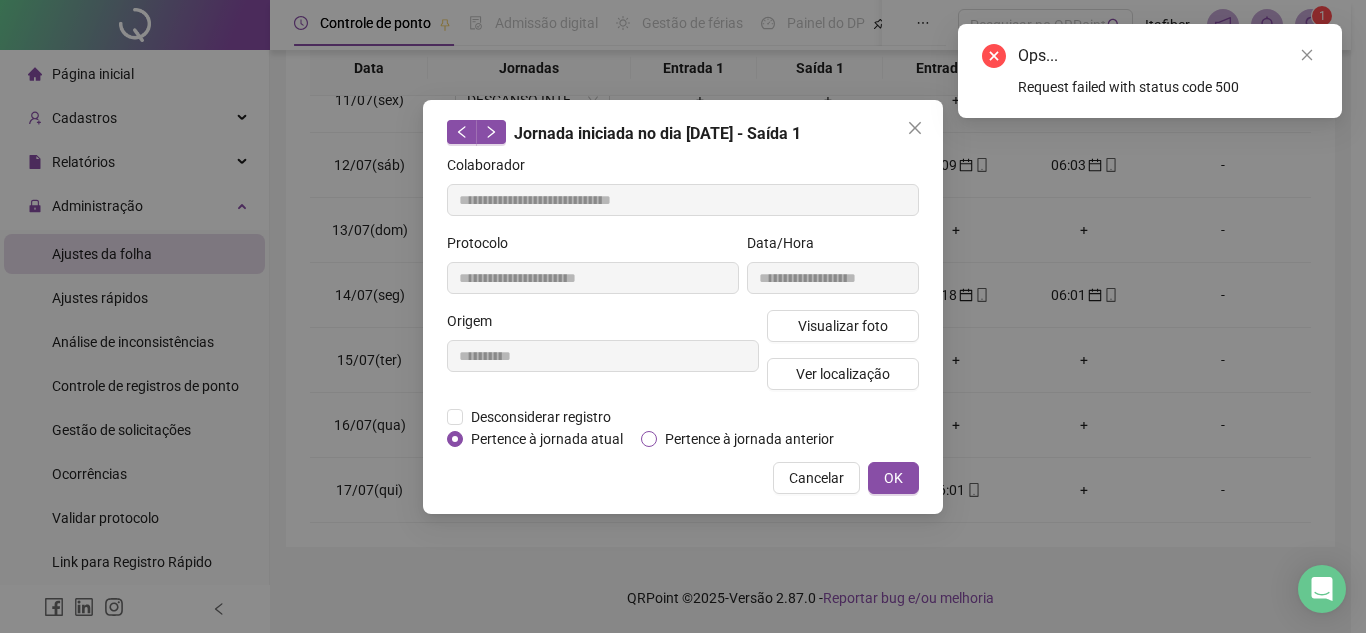 click on "Pertence à jornada anterior" at bounding box center [749, 439] 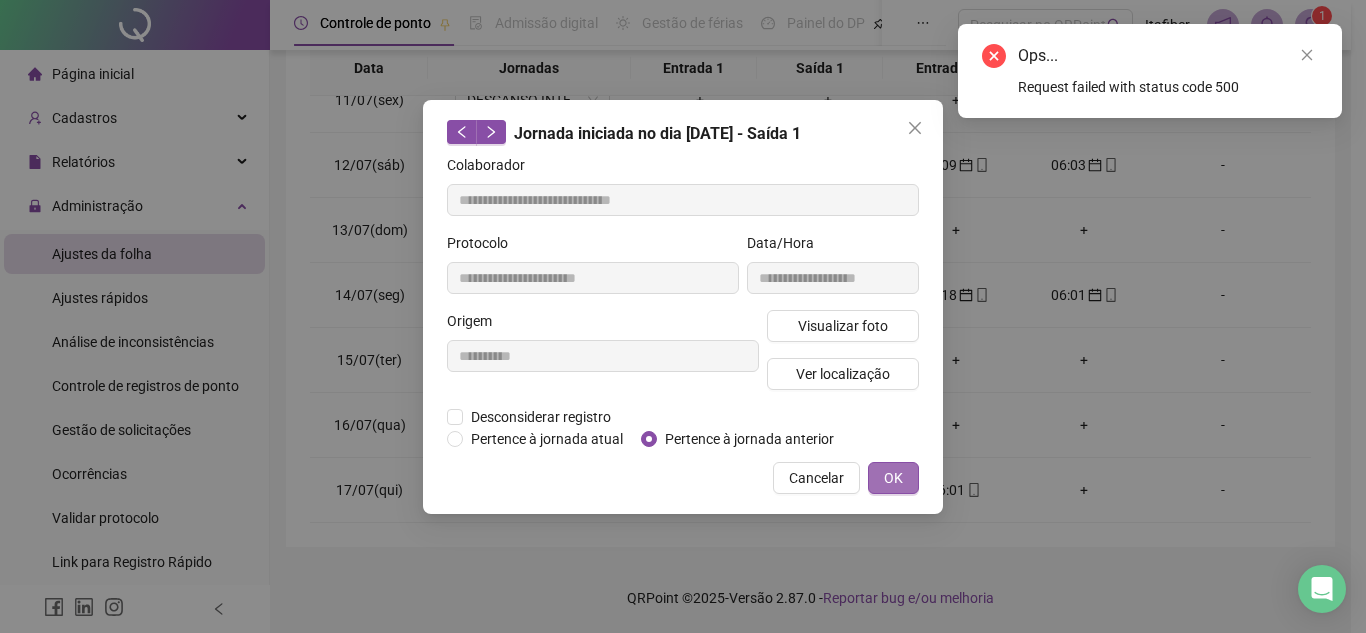 click on "OK" at bounding box center (893, 478) 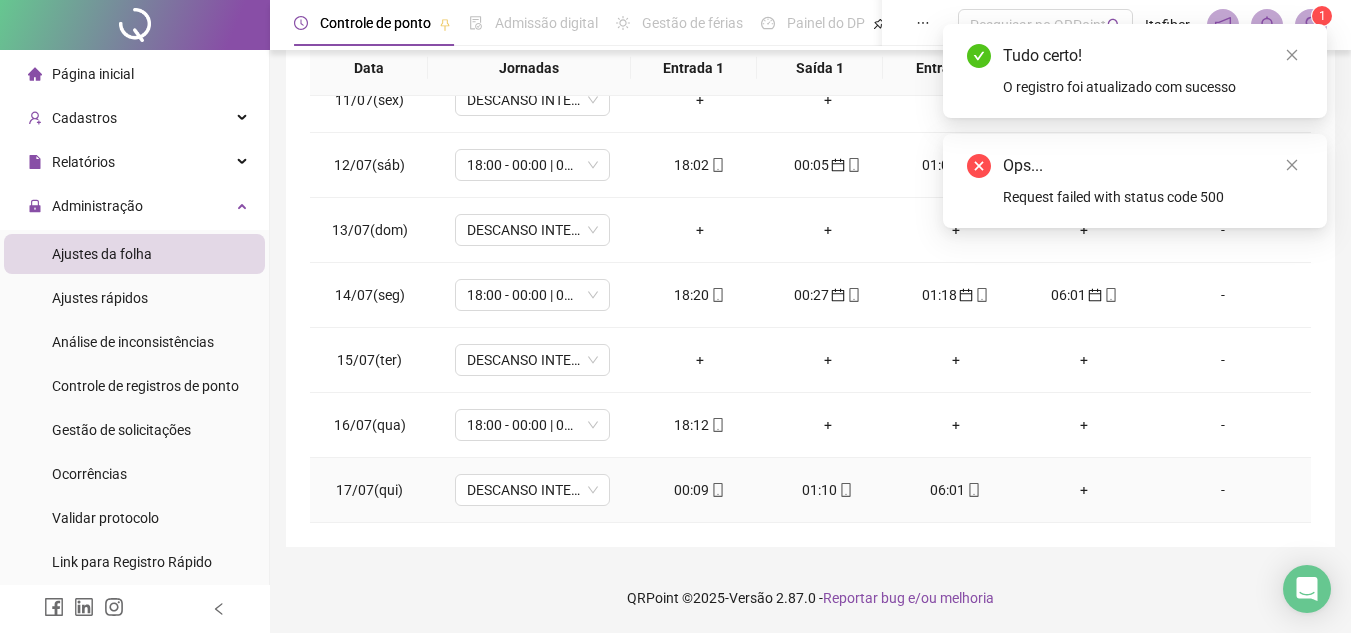 click on "06:01" at bounding box center (956, 490) 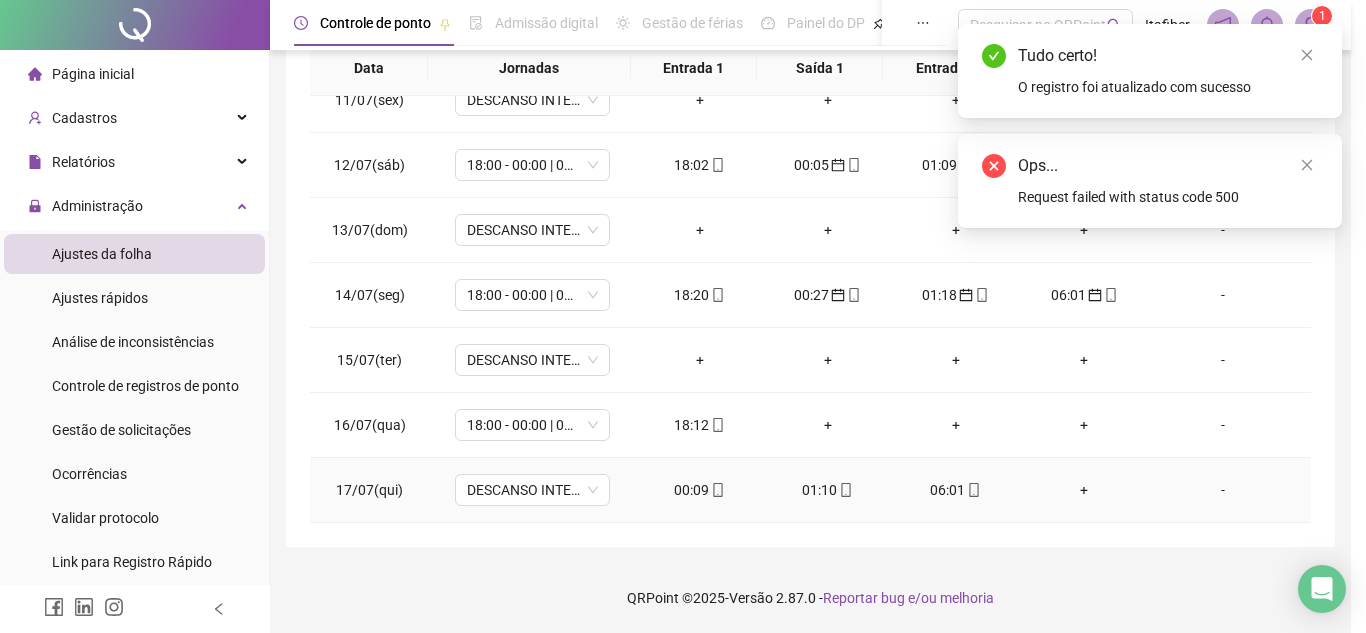 type on "**********" 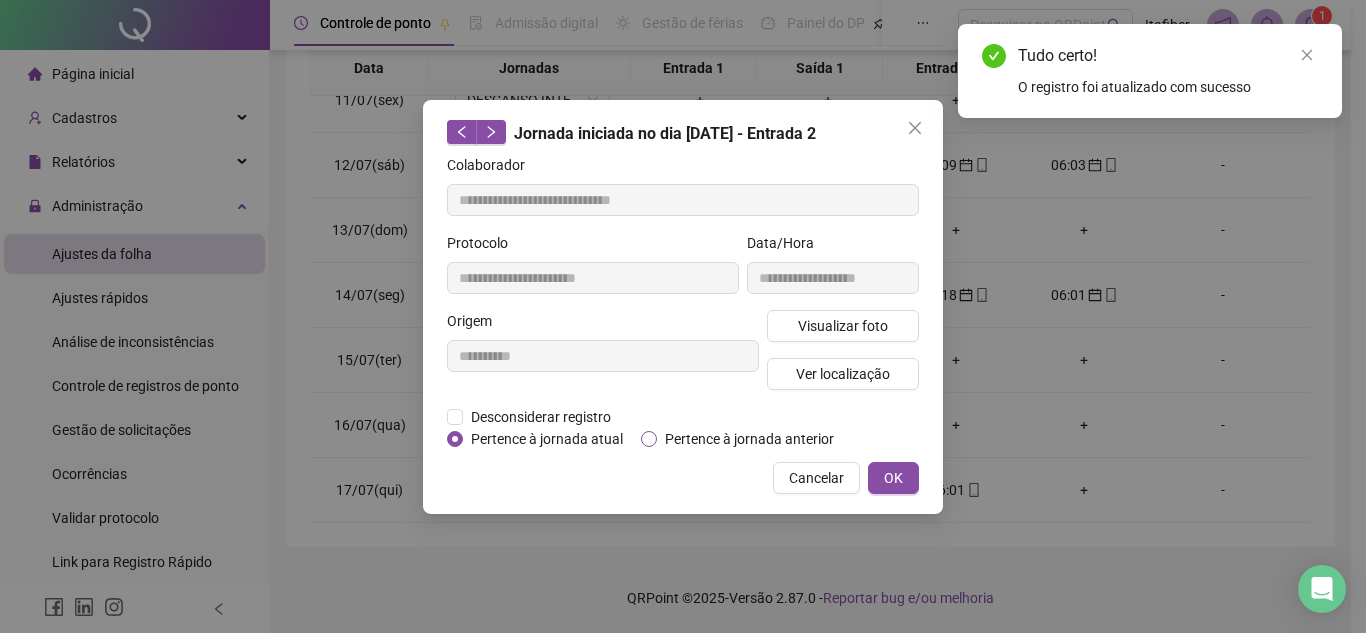 click on "Pertence à jornada anterior" at bounding box center [749, 439] 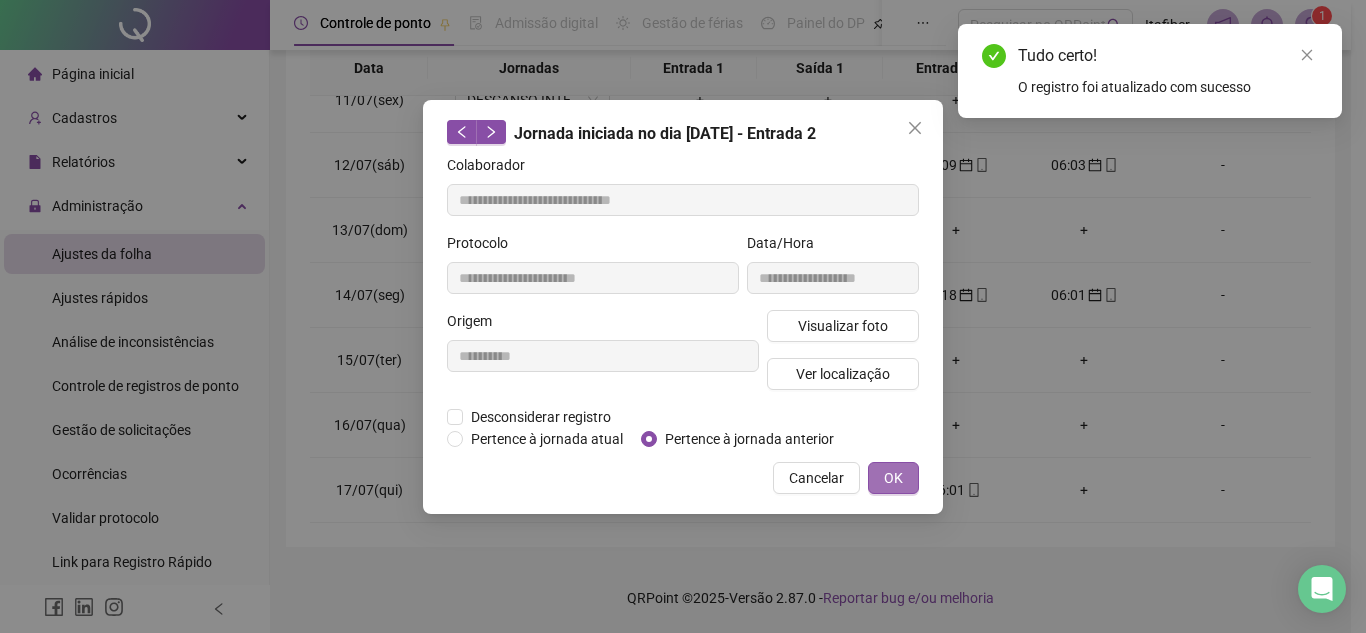 click on "OK" at bounding box center [893, 478] 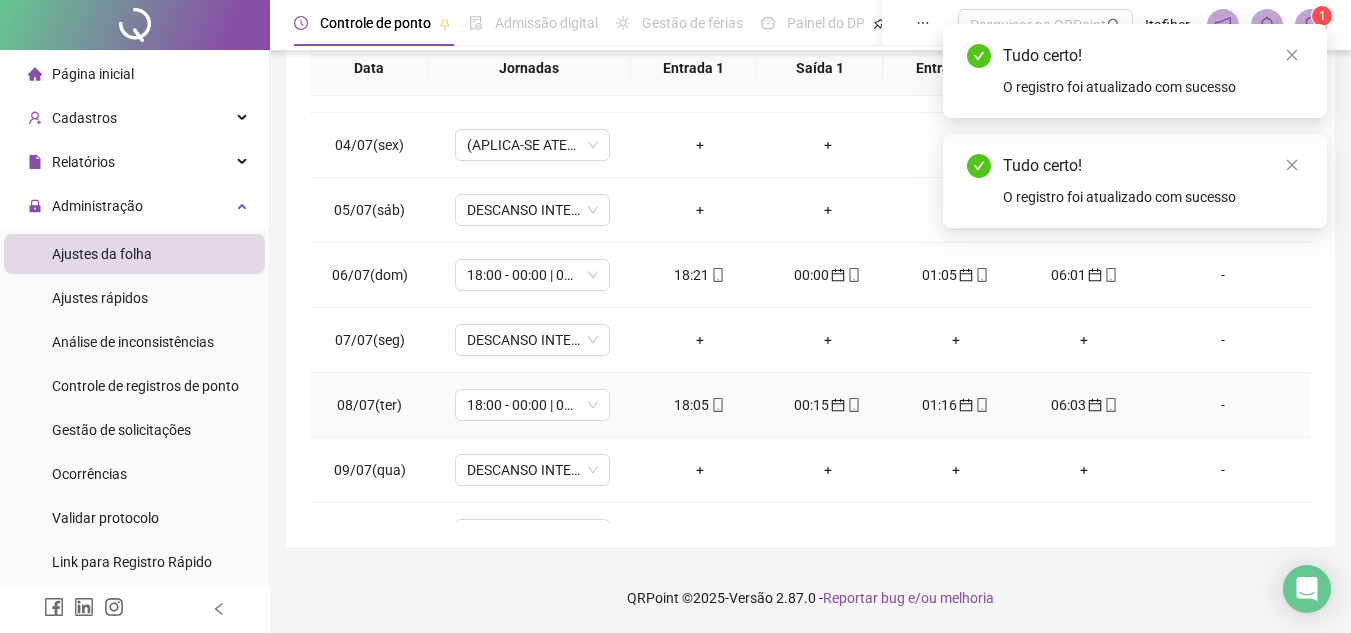 scroll, scrollTop: 0, scrollLeft: 0, axis: both 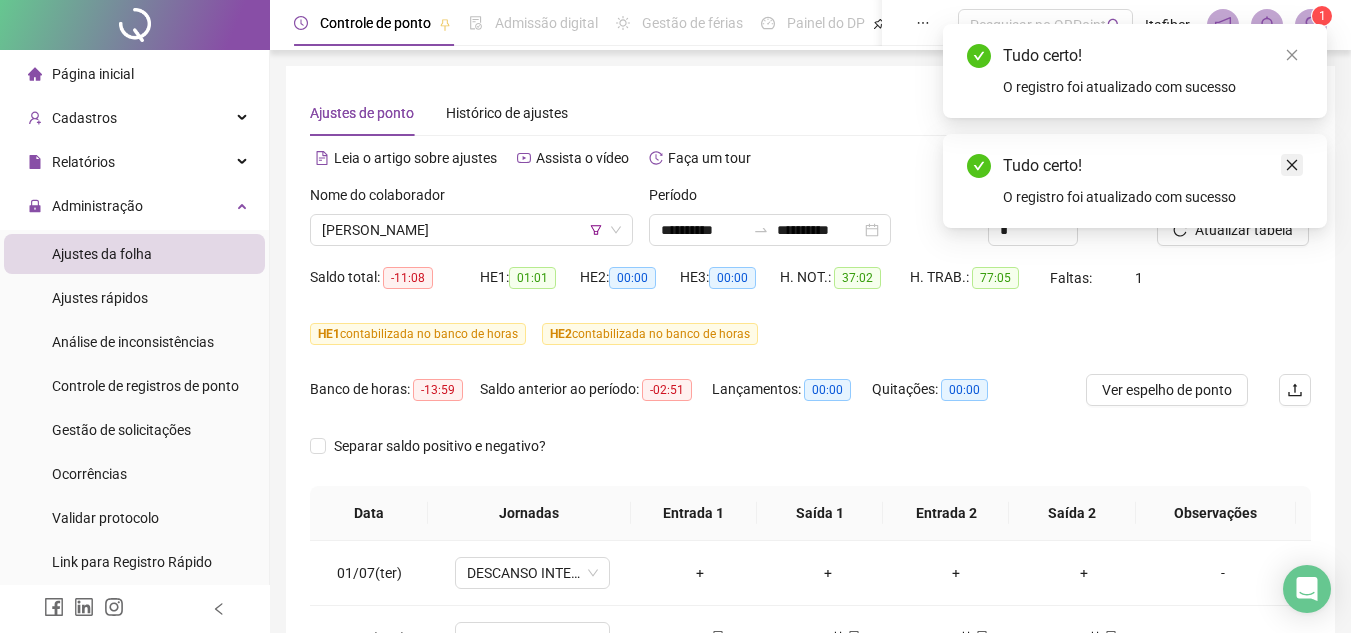 click at bounding box center [1292, 165] 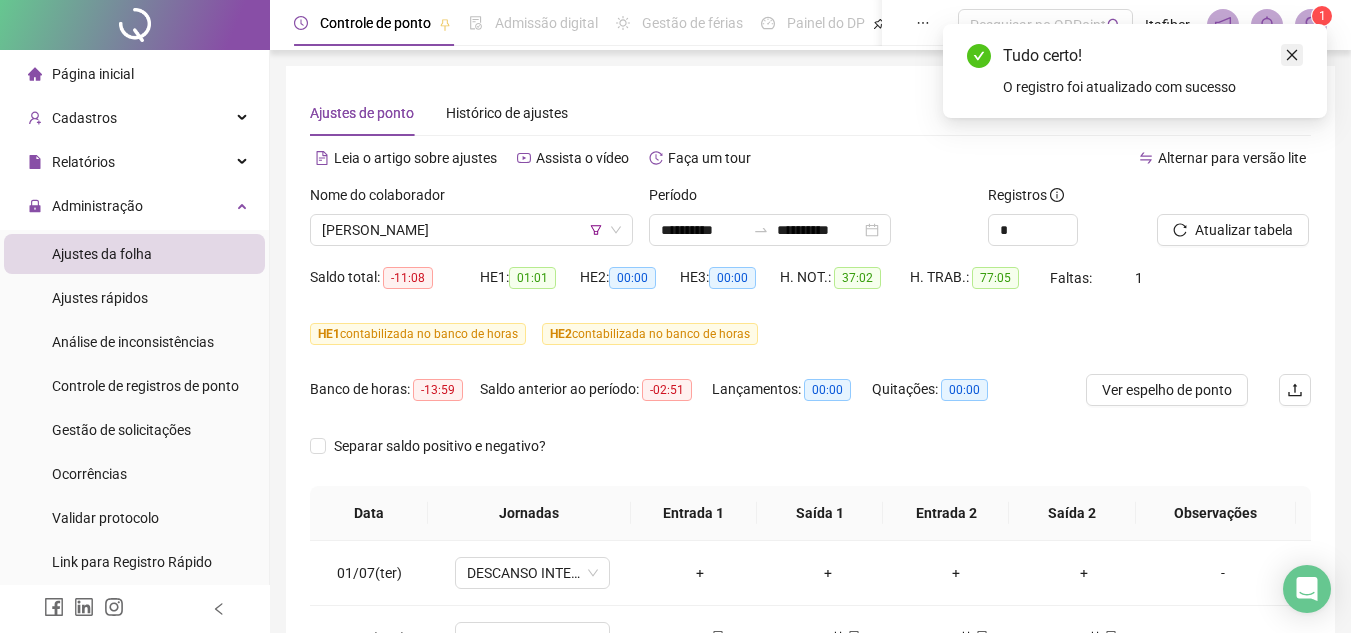 click 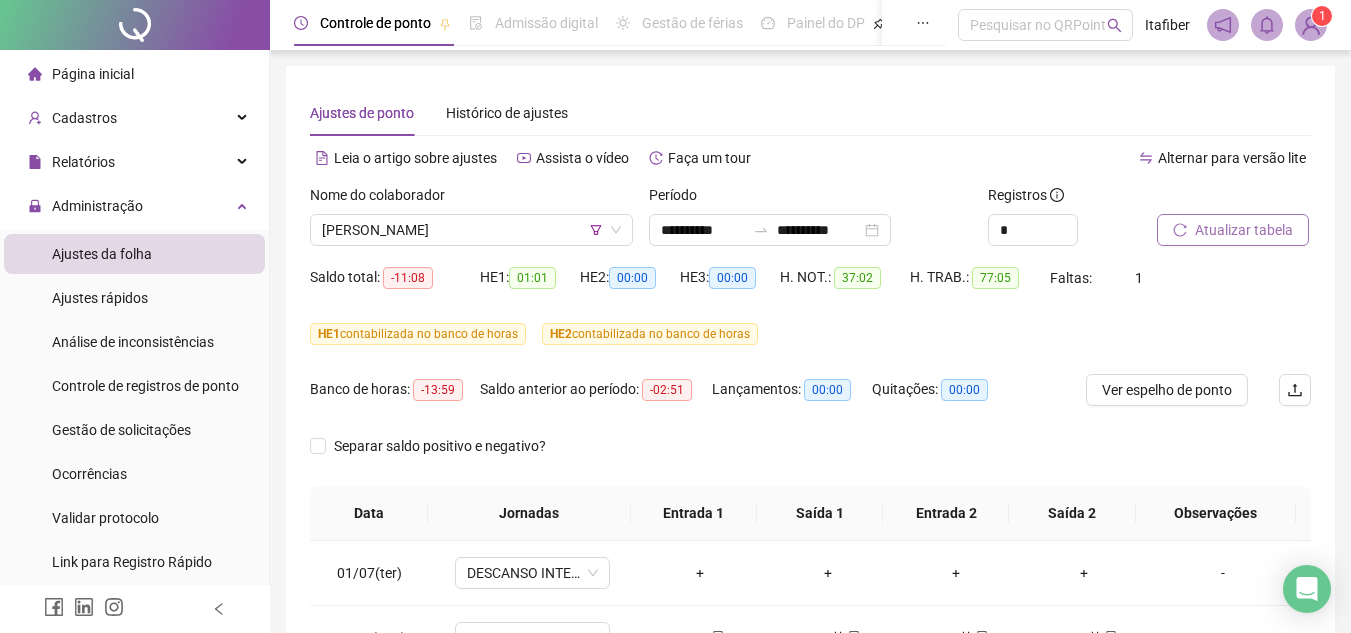 click on "Atualizar tabela" at bounding box center [1244, 230] 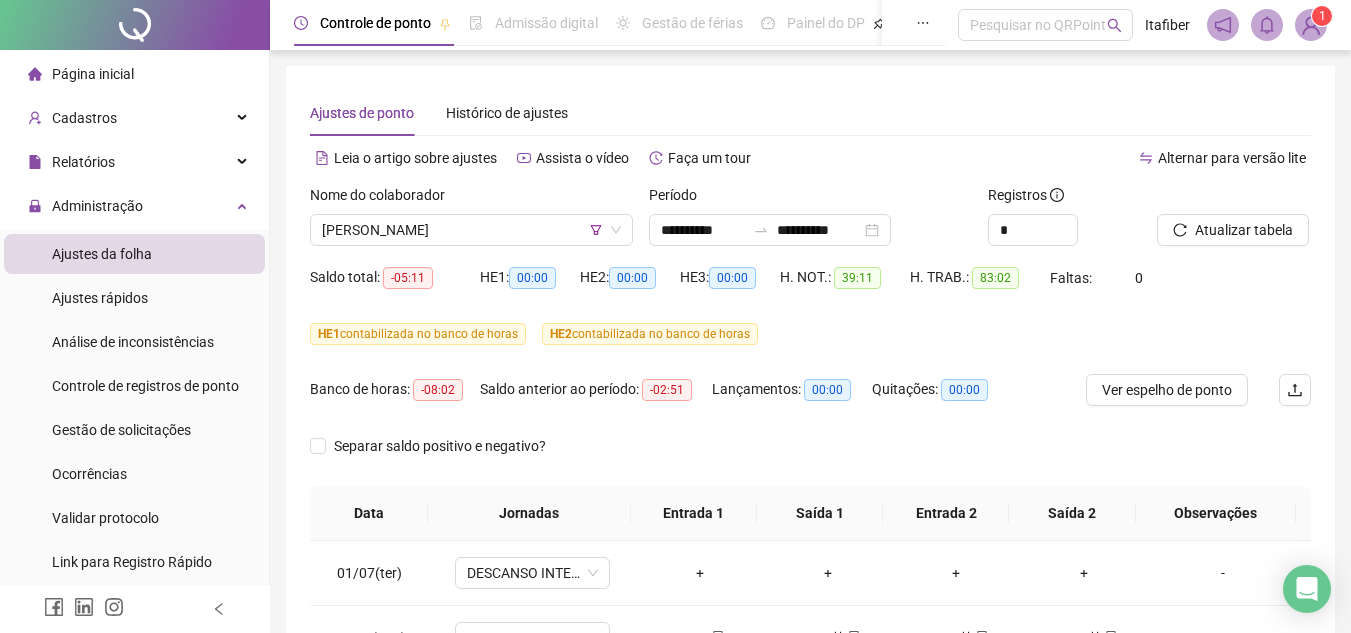 scroll, scrollTop: 400, scrollLeft: 0, axis: vertical 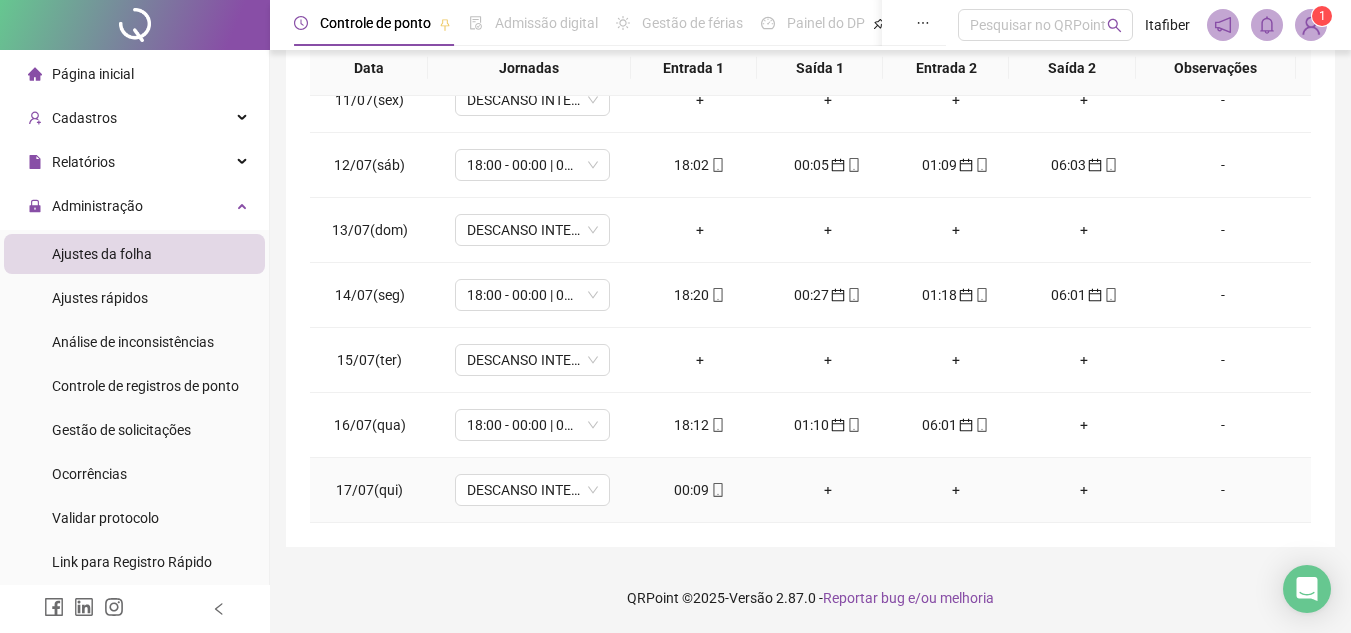 click on "00:09" at bounding box center (700, 490) 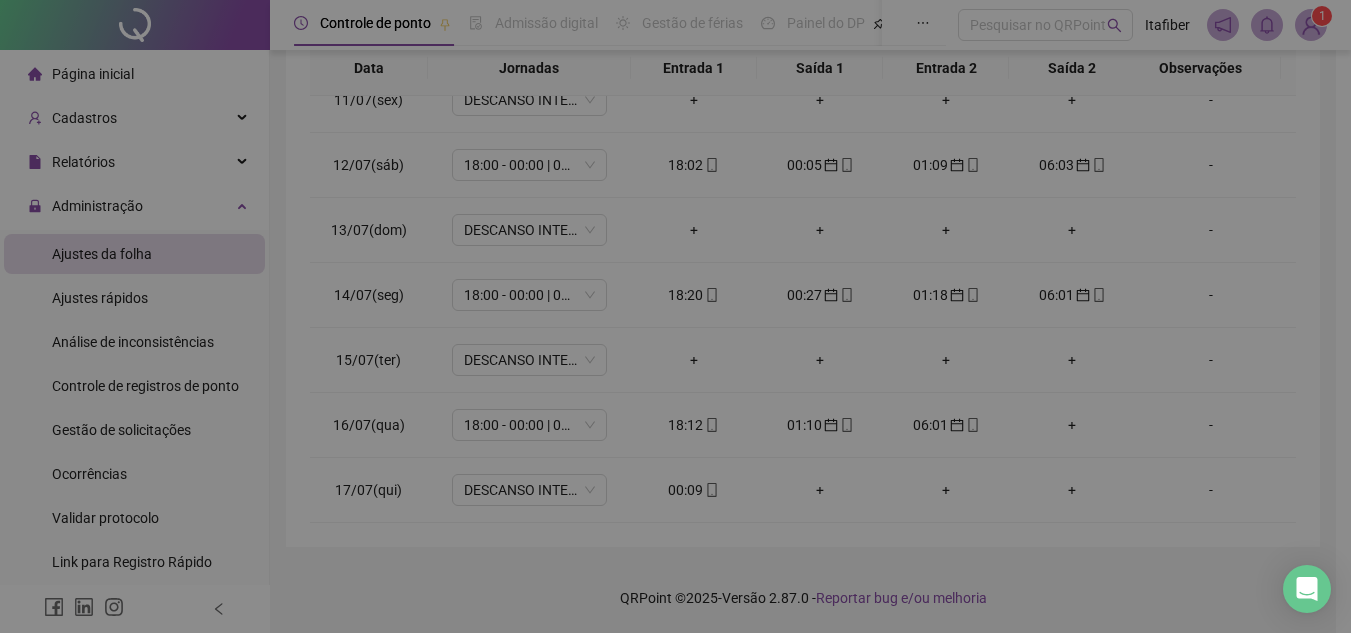 type on "**********" 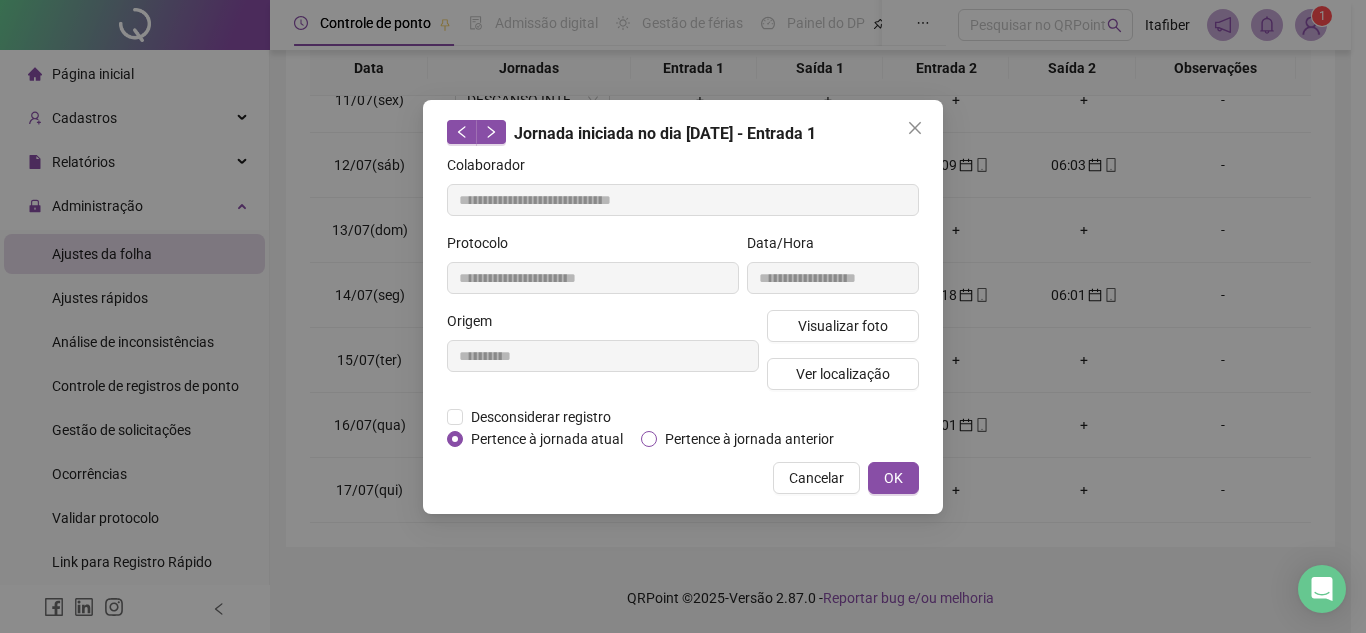 click on "Pertence à jornada anterior" at bounding box center [749, 439] 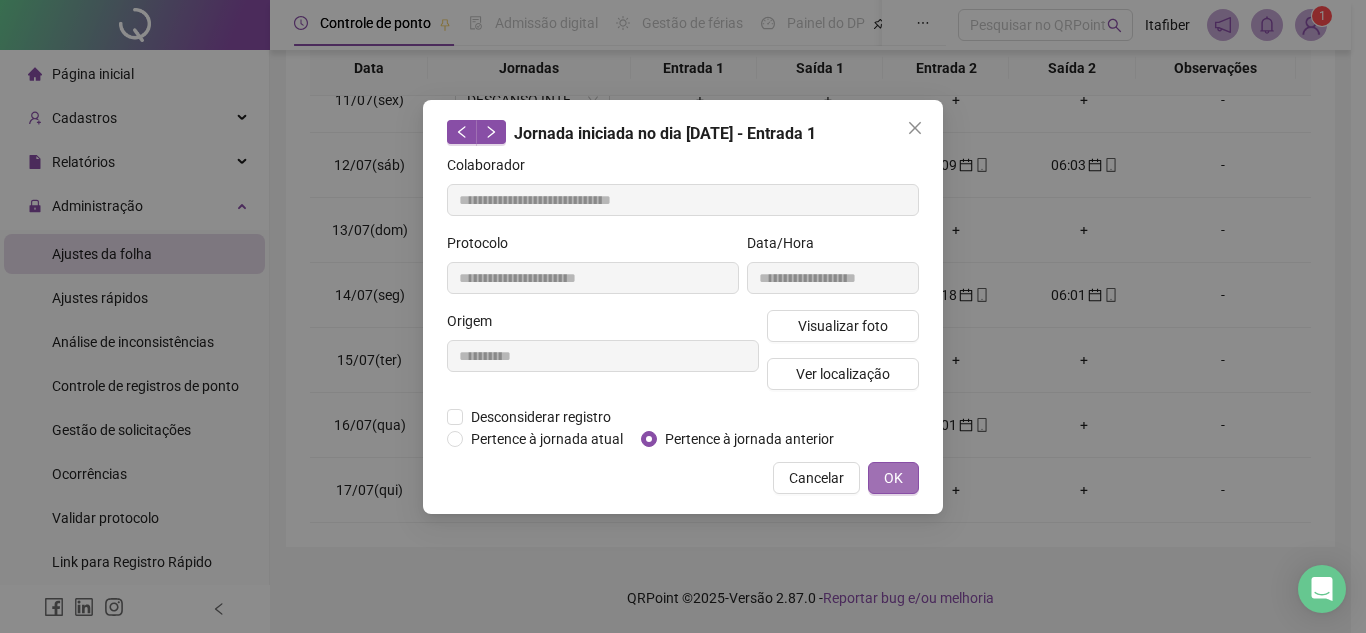 click on "OK" at bounding box center (893, 478) 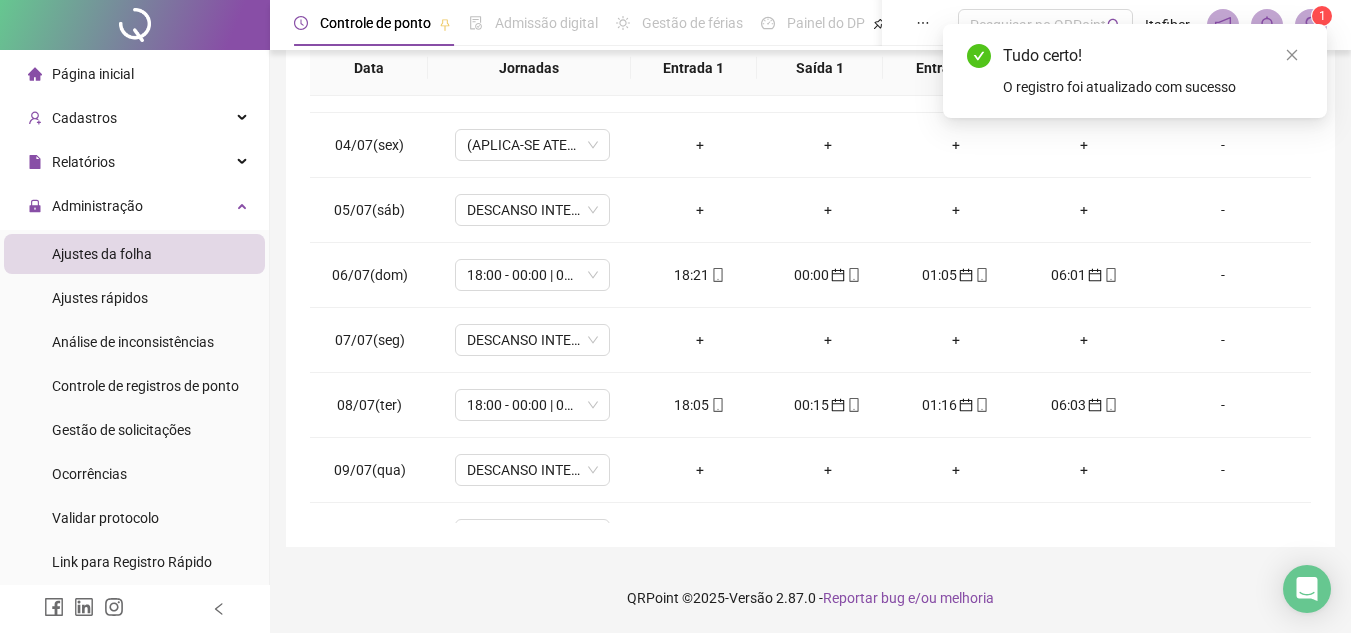 scroll, scrollTop: 0, scrollLeft: 0, axis: both 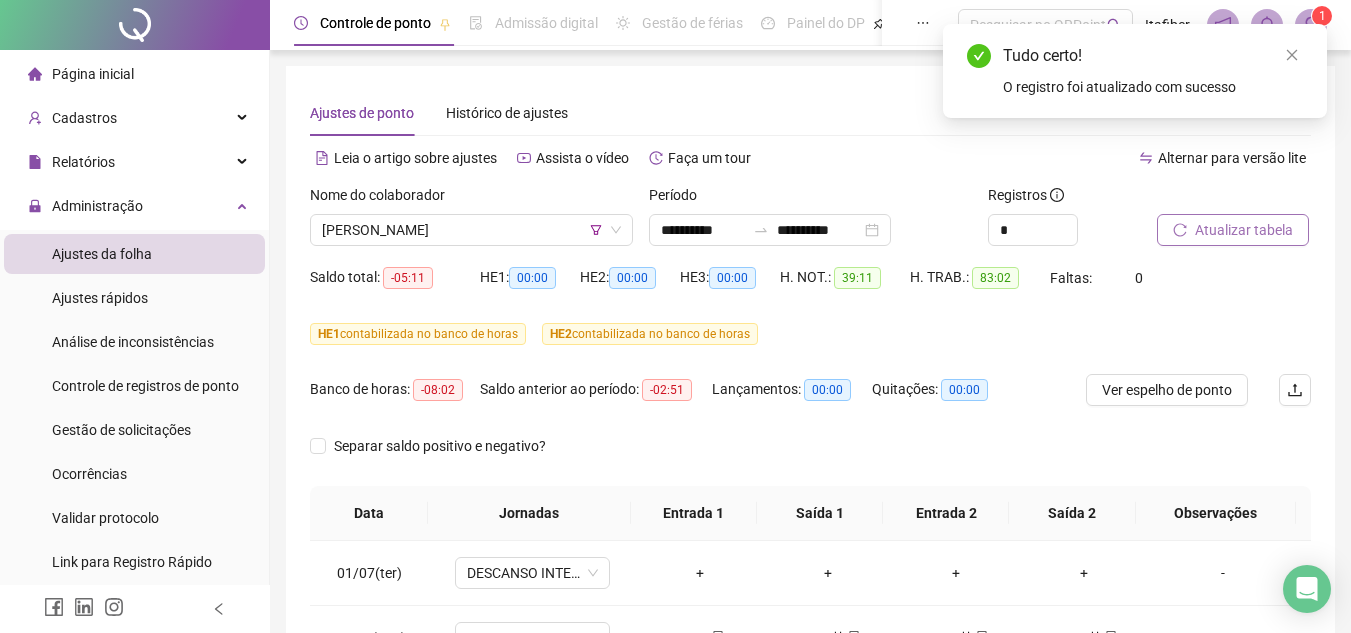 click on "Atualizar tabela" at bounding box center (1244, 230) 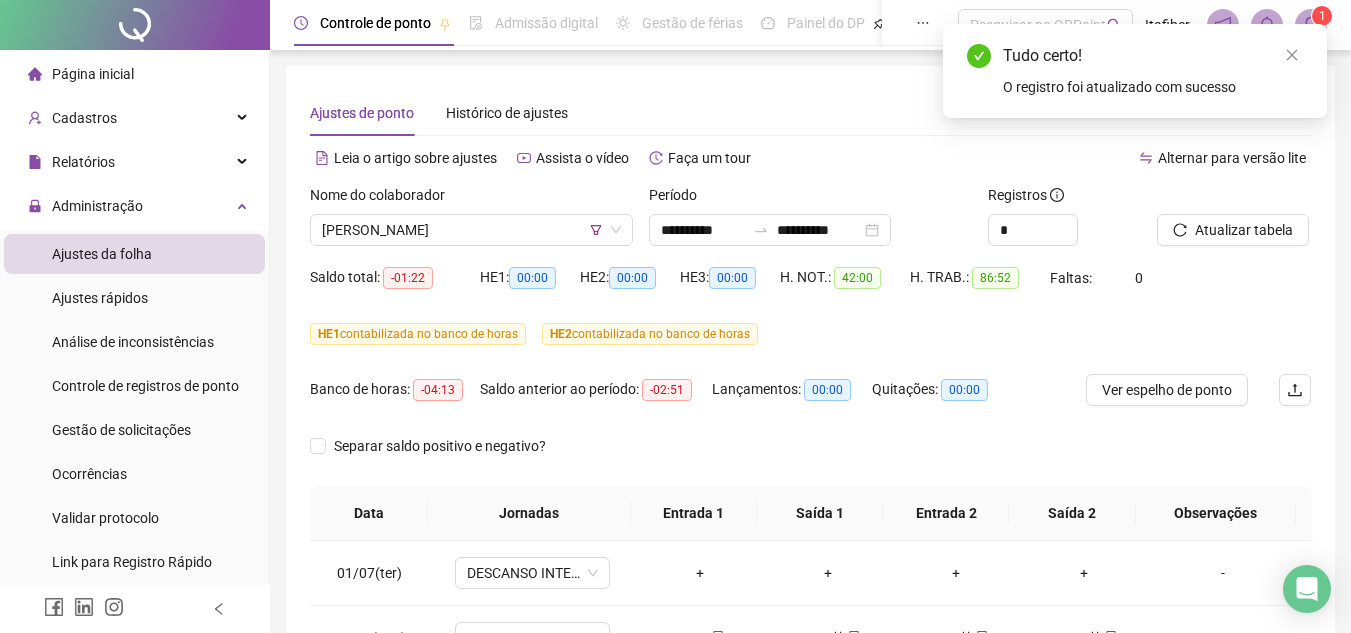 scroll, scrollTop: 445, scrollLeft: 0, axis: vertical 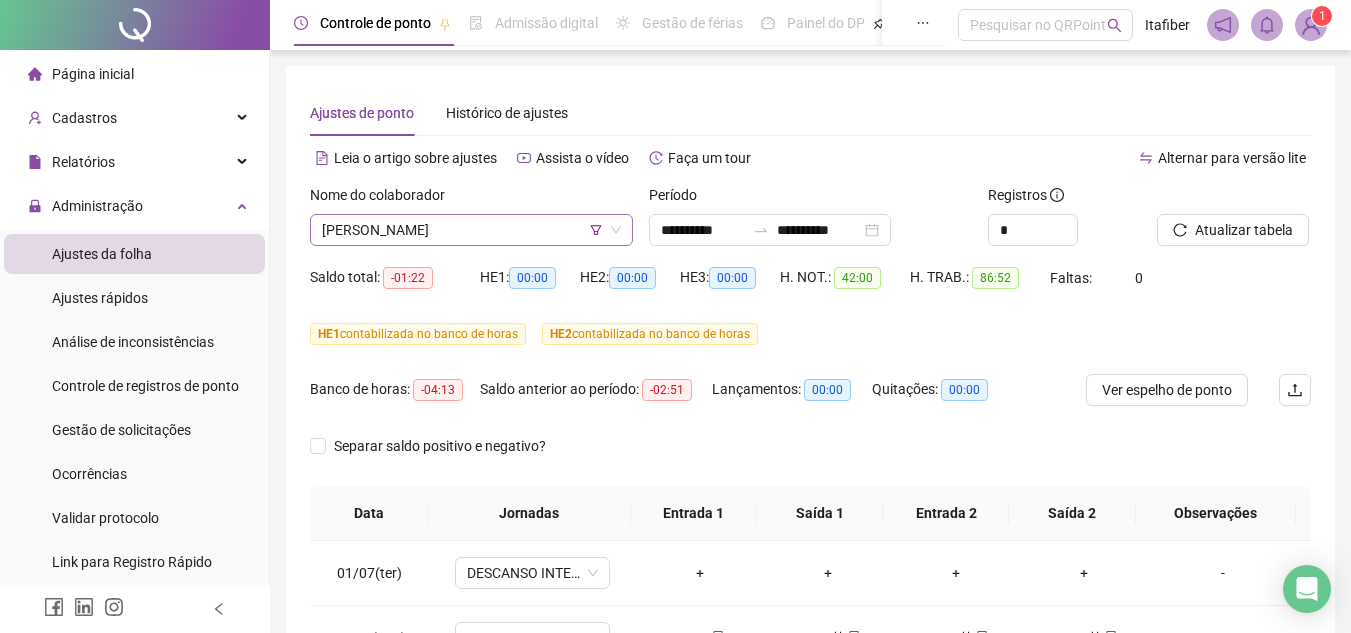 click on "[PERSON_NAME]" at bounding box center [471, 230] 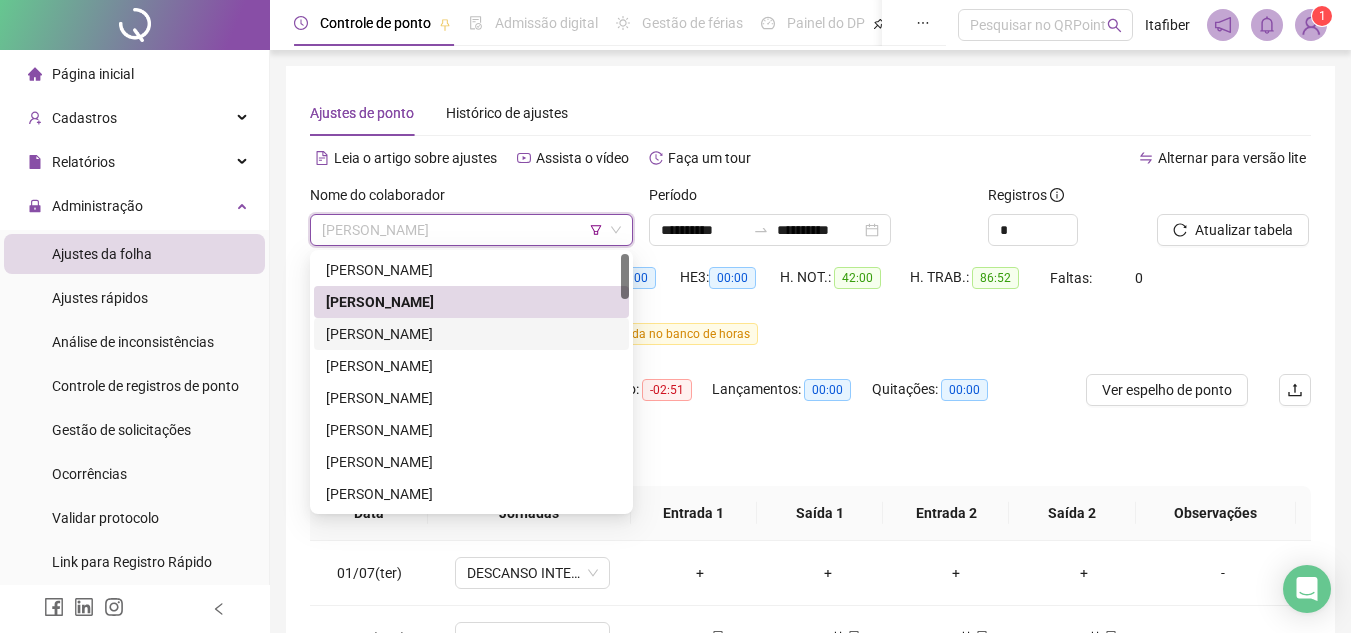 click on "[PERSON_NAME]" at bounding box center (471, 334) 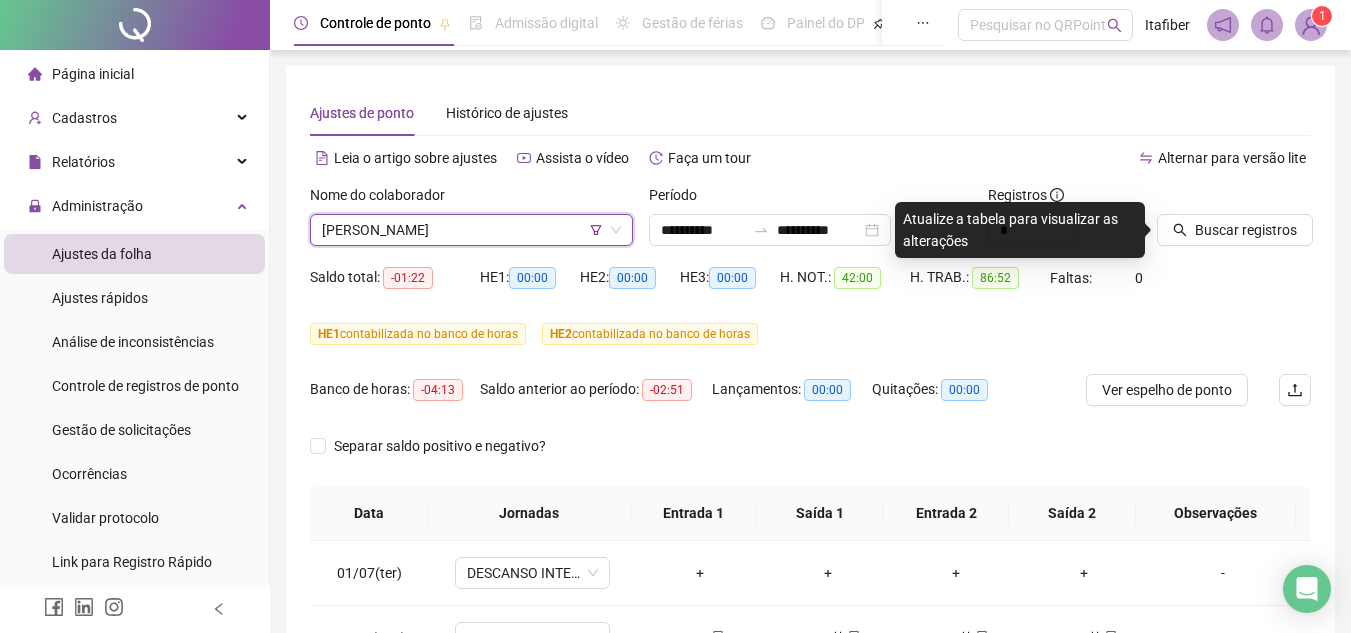 click at bounding box center (1209, 199) 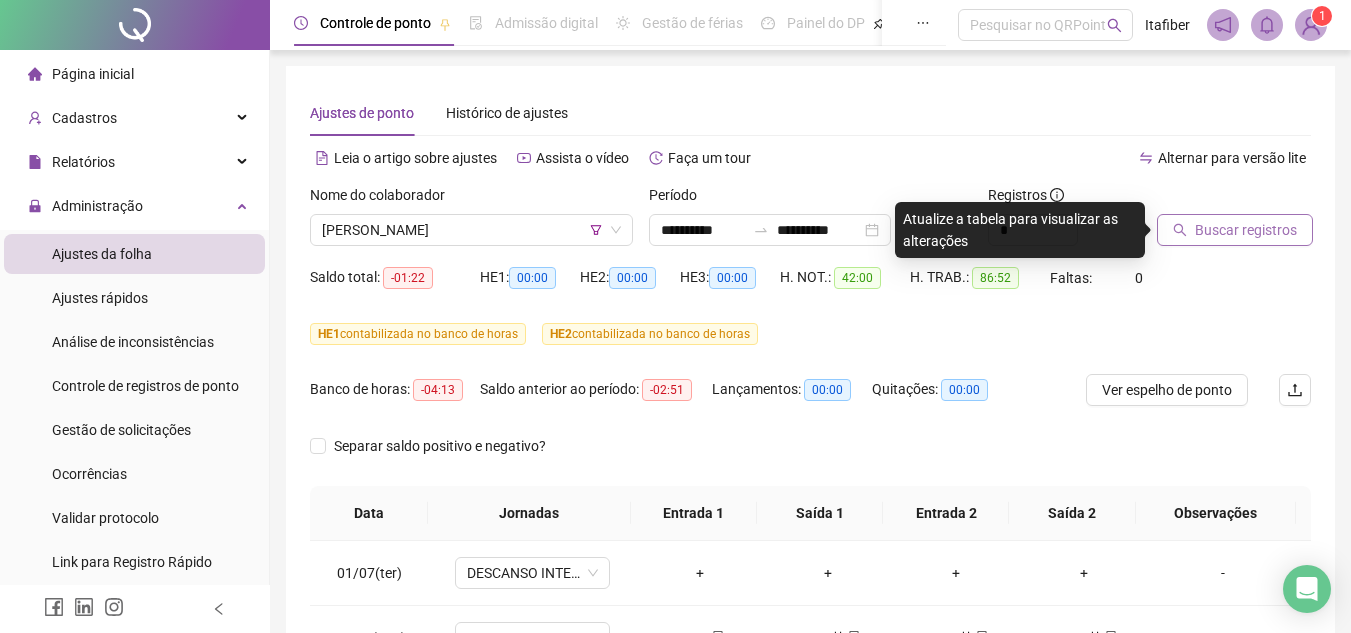 click on "Buscar registros" at bounding box center (1246, 230) 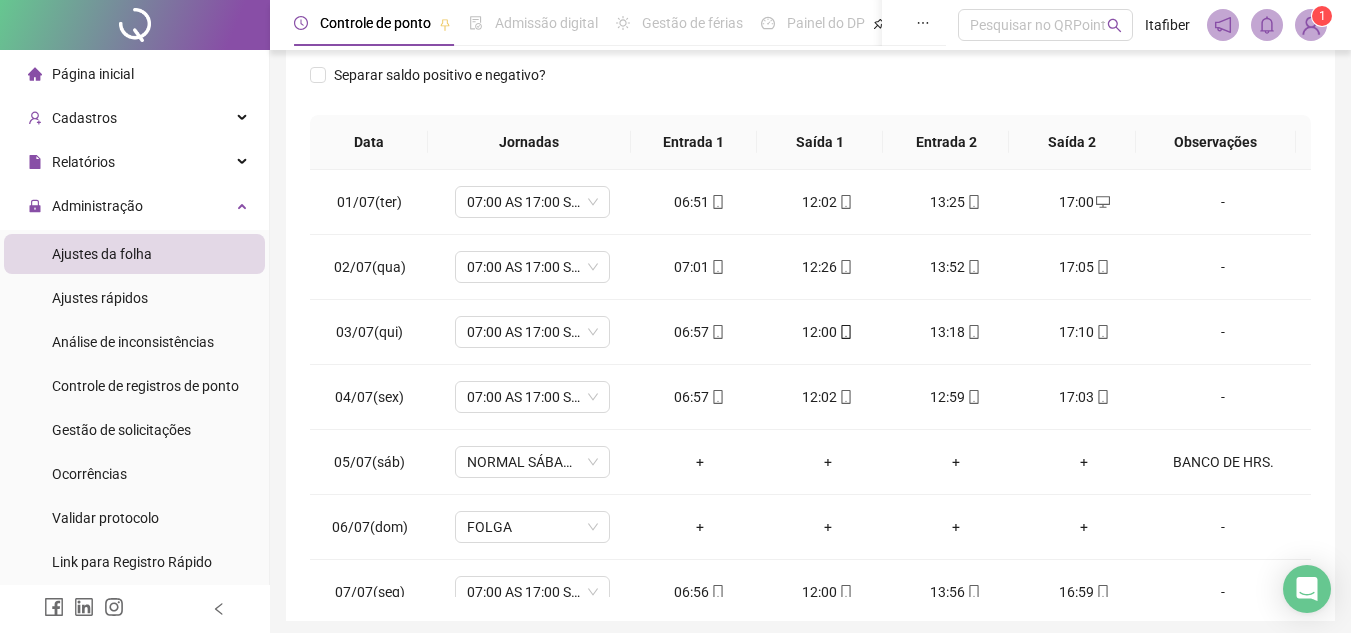 scroll, scrollTop: 329, scrollLeft: 0, axis: vertical 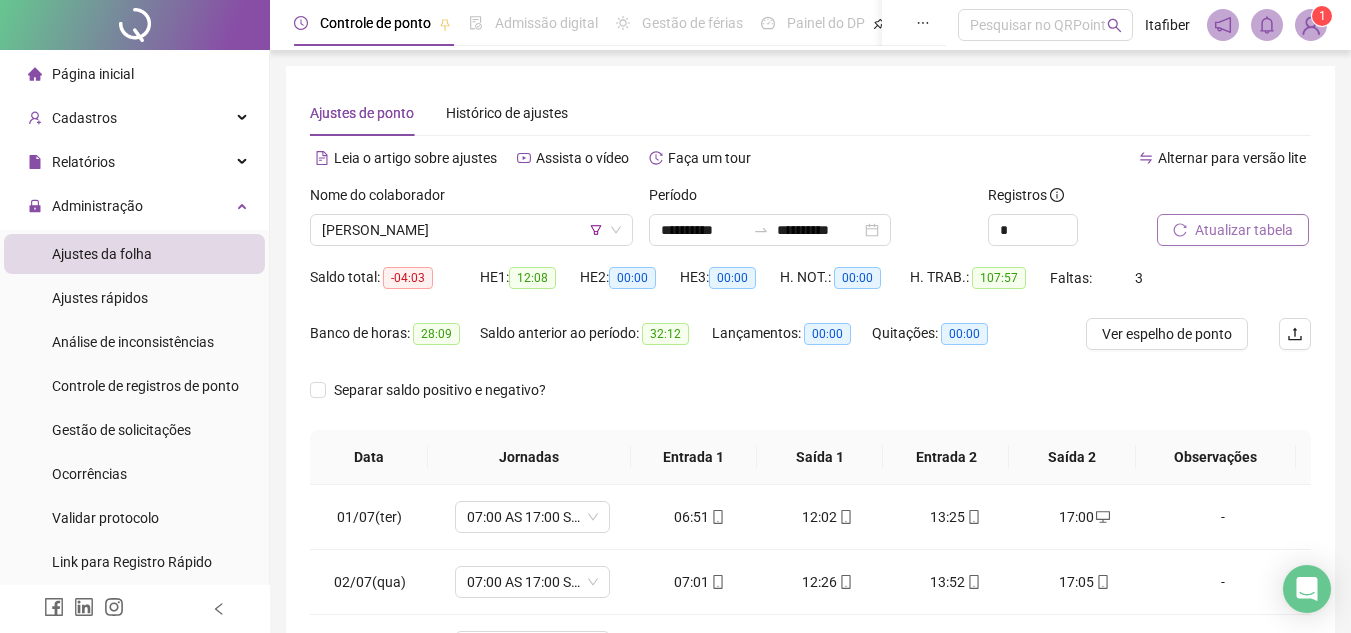 click on "Atualizar tabela" at bounding box center (1244, 230) 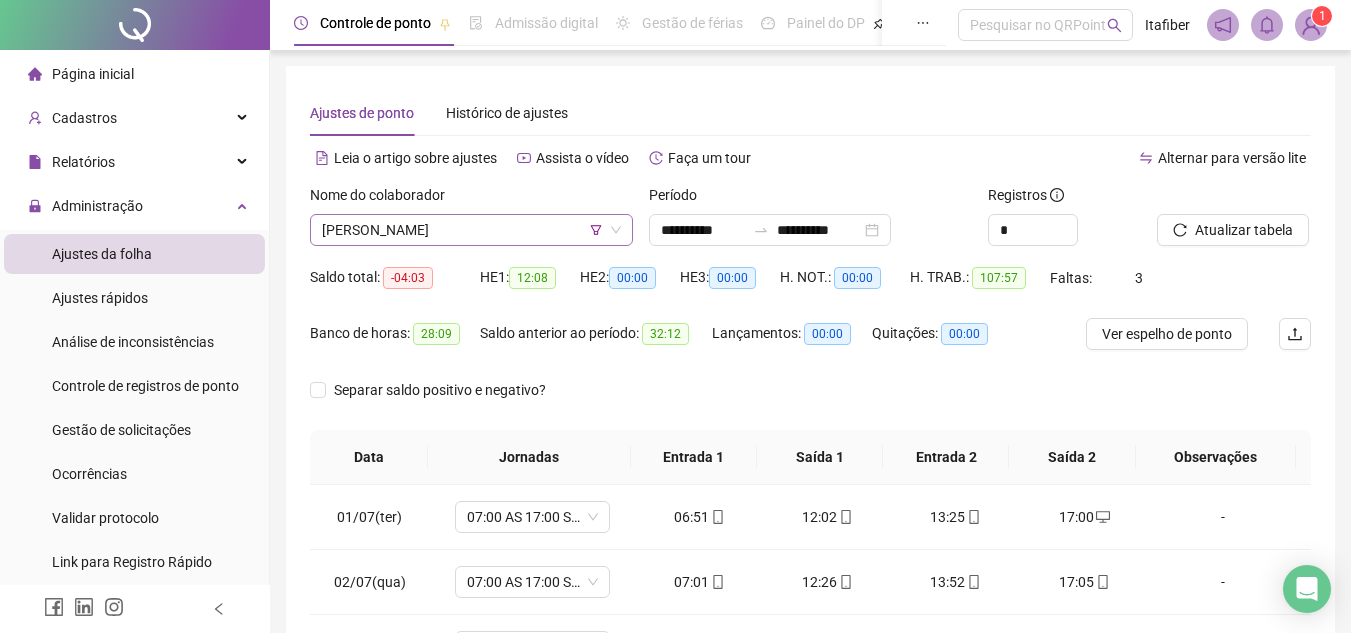 click on "[PERSON_NAME]" at bounding box center [471, 230] 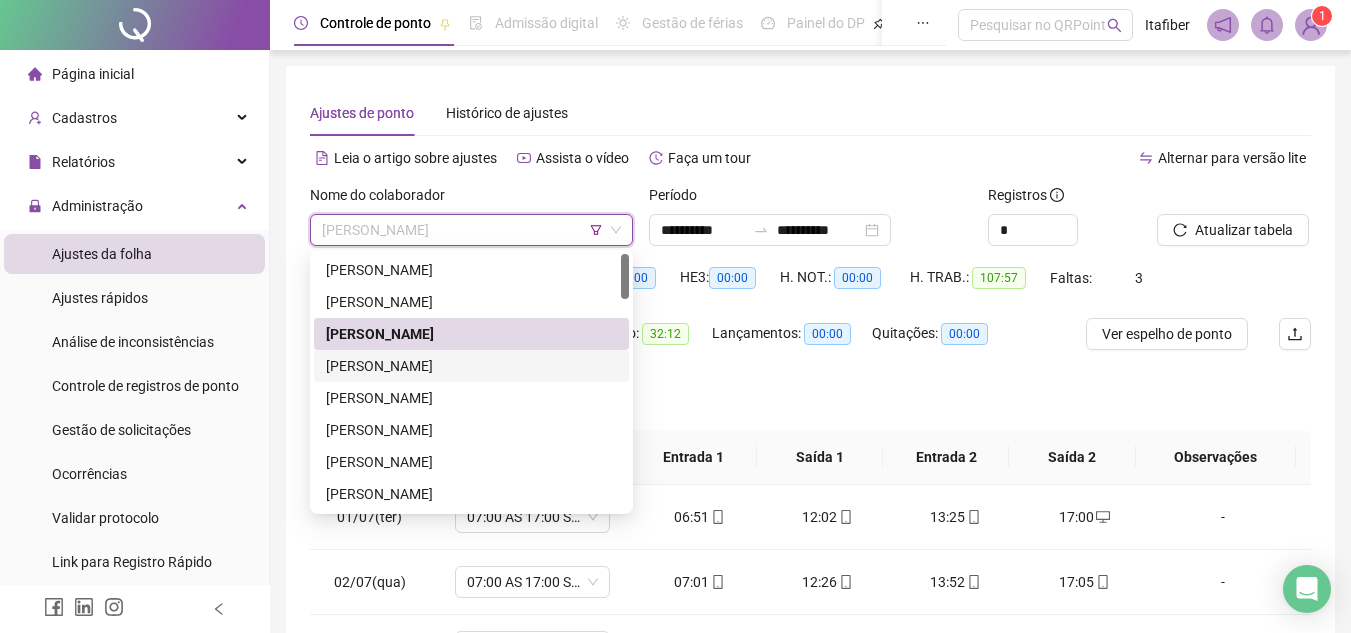 click on "[PERSON_NAME]" at bounding box center (471, 366) 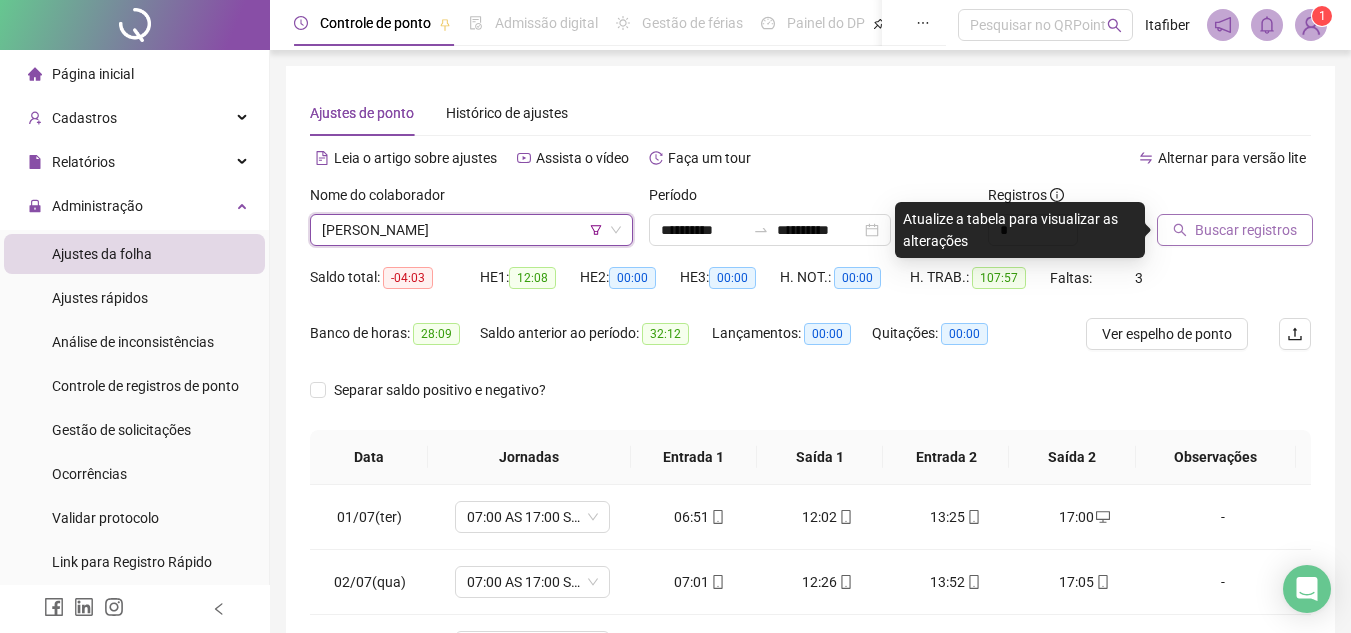 click on "Buscar registros" at bounding box center [1246, 230] 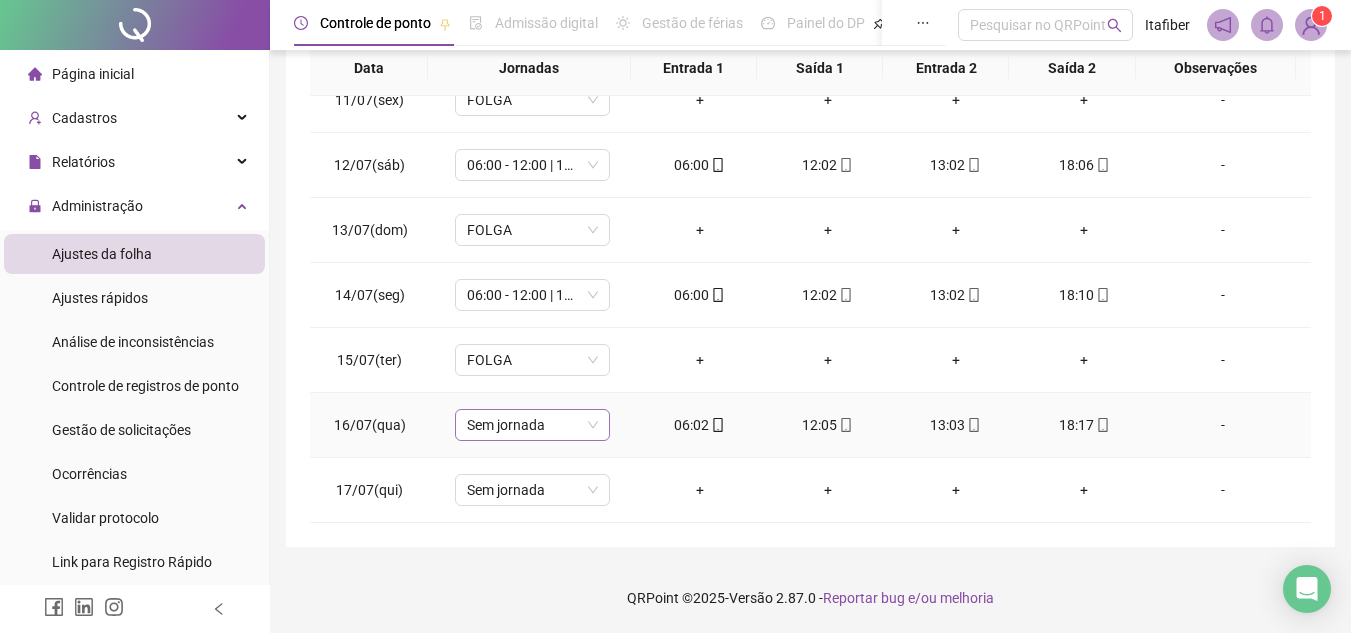 click on "Sem jornada" at bounding box center [532, 425] 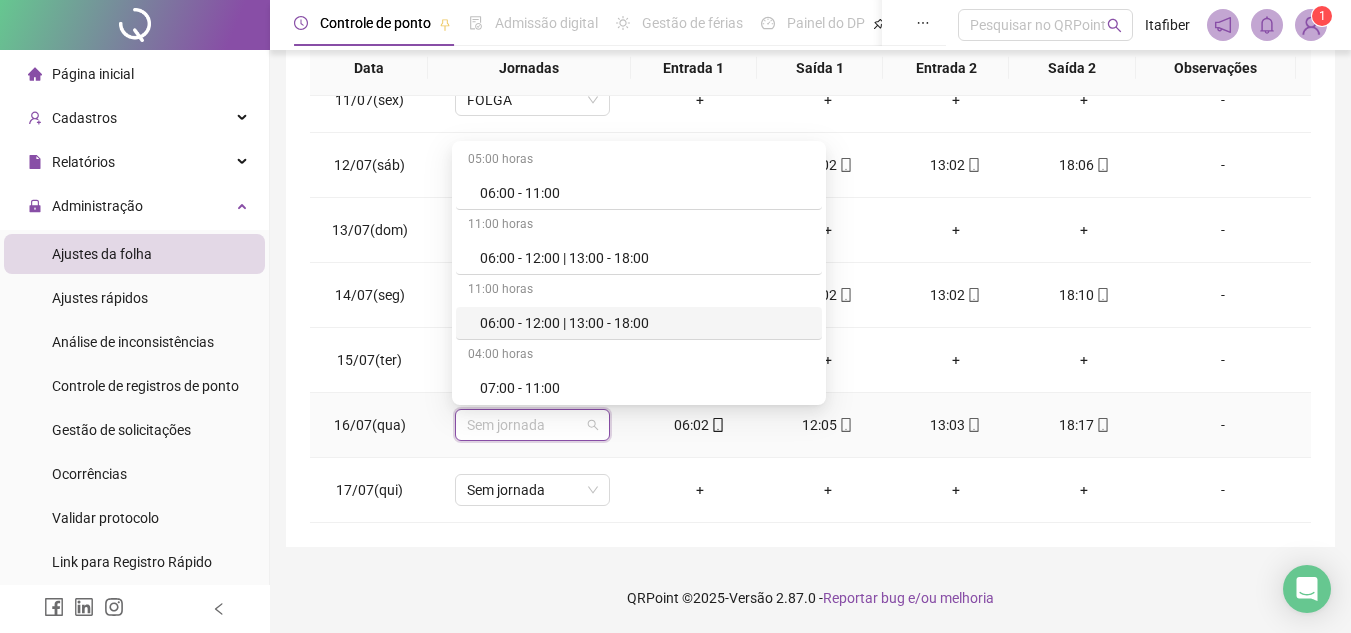 click on "06:00 - 12:00 | 13:00 - 18:00" at bounding box center [639, 323] 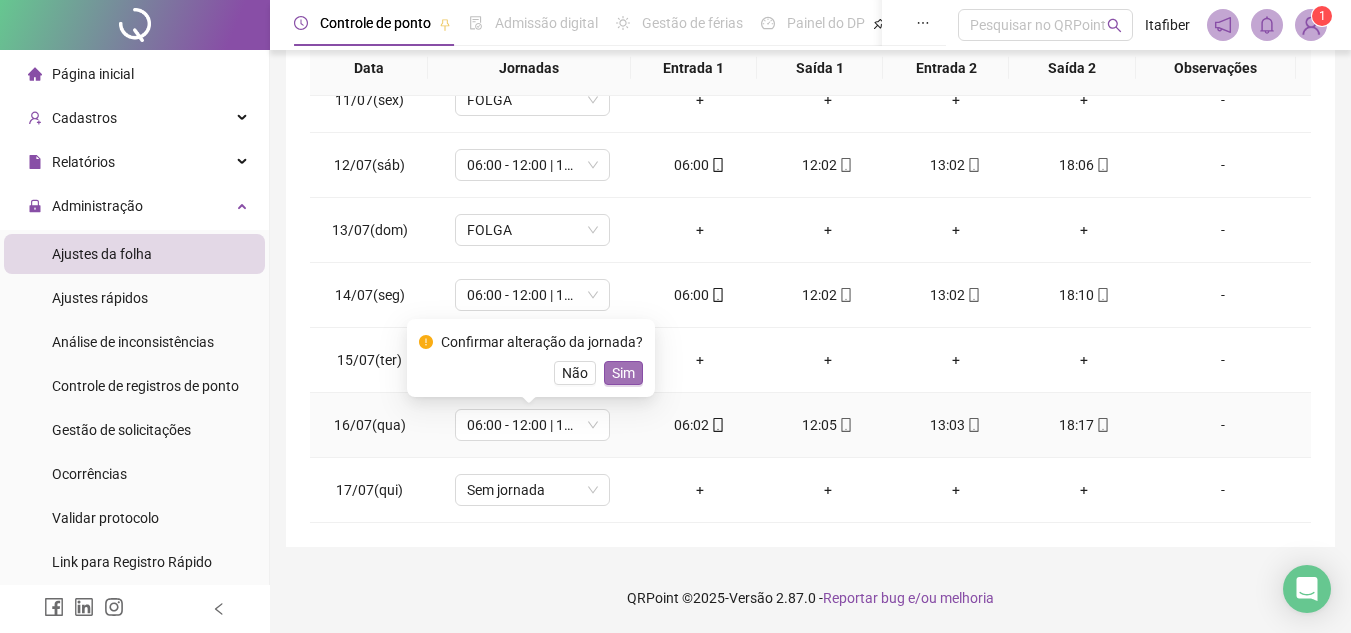 click on "Sim" at bounding box center [623, 373] 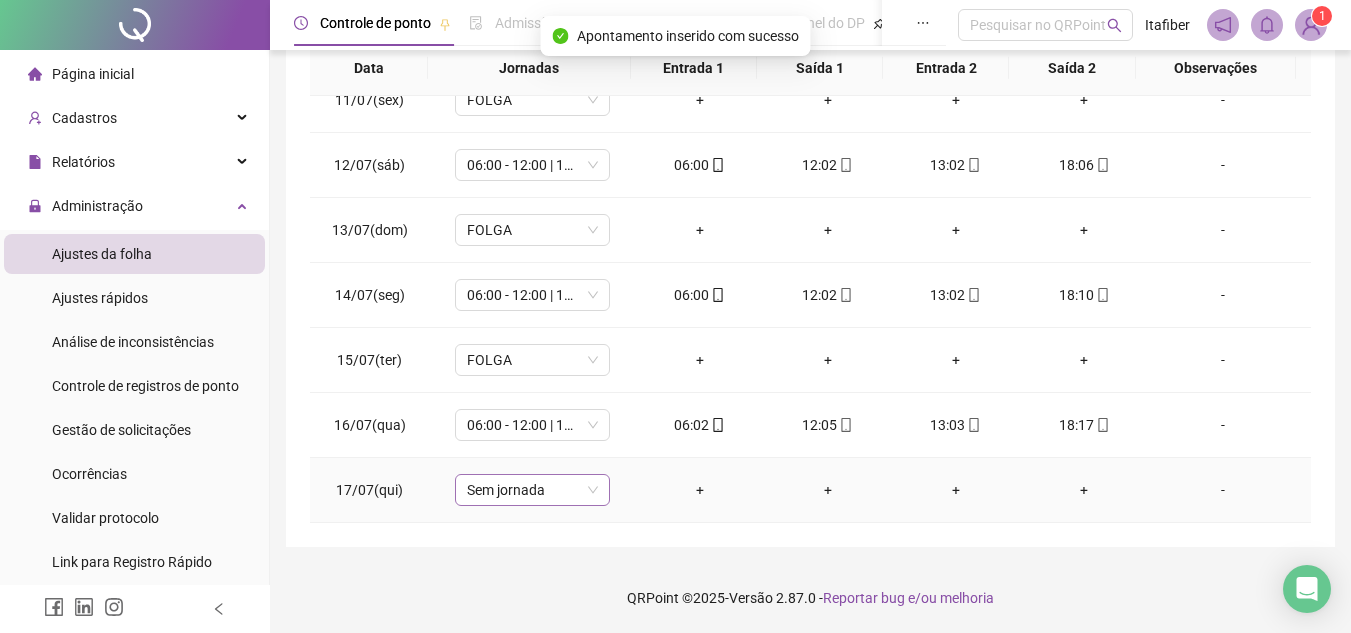 click on "Sem jornada" at bounding box center [532, 490] 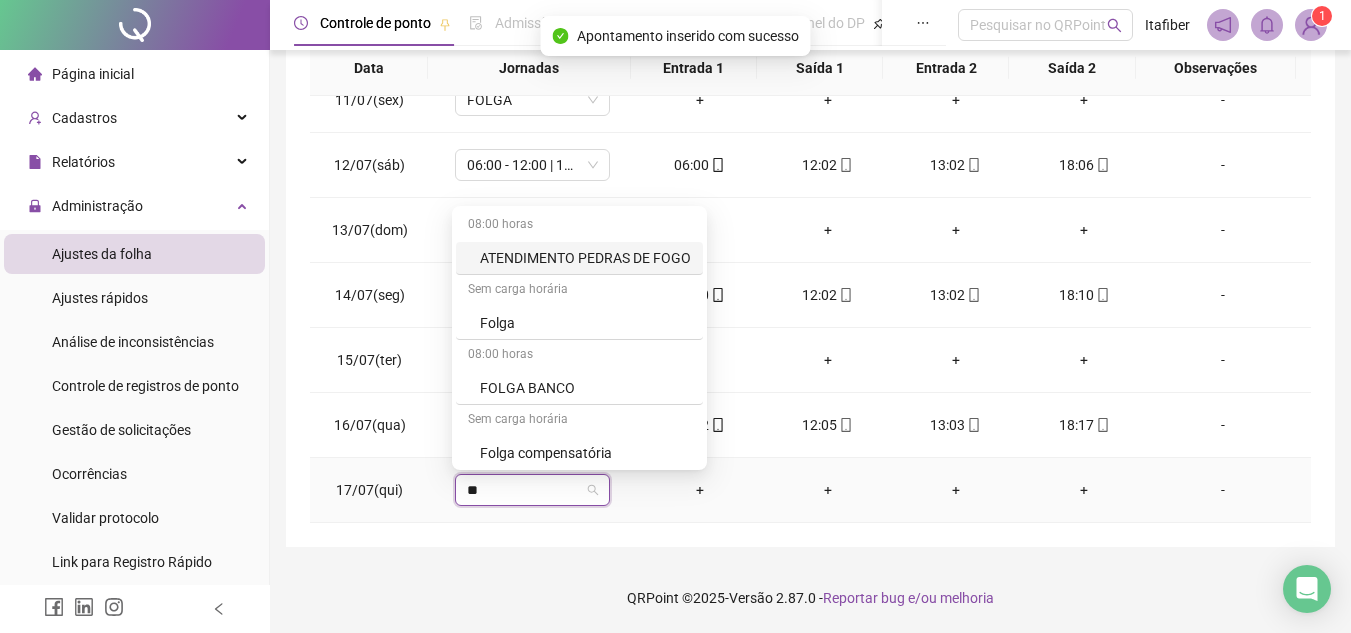type on "***" 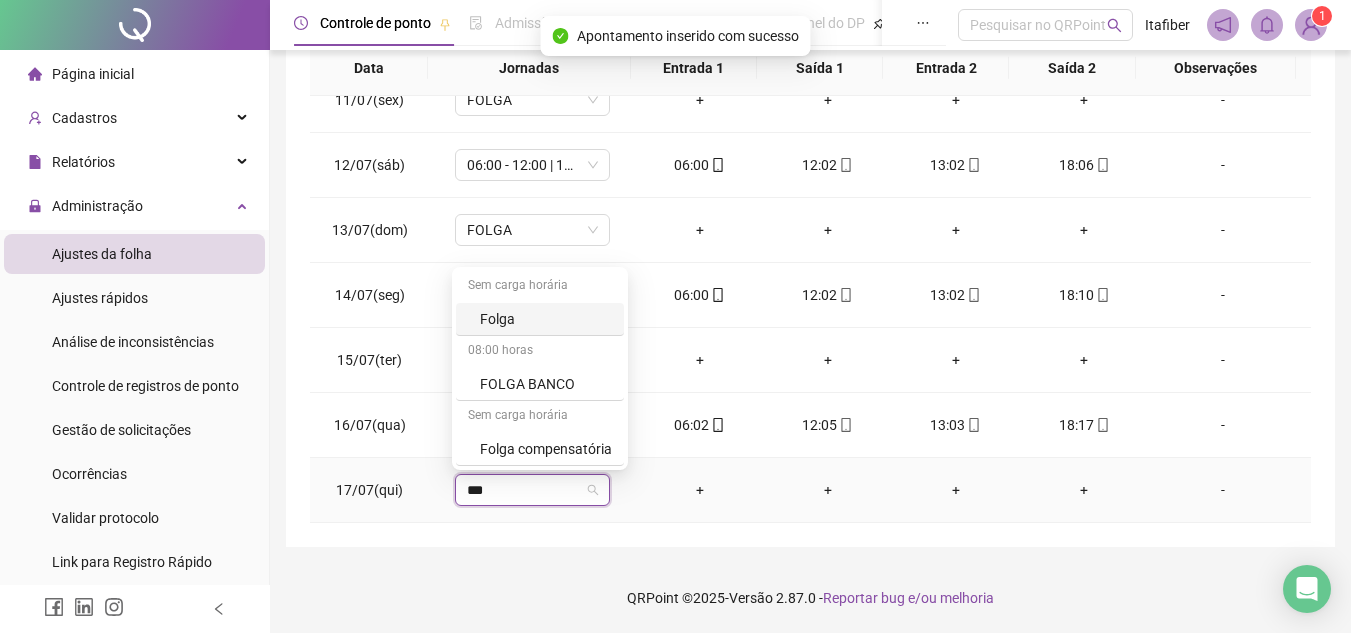 click on "Folga" at bounding box center [540, 319] 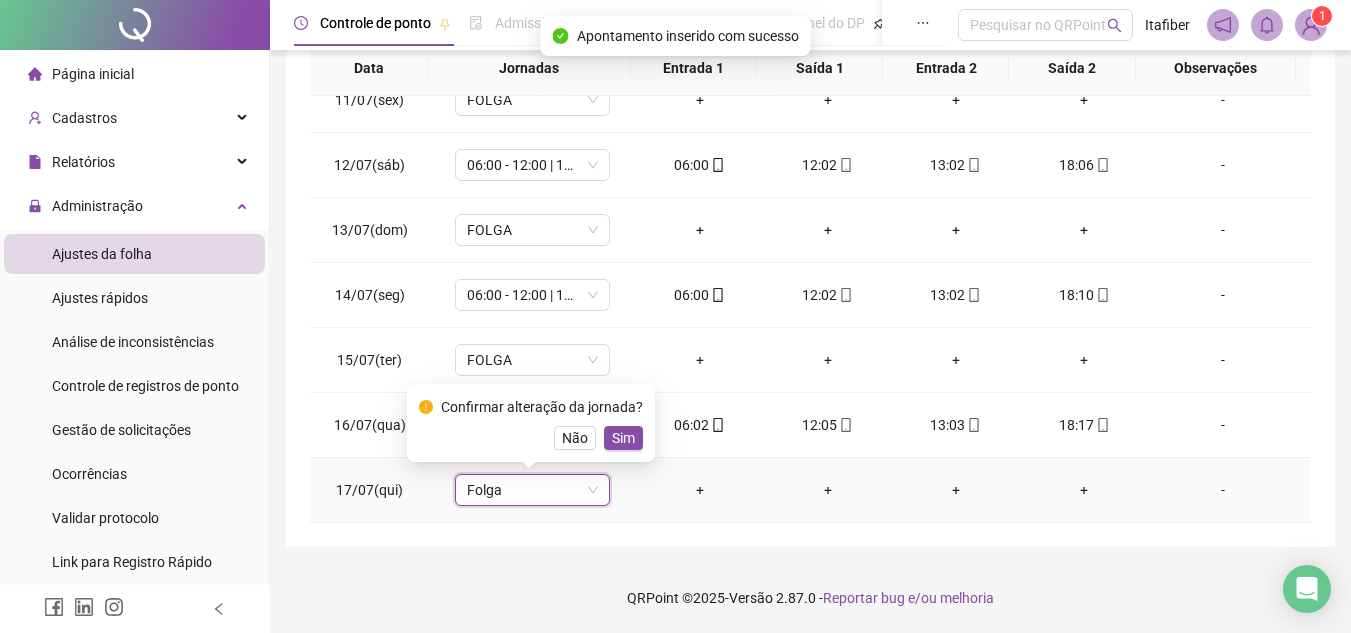 click on "Confirmar alteração da jornada? Não Sim" at bounding box center (531, 423) 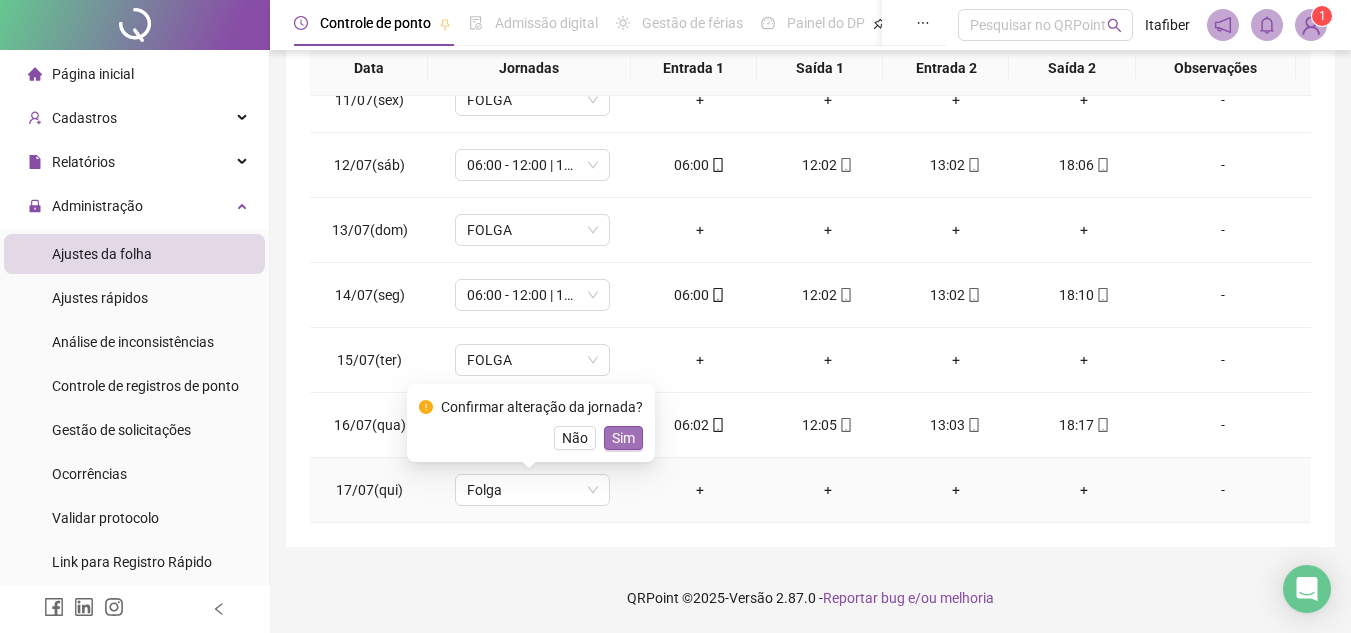 click on "Sim" at bounding box center (623, 438) 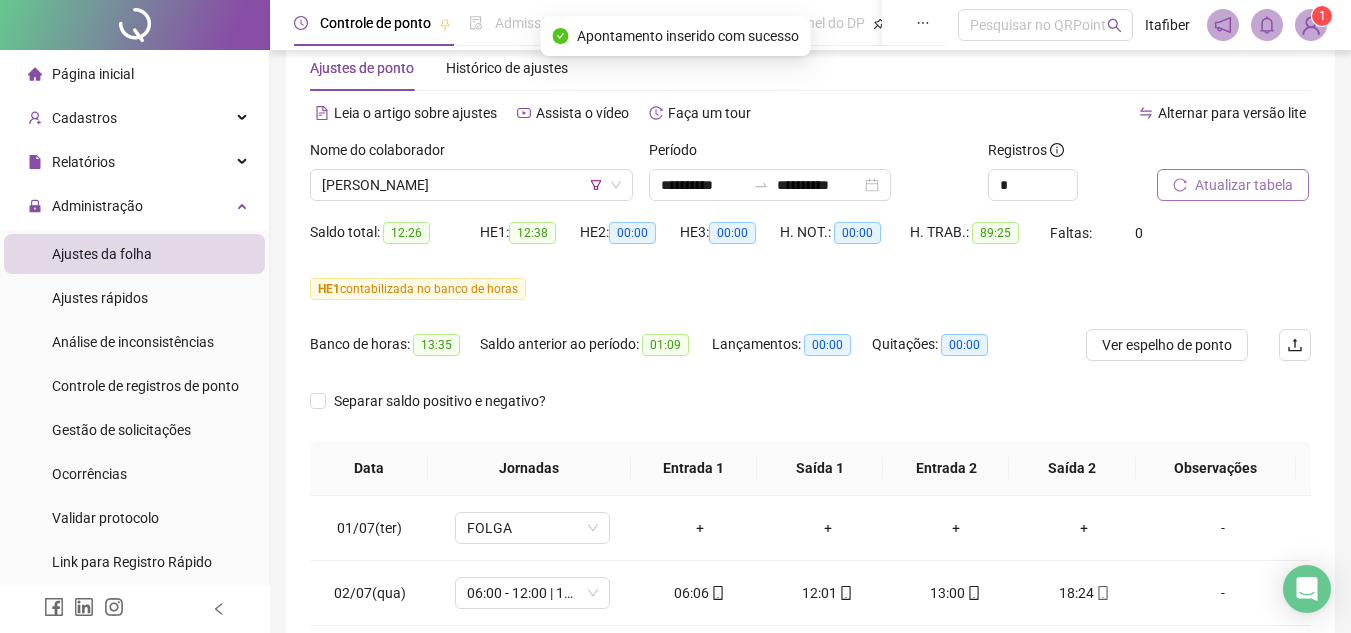 click on "Atualizar tabela" at bounding box center [1233, 185] 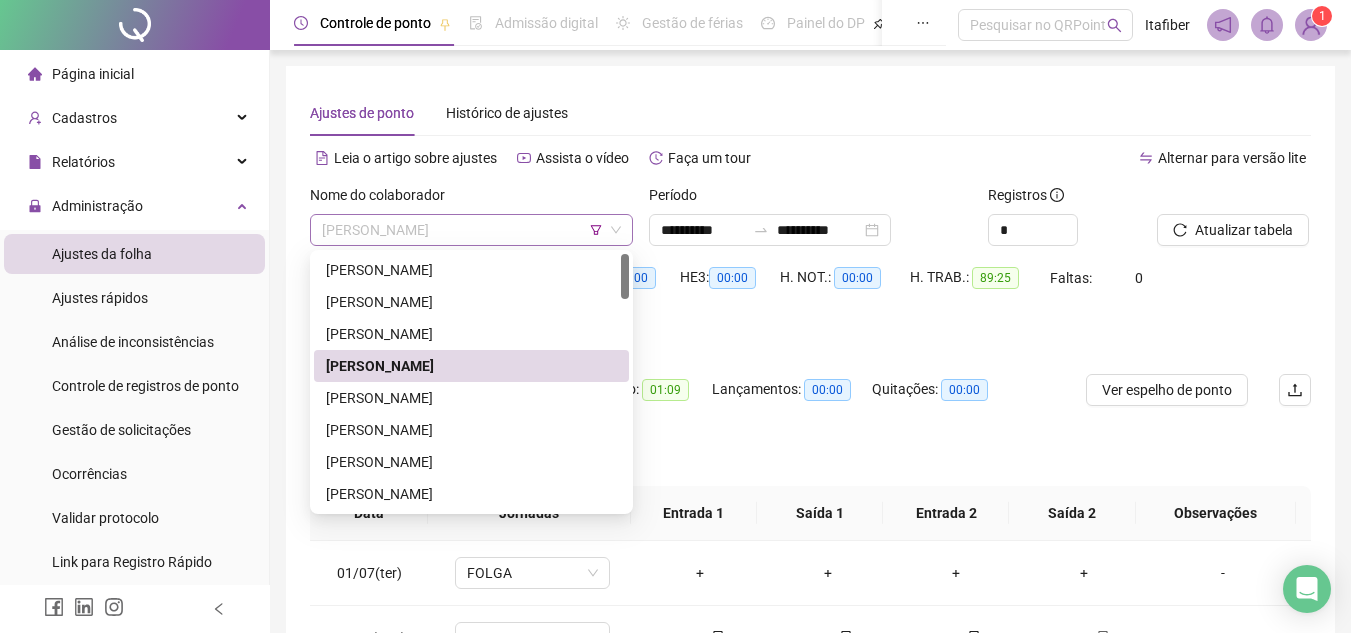 click on "[PERSON_NAME]" at bounding box center (471, 230) 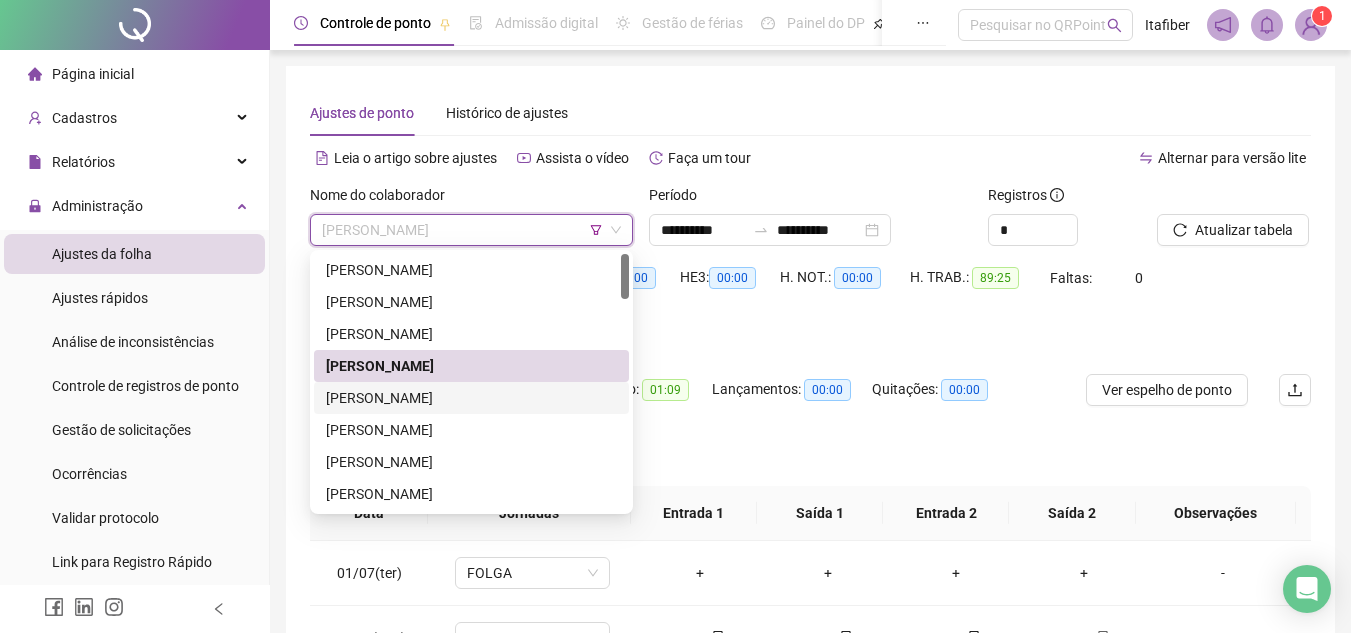 click on "[PERSON_NAME]" at bounding box center (471, 398) 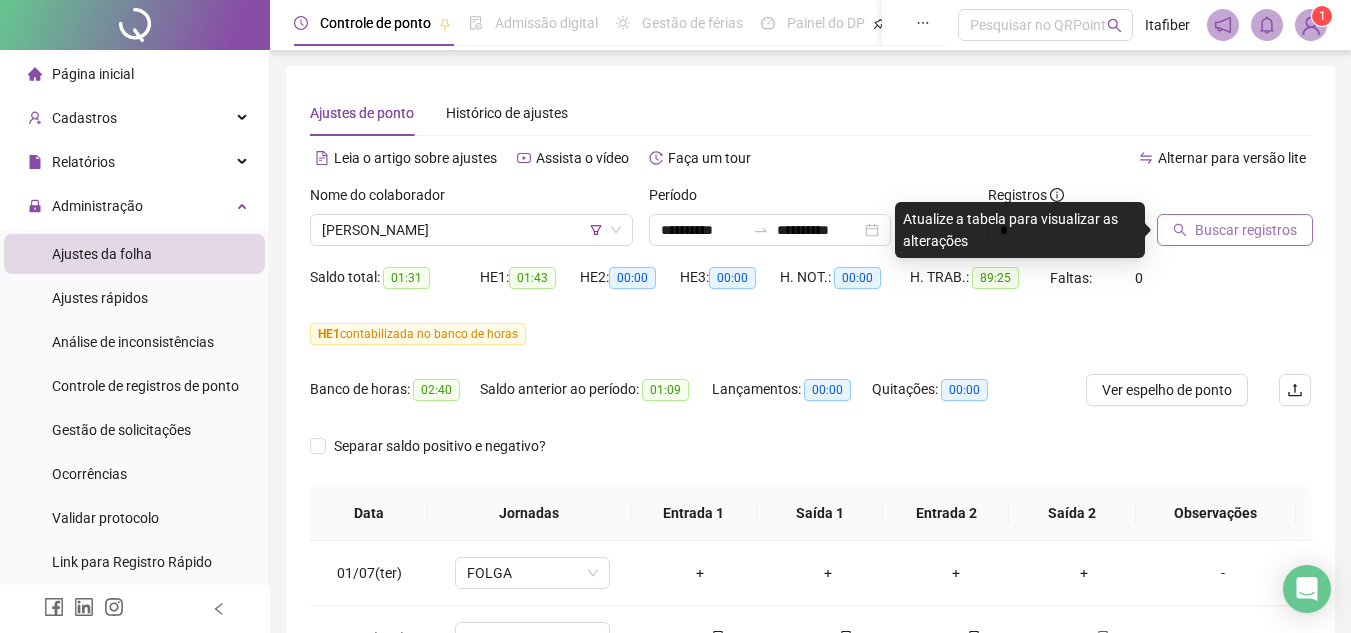 click on "Buscar registros" at bounding box center (1246, 230) 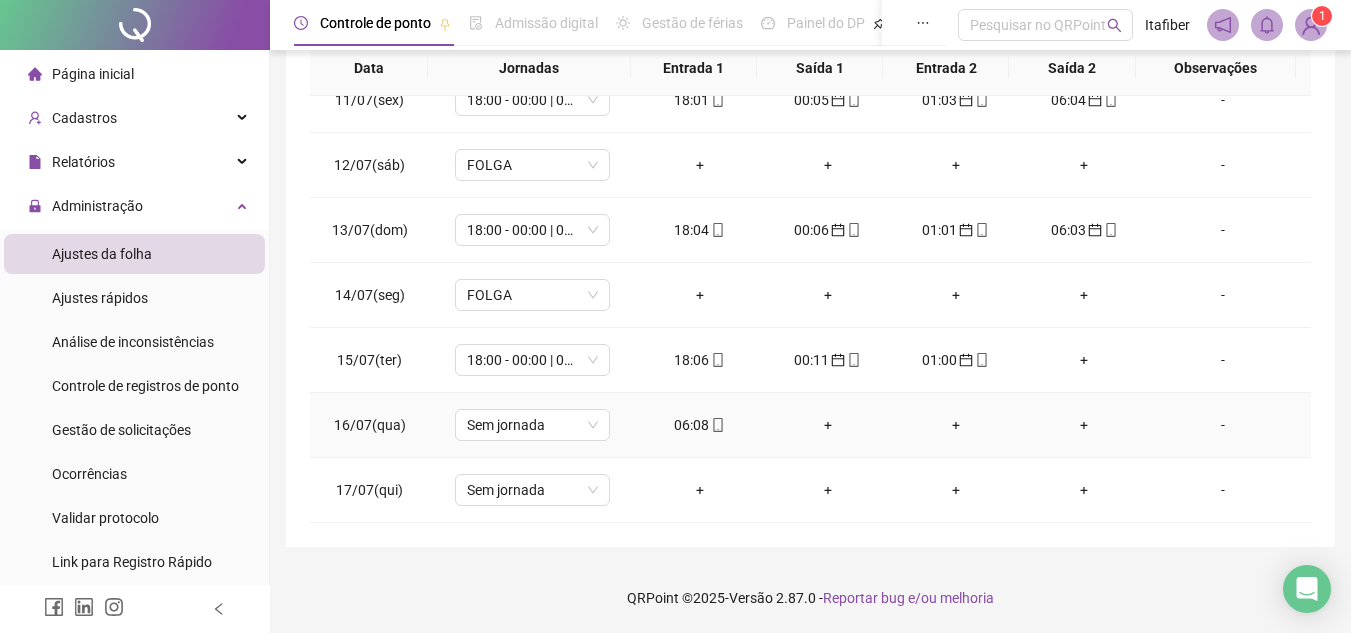 click on "06:08" at bounding box center [700, 425] 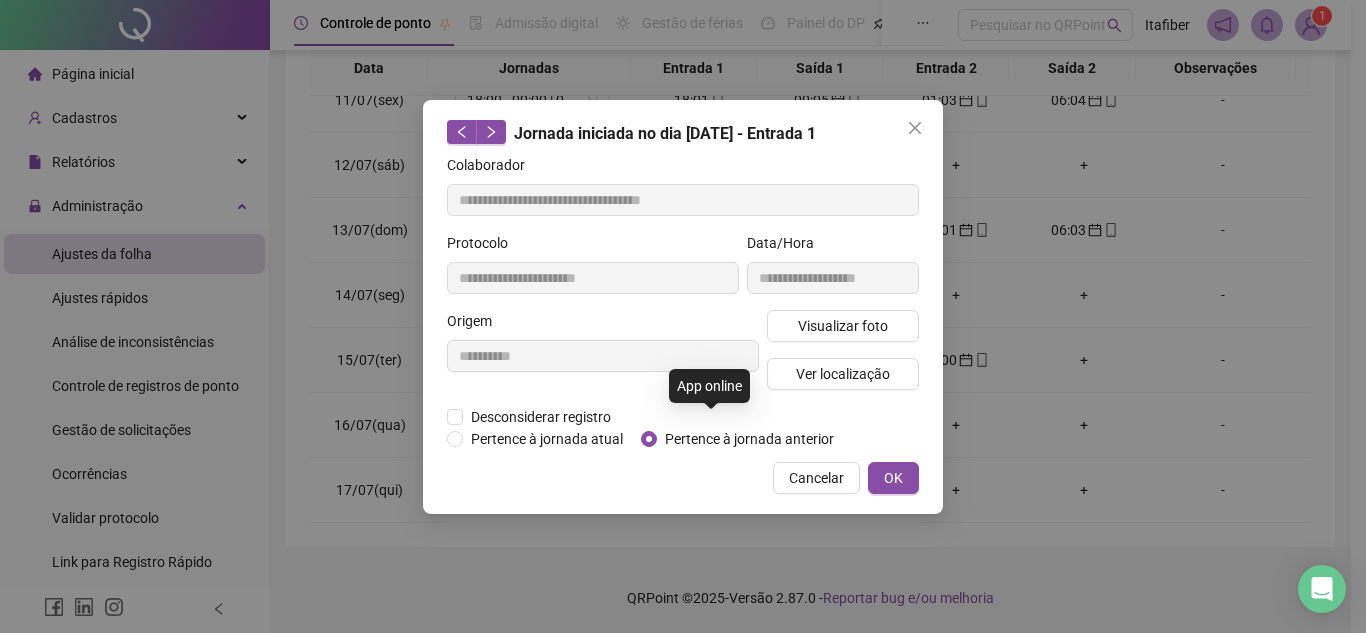 type on "**********" 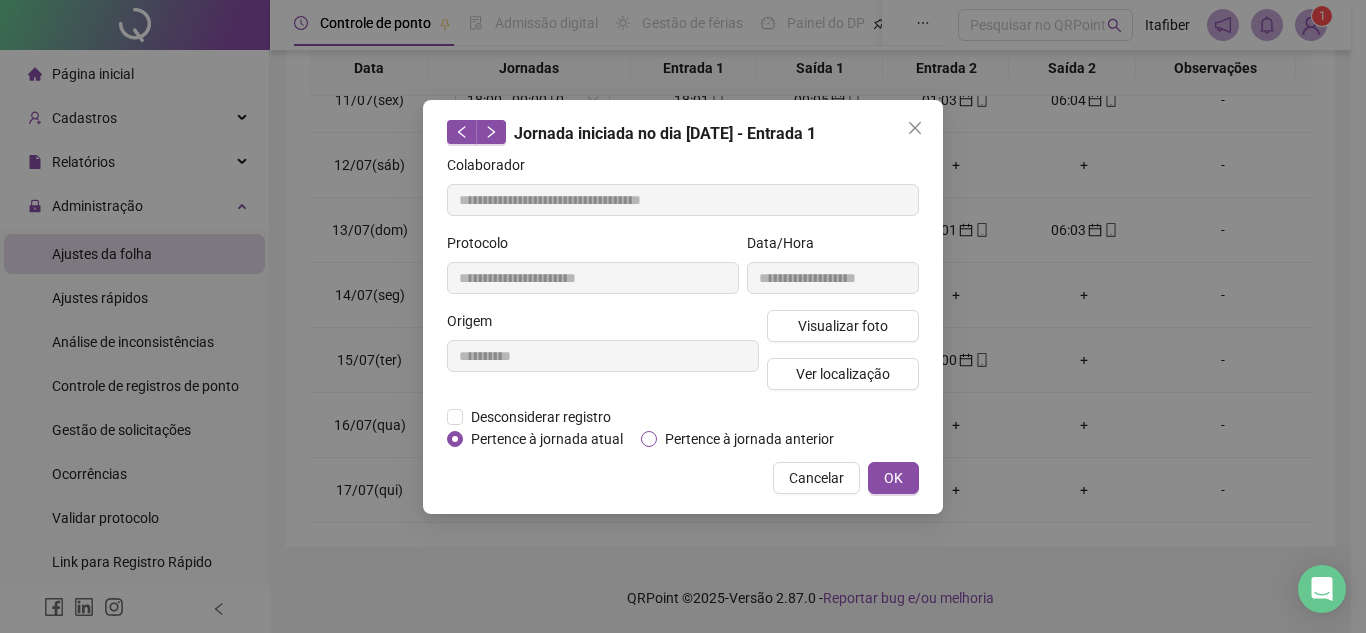 click on "Pertence à jornada anterior" at bounding box center (749, 439) 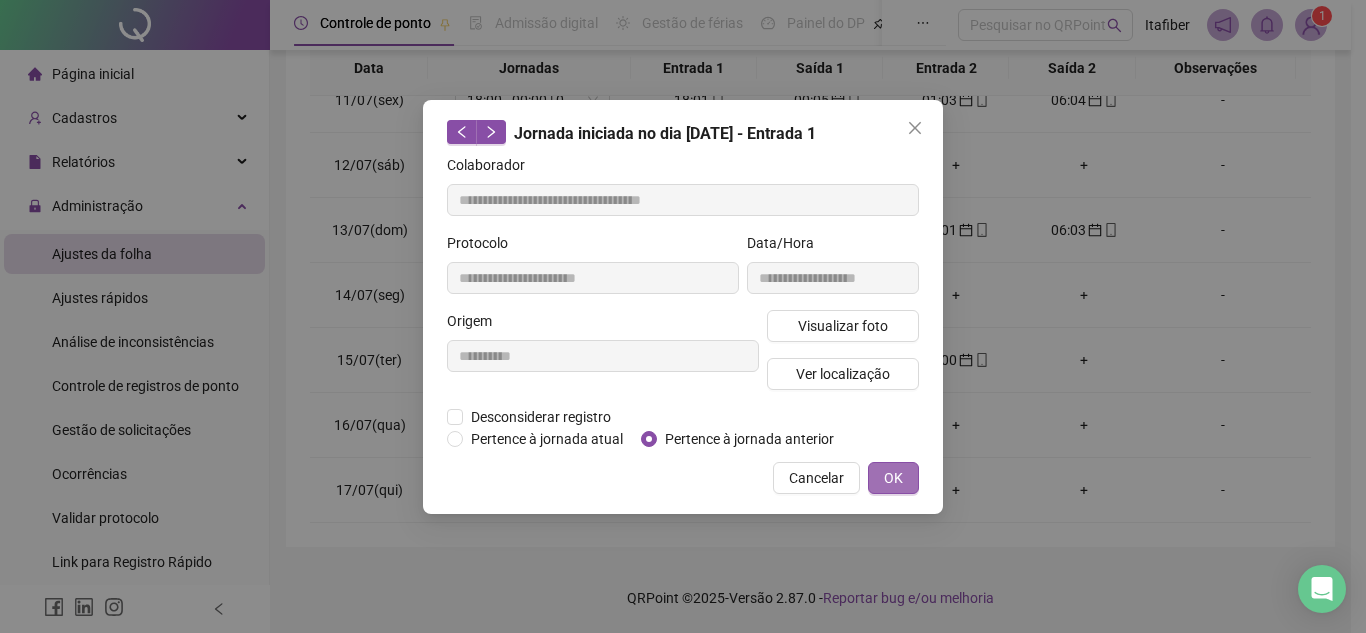click on "OK" at bounding box center (893, 478) 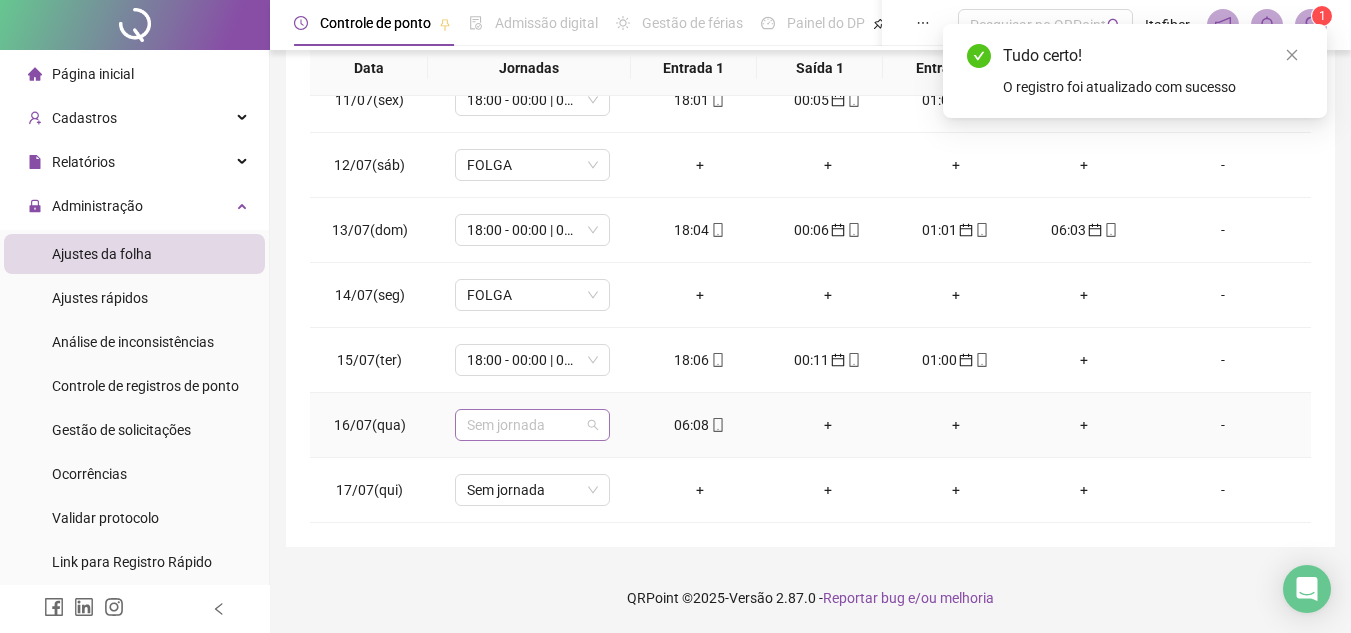 click on "Sem jornada" at bounding box center [532, 425] 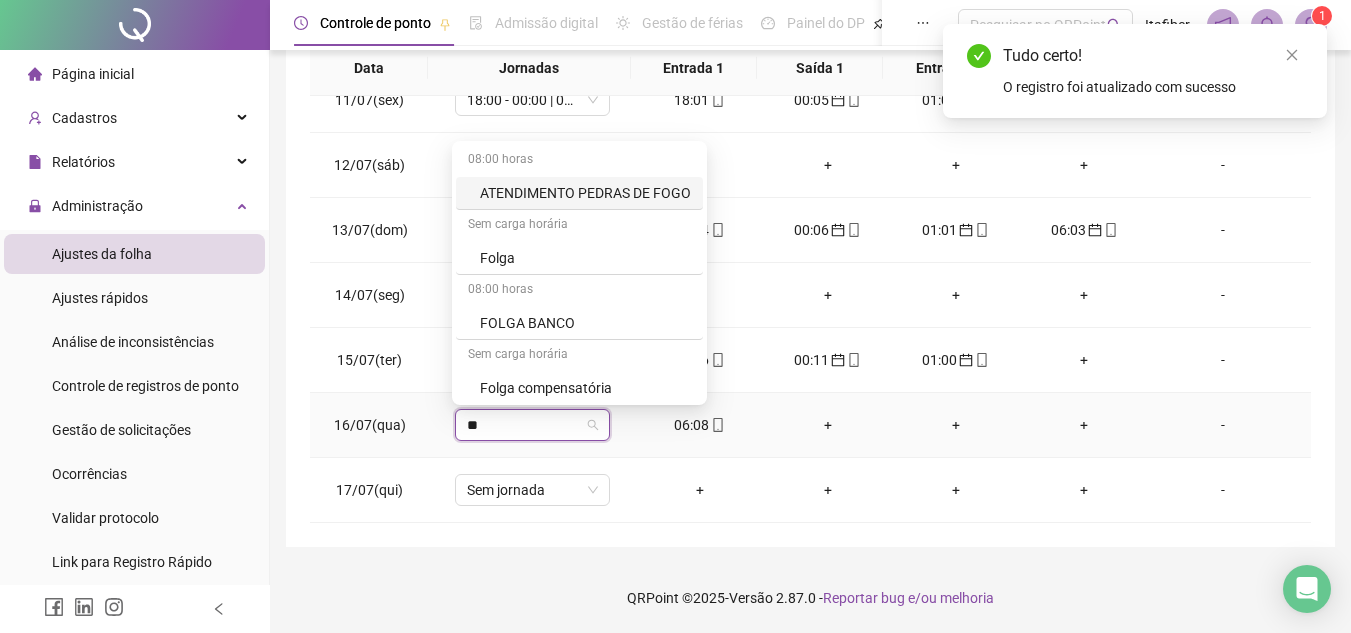 type on "***" 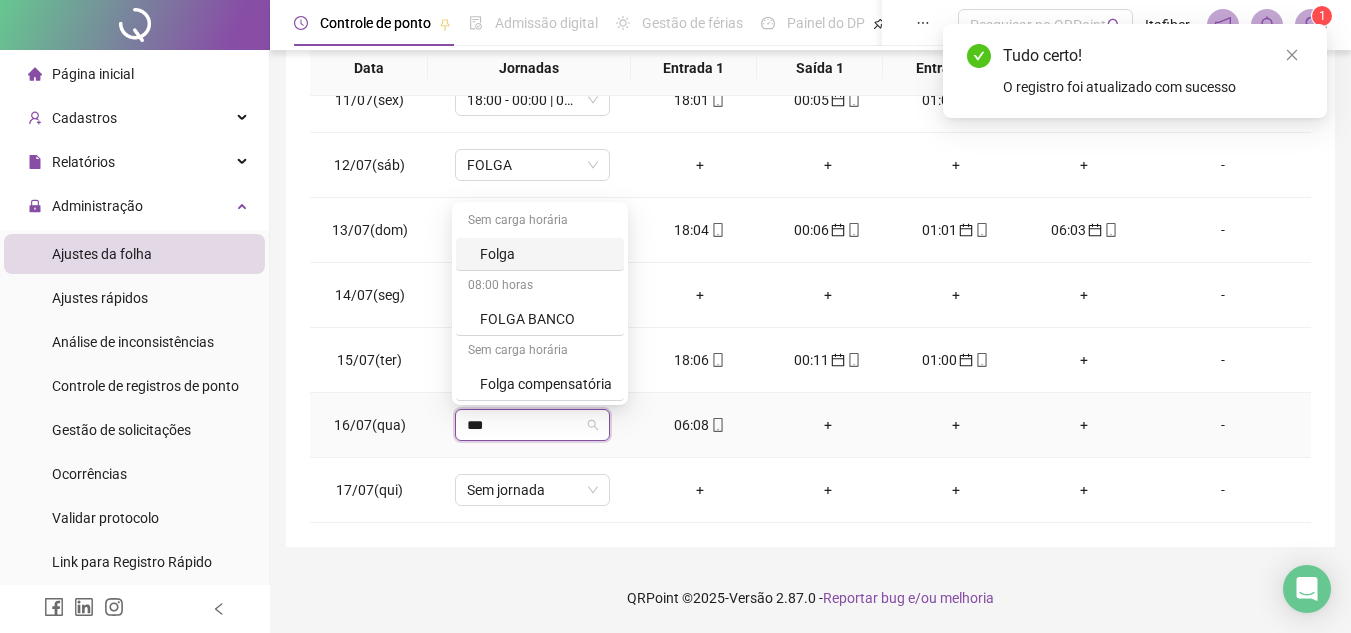 click on "Folga" at bounding box center (546, 254) 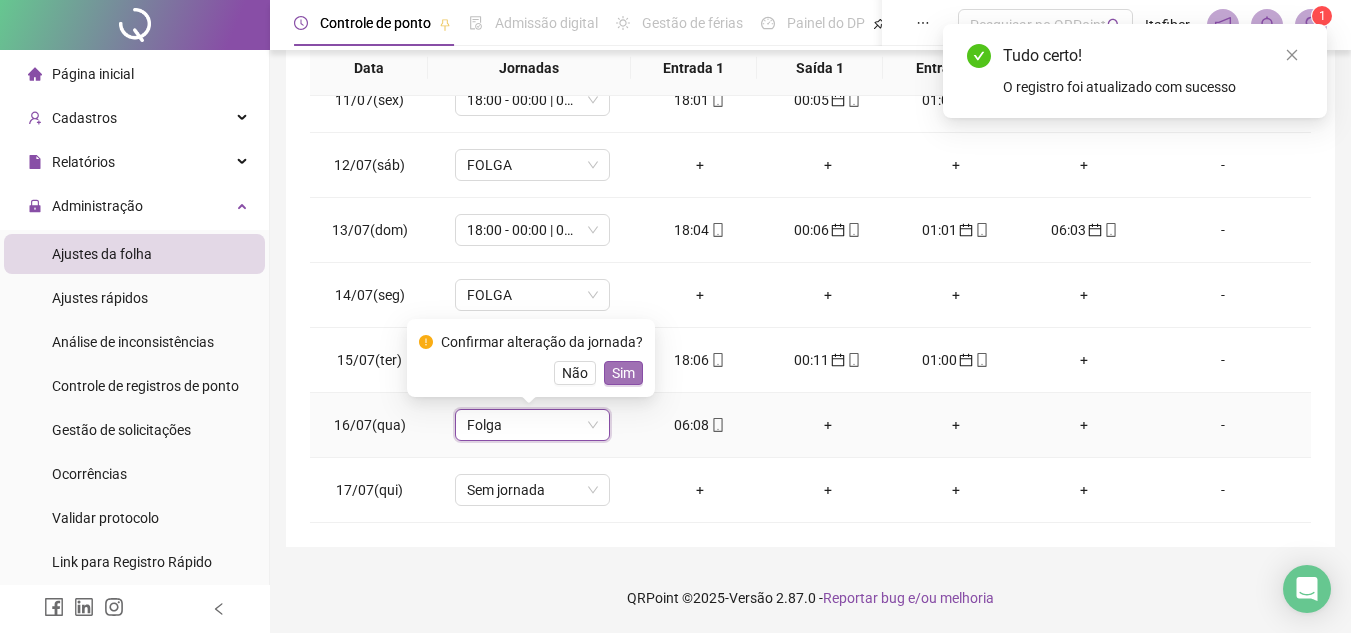 click on "Sim" at bounding box center [623, 373] 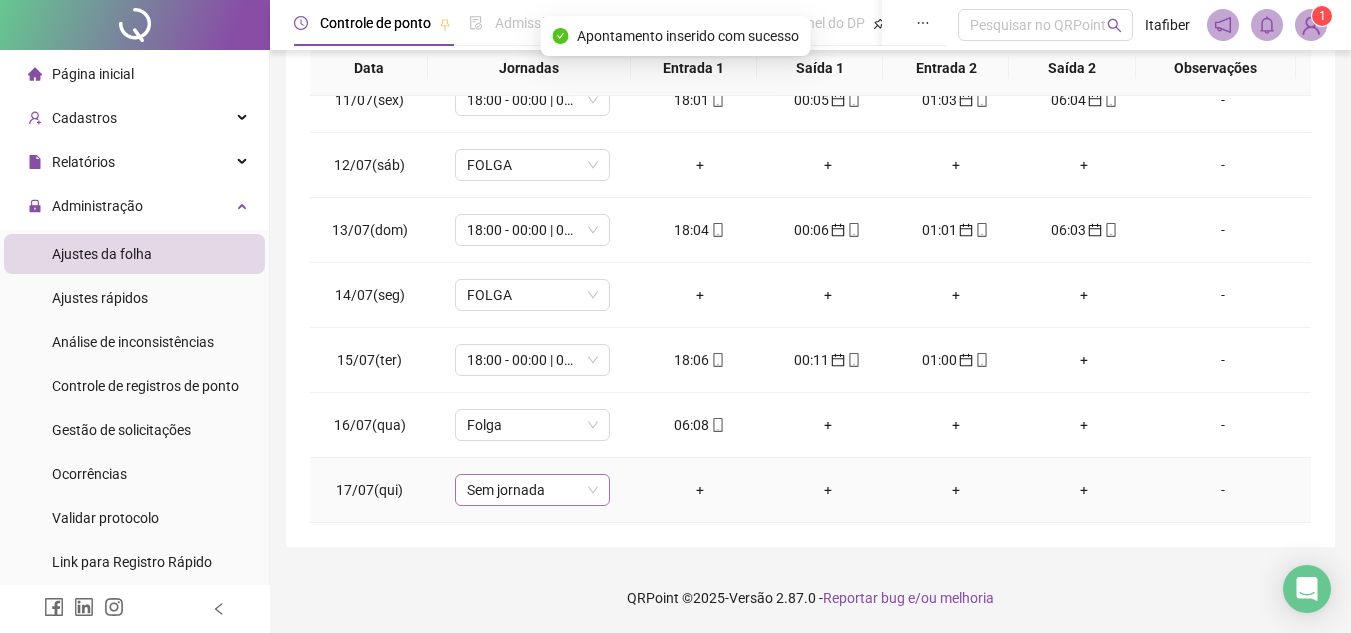 click on "Sem jornada" at bounding box center (532, 490) 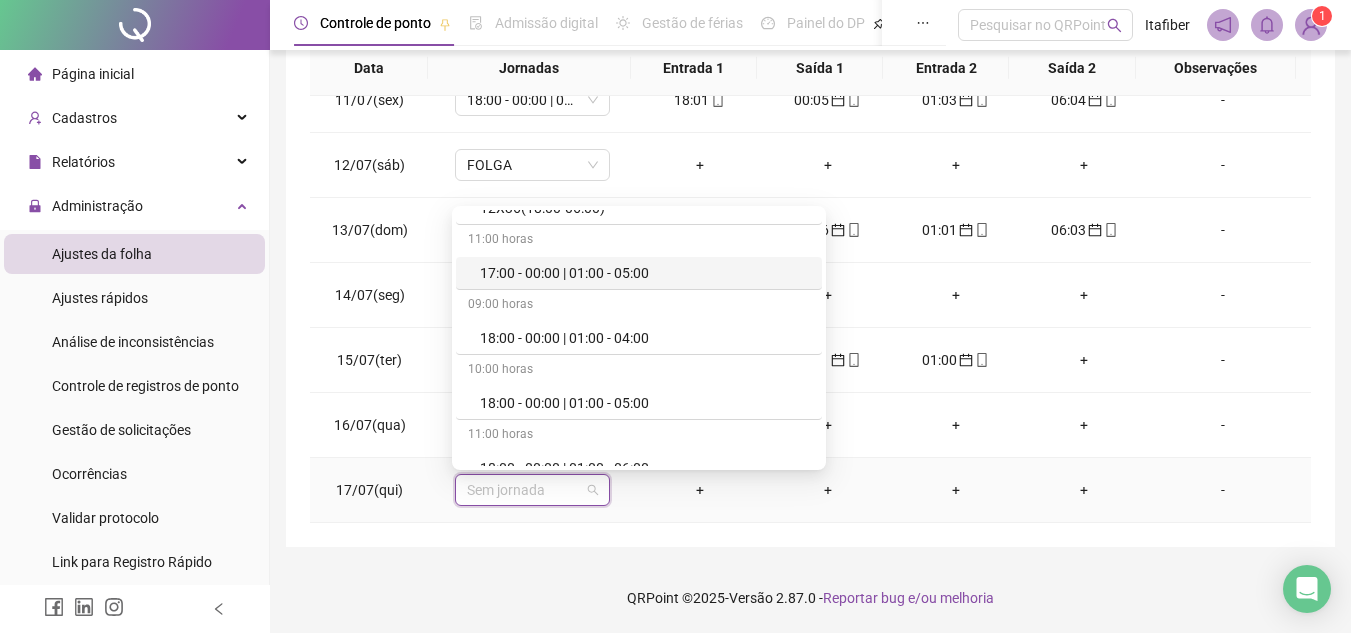 scroll, scrollTop: 800, scrollLeft: 0, axis: vertical 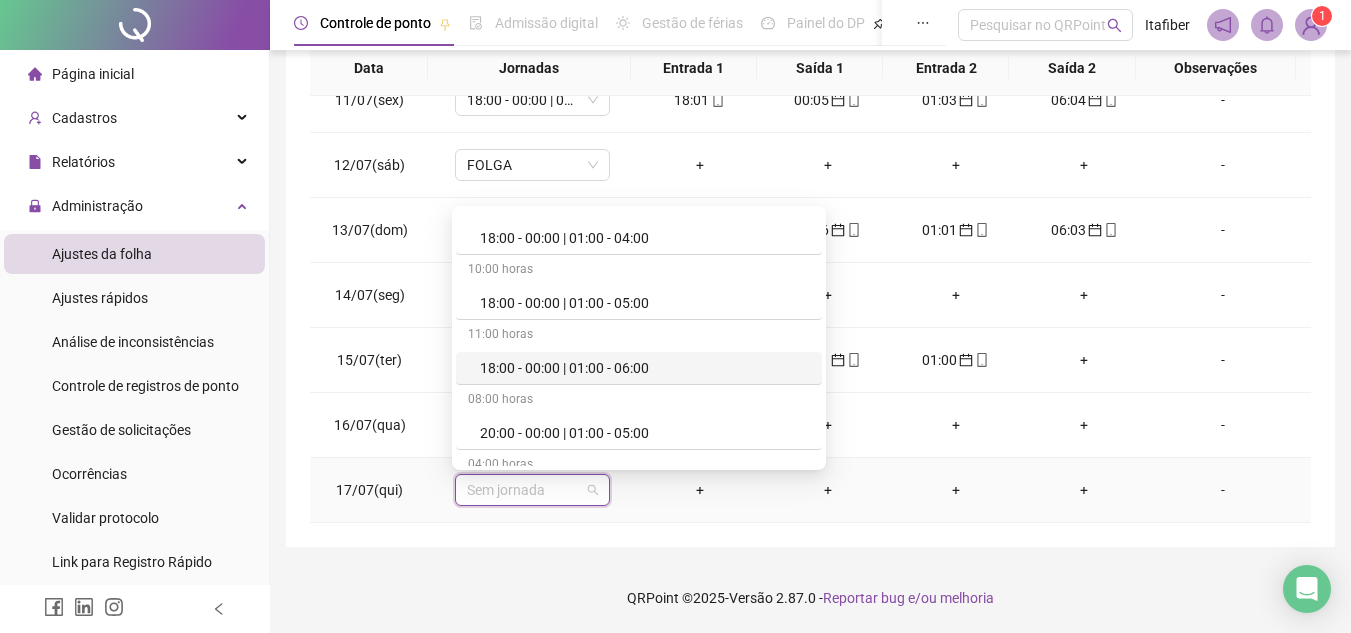 click on "18:00 - 00:00 | 01:00 - 06:00" at bounding box center (645, 368) 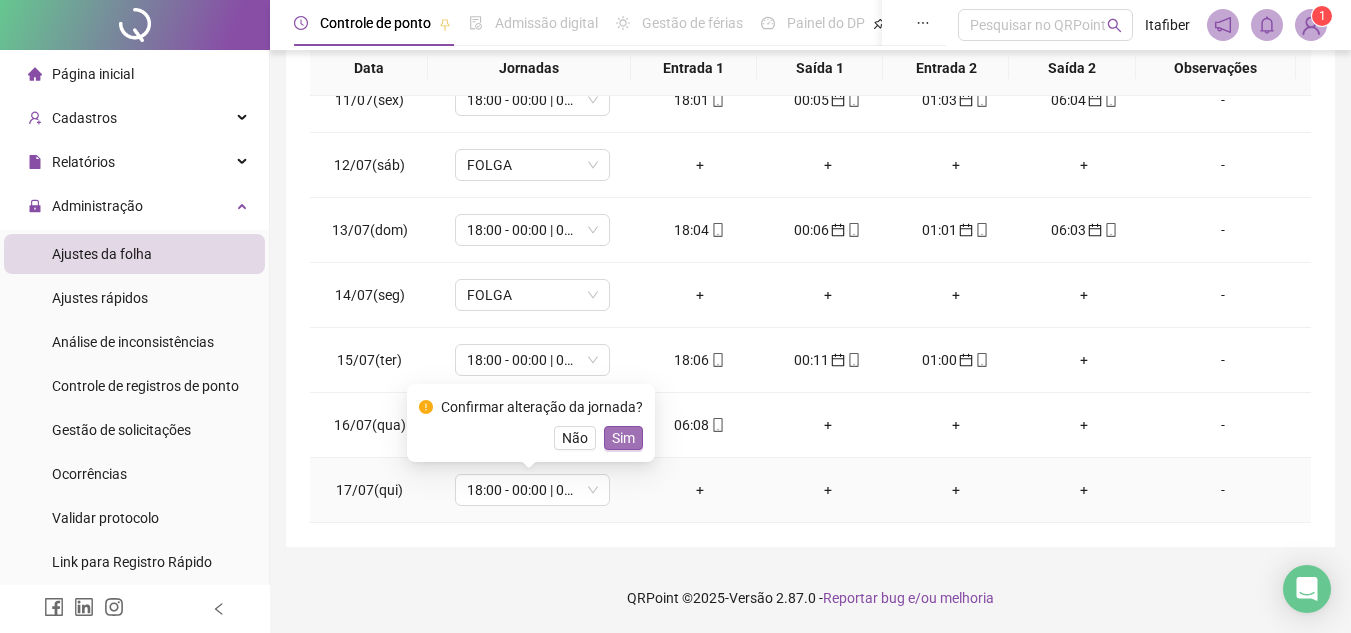 click on "Sim" at bounding box center [623, 438] 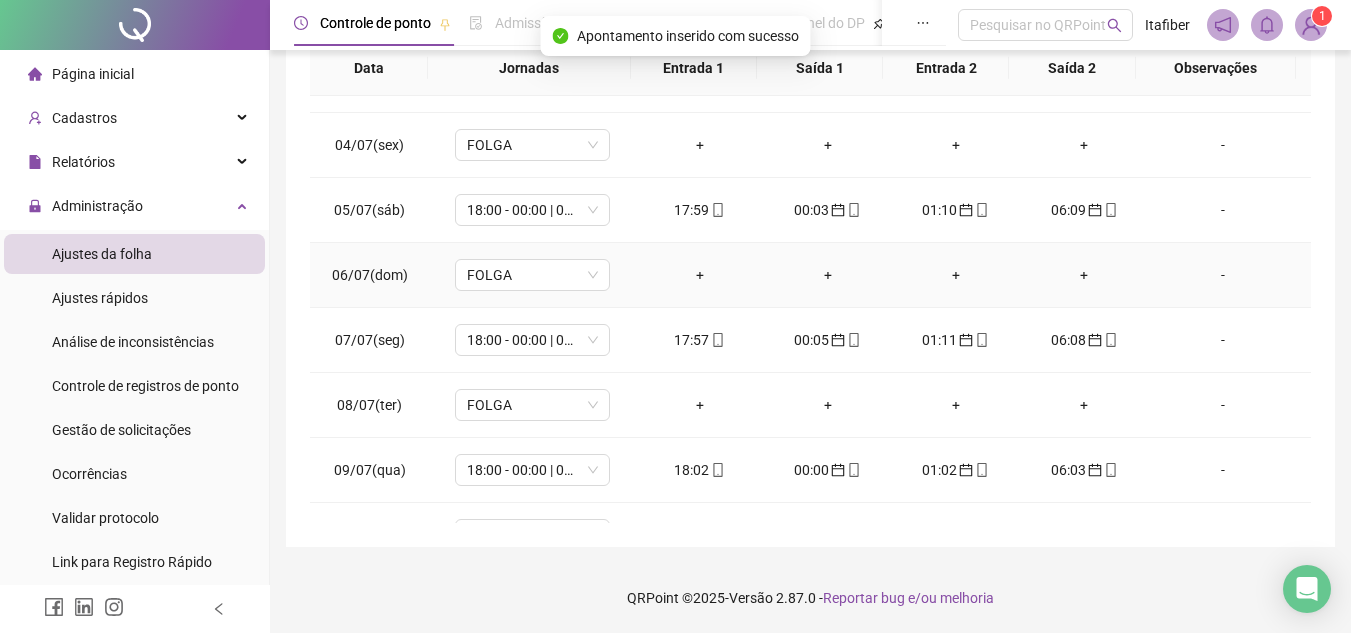 scroll, scrollTop: 0, scrollLeft: 0, axis: both 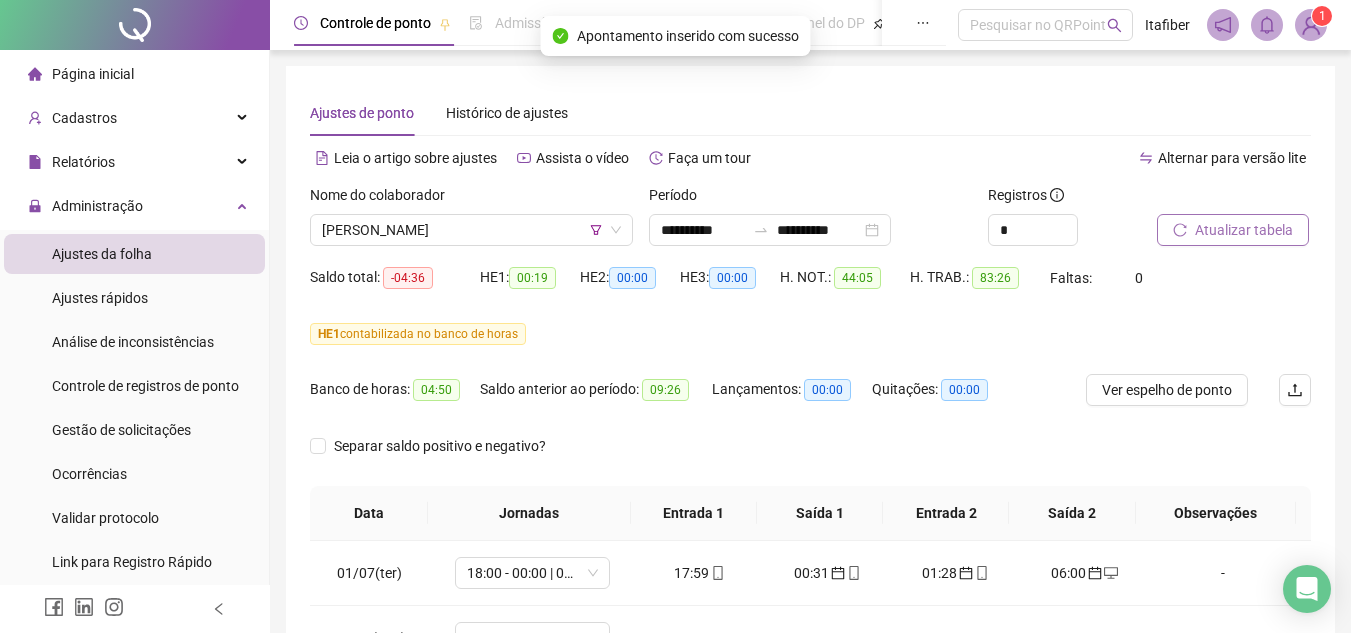 click on "Atualizar tabela" at bounding box center [1233, 230] 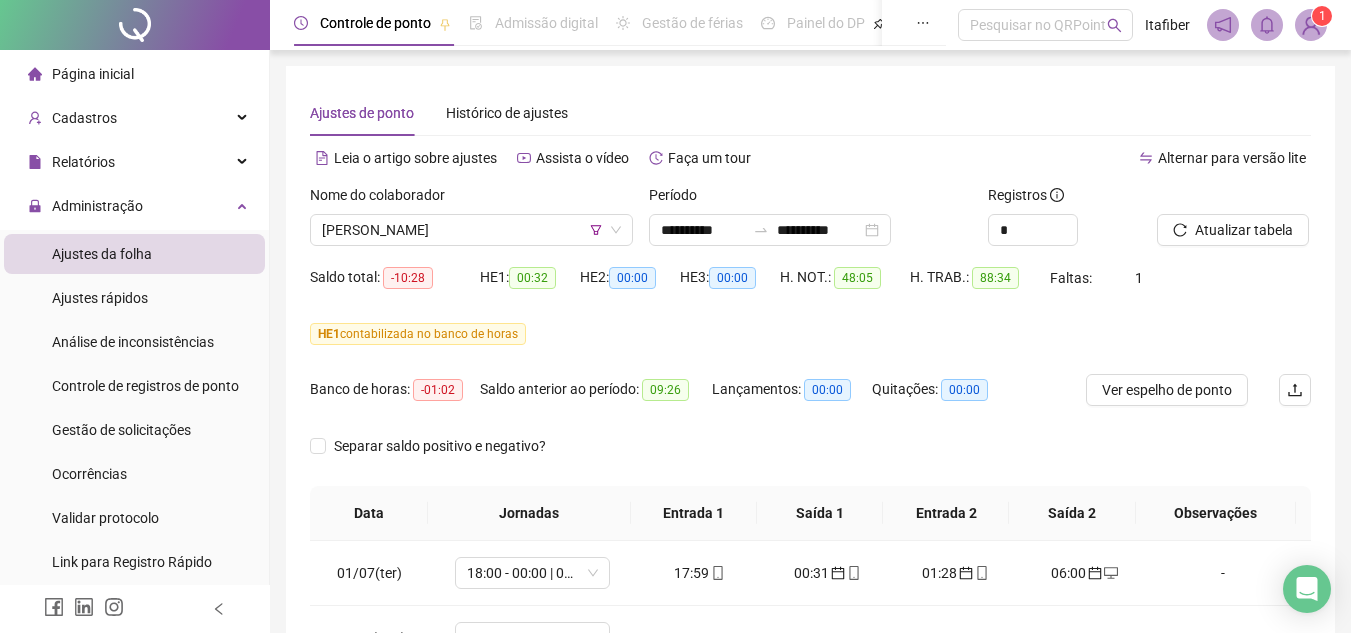 type 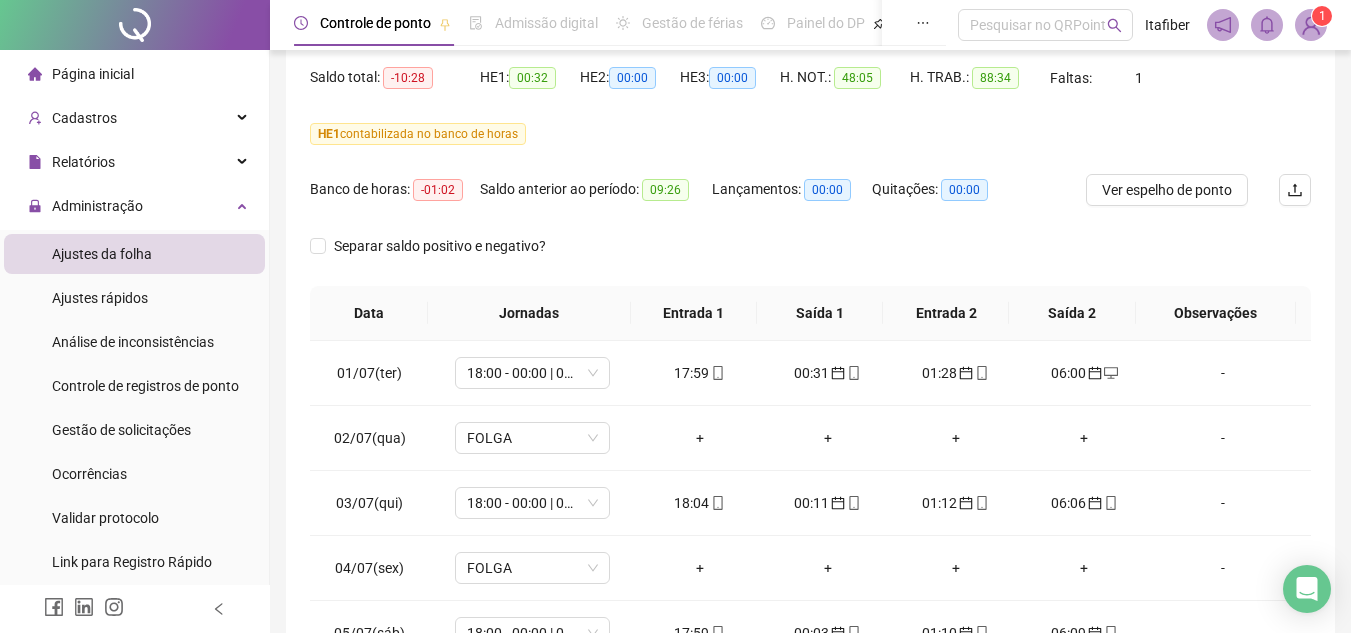 scroll, scrollTop: 0, scrollLeft: 0, axis: both 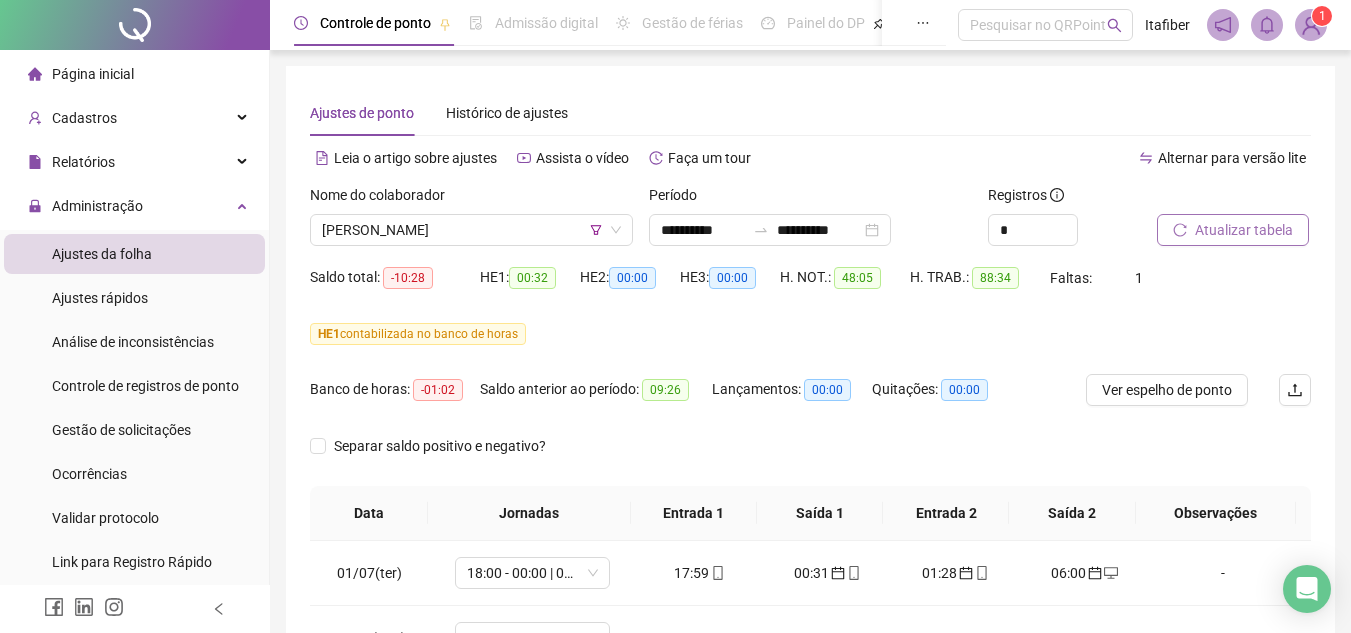 click on "Atualizar tabela" at bounding box center [1244, 230] 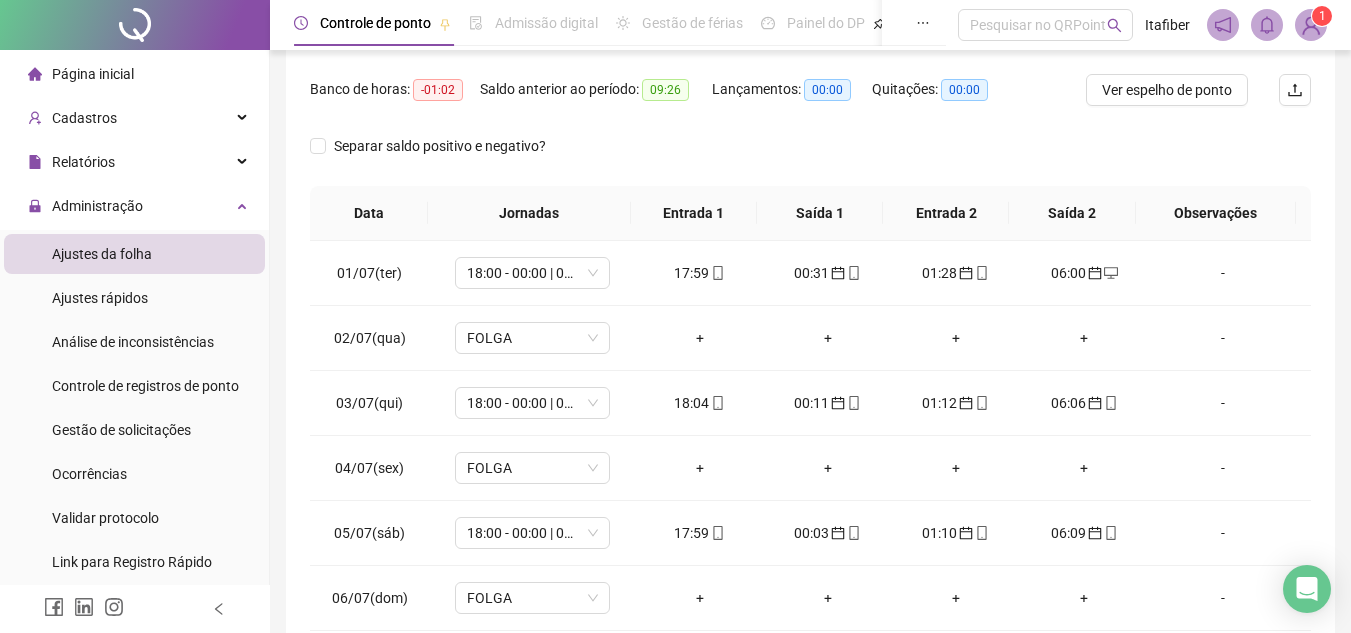 scroll, scrollTop: 445, scrollLeft: 0, axis: vertical 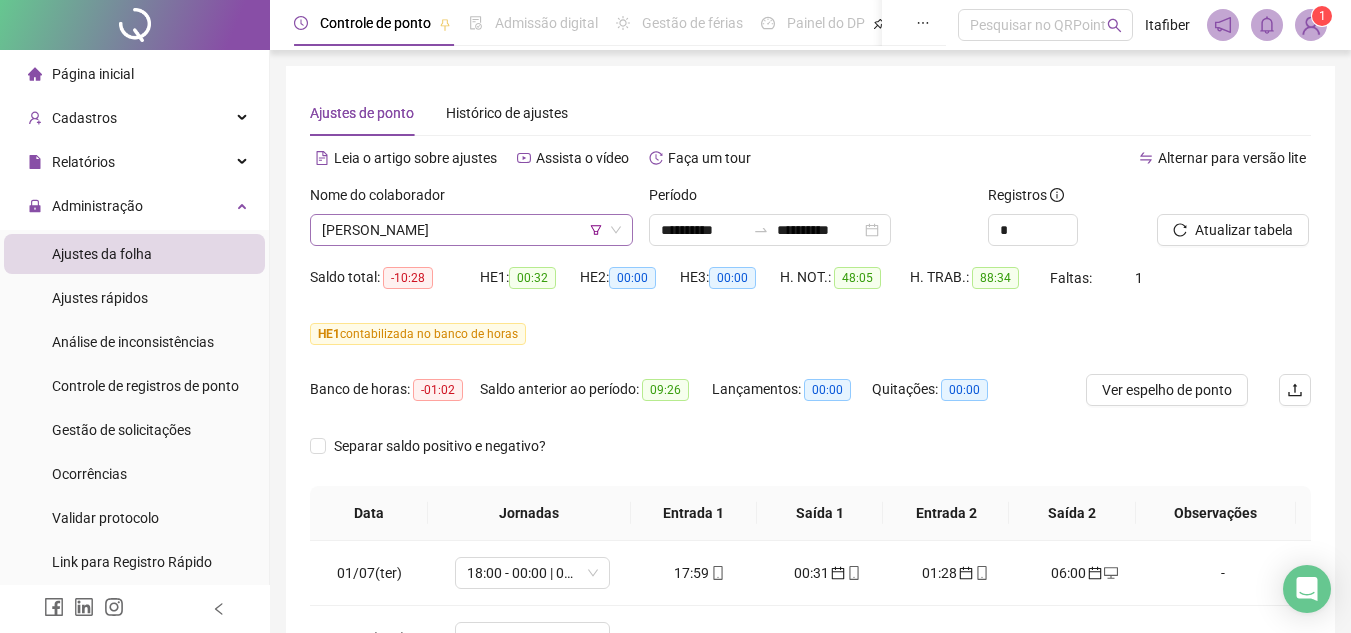 drag, startPoint x: 556, startPoint y: 204, endPoint x: 559, endPoint y: 216, distance: 12.369317 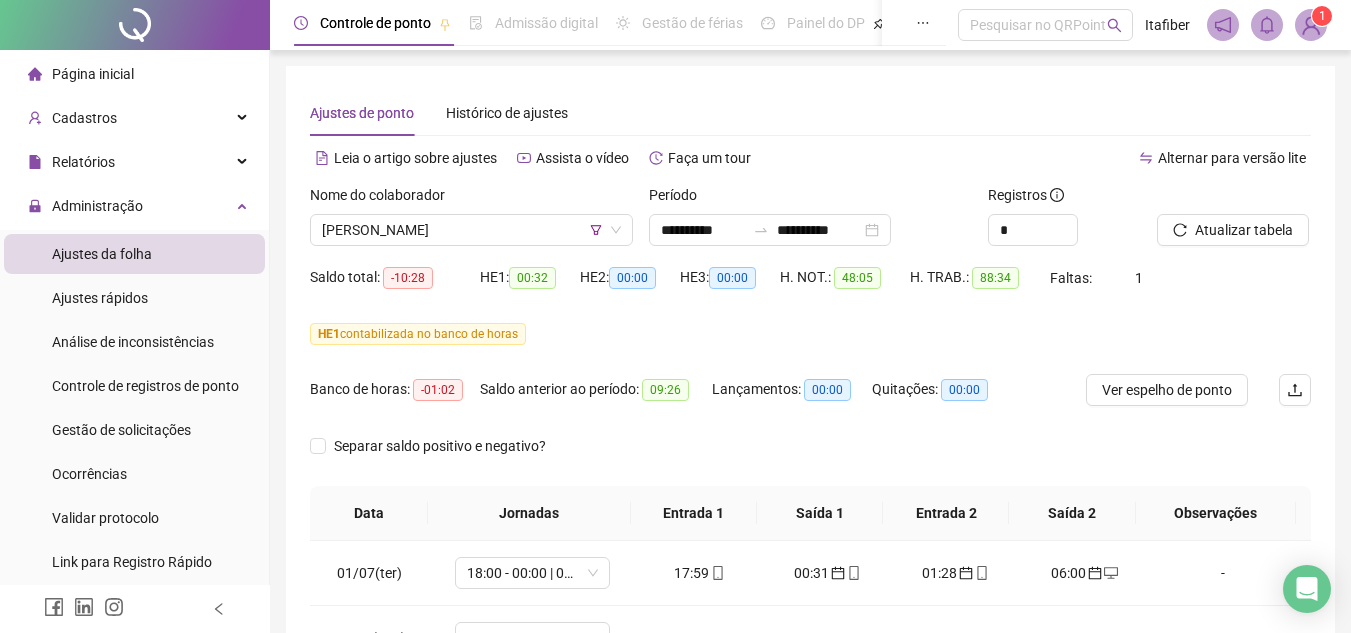 click on "Nome do colaborador [PERSON_NAME] [PERSON_NAME]" at bounding box center [471, 223] 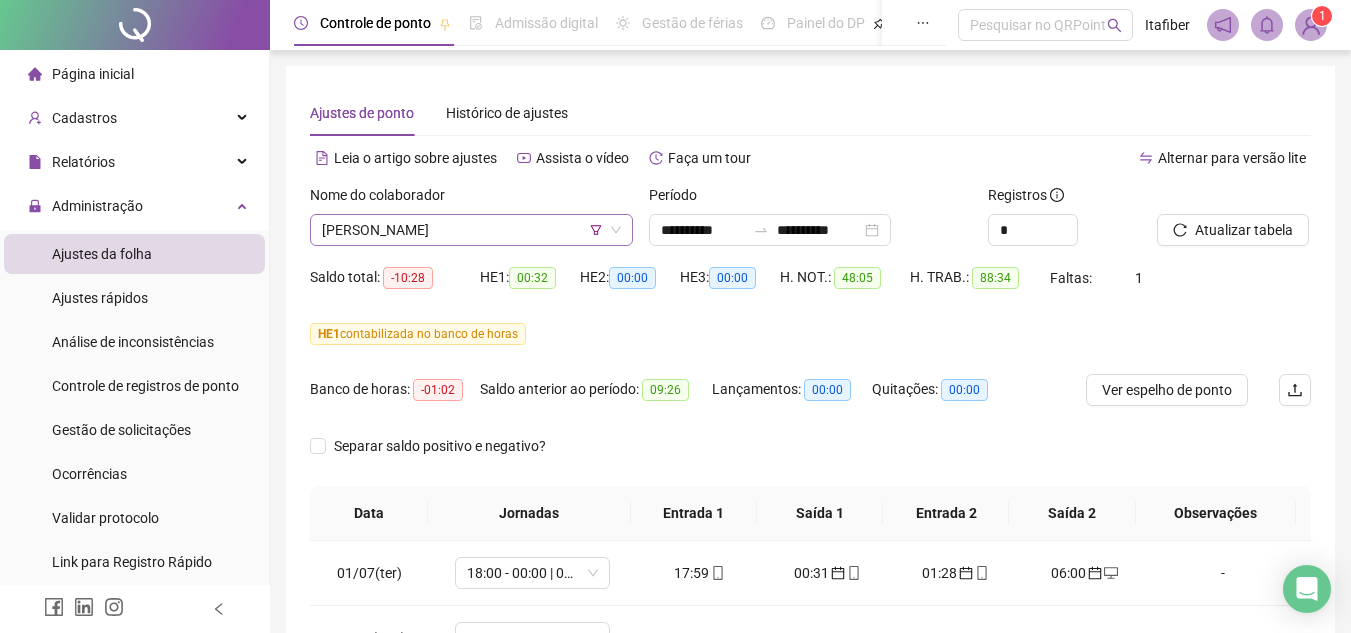 click on "[PERSON_NAME]" at bounding box center (471, 230) 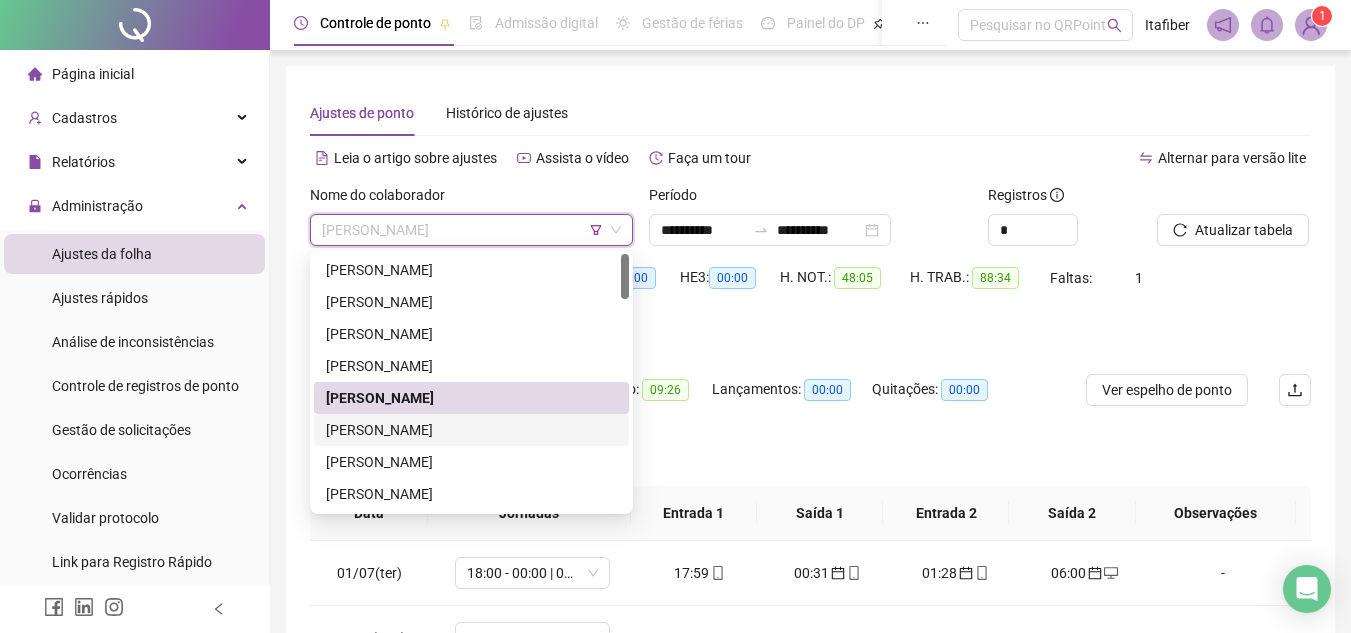 click on "[PERSON_NAME]" at bounding box center (471, 430) 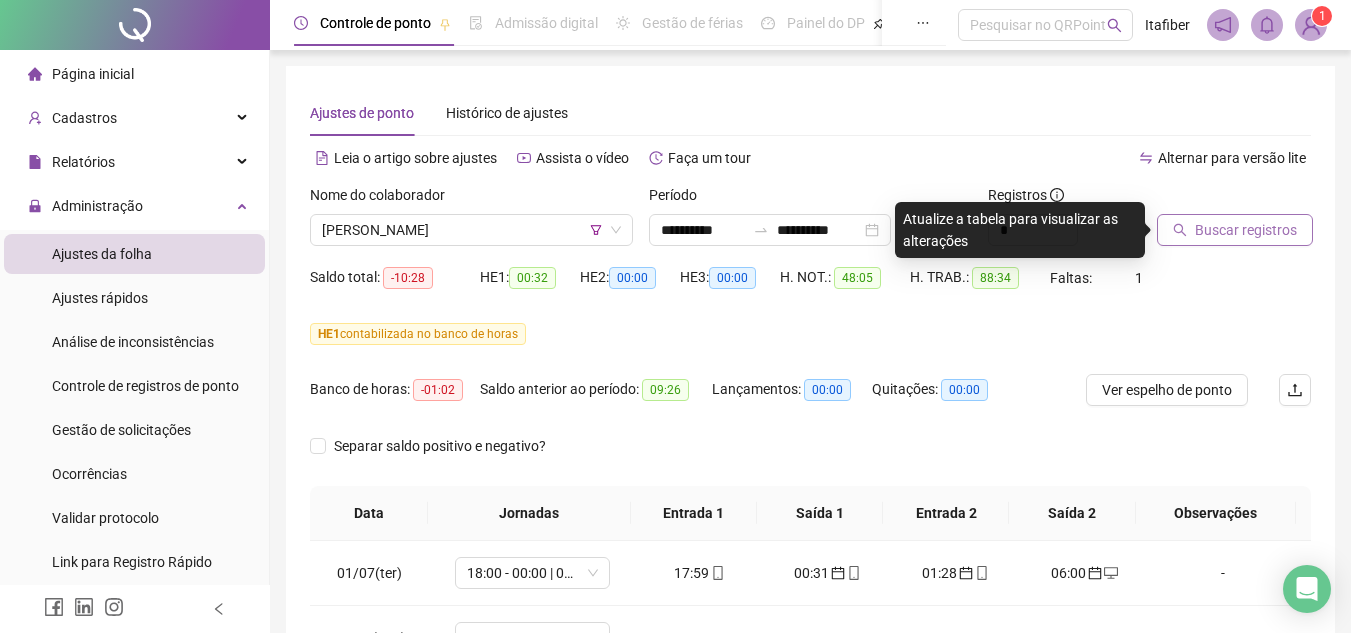 click on "Buscar registros" at bounding box center (1246, 230) 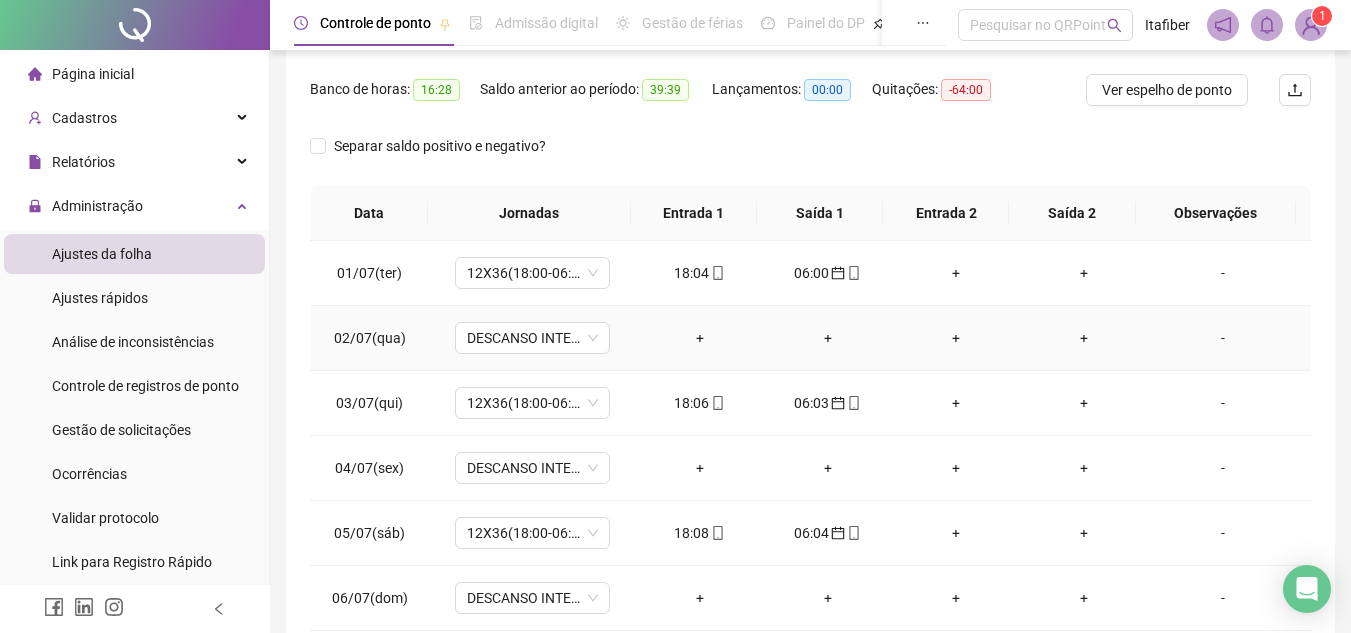 scroll, scrollTop: 400, scrollLeft: 0, axis: vertical 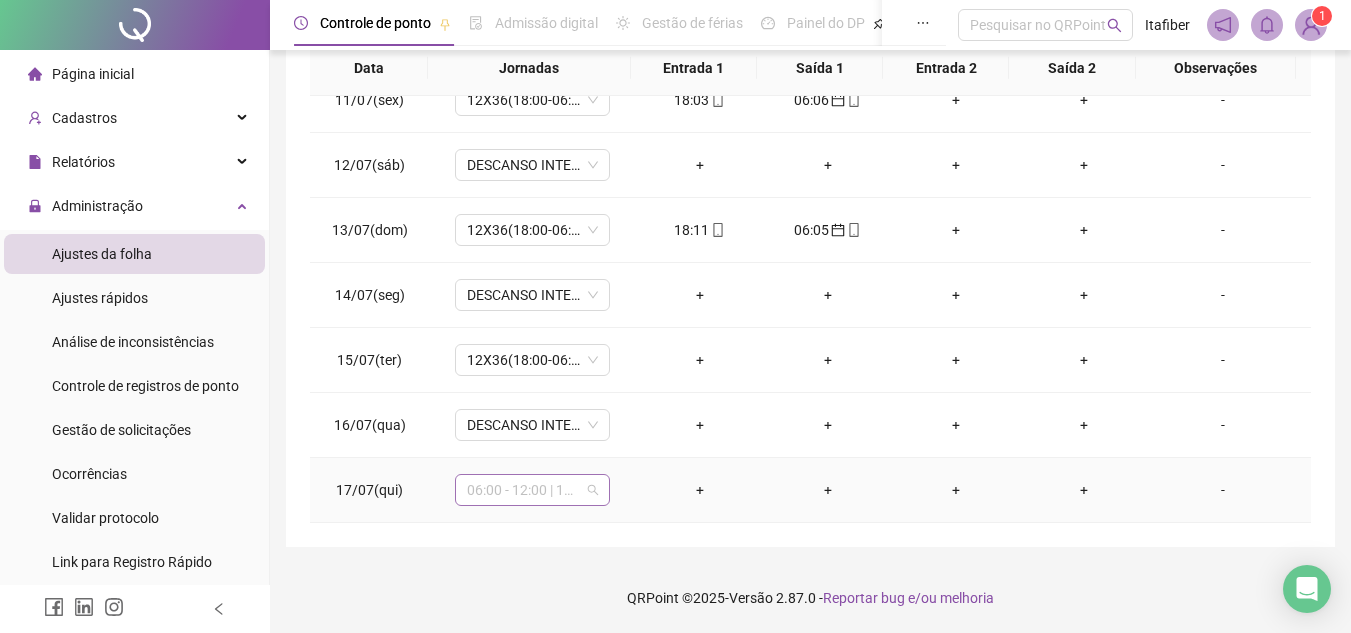 click on "06:00 - 12:00 | 13:00 - 18:00" at bounding box center (532, 490) 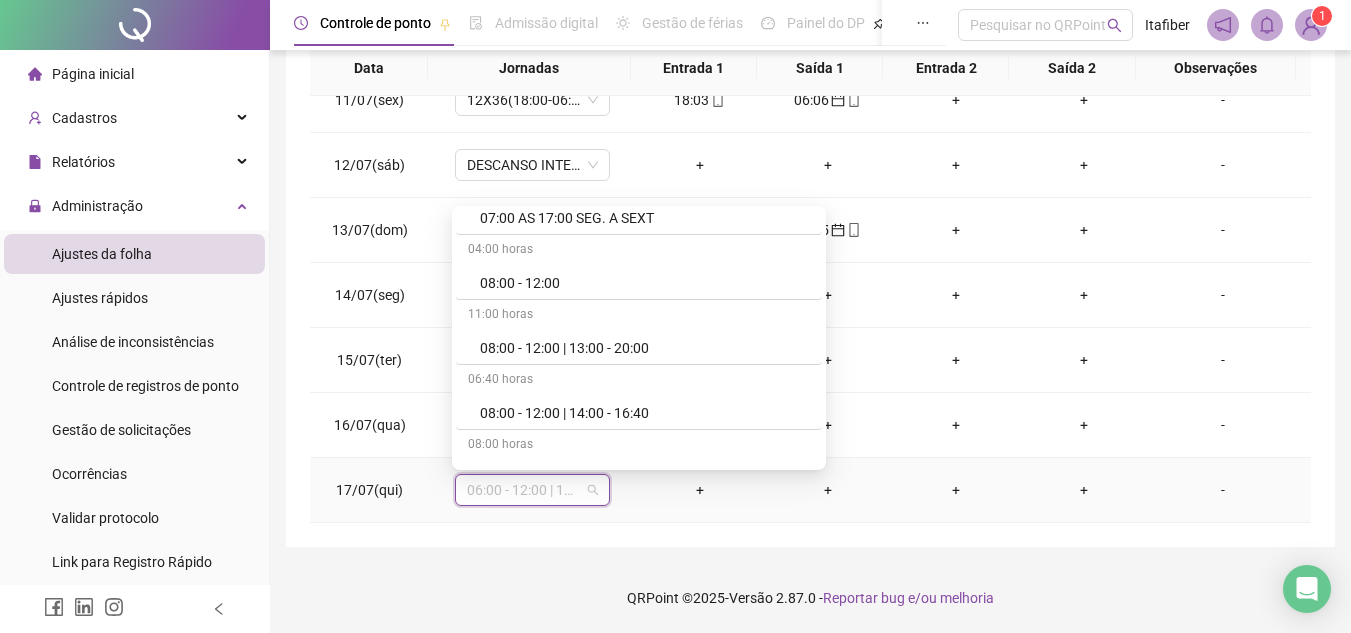 scroll, scrollTop: 500, scrollLeft: 0, axis: vertical 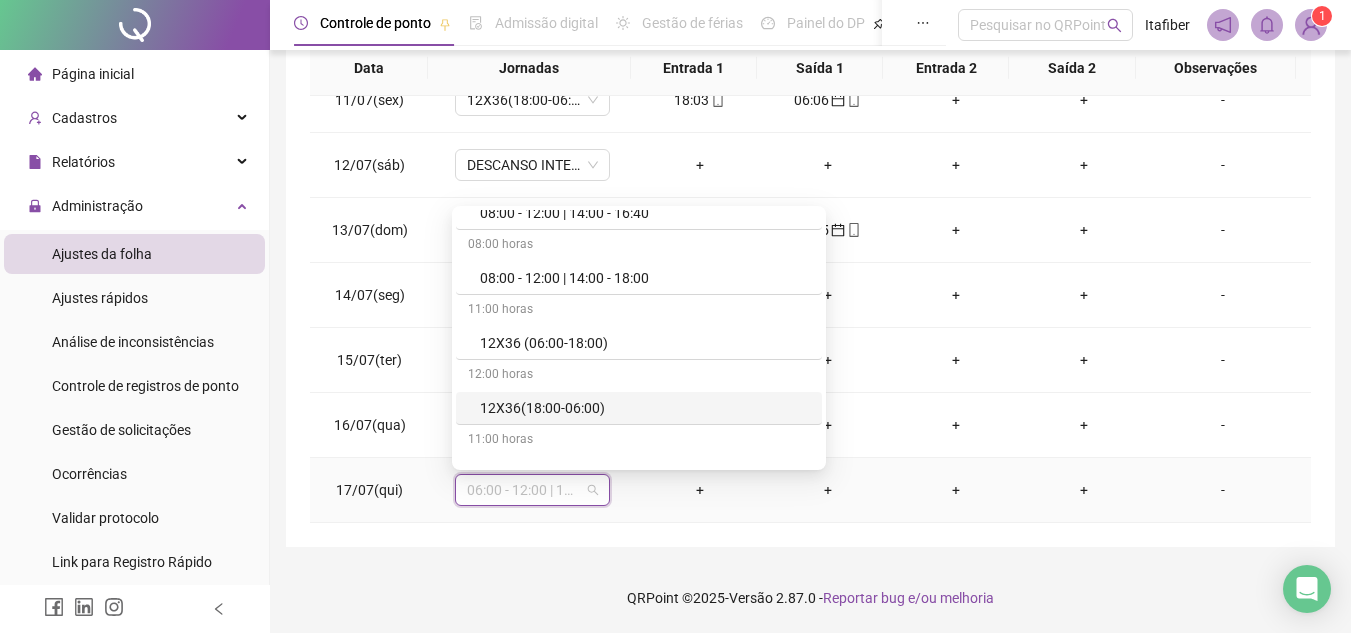 click on "12X36(18:00-06:00)" at bounding box center [645, 408] 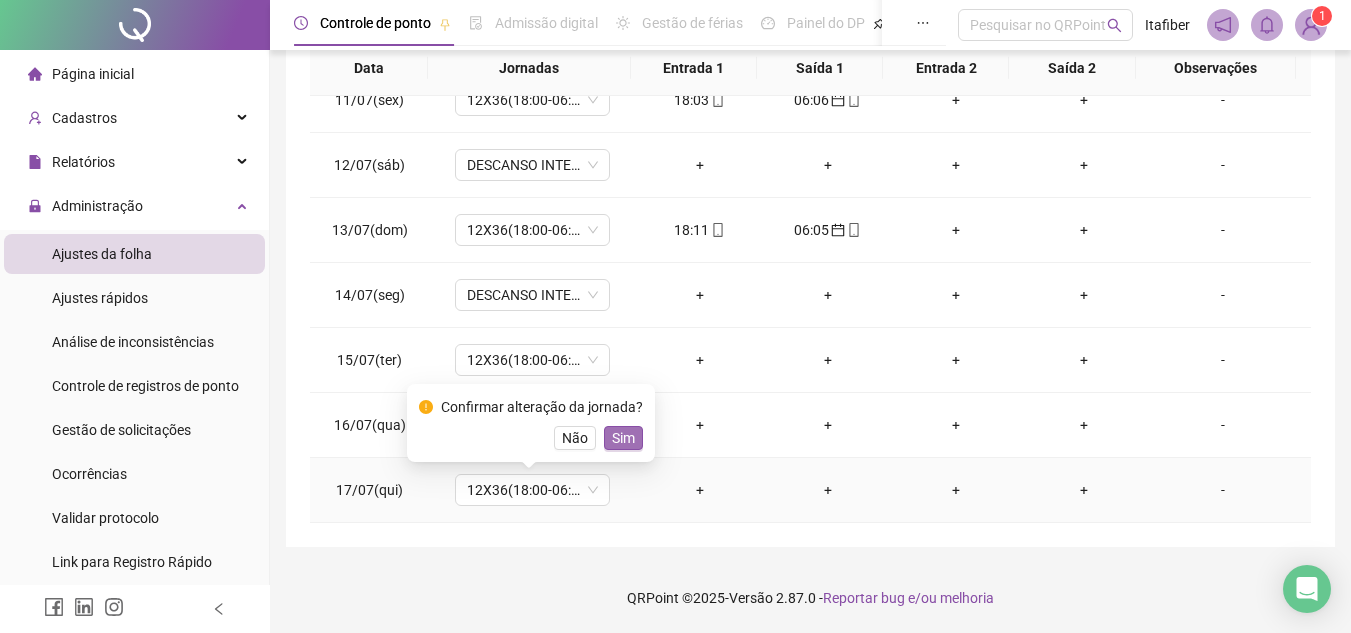 click on "Sim" at bounding box center [623, 438] 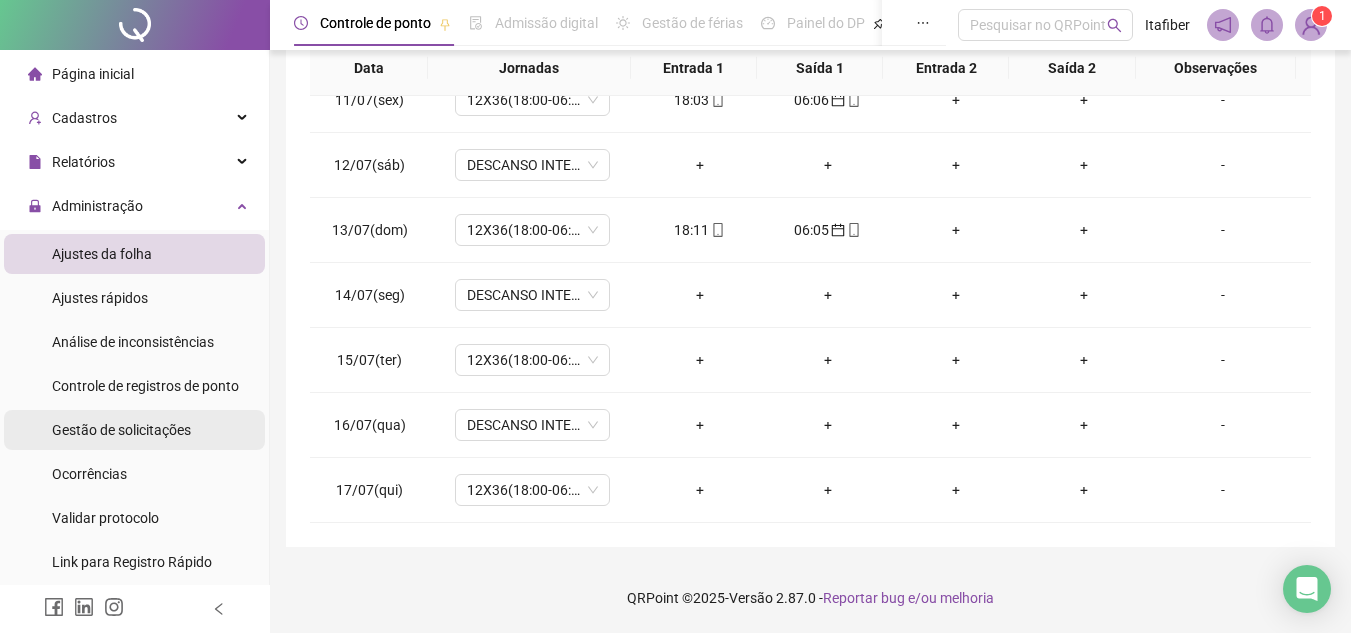 click on "Gestão de solicitações" at bounding box center [121, 430] 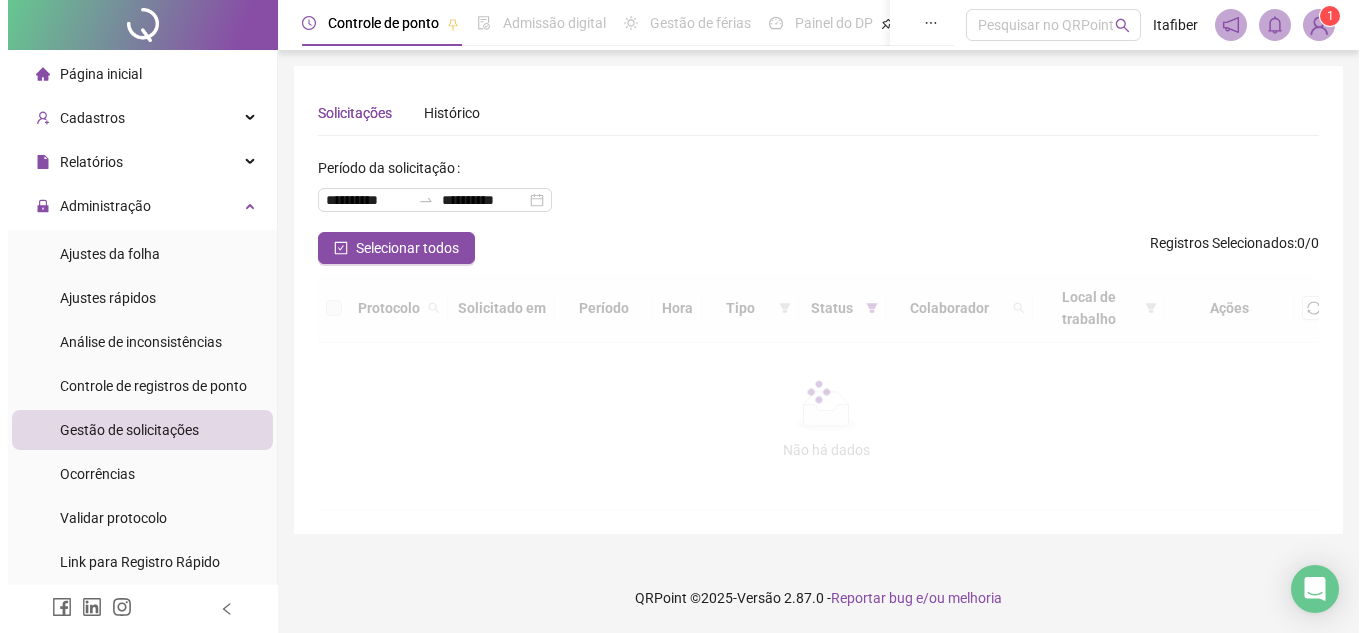 scroll, scrollTop: 0, scrollLeft: 0, axis: both 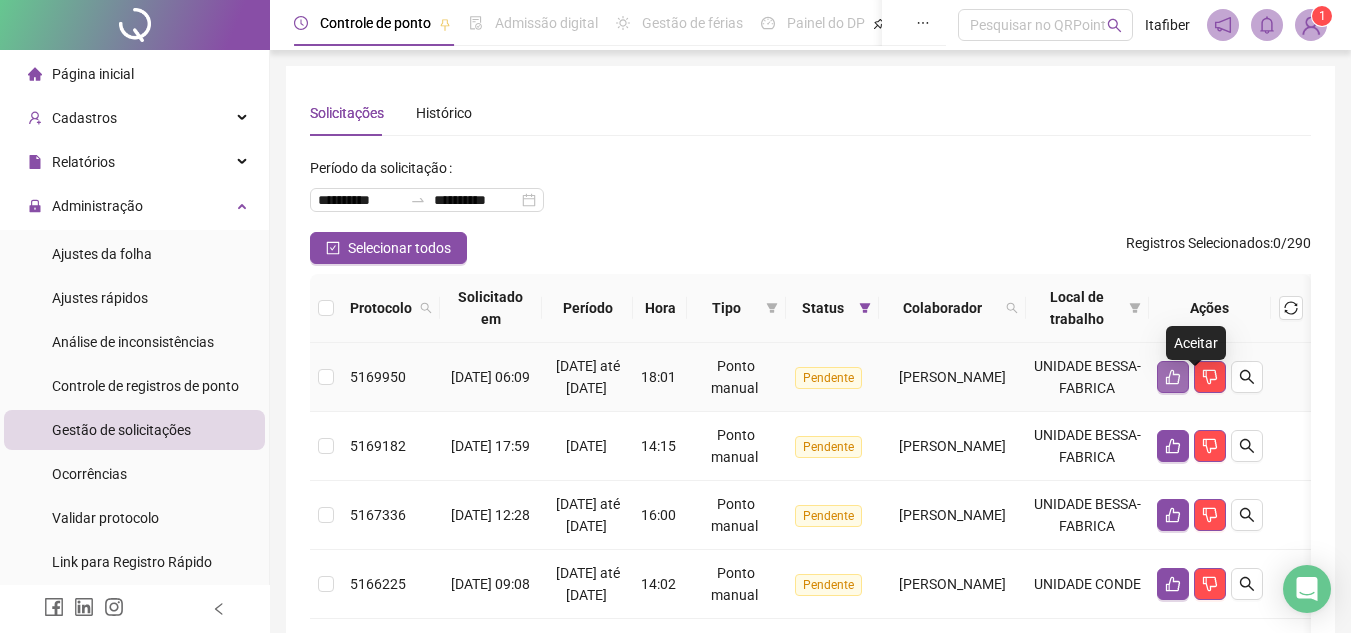click 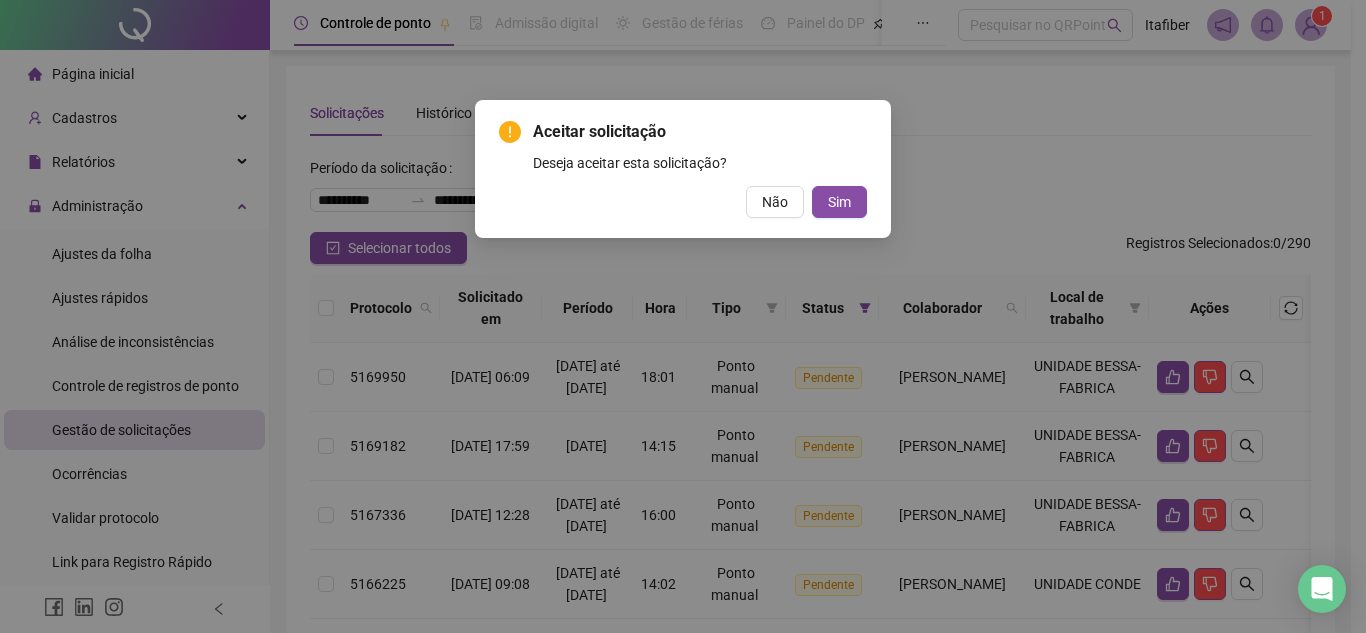 drag, startPoint x: 828, startPoint y: 195, endPoint x: 829, endPoint y: 221, distance: 26.019224 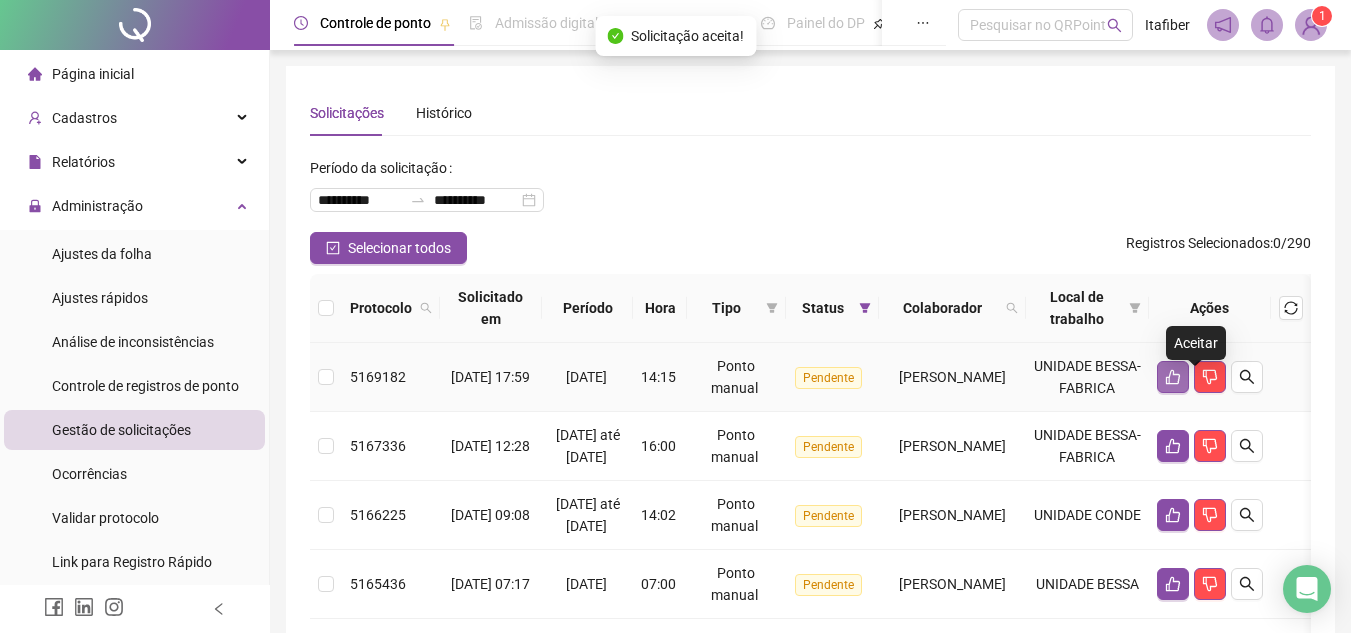 click at bounding box center (1173, 377) 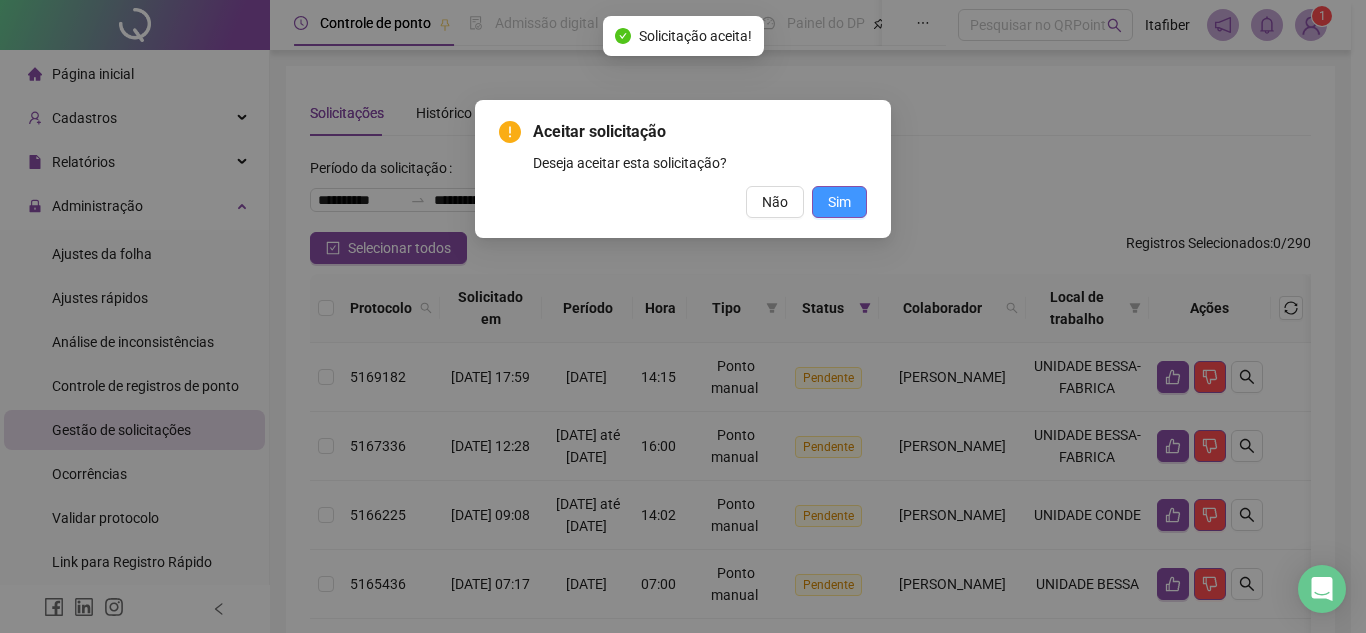 click on "Sim" at bounding box center (839, 202) 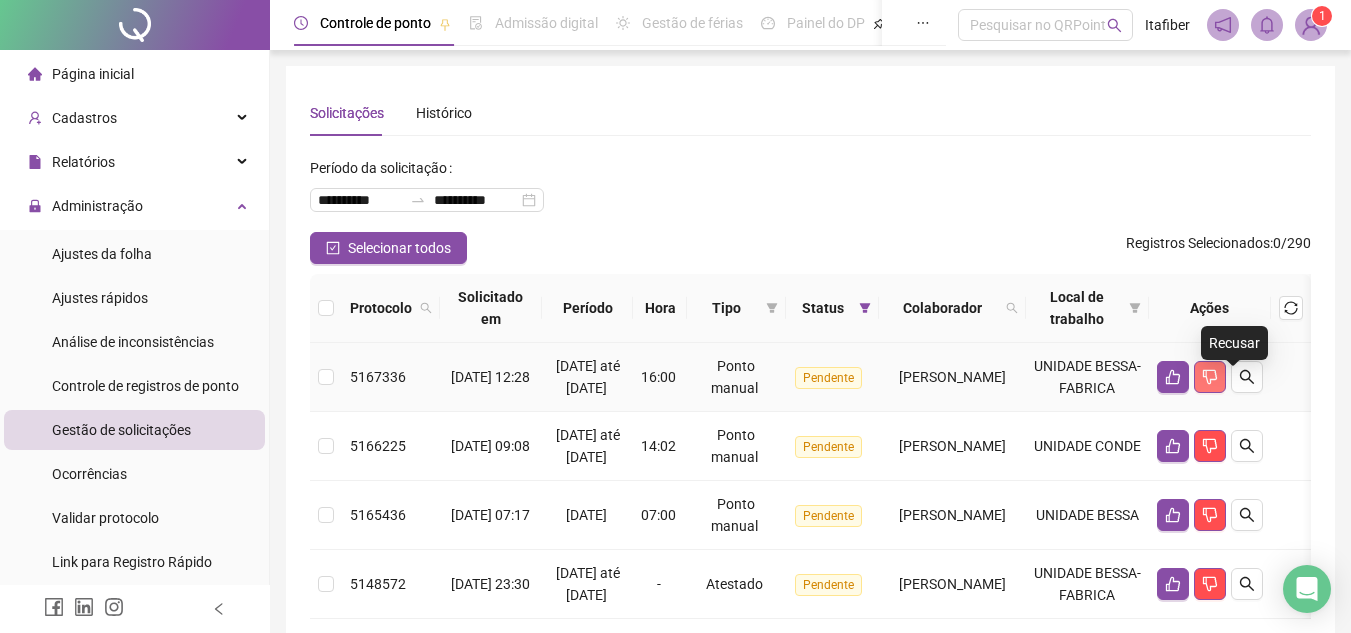 click 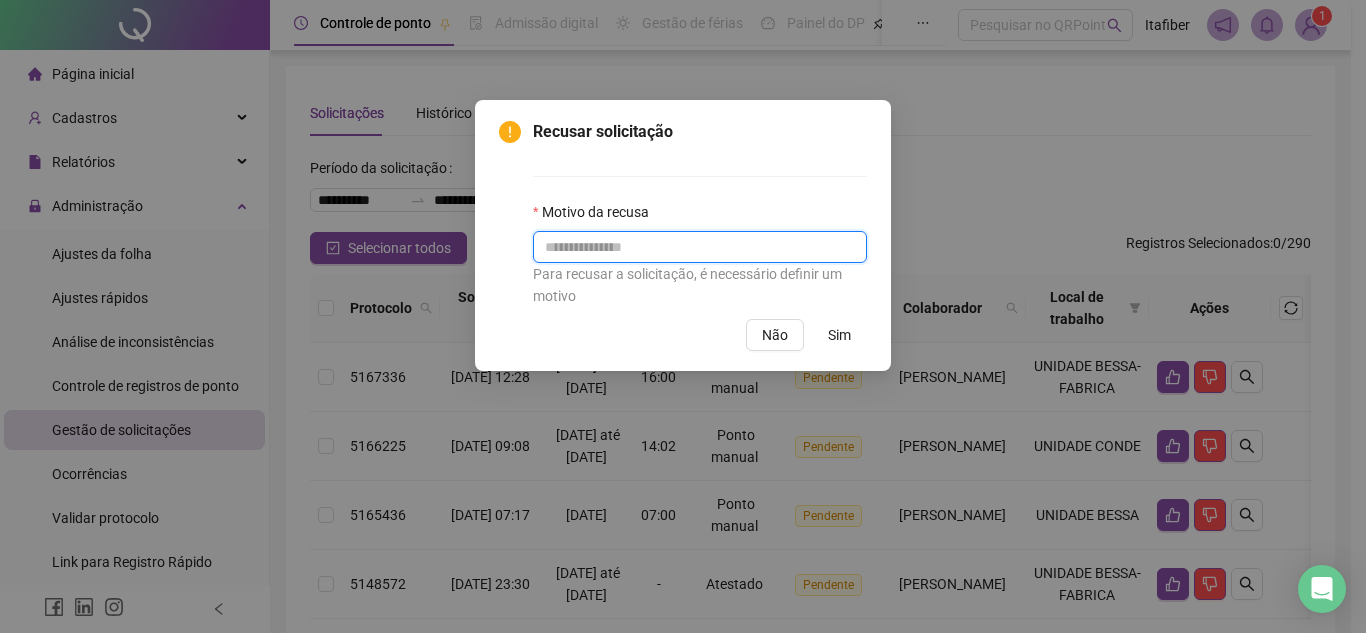 click at bounding box center (700, 247) 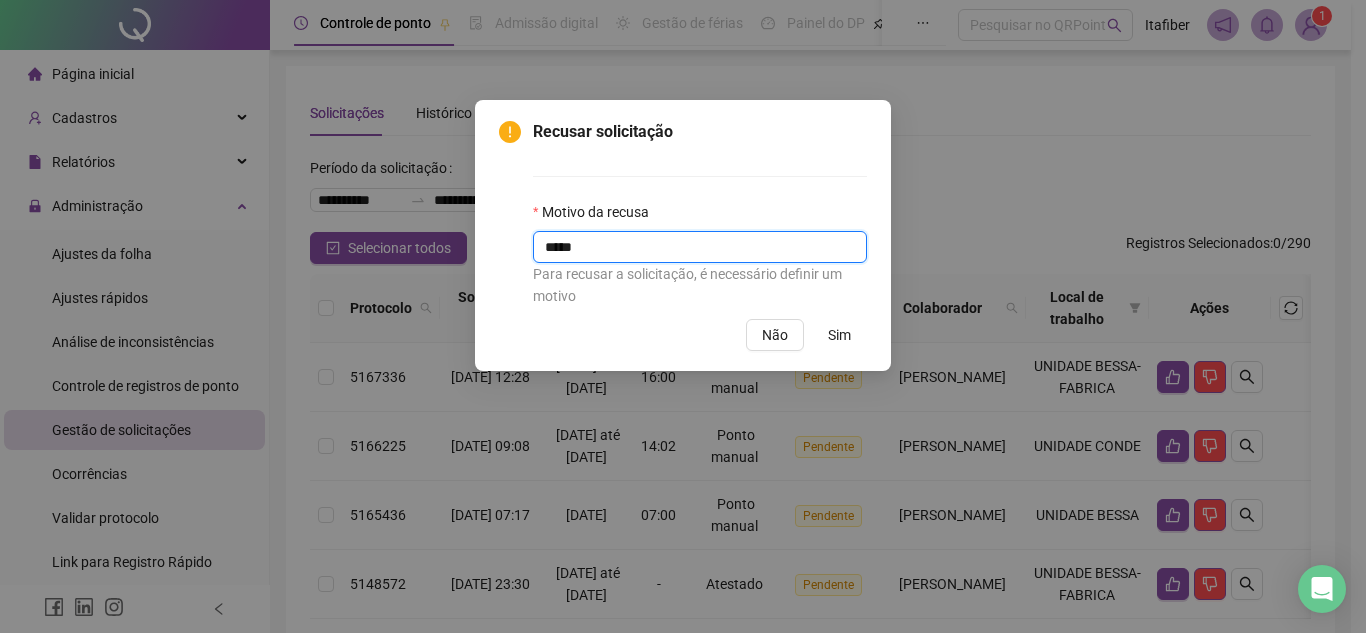 type on "*****" 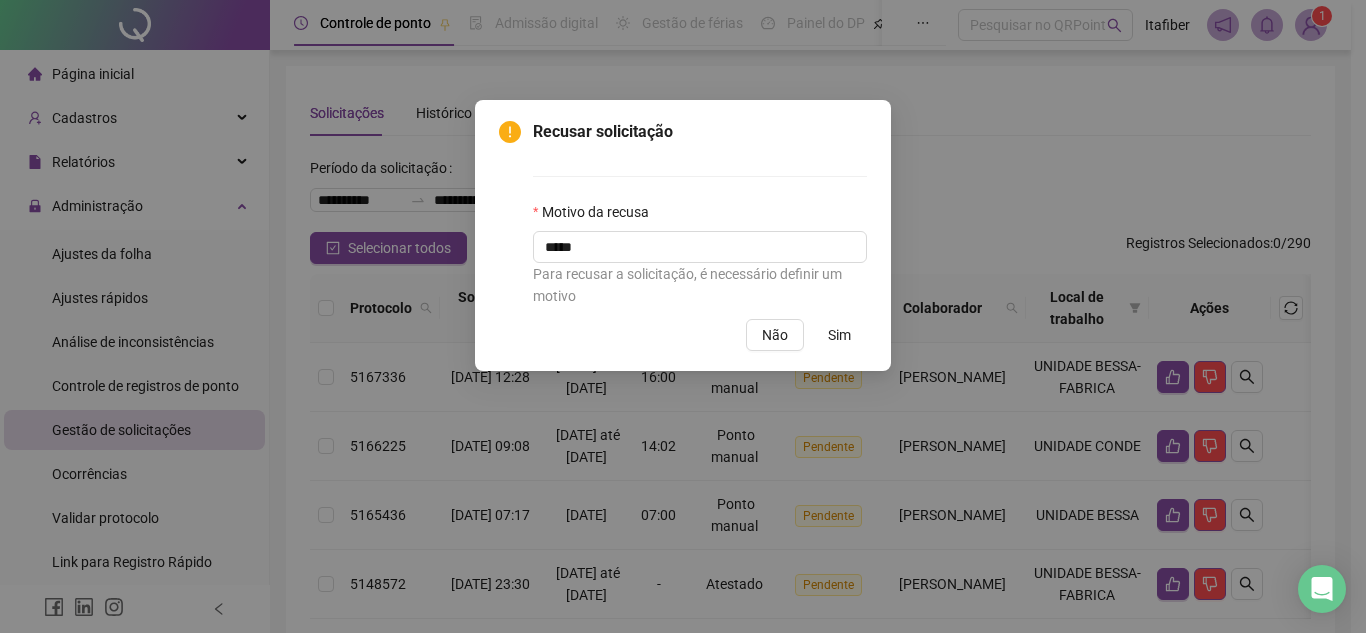 click on "Sim" at bounding box center [839, 335] 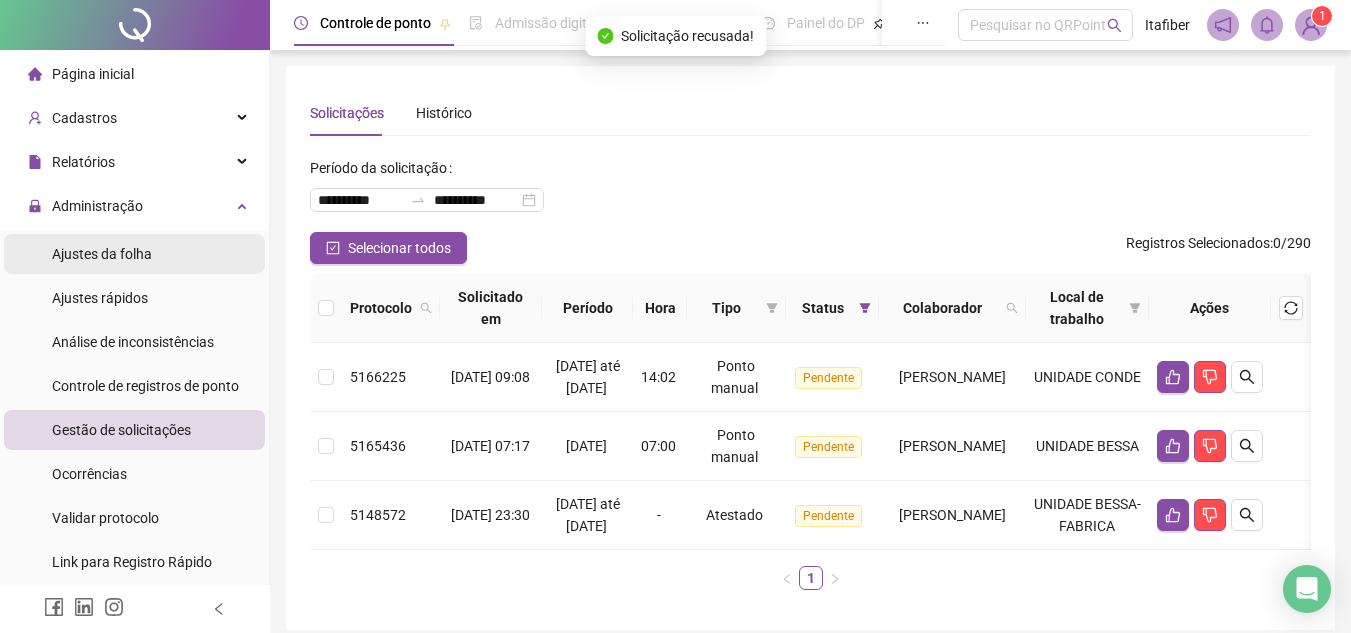 click on "Ajustes da folha" at bounding box center (134, 254) 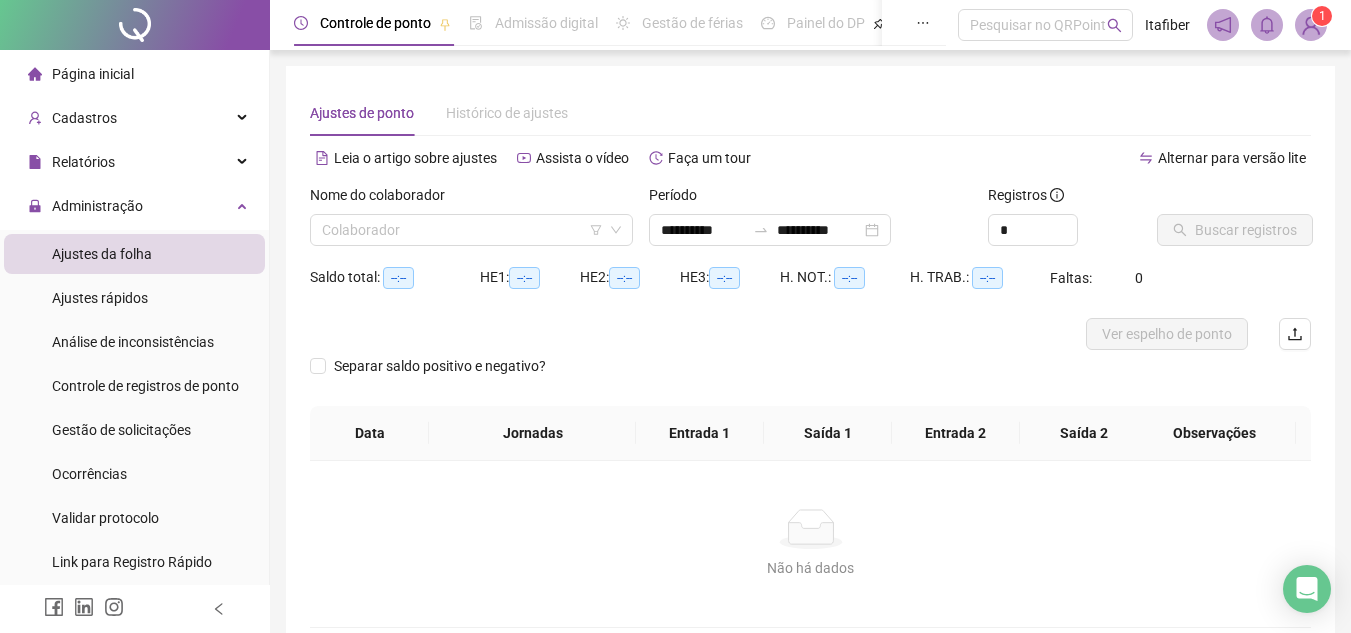 type on "**********" 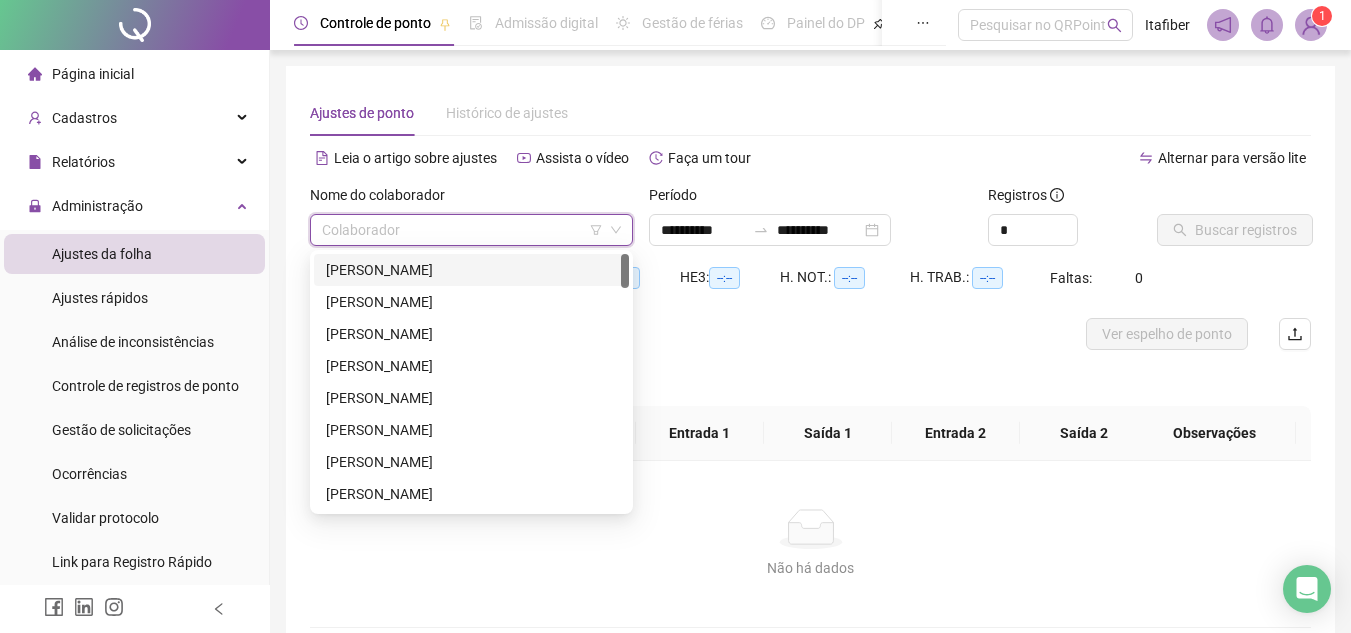click 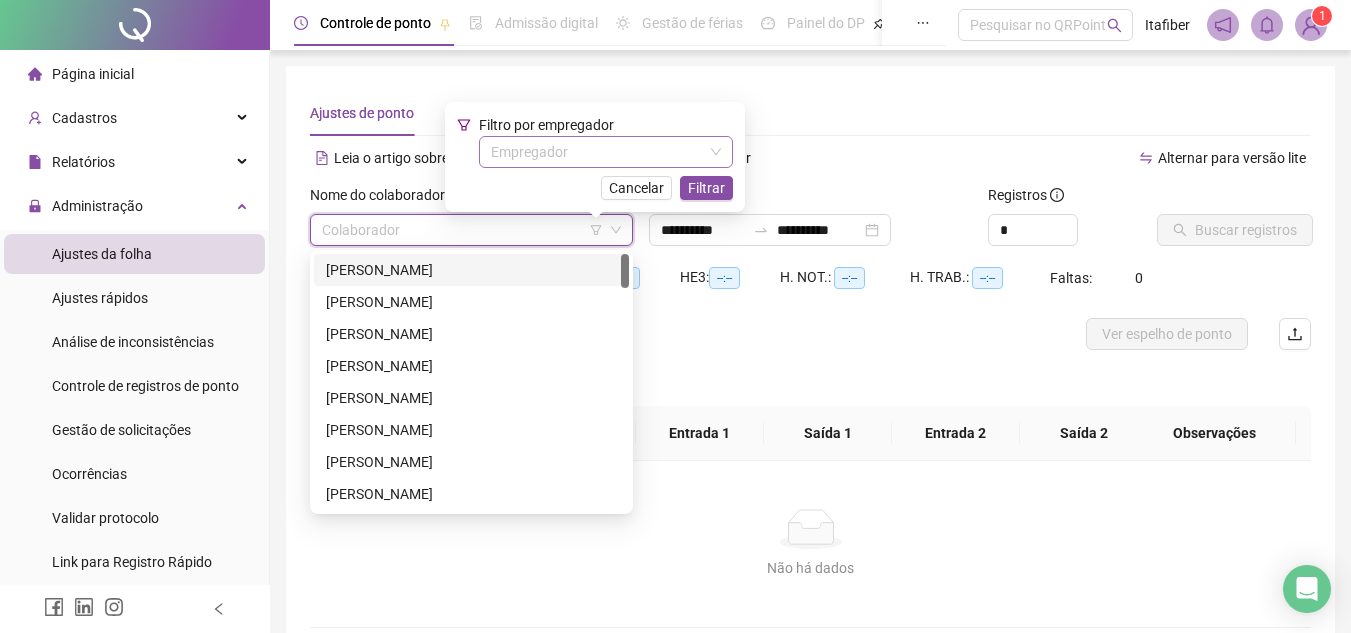 click at bounding box center (600, 152) 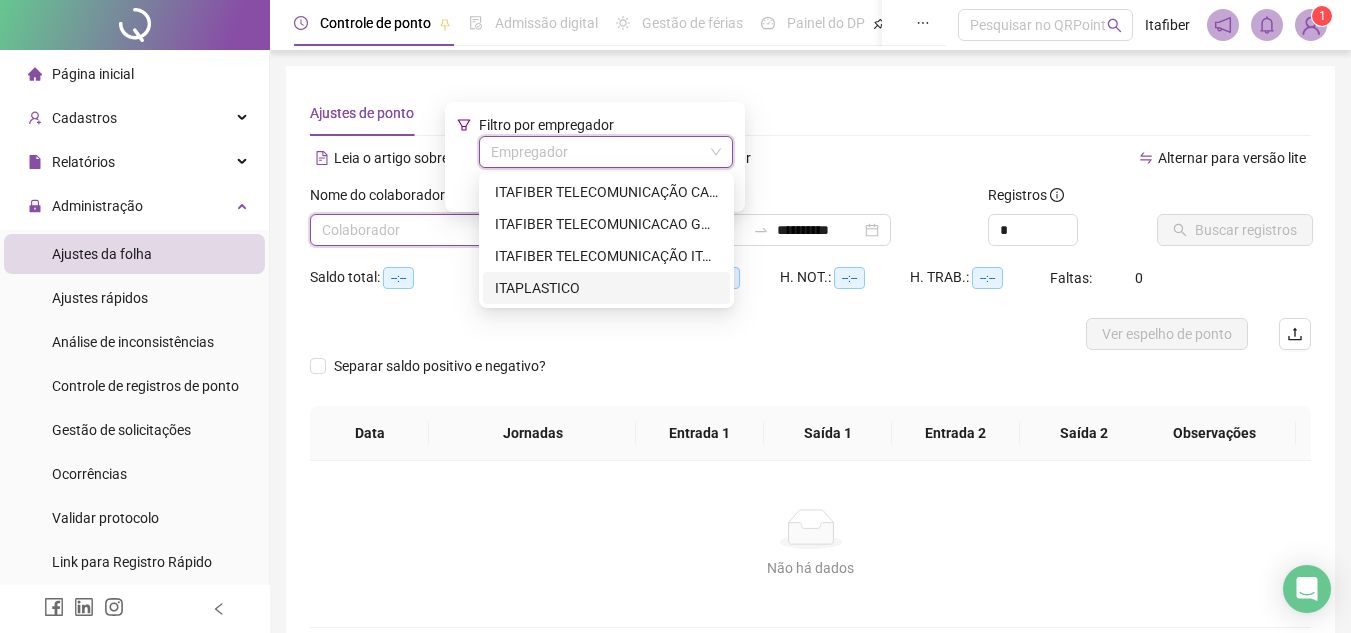 click on "ITAPLASTICO" at bounding box center (606, 288) 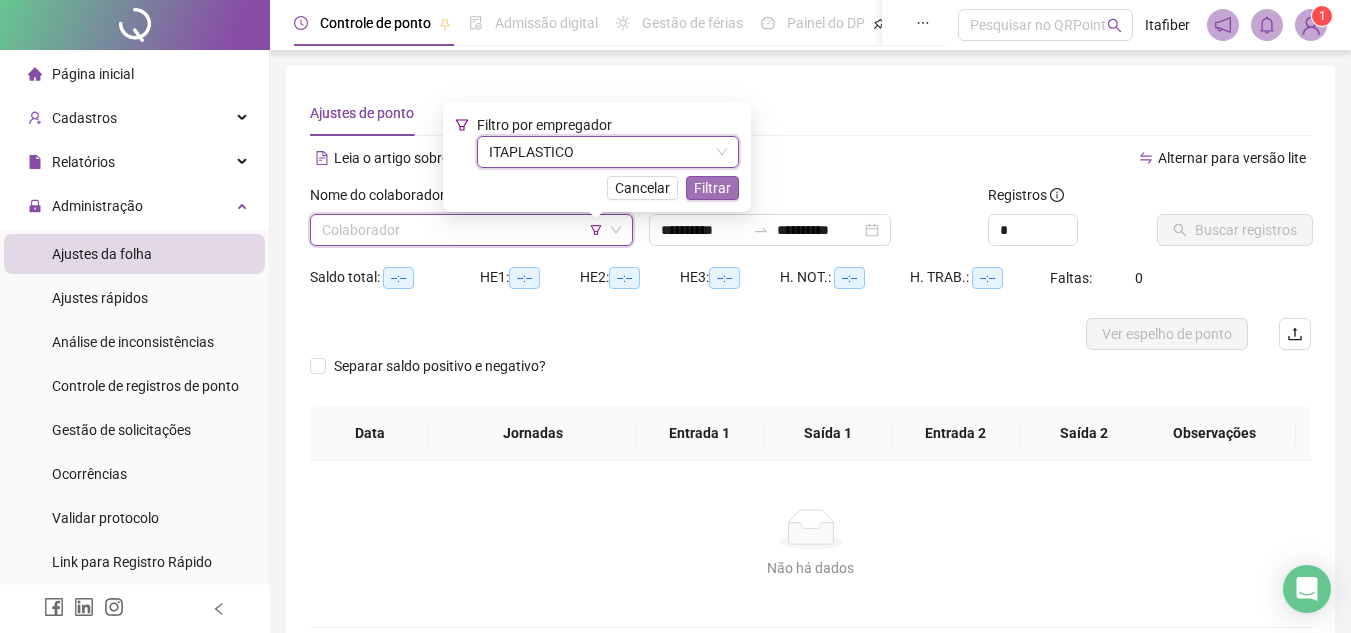 click on "Filtrar" at bounding box center [712, 188] 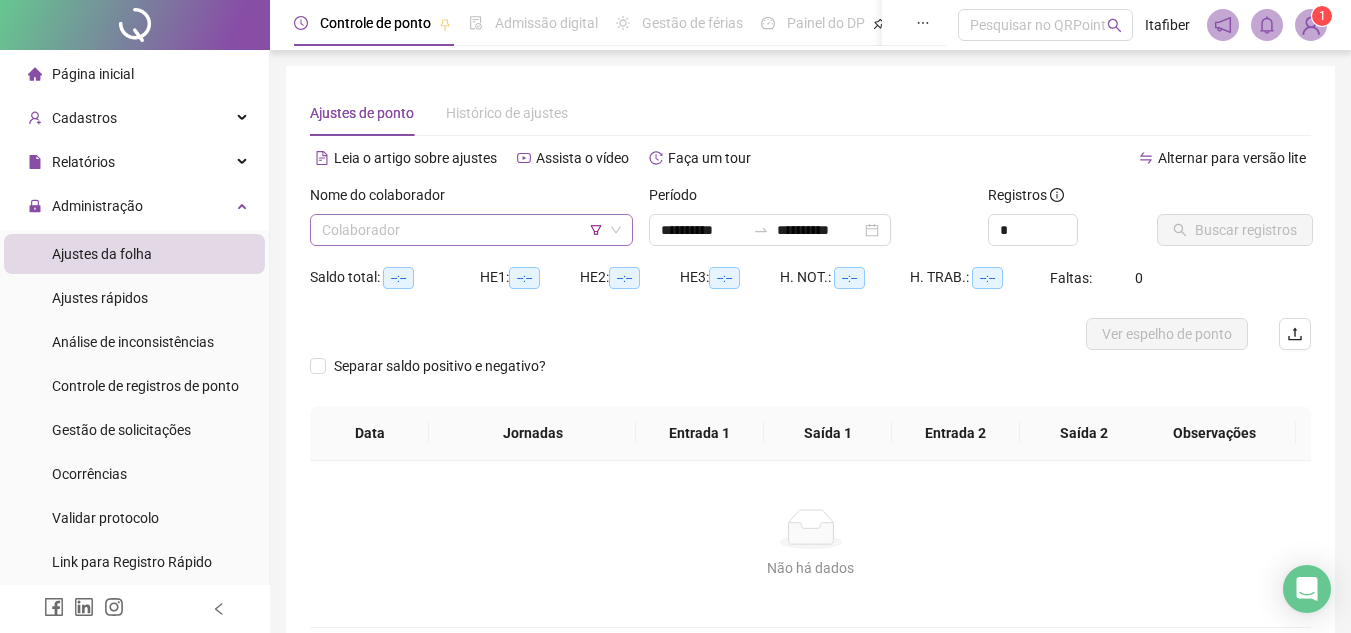 click at bounding box center (465, 230) 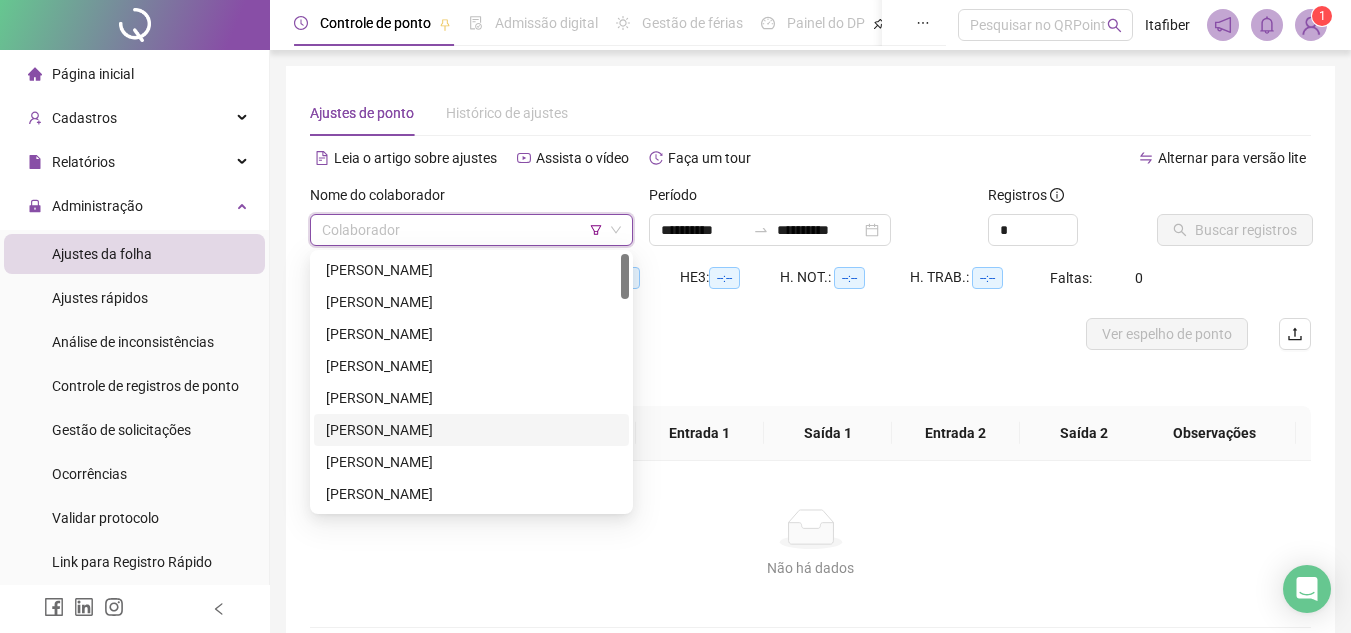 click on "[PERSON_NAME]" at bounding box center (471, 430) 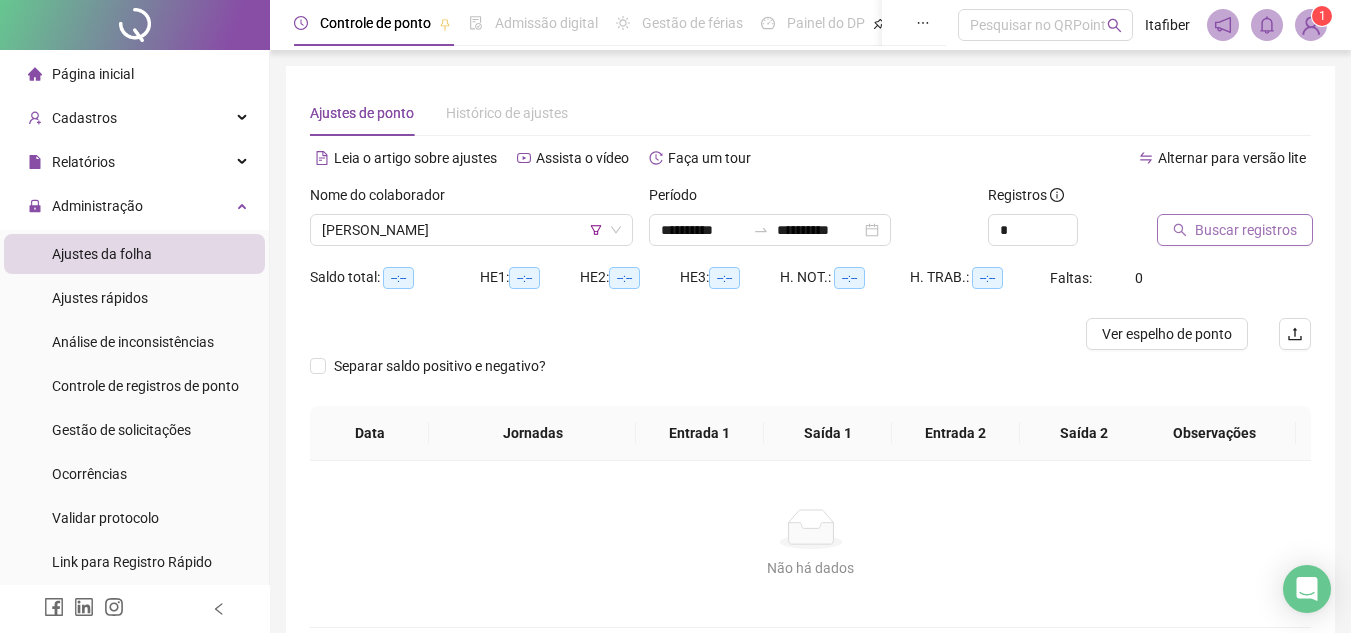 click on "Buscar registros" at bounding box center (1246, 230) 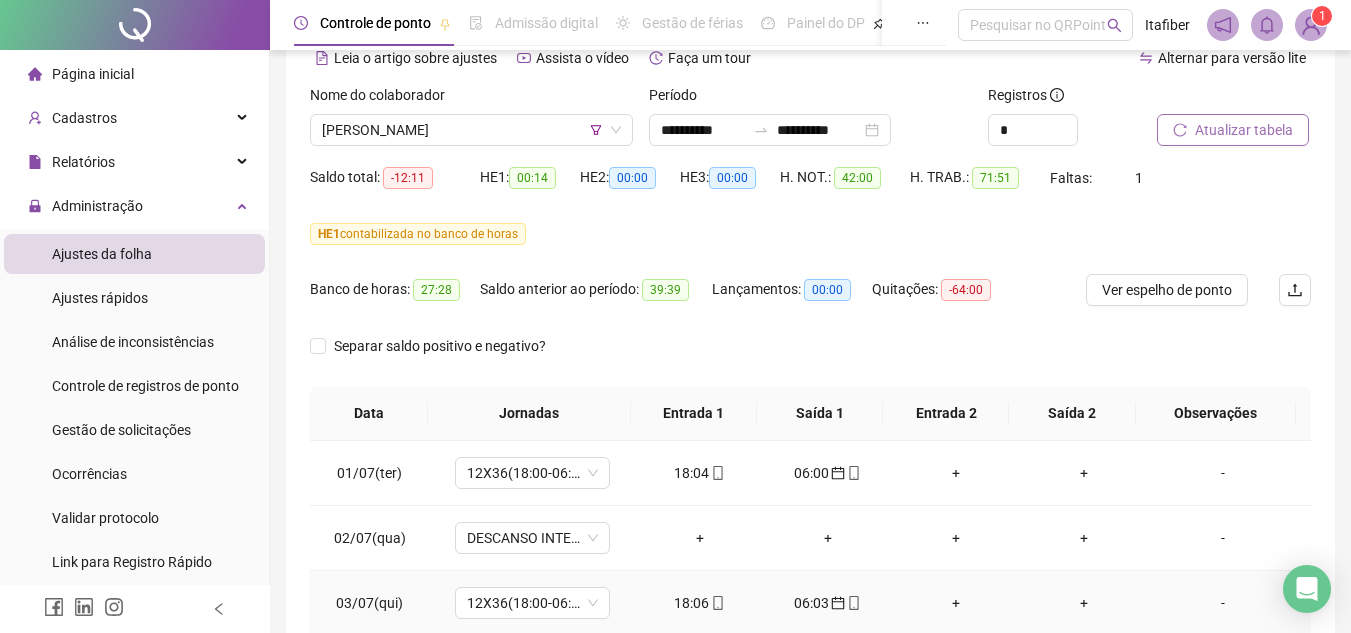 scroll, scrollTop: 445, scrollLeft: 0, axis: vertical 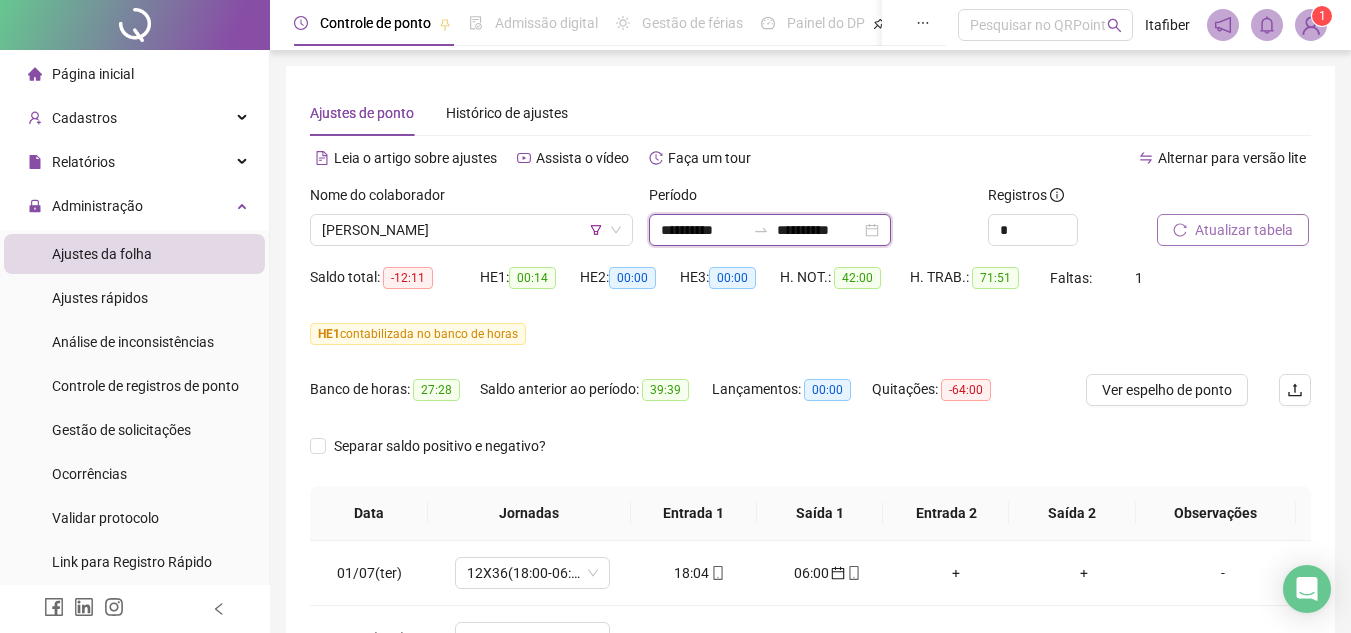 click on "**********" at bounding box center [703, 230] 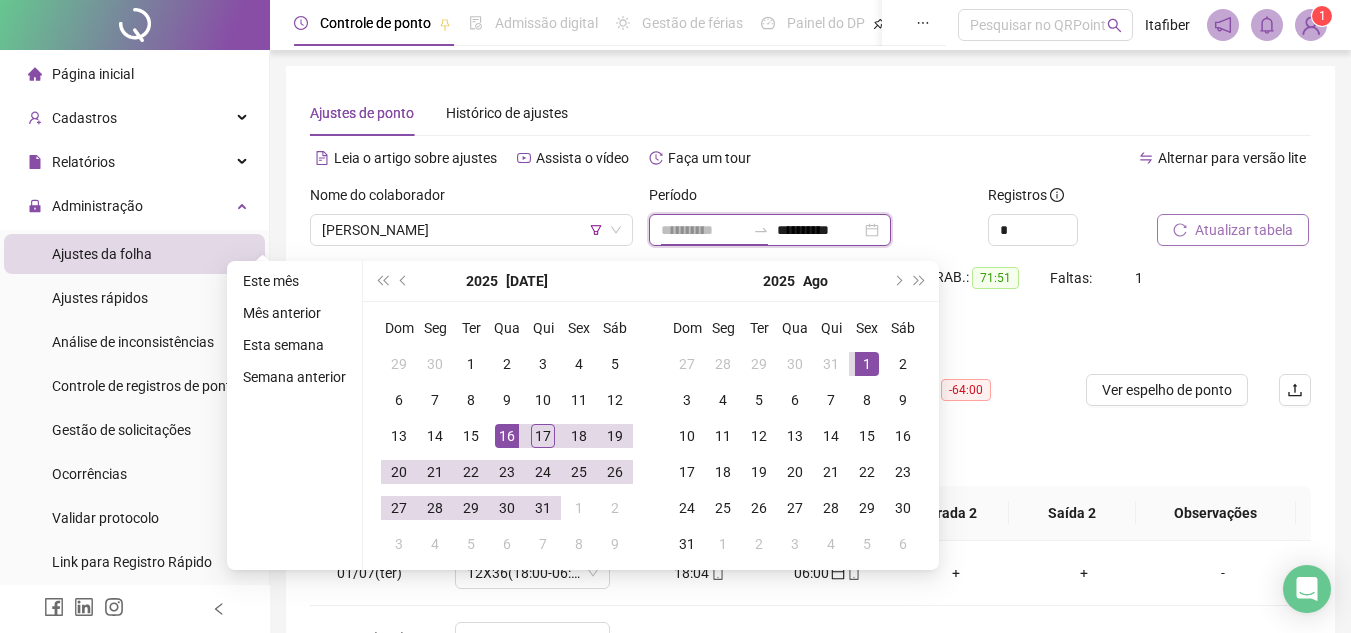 type on "**********" 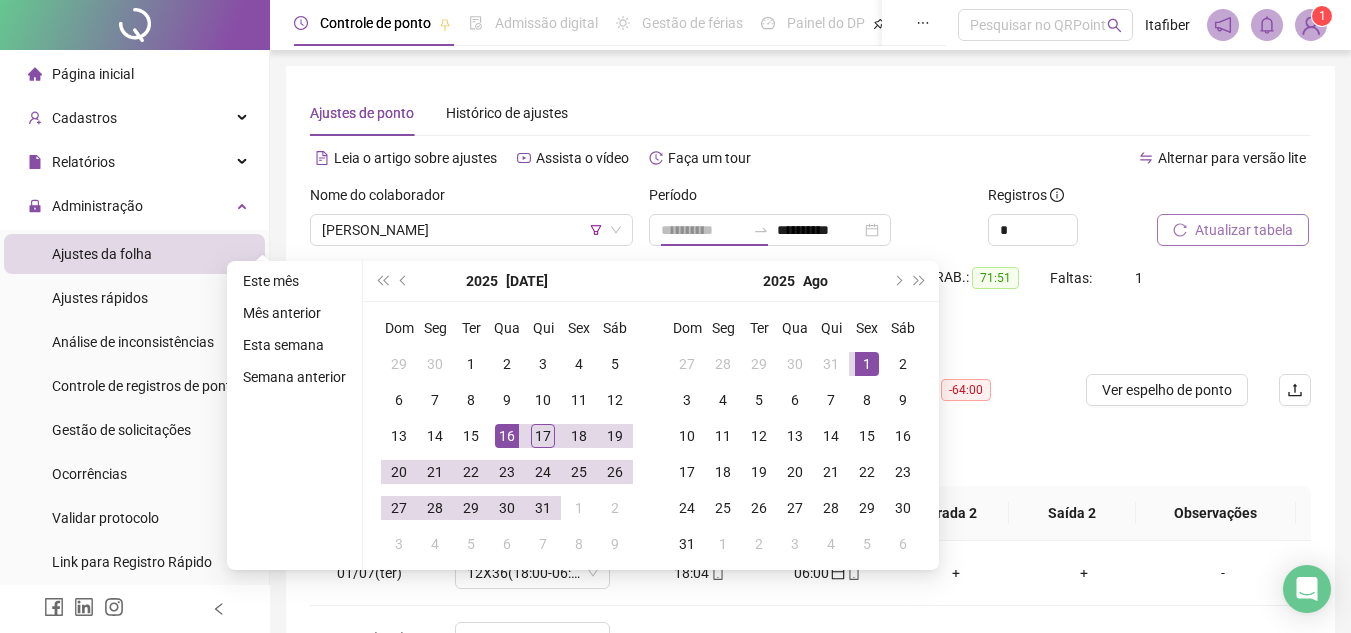 click on "1" at bounding box center [867, 364] 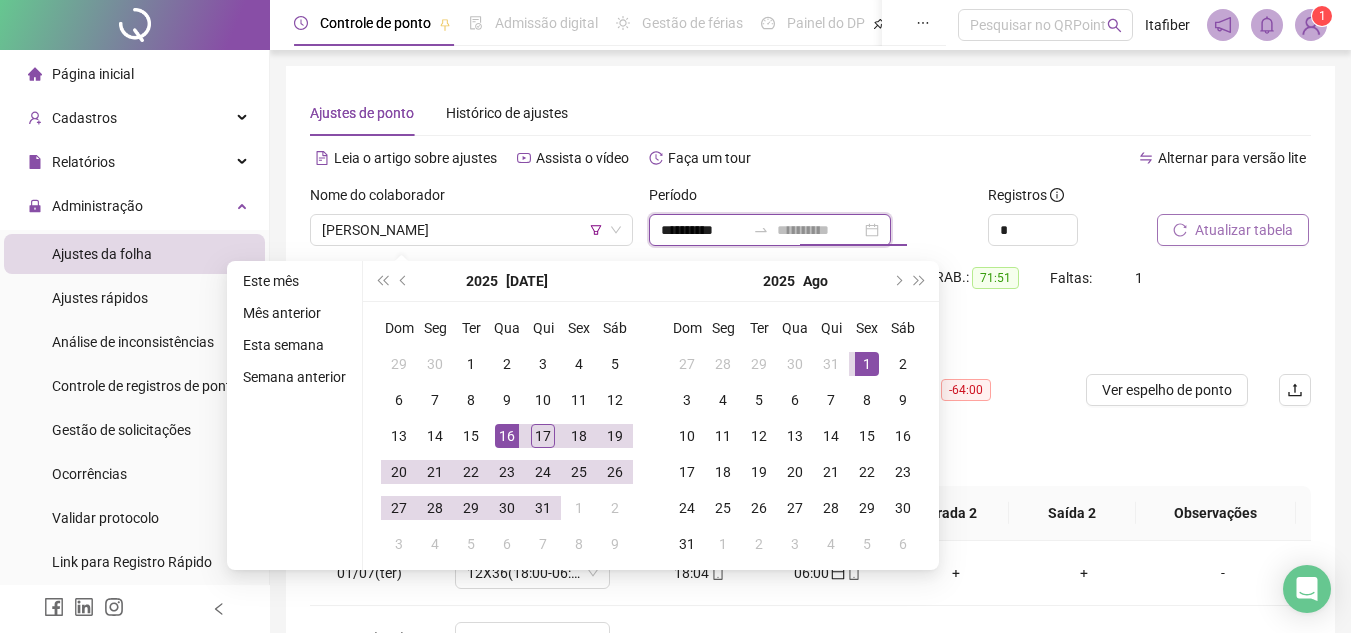 type on "**********" 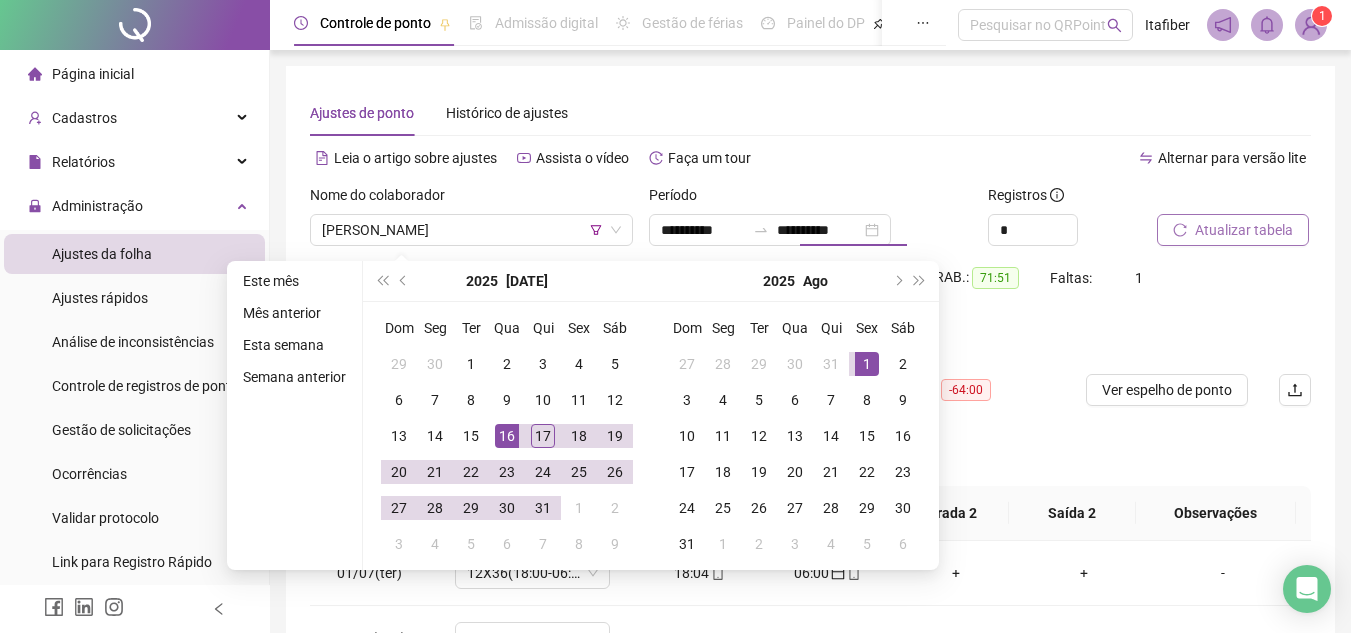 click on "**********" at bounding box center (810, 223) 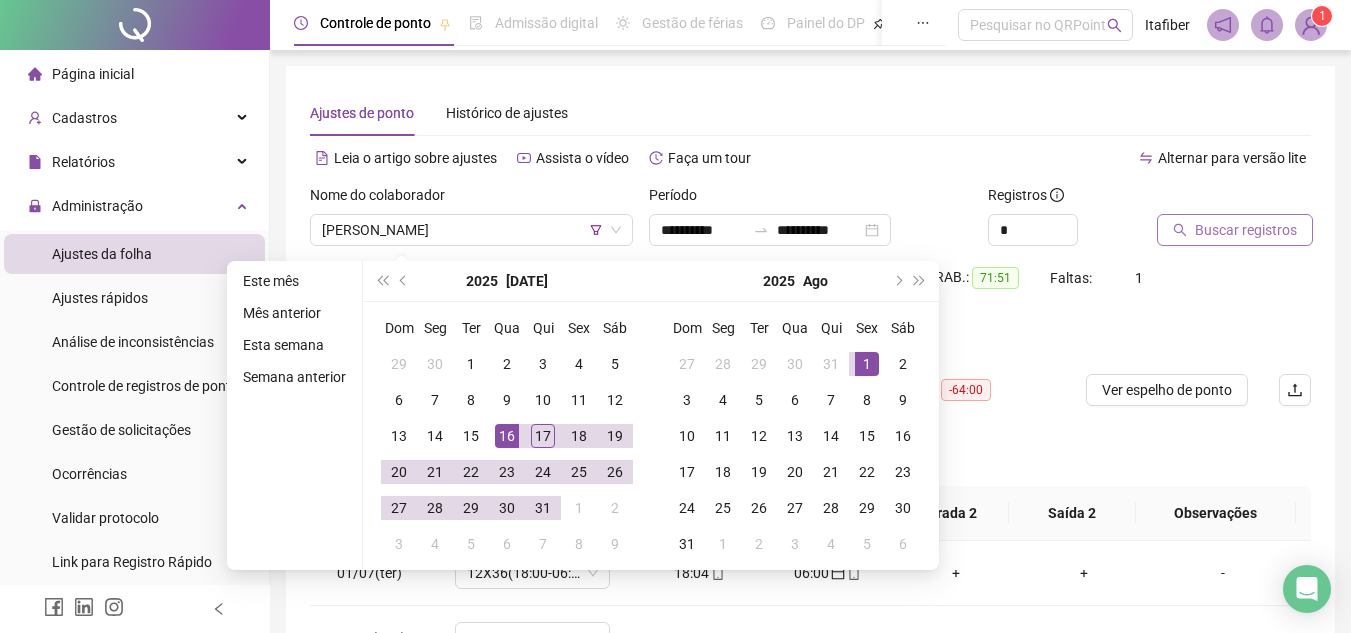 type on "**********" 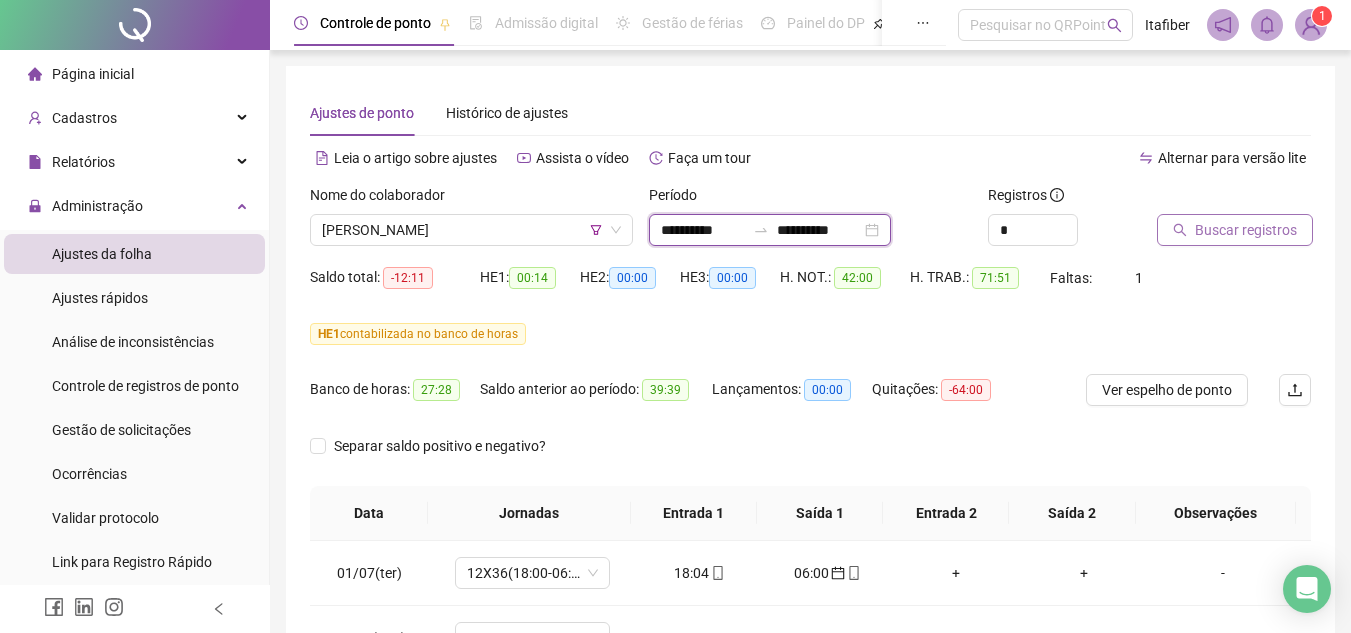 click on "**********" at bounding box center [703, 230] 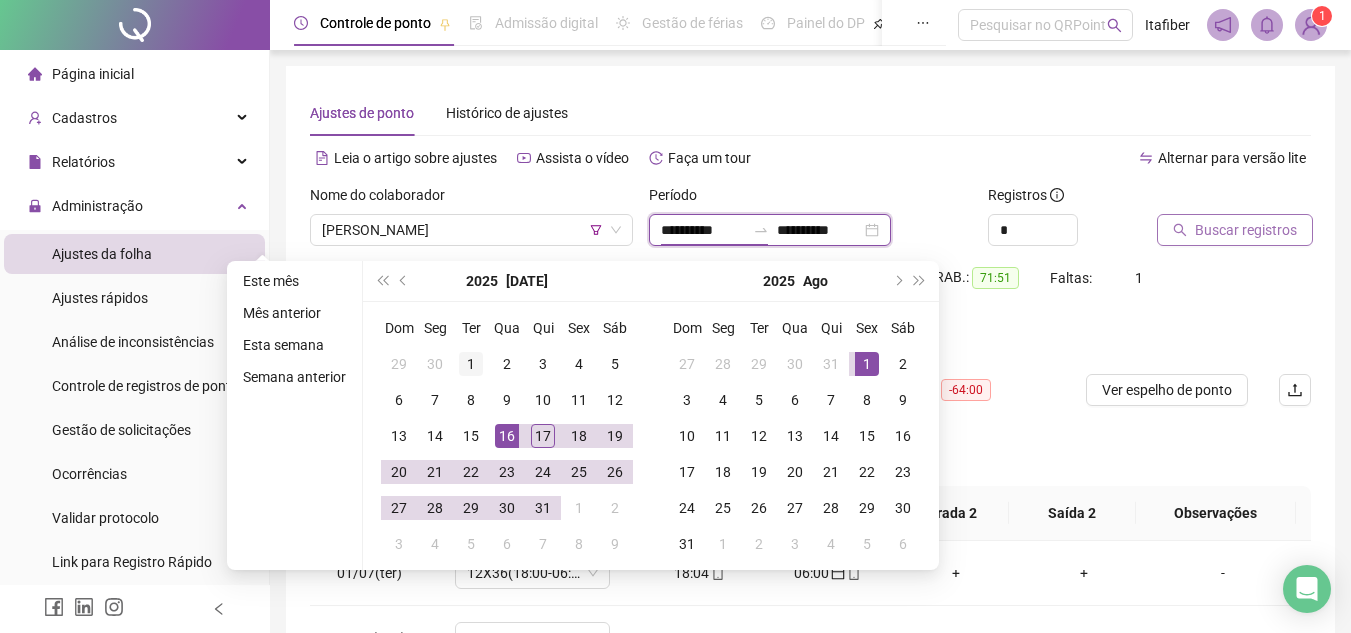 type on "**********" 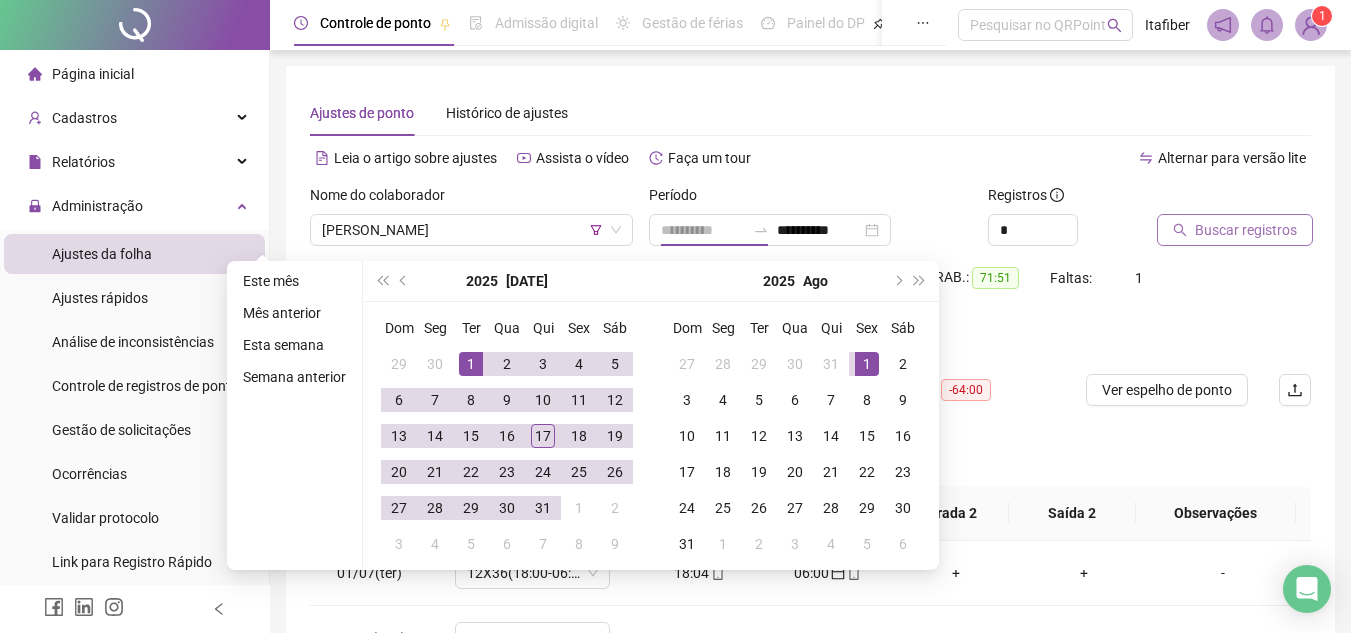 click on "1" at bounding box center [471, 364] 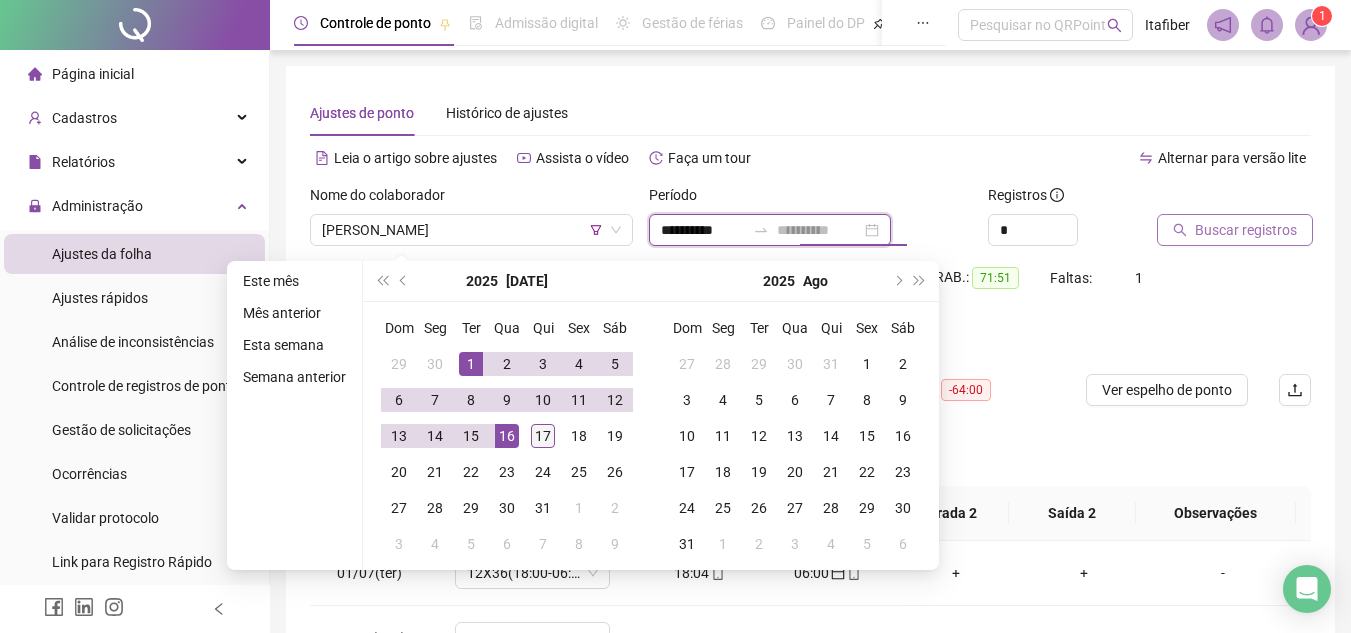 type on "**********" 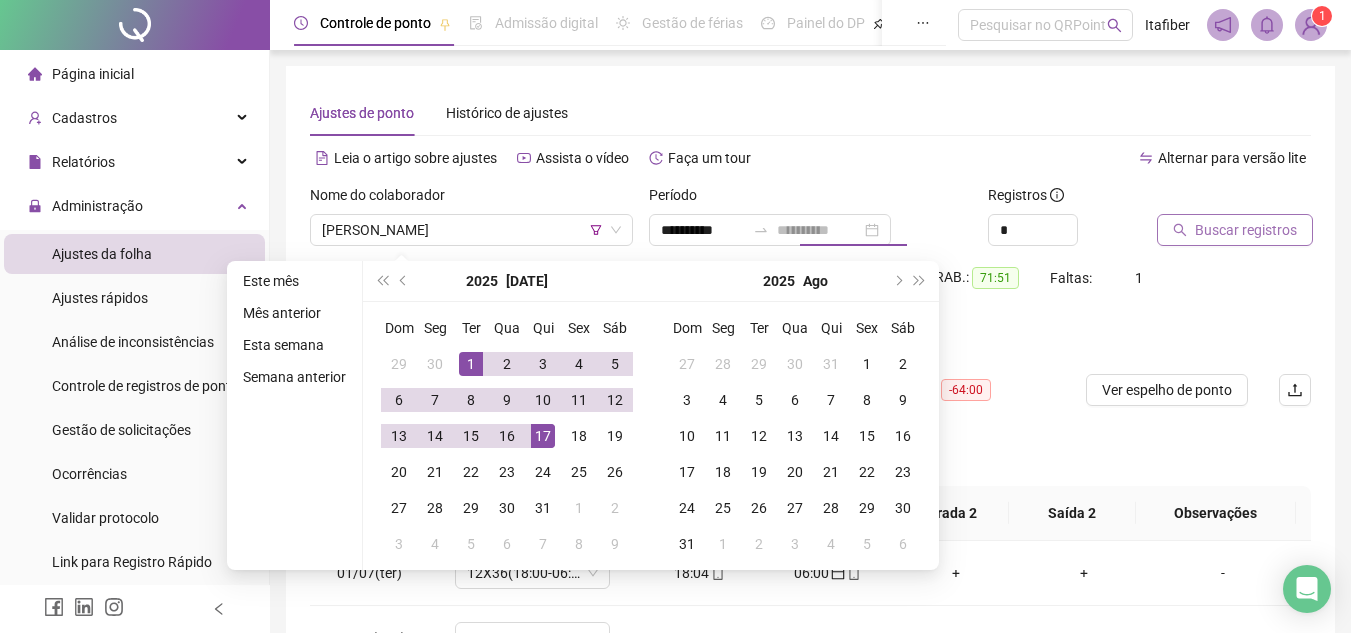 drag, startPoint x: 531, startPoint y: 437, endPoint x: 619, endPoint y: 419, distance: 89.822044 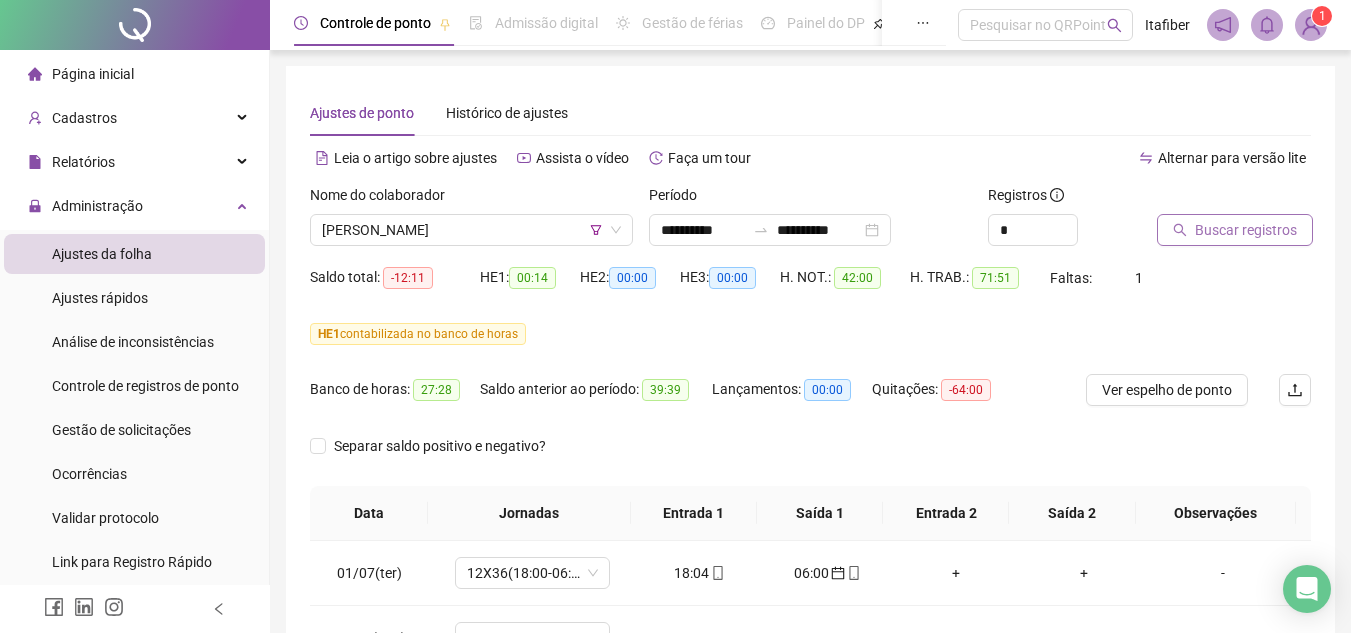 click on "Buscar registros" at bounding box center [1235, 230] 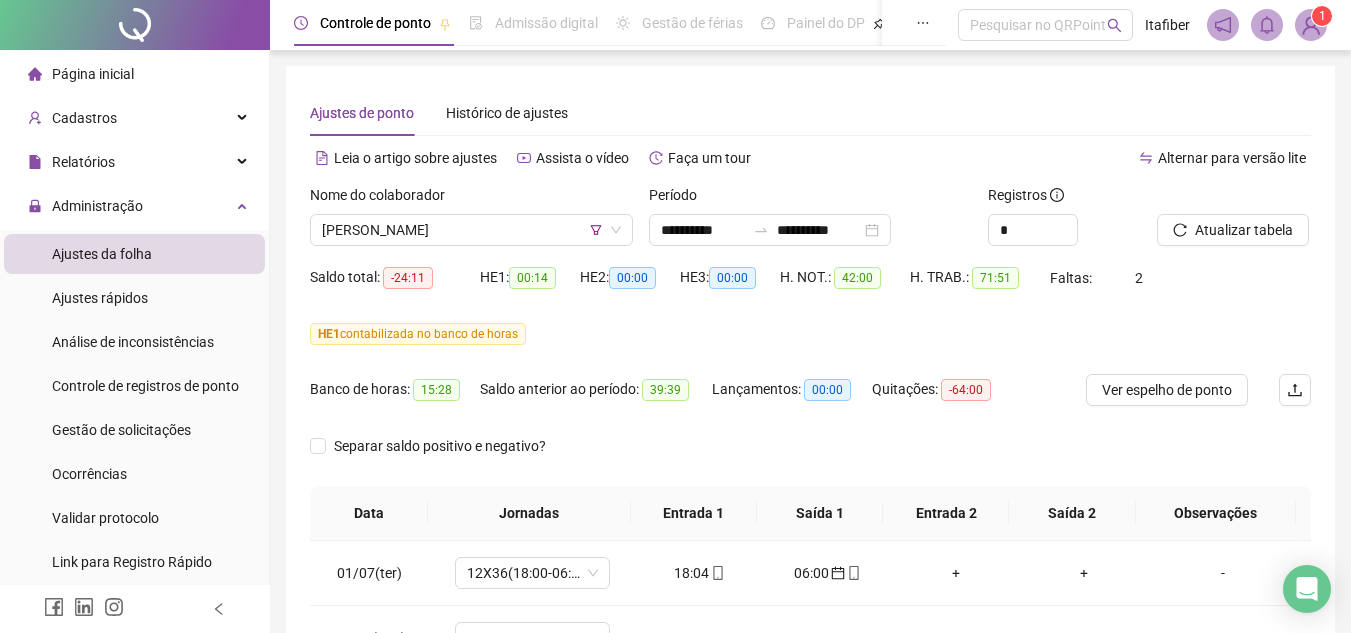 scroll, scrollTop: 200, scrollLeft: 0, axis: vertical 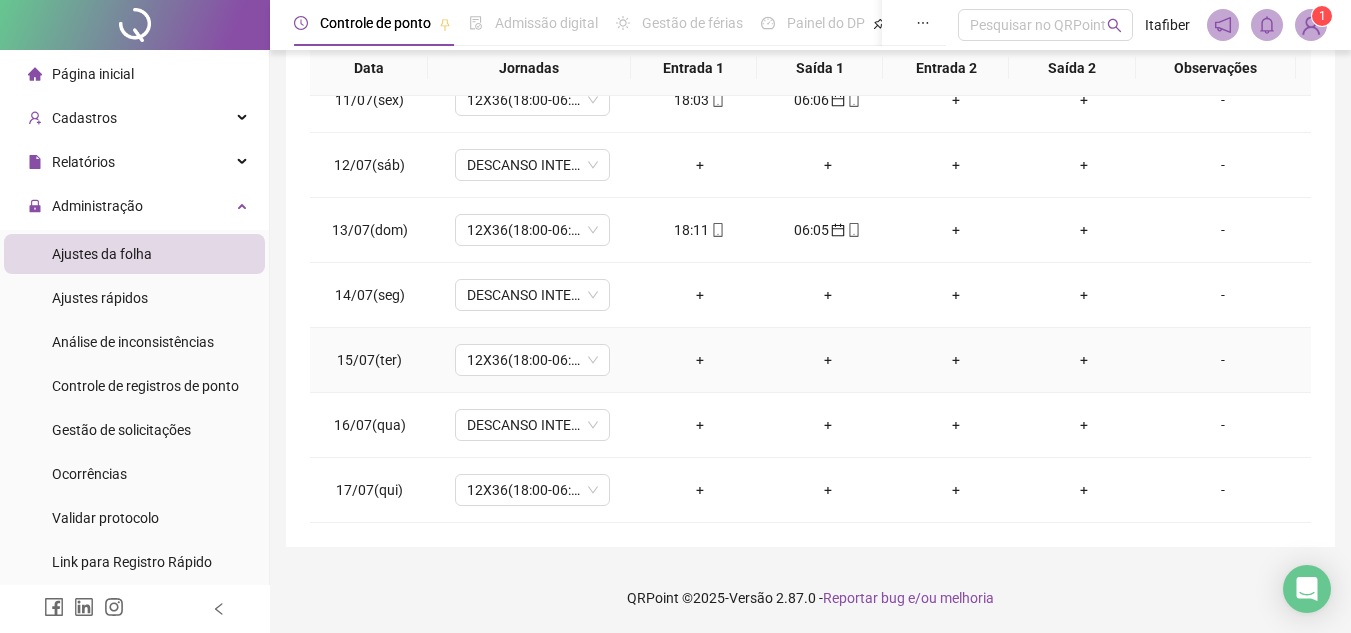 click on "+" at bounding box center (700, 360) 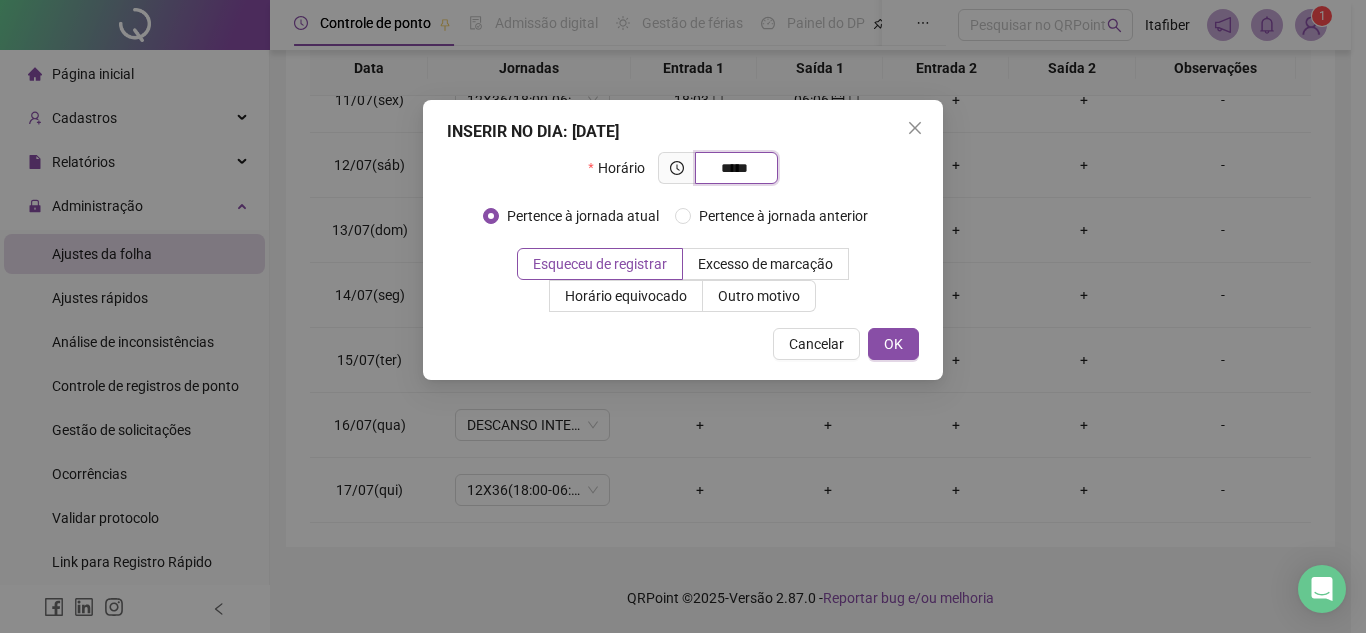 type on "*****" 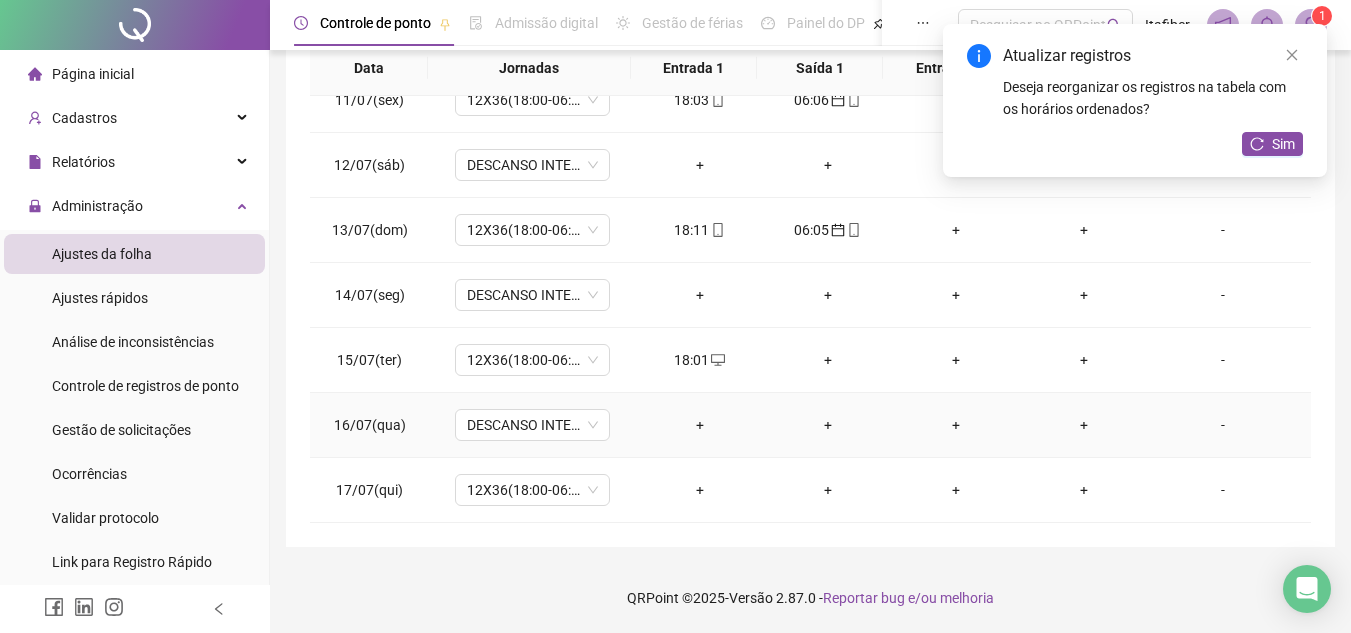 click on "+" at bounding box center (700, 425) 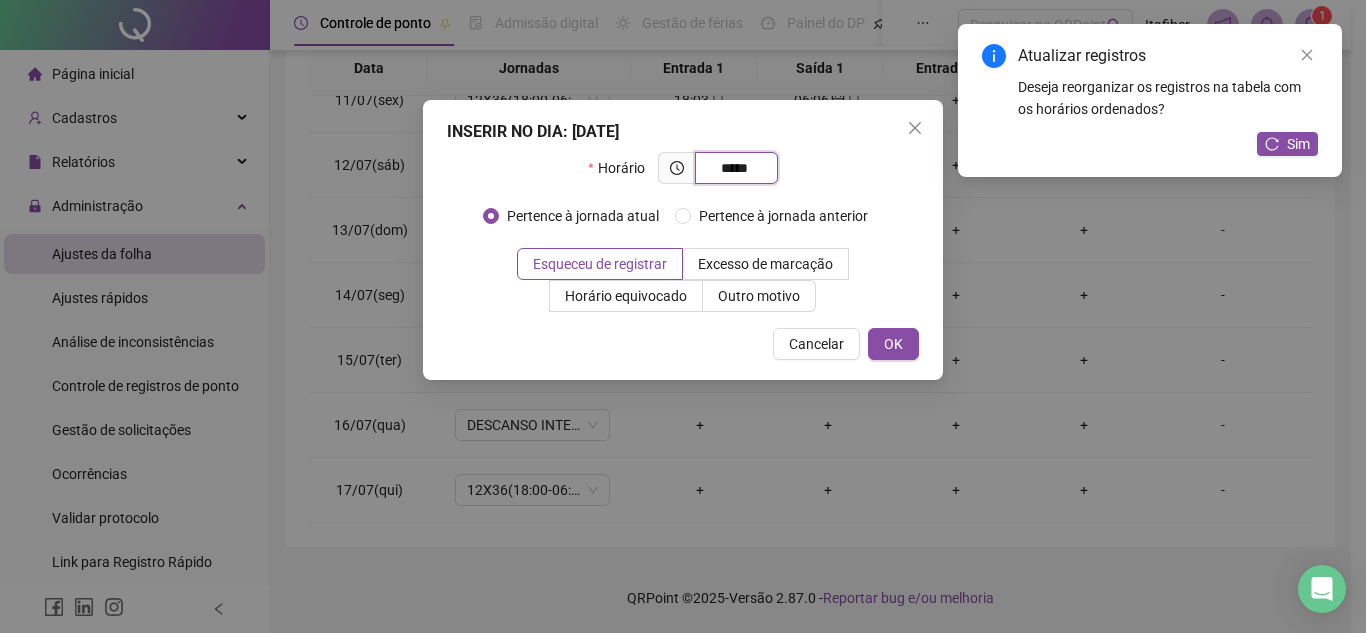 type on "*****" 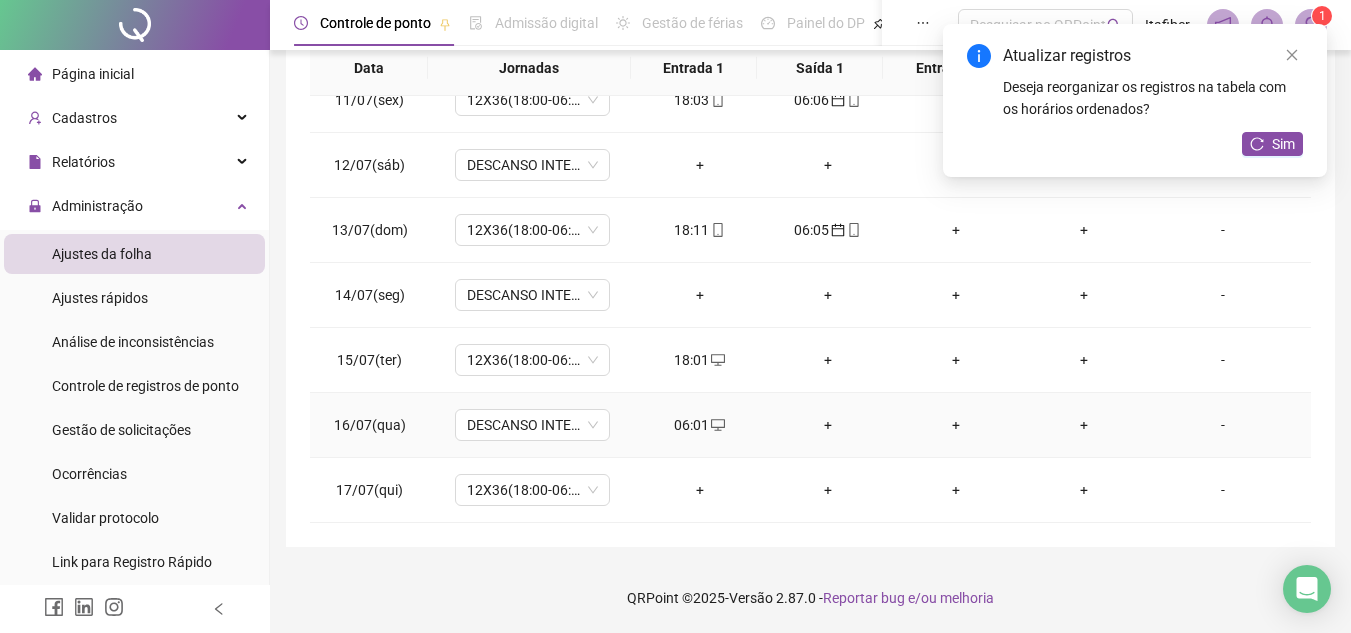 click on "06:01" at bounding box center [700, 425] 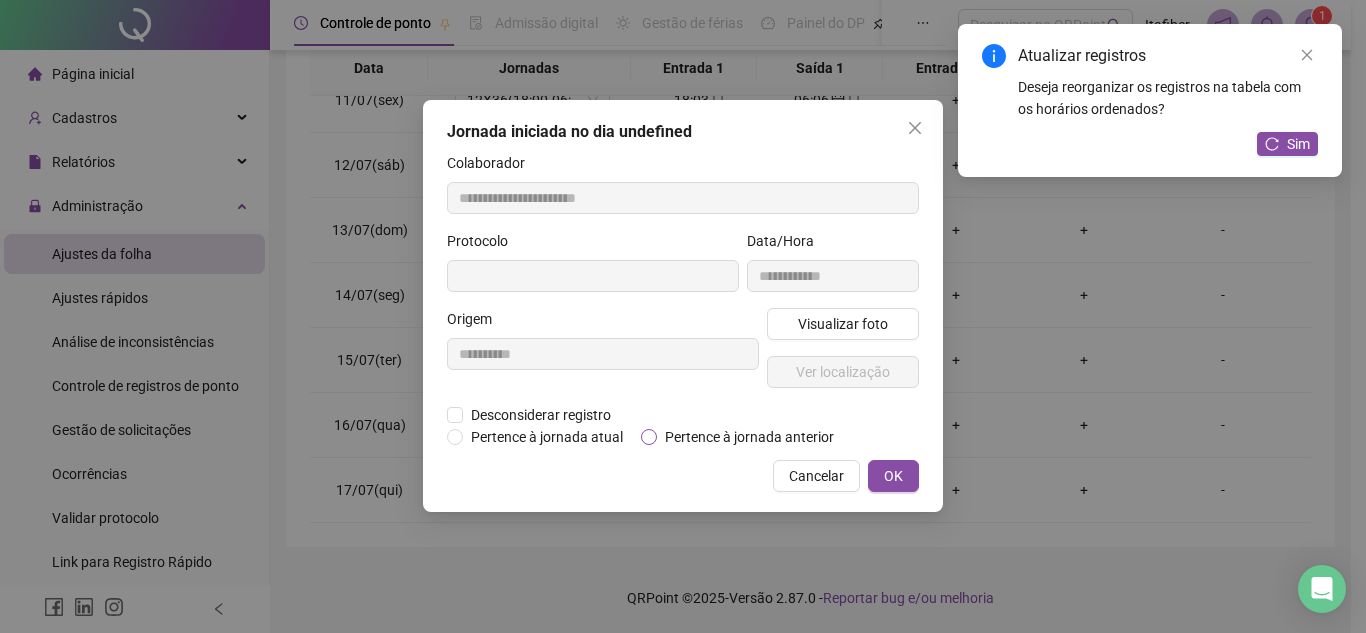 type on "**********" 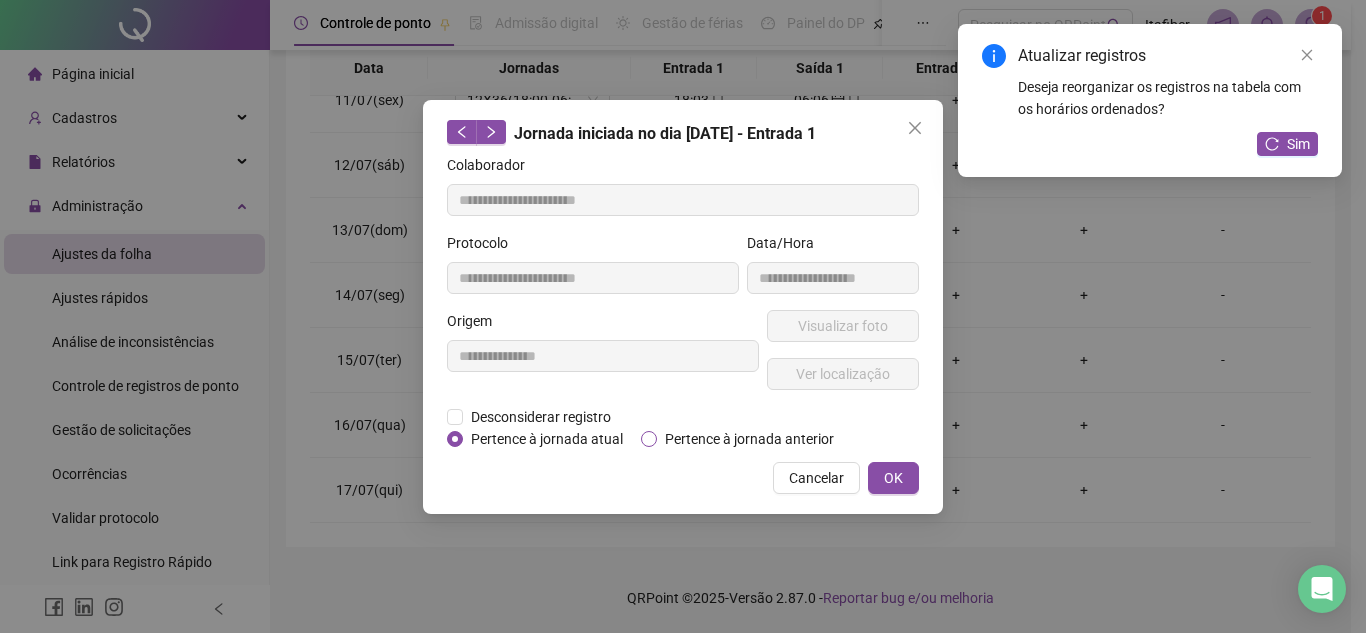 click on "Pertence à jornada anterior" at bounding box center [749, 439] 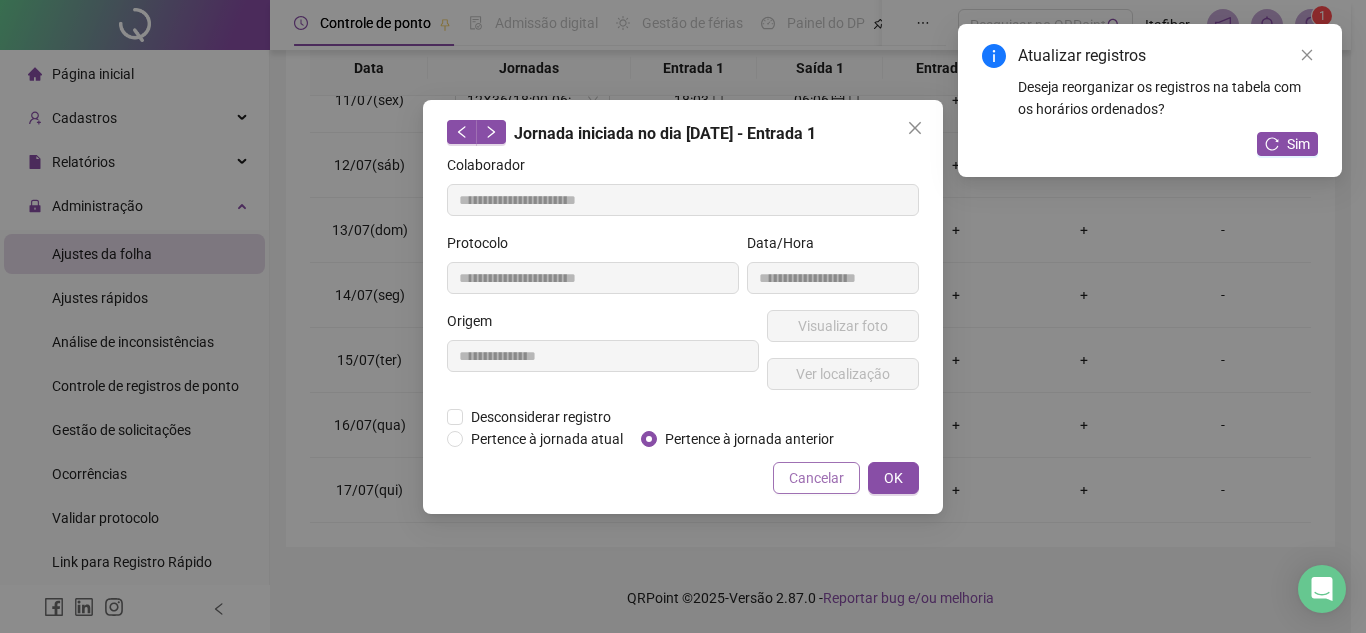 click on "Cancelar" at bounding box center [816, 478] 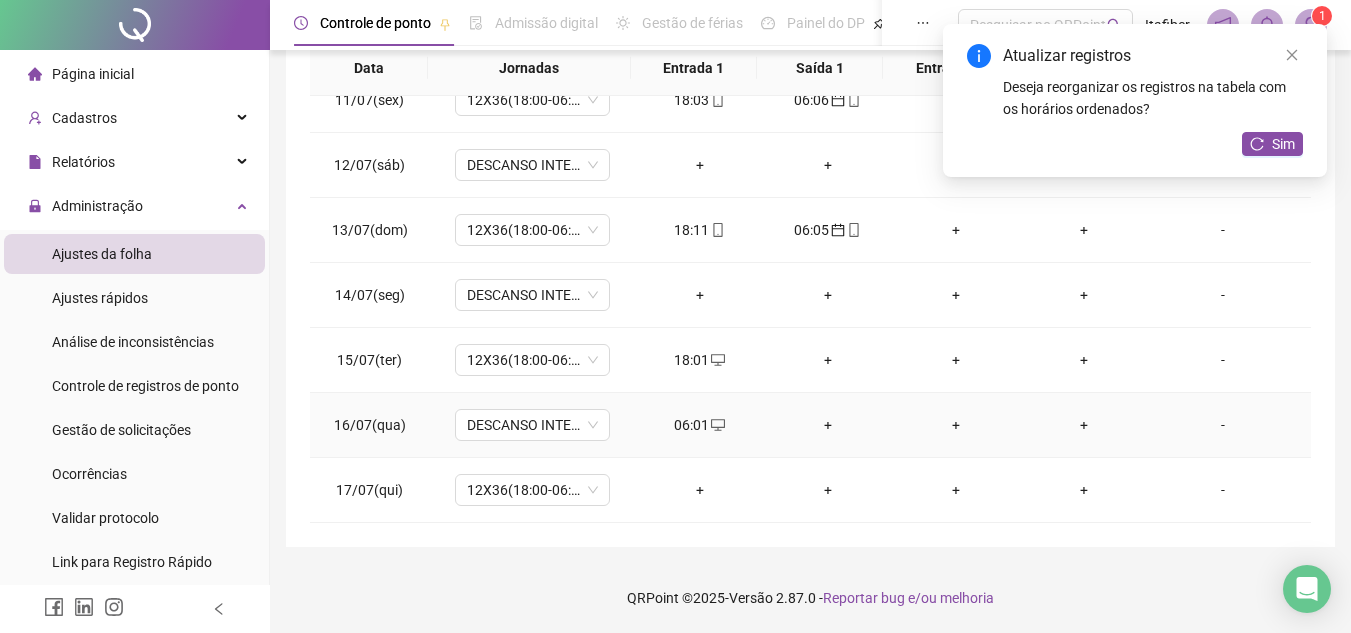 click on "06:01" at bounding box center (700, 425) 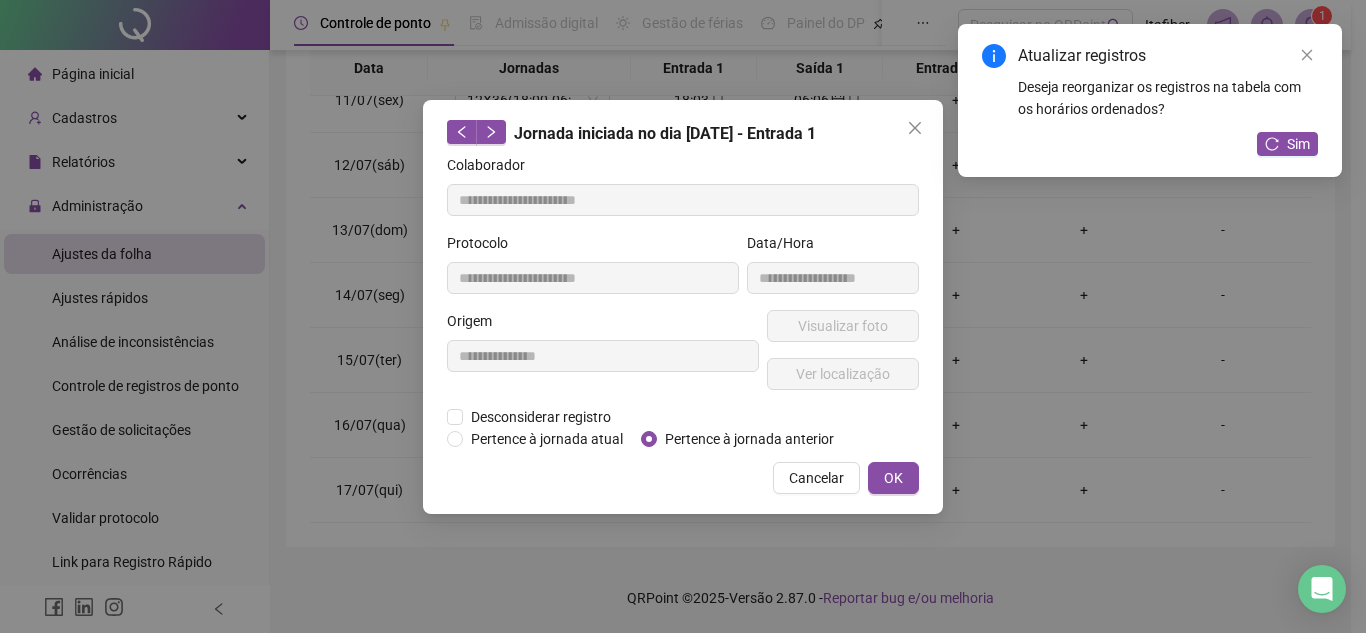click on "Pertence à jornada anterior" at bounding box center (749, 439) 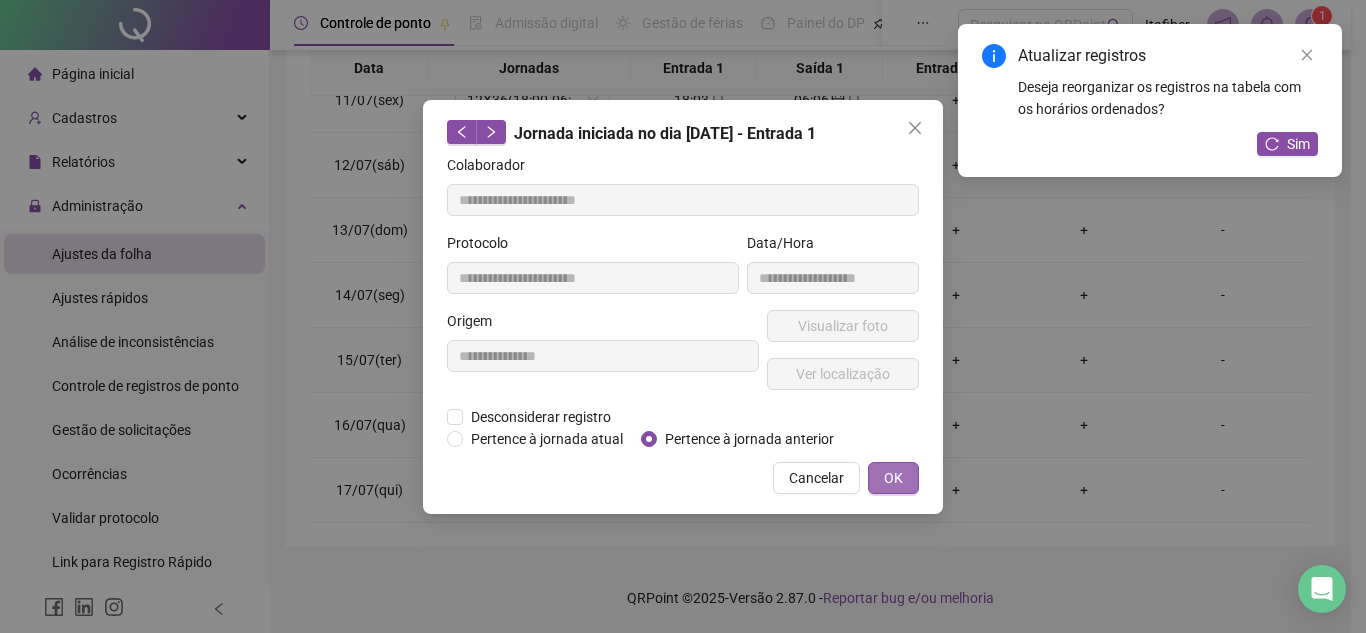 drag, startPoint x: 891, startPoint y: 477, endPoint x: 904, endPoint y: 467, distance: 16.40122 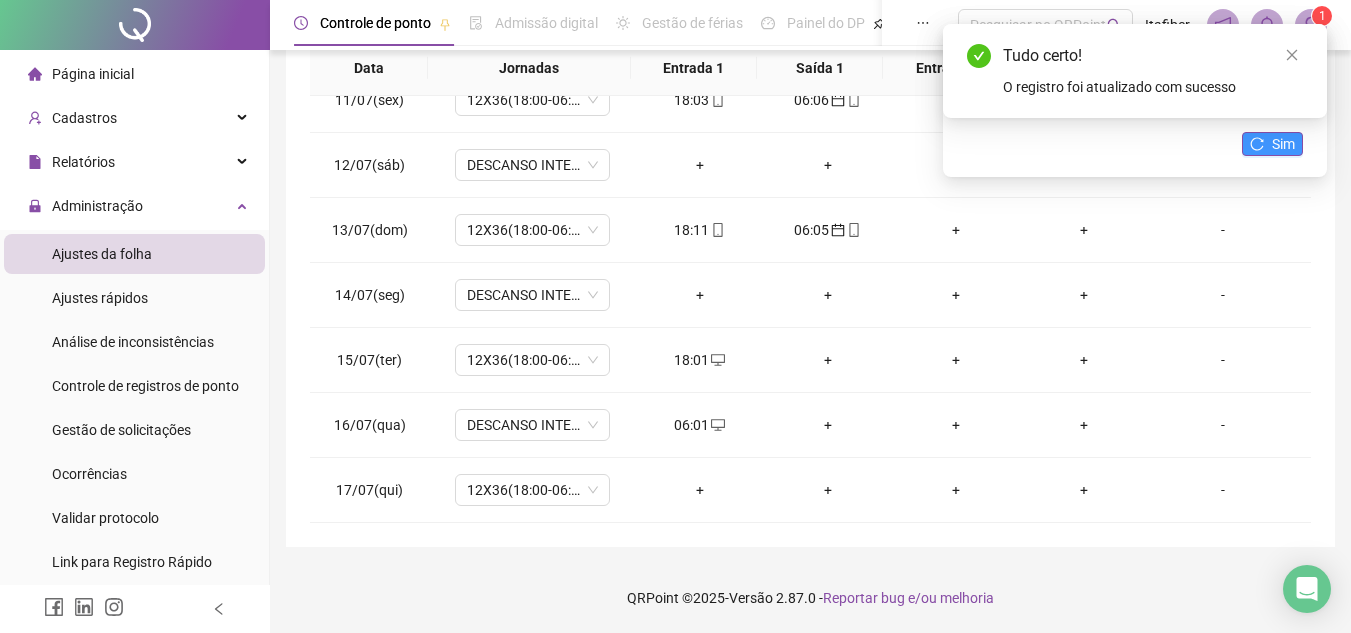 click on "Sim" at bounding box center (1272, 144) 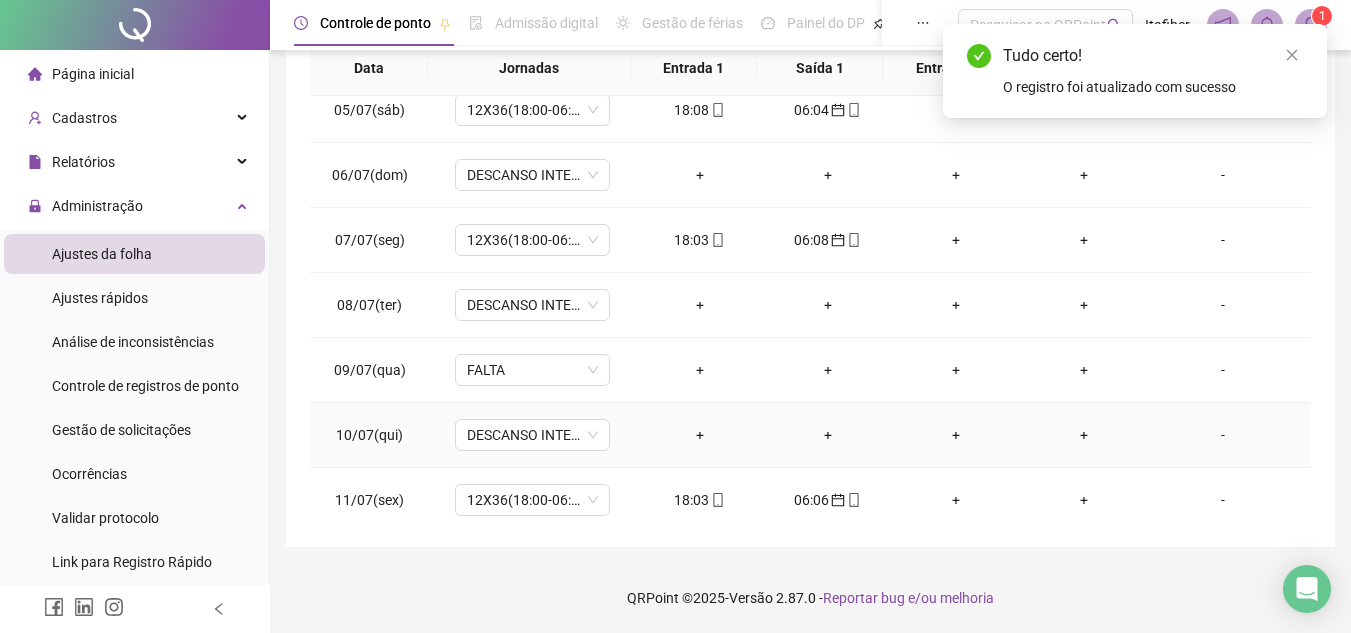 scroll, scrollTop: 0, scrollLeft: 0, axis: both 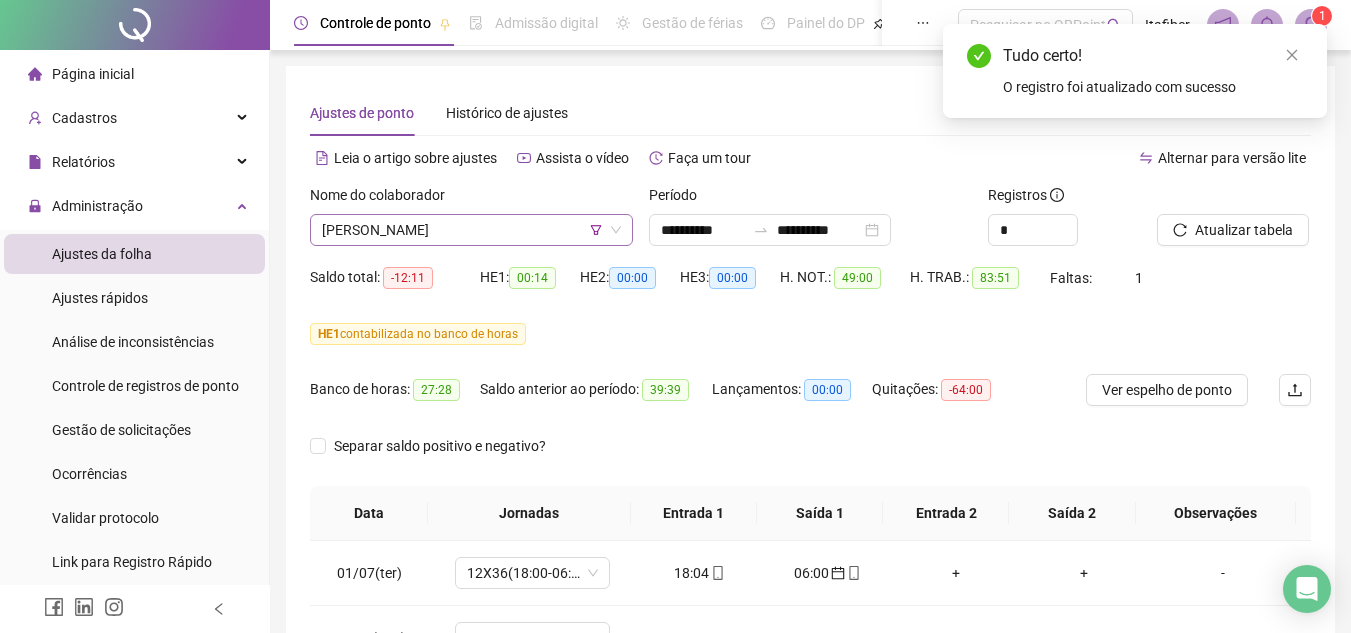 click on "[PERSON_NAME]" at bounding box center (471, 230) 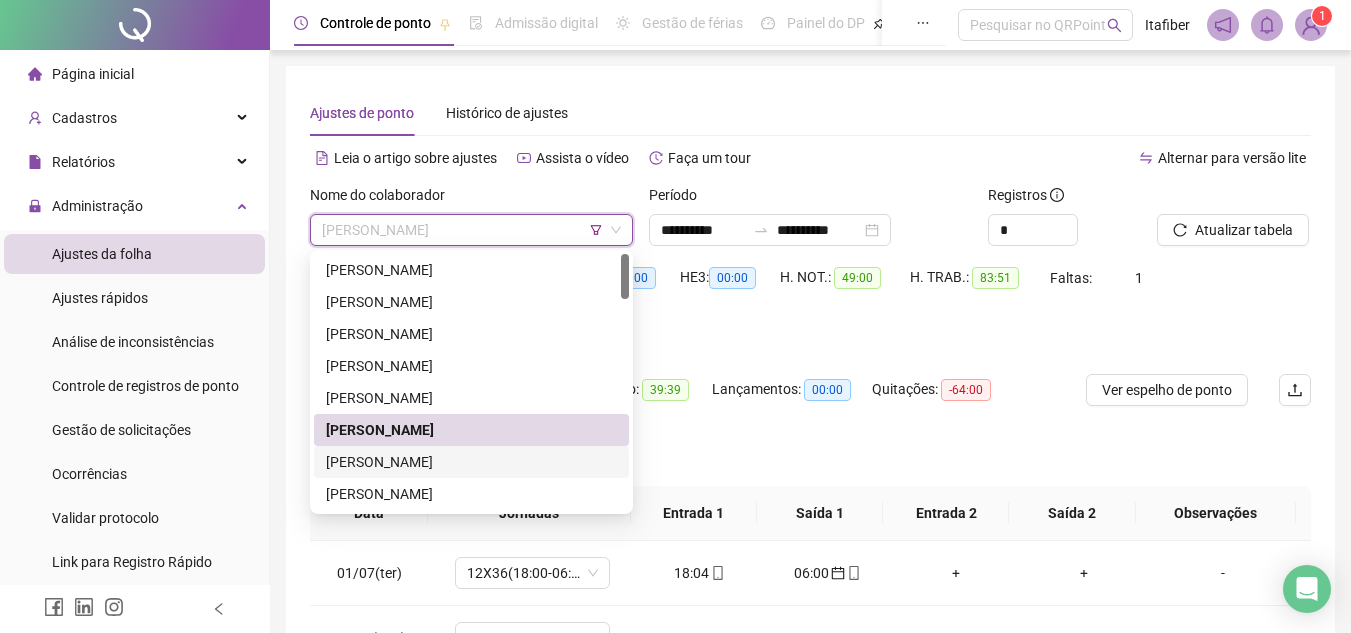click on "[PERSON_NAME]" at bounding box center (471, 462) 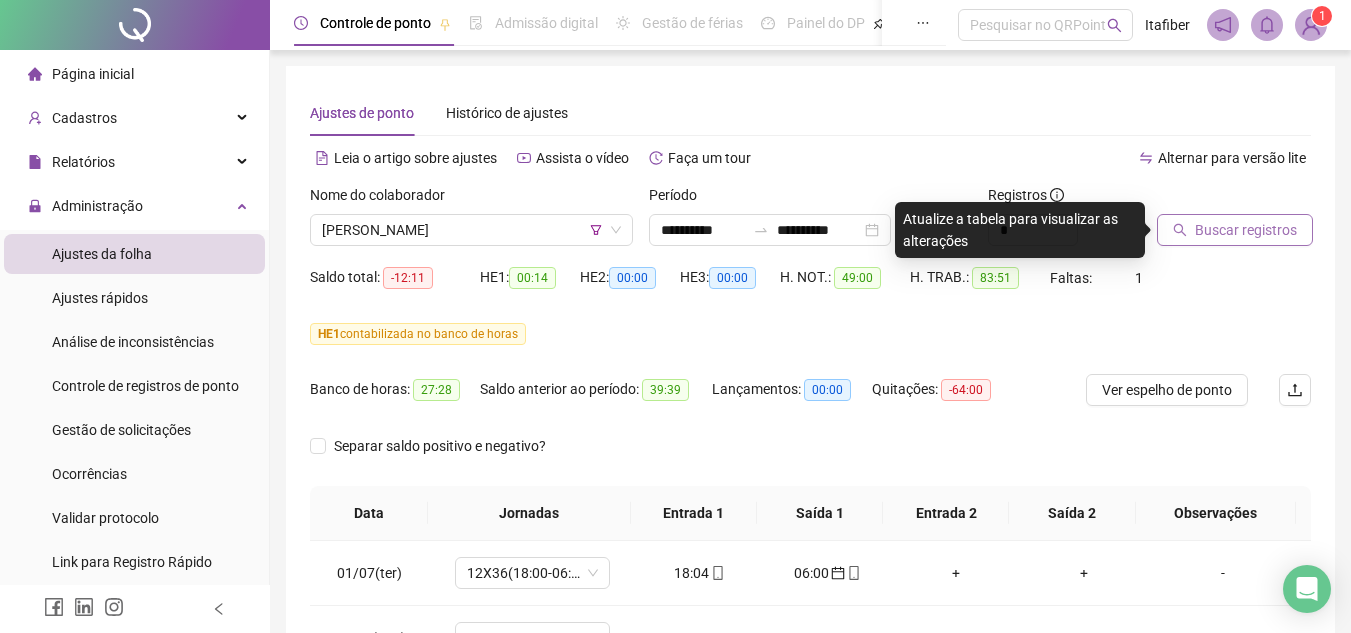 drag, startPoint x: 1238, startPoint y: 174, endPoint x: 1232, endPoint y: 225, distance: 51.351727 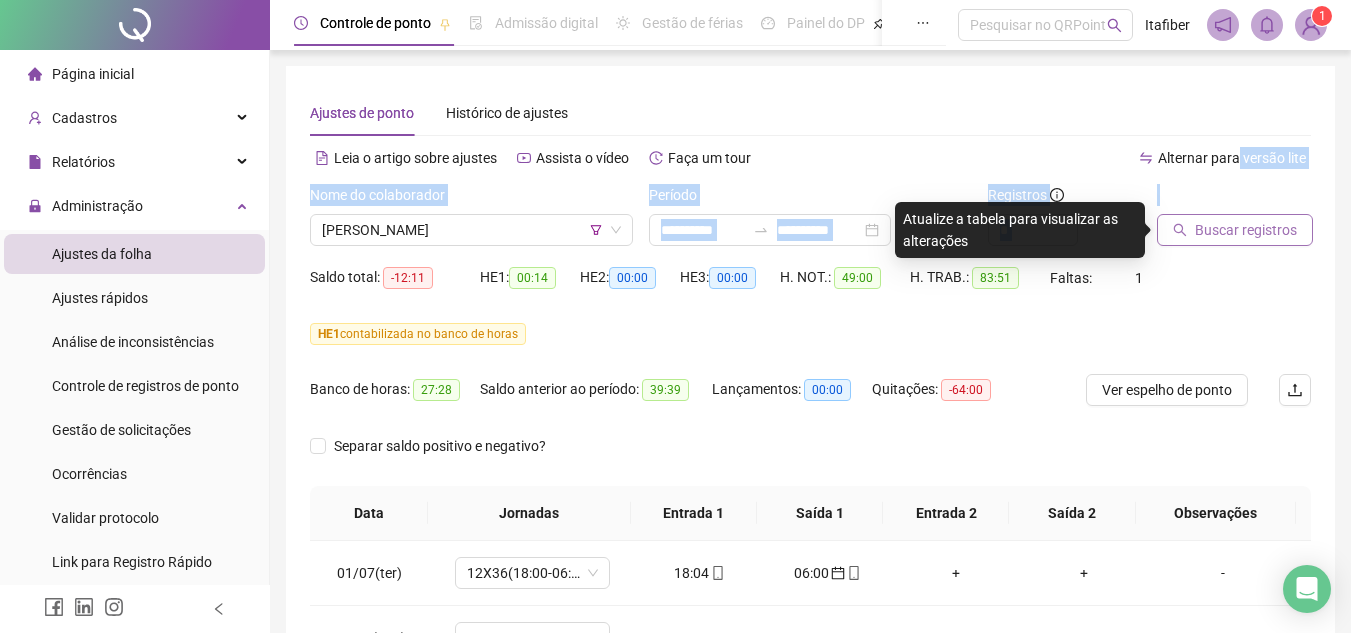click on "Buscar registros" at bounding box center (1246, 230) 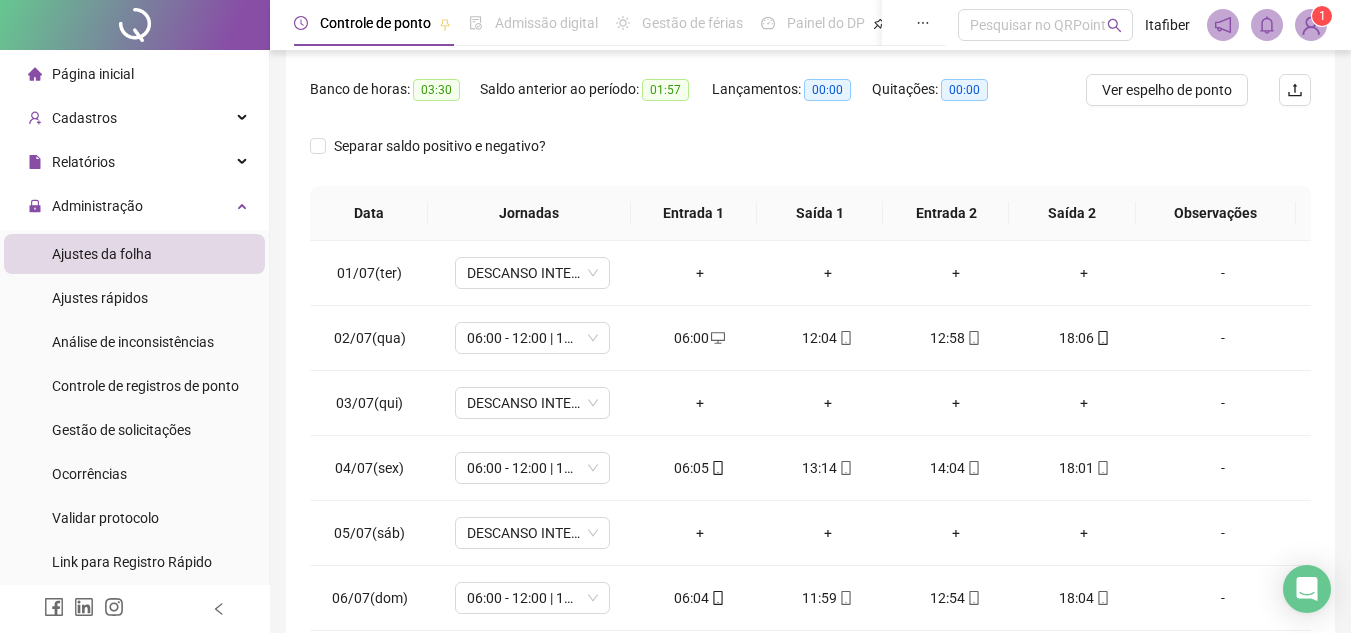 scroll, scrollTop: 445, scrollLeft: 0, axis: vertical 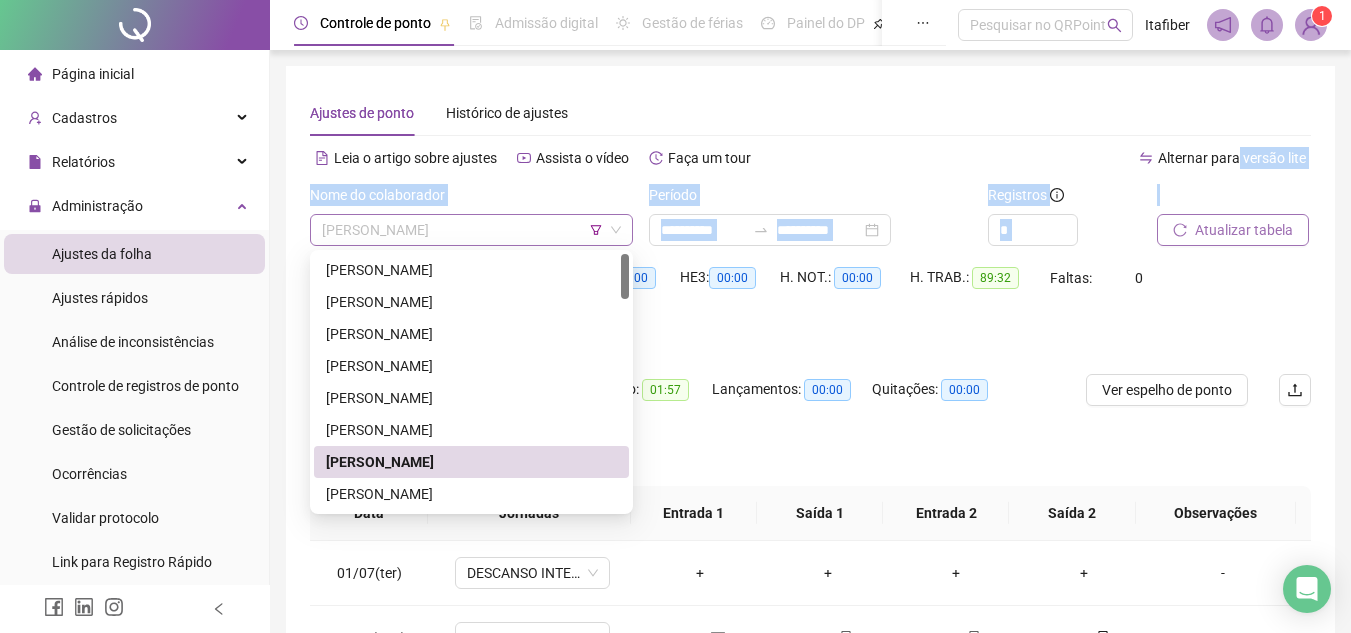 click on "[PERSON_NAME]" at bounding box center (471, 230) 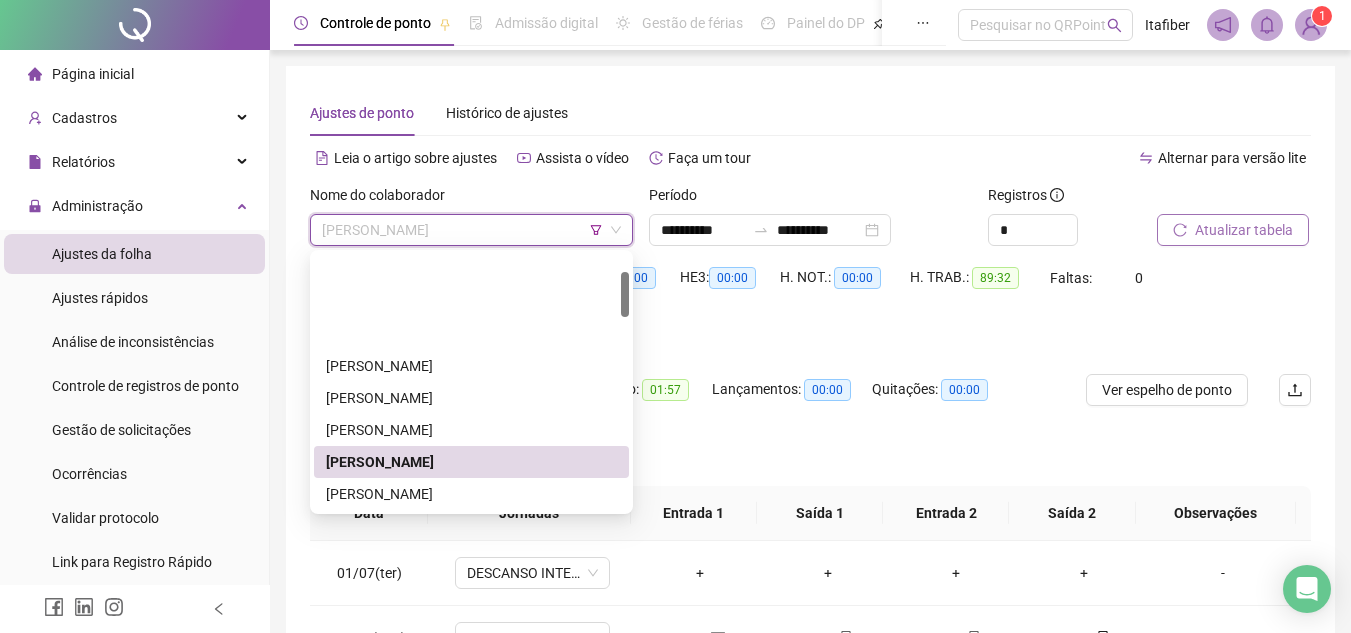 scroll, scrollTop: 100, scrollLeft: 0, axis: vertical 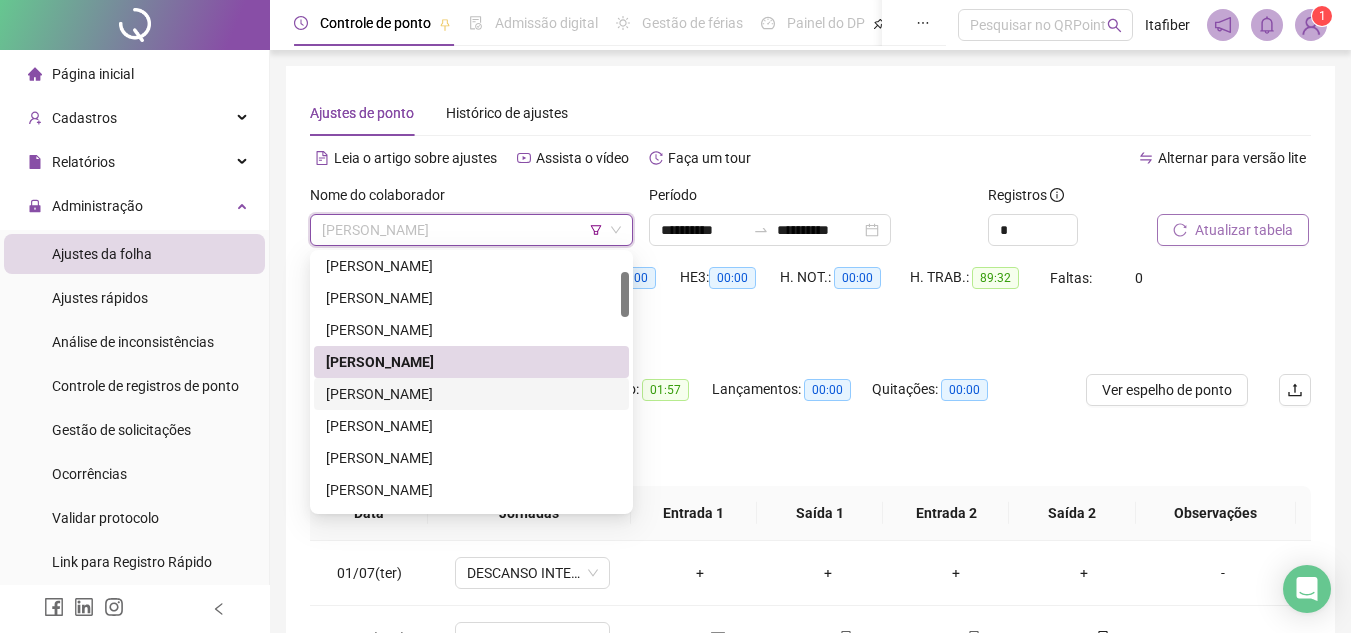click on "[PERSON_NAME]" at bounding box center [471, 394] 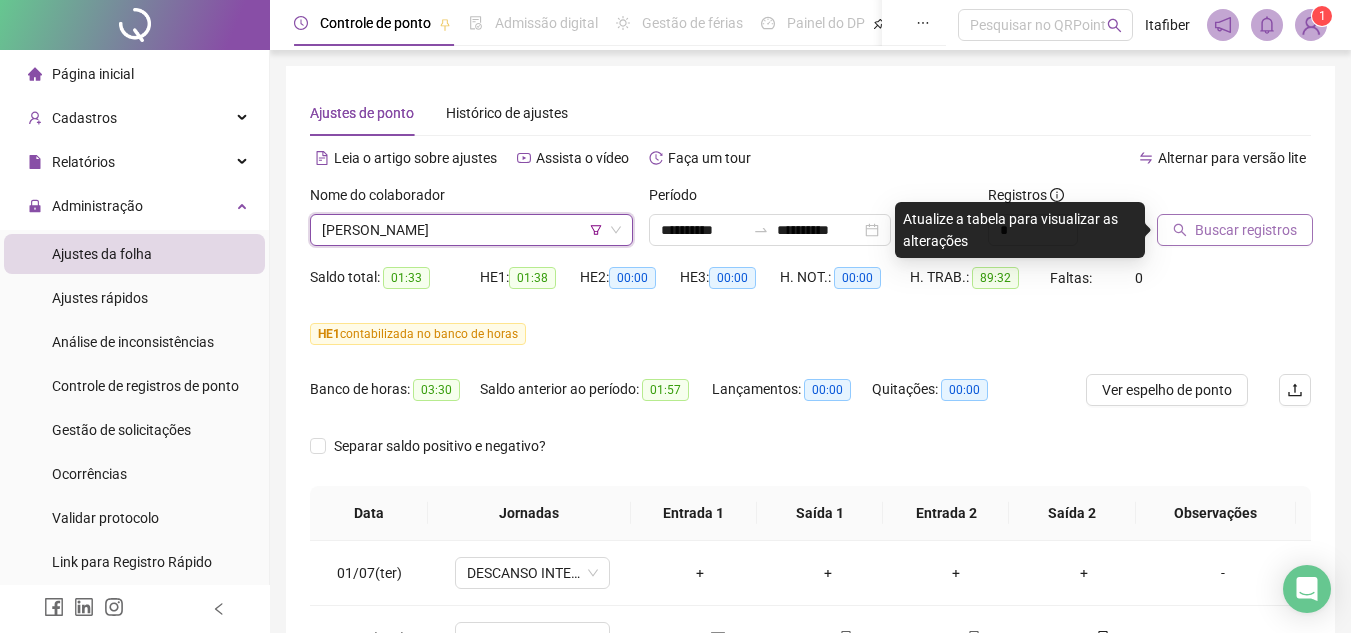 click on "Buscar registros" at bounding box center (1246, 230) 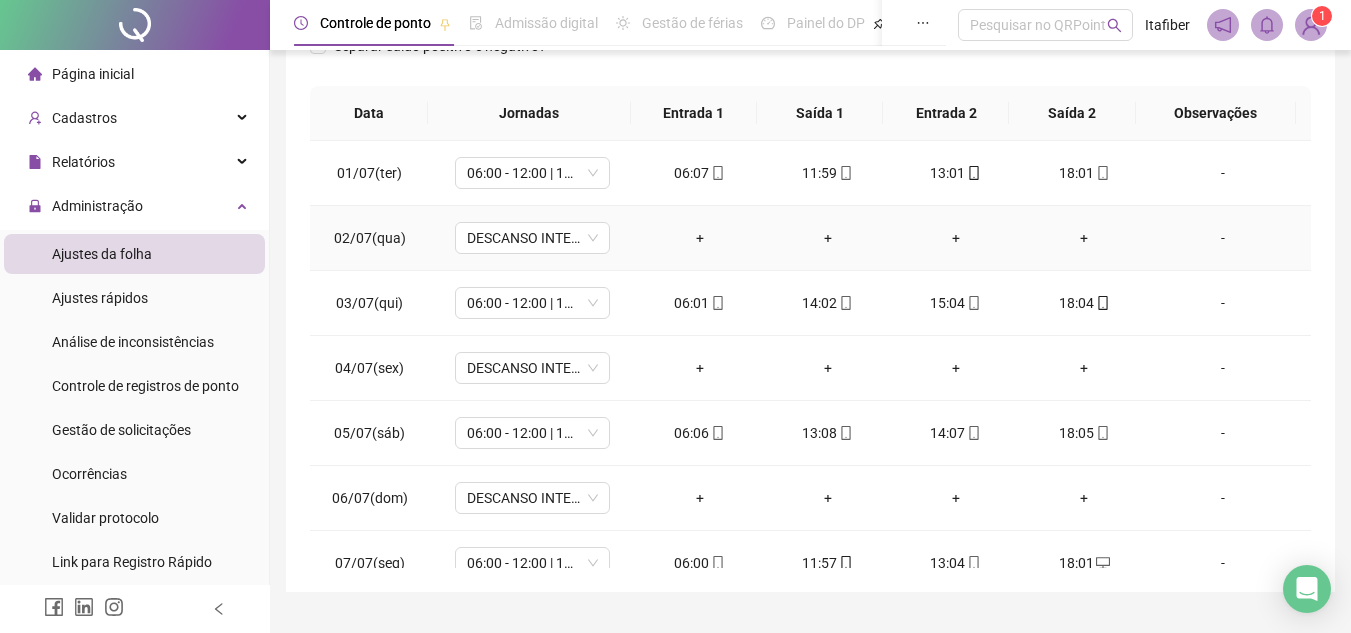 scroll, scrollTop: 445, scrollLeft: 0, axis: vertical 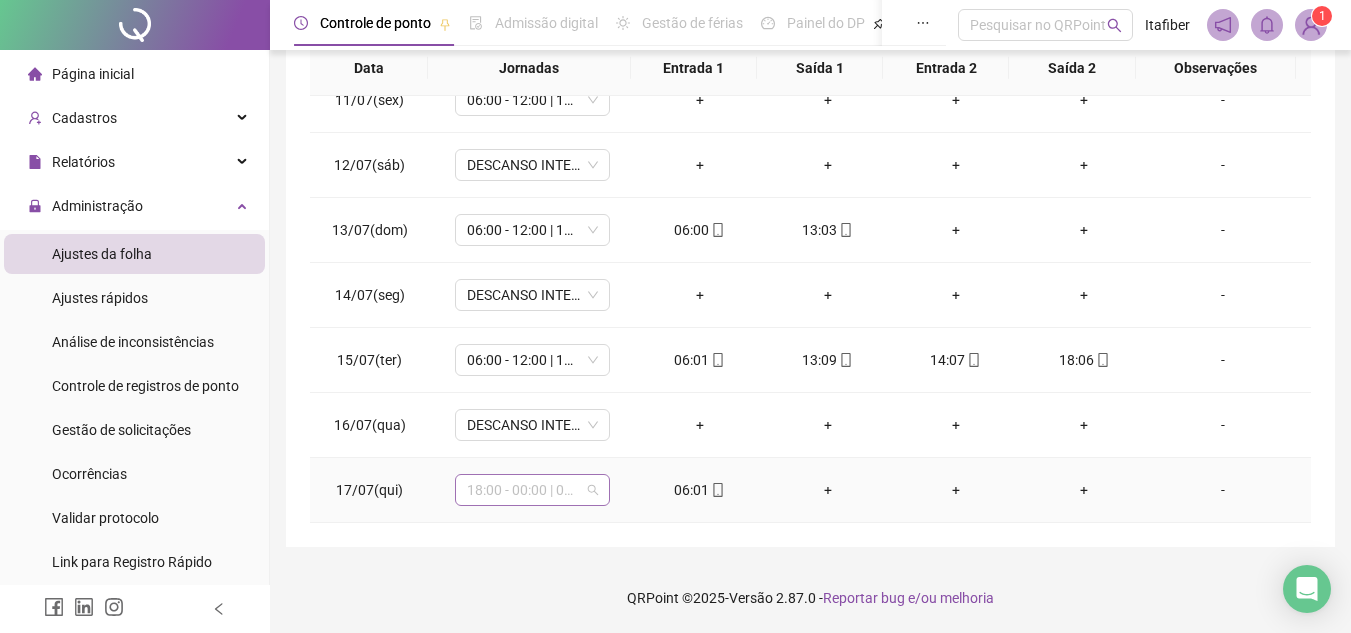 click on "18:00 - 00:00 | 01:00 - 06:00" at bounding box center [532, 490] 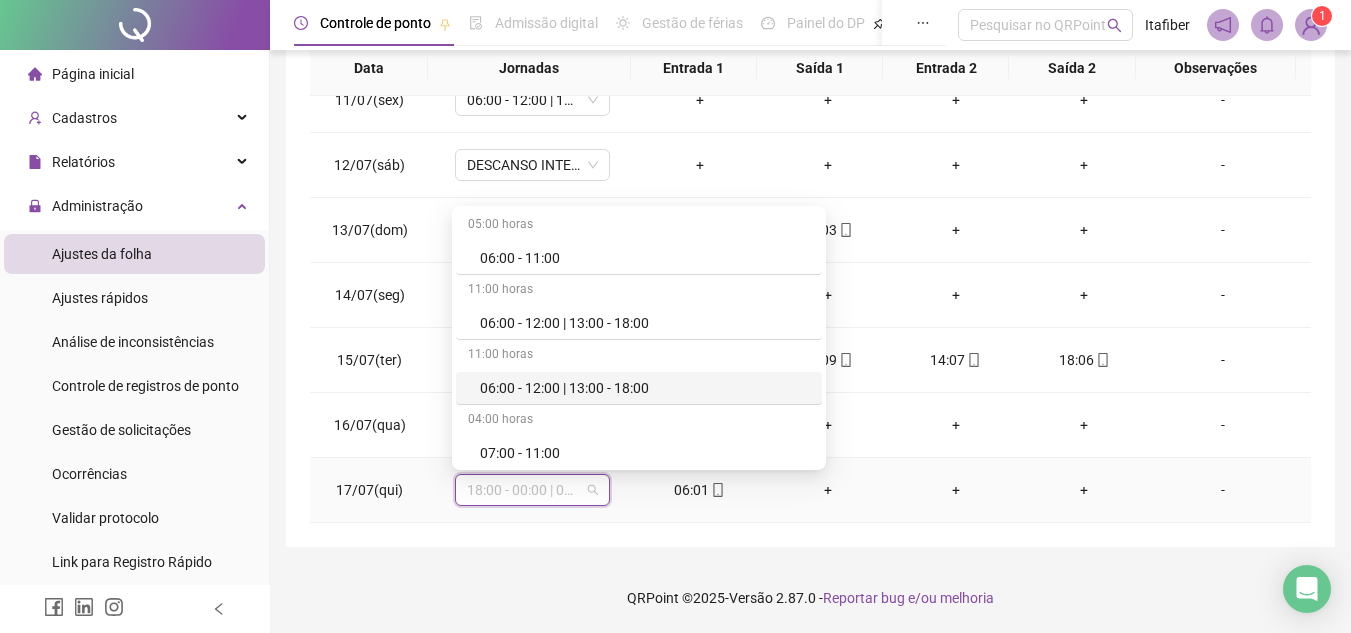click on "06:00 - 12:00 | 13:00 - 18:00" at bounding box center [645, 388] 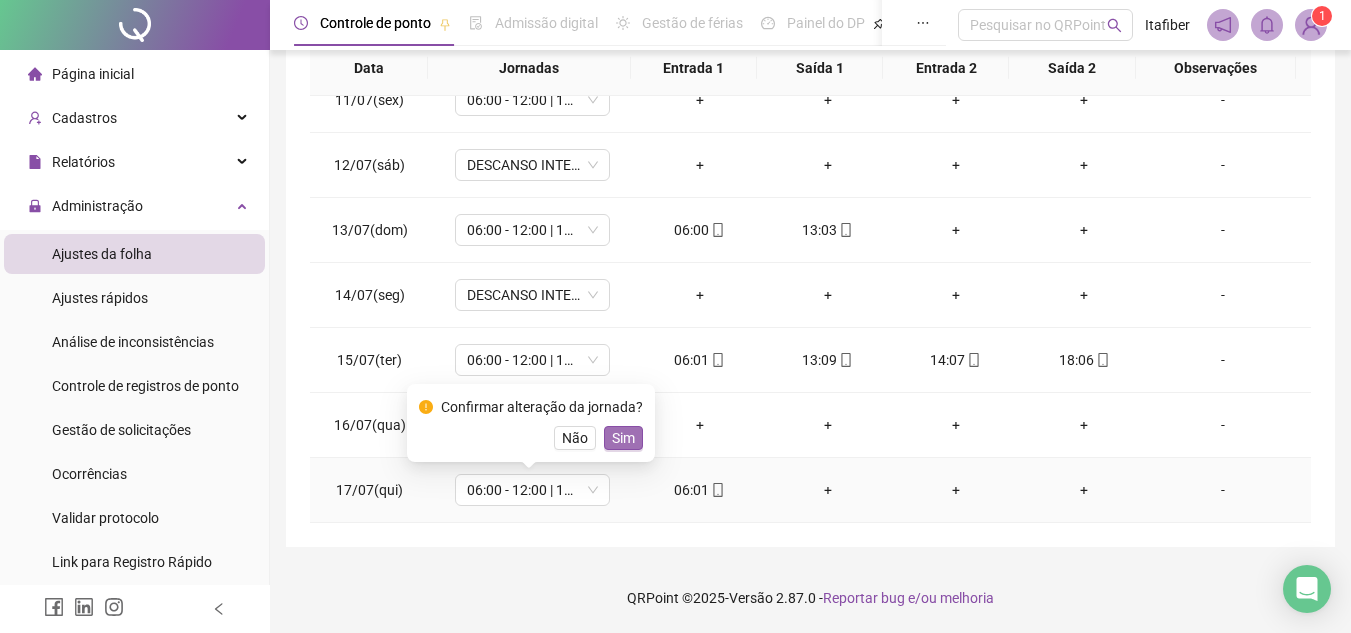 click on "Sim" at bounding box center (623, 438) 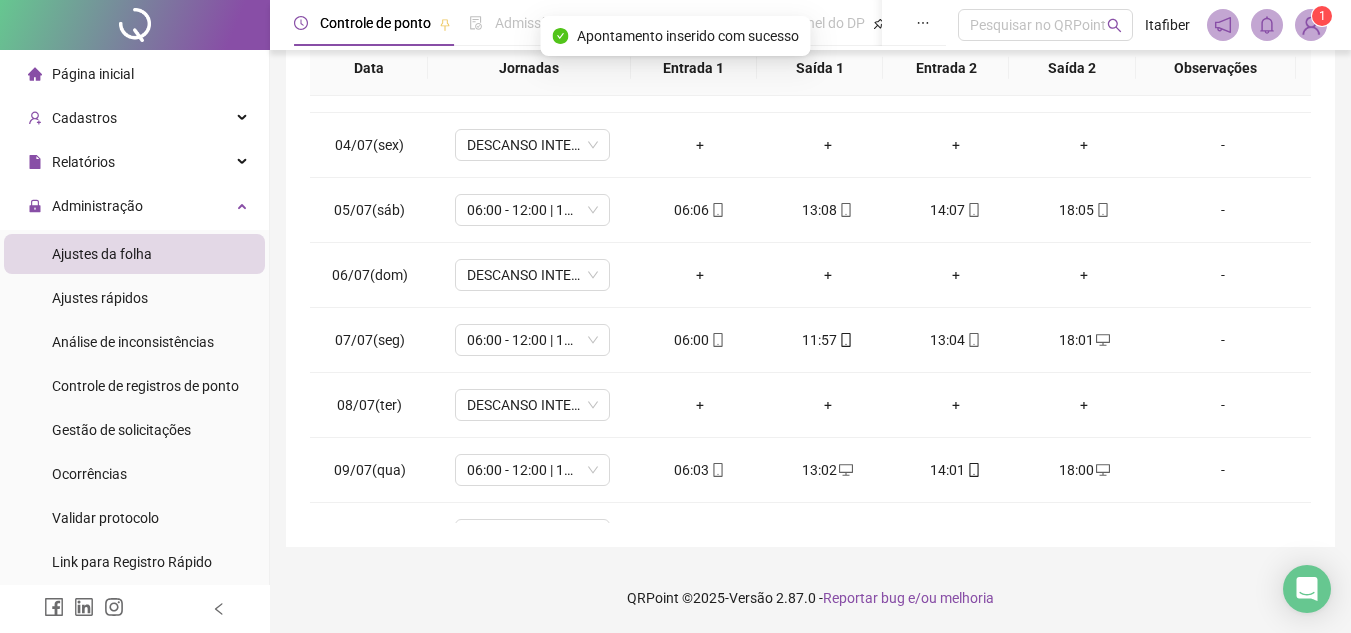 scroll, scrollTop: 0, scrollLeft: 0, axis: both 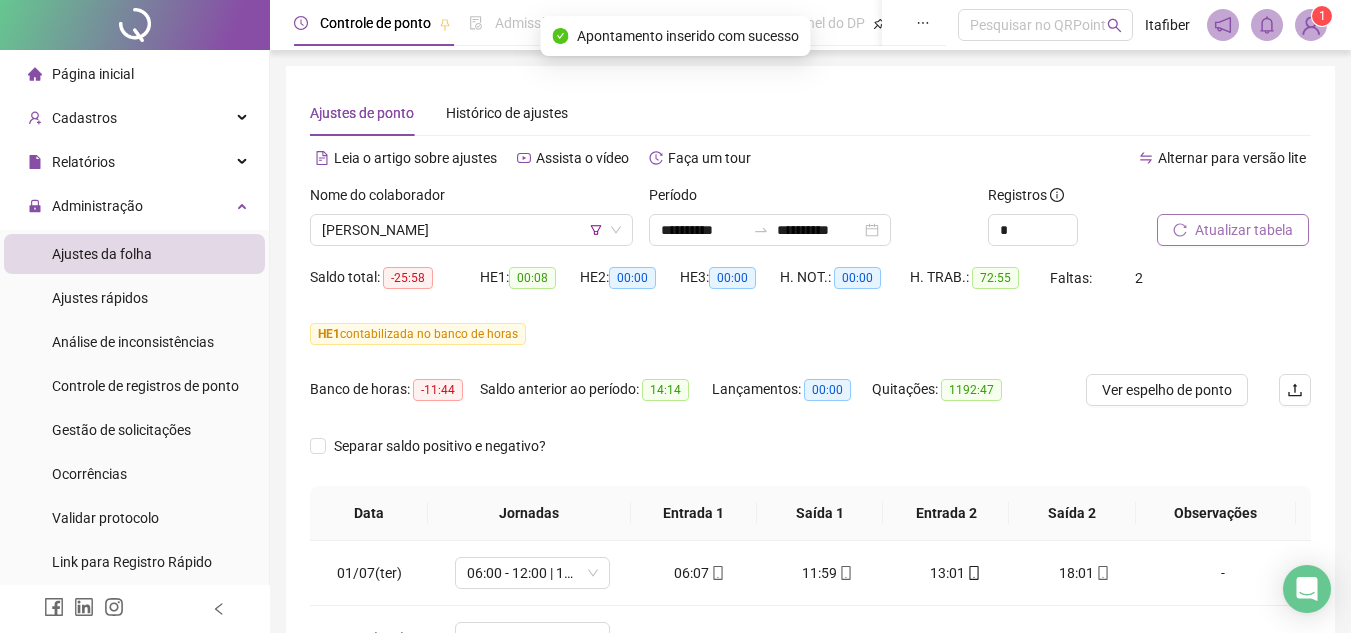 click on "Atualizar tabela" at bounding box center (1244, 230) 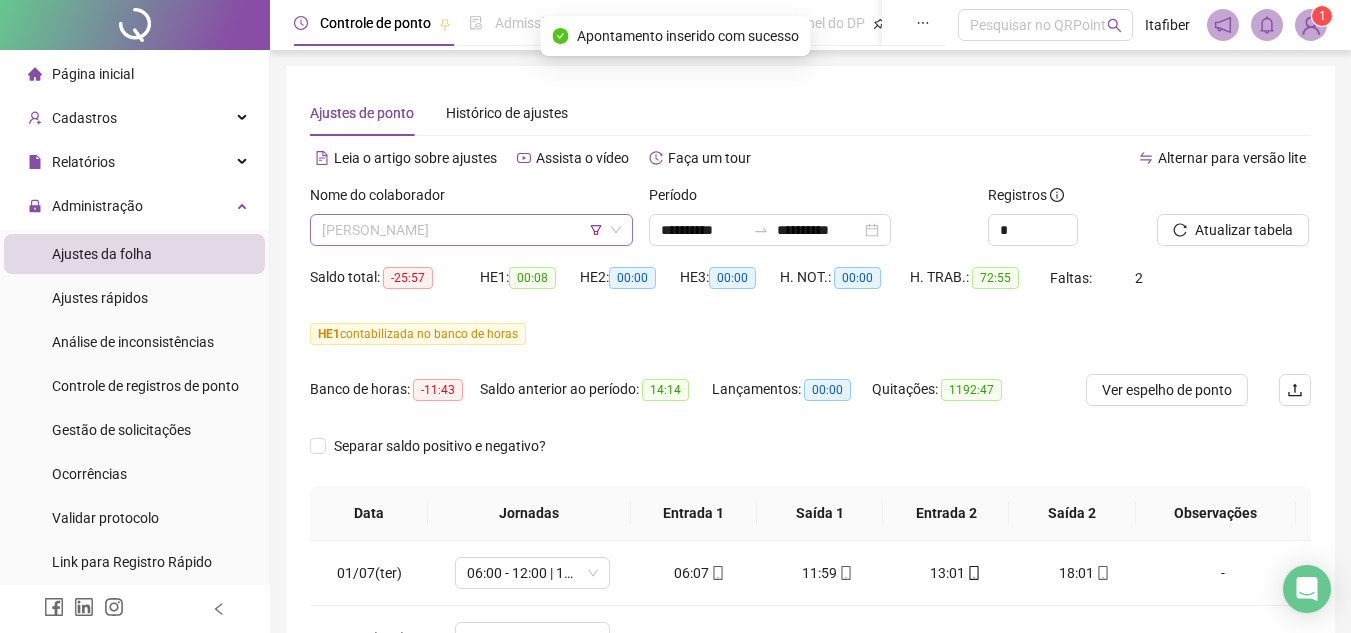 click on "[PERSON_NAME]" at bounding box center (471, 230) 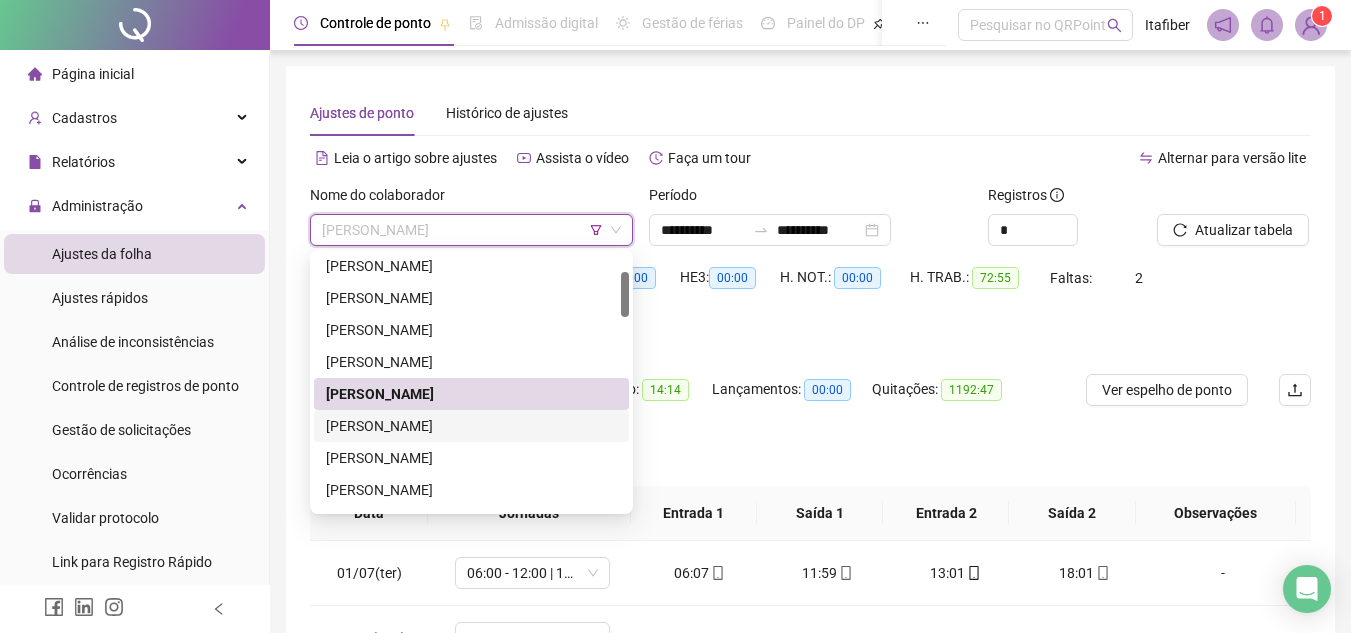 click on "[PERSON_NAME]" at bounding box center (471, 426) 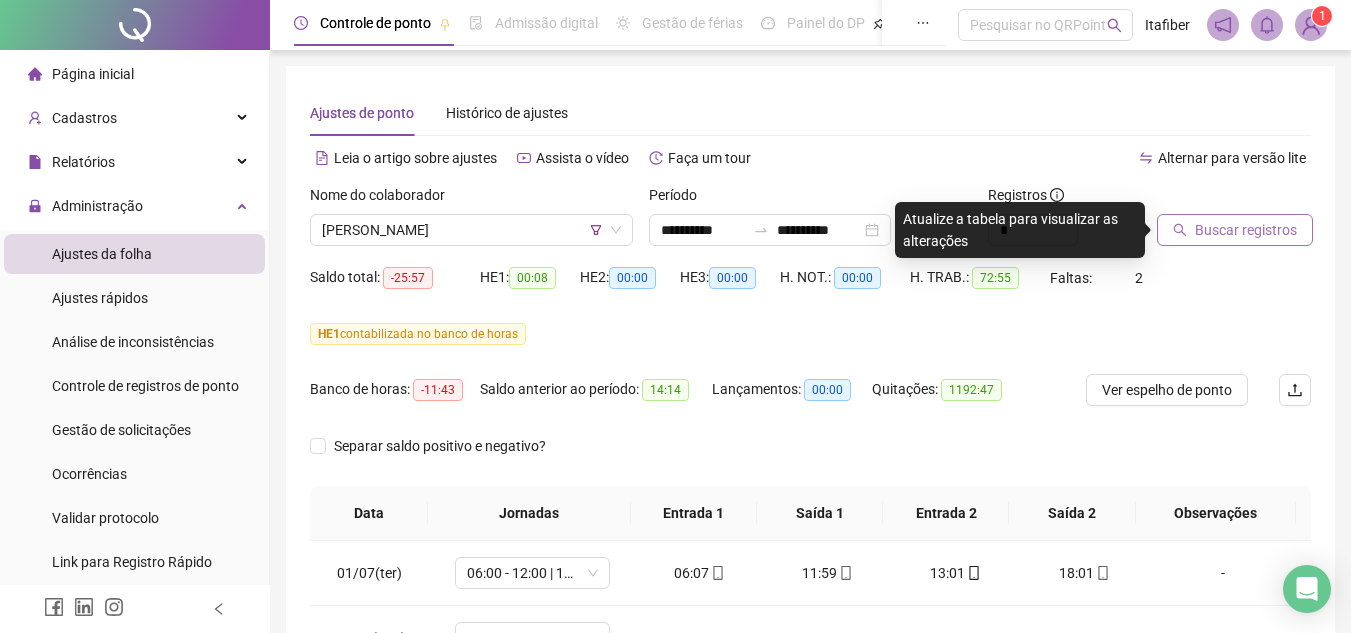 click on "Buscar registros" at bounding box center (1246, 230) 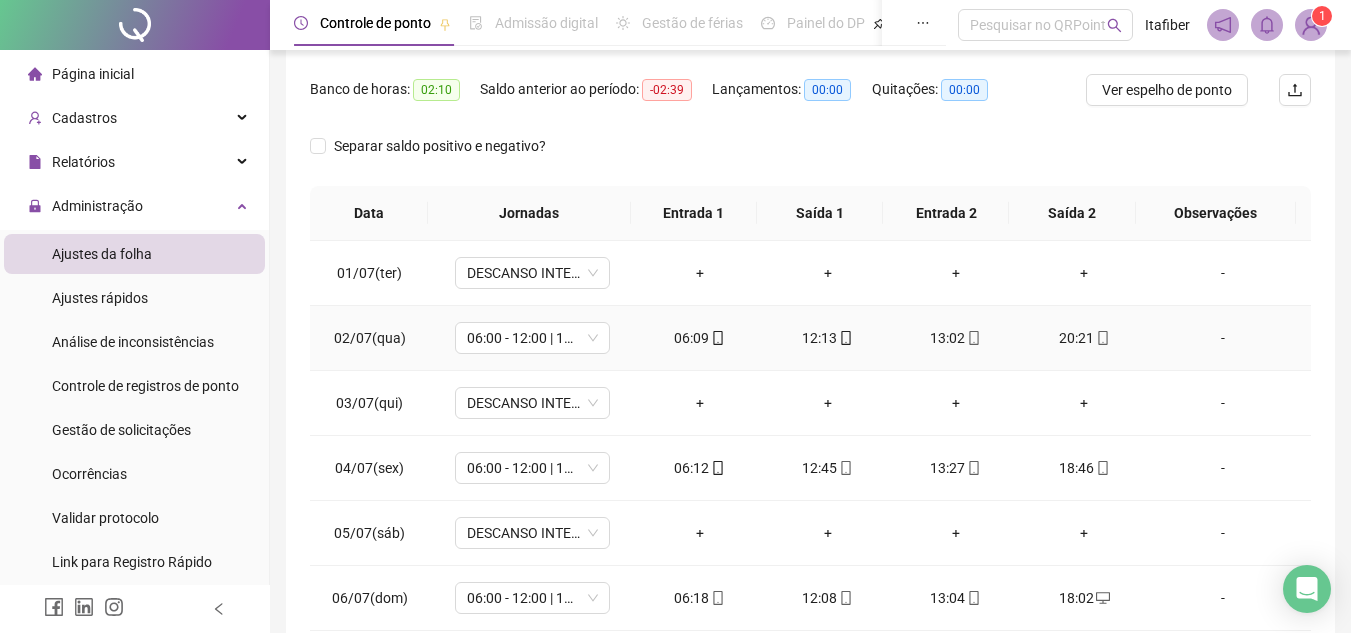 scroll, scrollTop: 400, scrollLeft: 0, axis: vertical 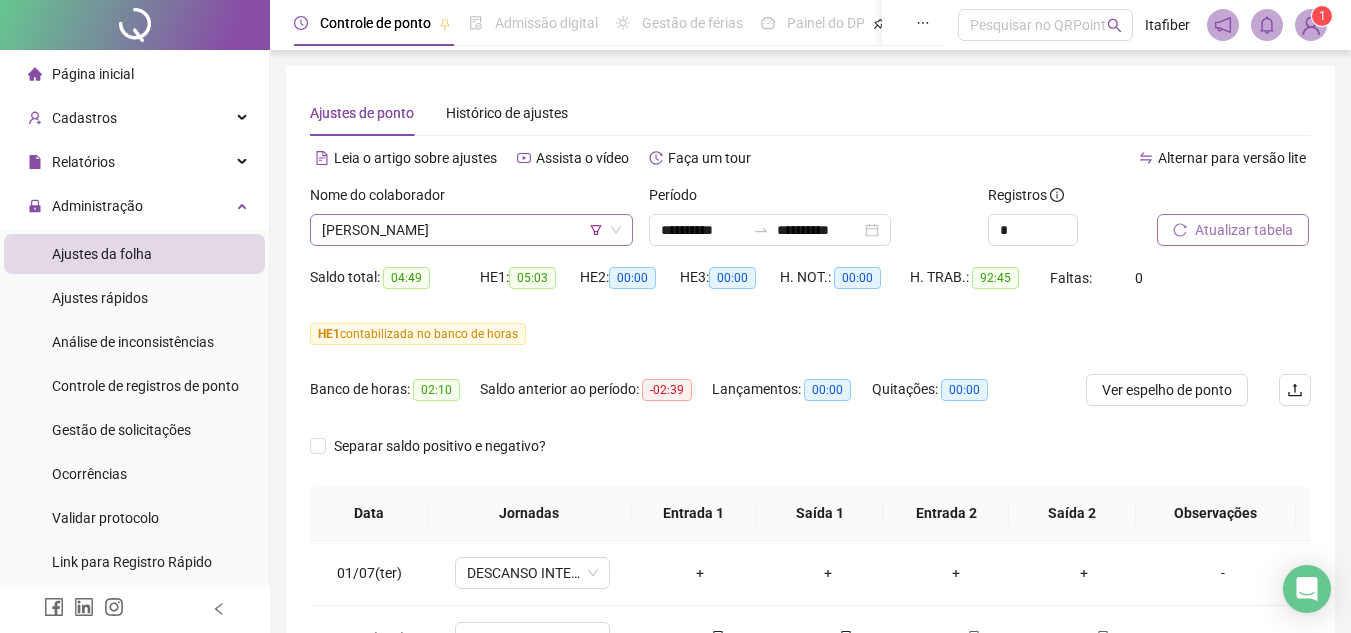 click on "[PERSON_NAME]" at bounding box center (471, 230) 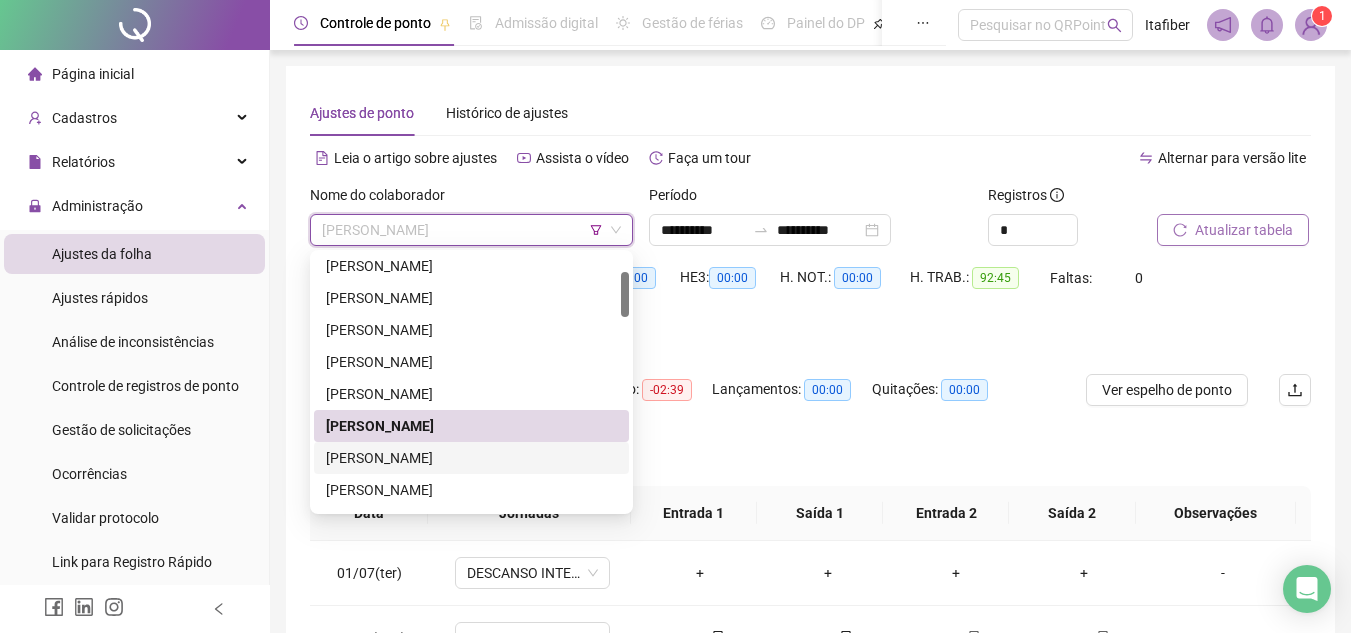 click on "[PERSON_NAME]" at bounding box center (471, 458) 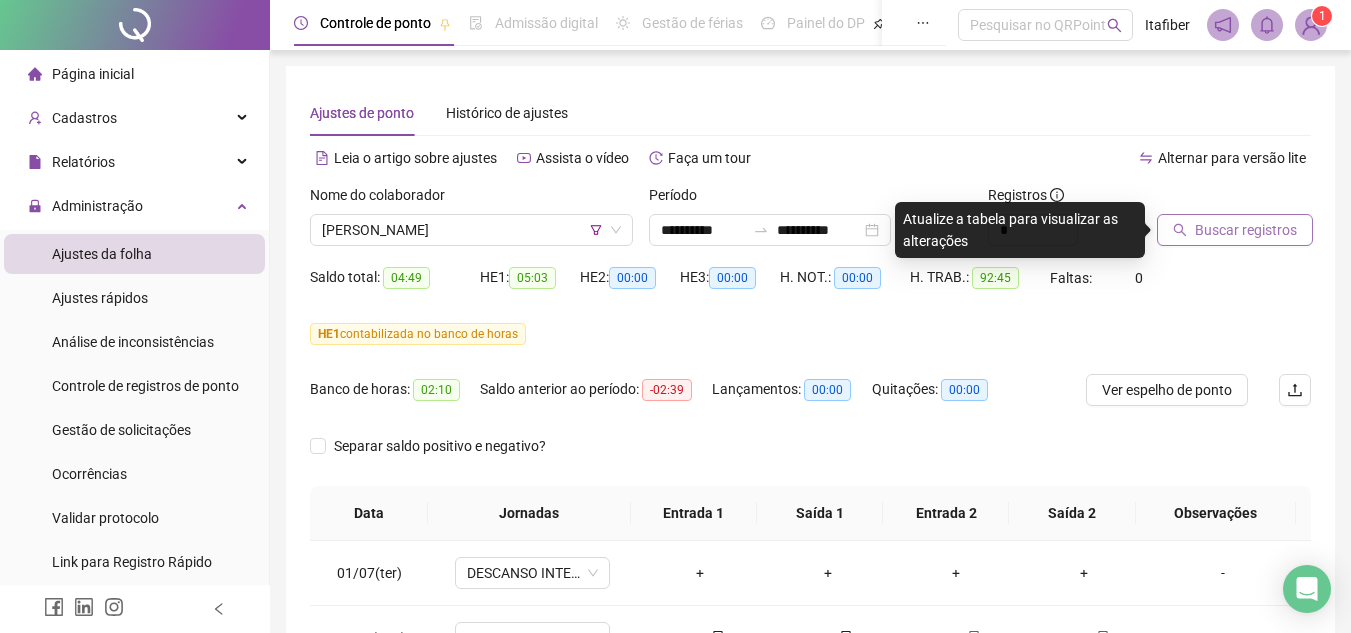 click on "Buscar registros" at bounding box center (1246, 230) 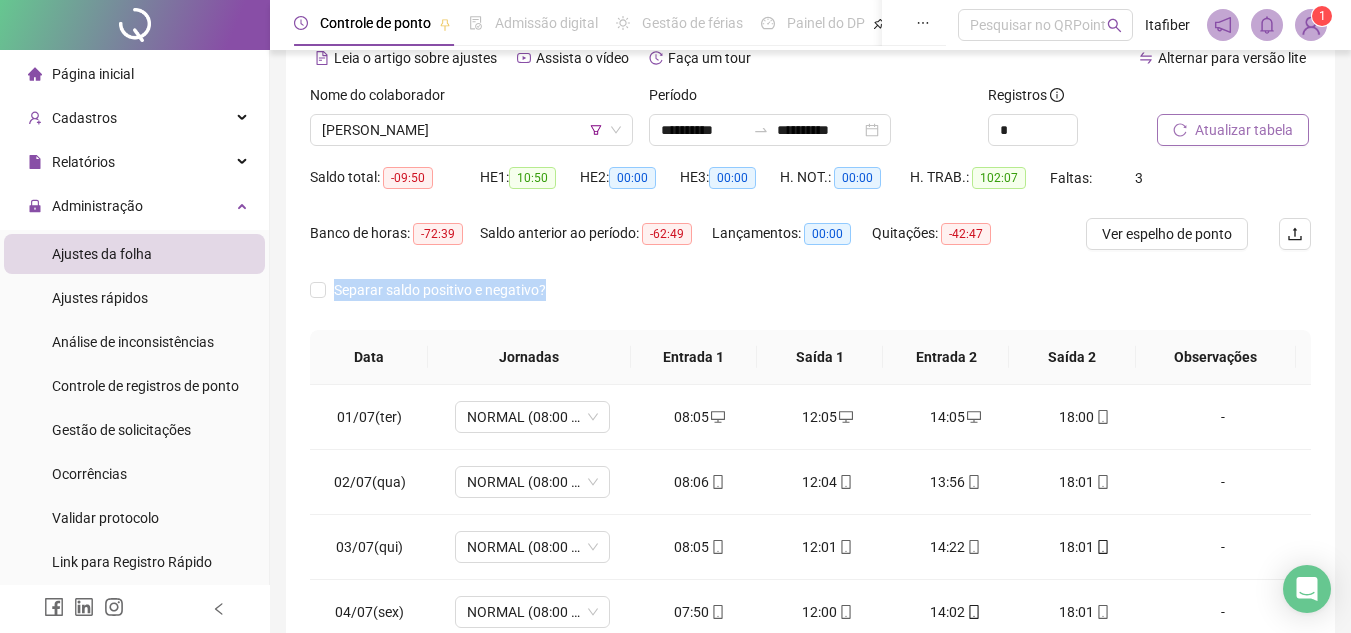 drag, startPoint x: 1338, startPoint y: 237, endPoint x: 1363, endPoint y: 320, distance: 86.683334 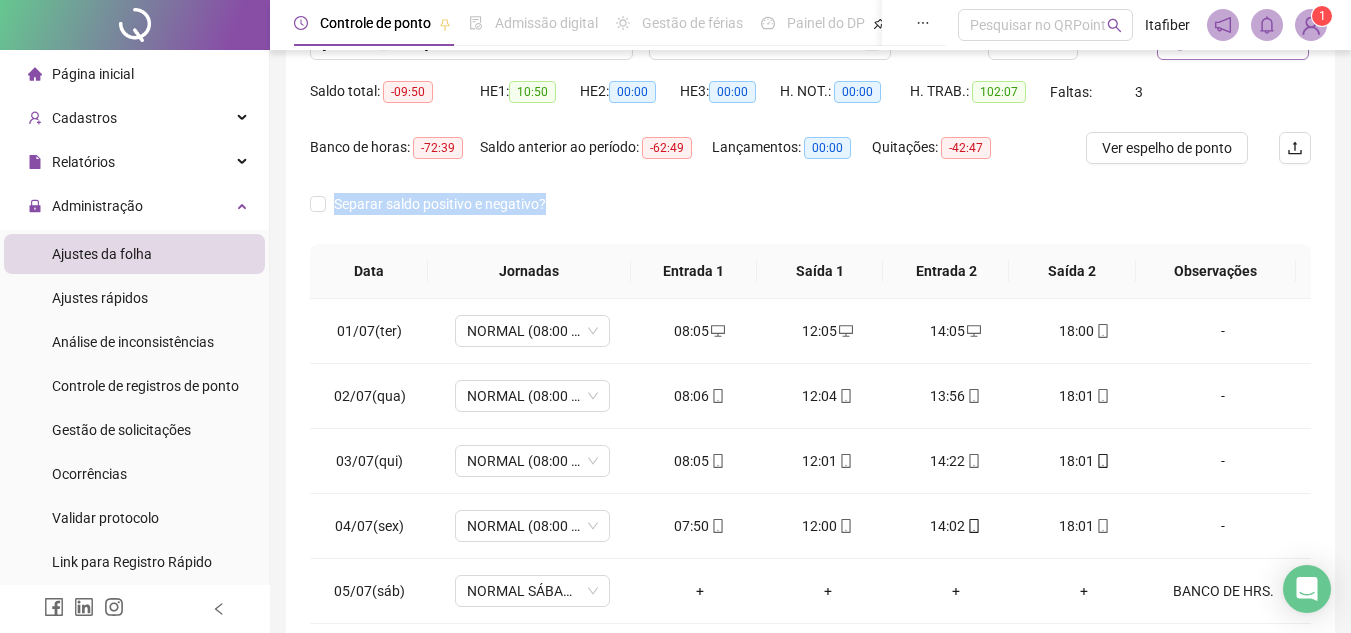 scroll, scrollTop: 215, scrollLeft: 0, axis: vertical 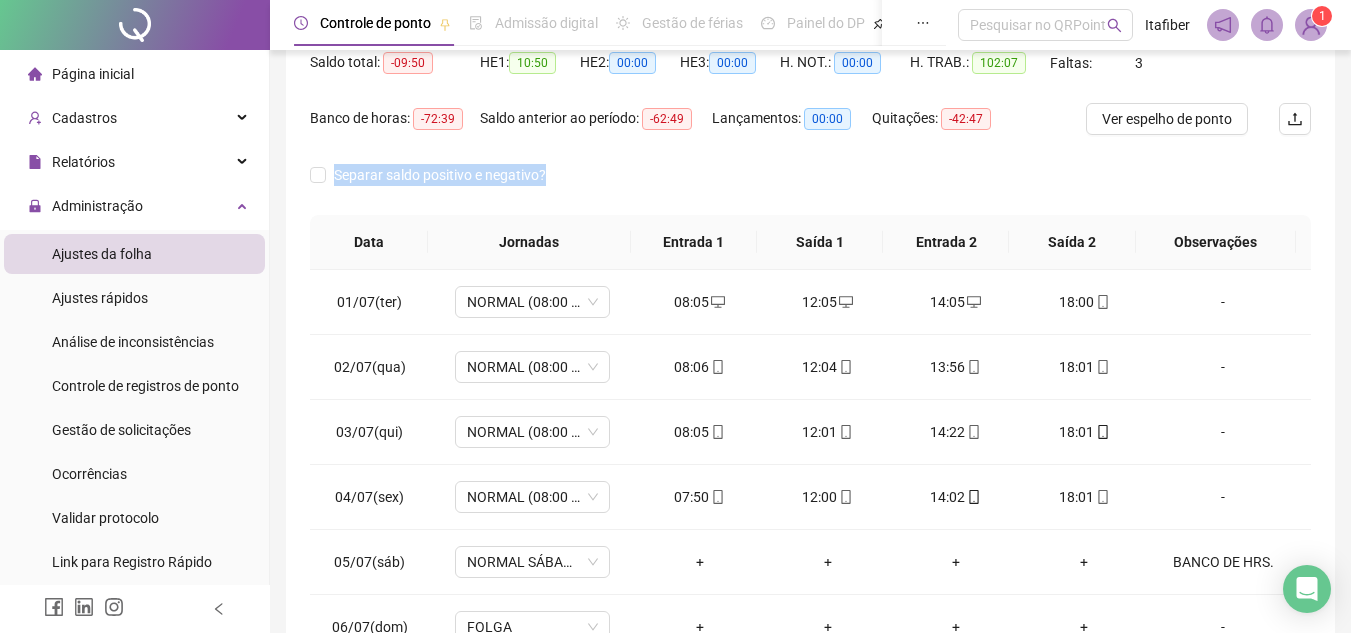click on "Separar saldo positivo e negativo?" at bounding box center [810, 187] 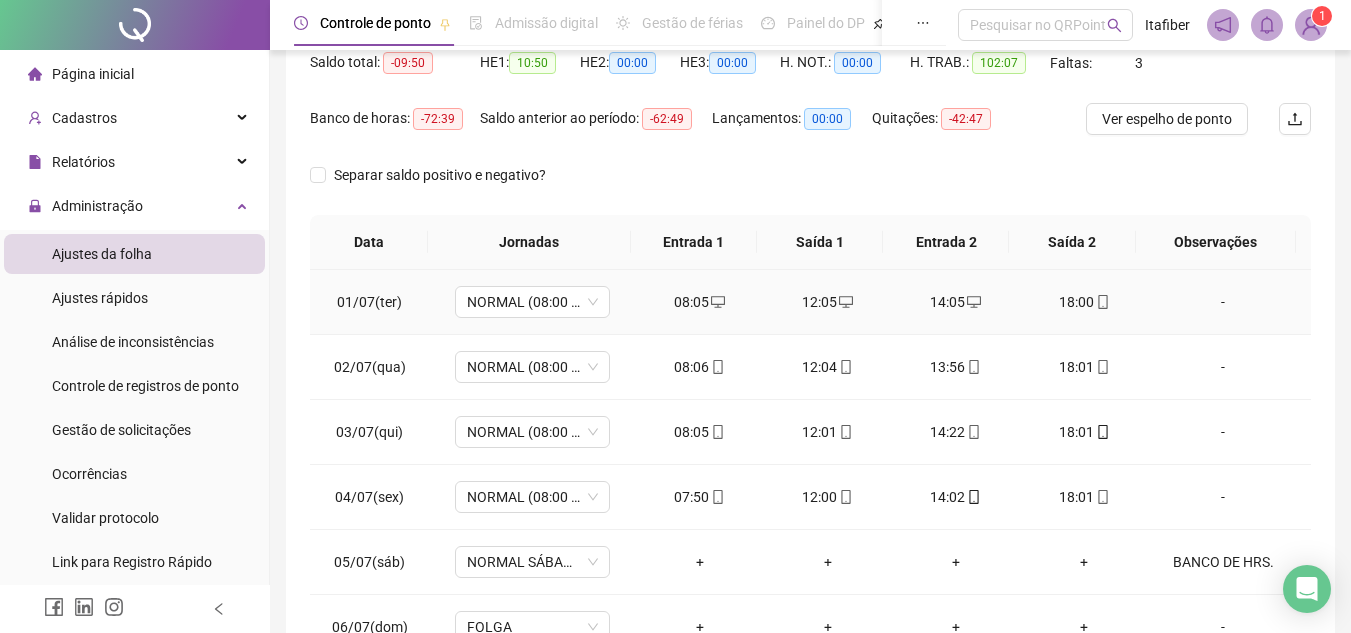 scroll, scrollTop: 315, scrollLeft: 0, axis: vertical 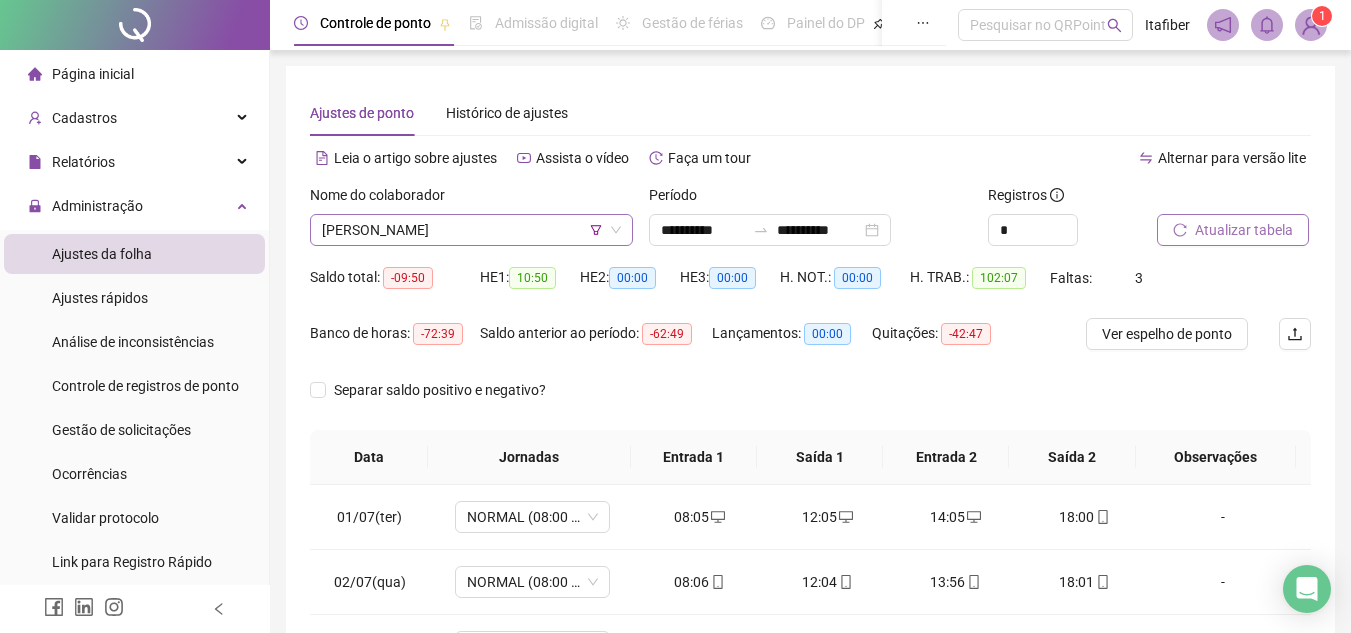 click on "[PERSON_NAME]" at bounding box center (471, 230) 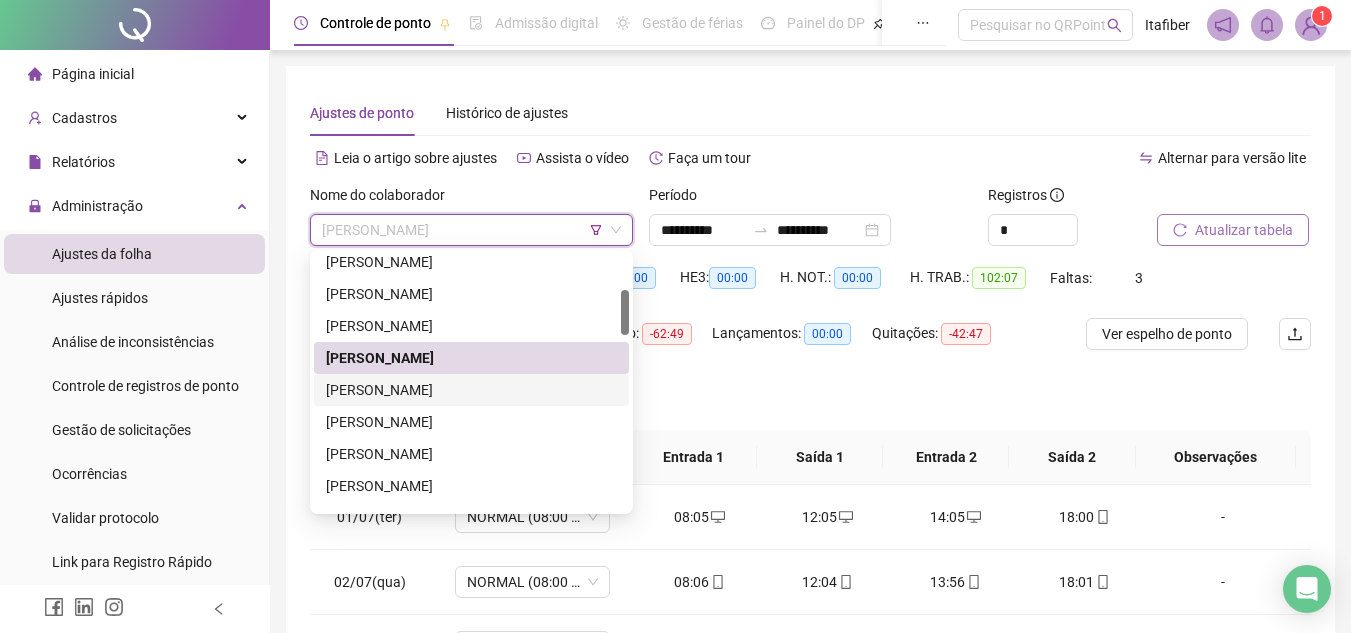 click on "[PERSON_NAME]" at bounding box center [471, 390] 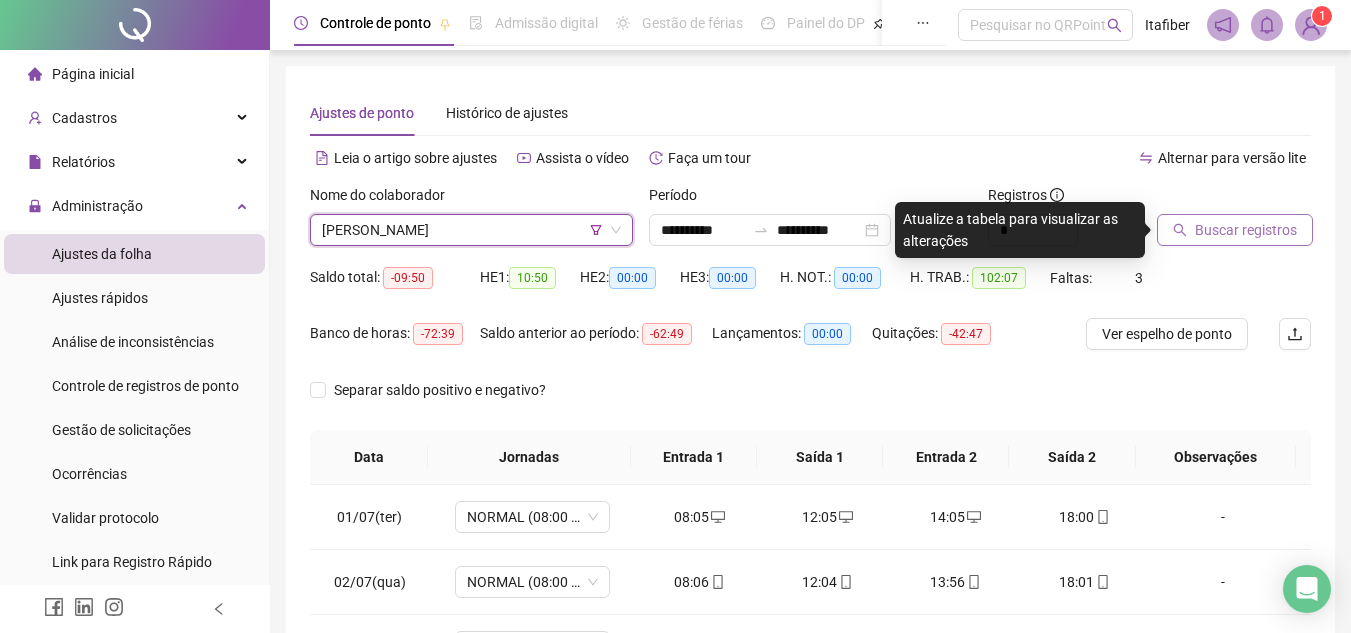 click on "Buscar registros" at bounding box center [1246, 230] 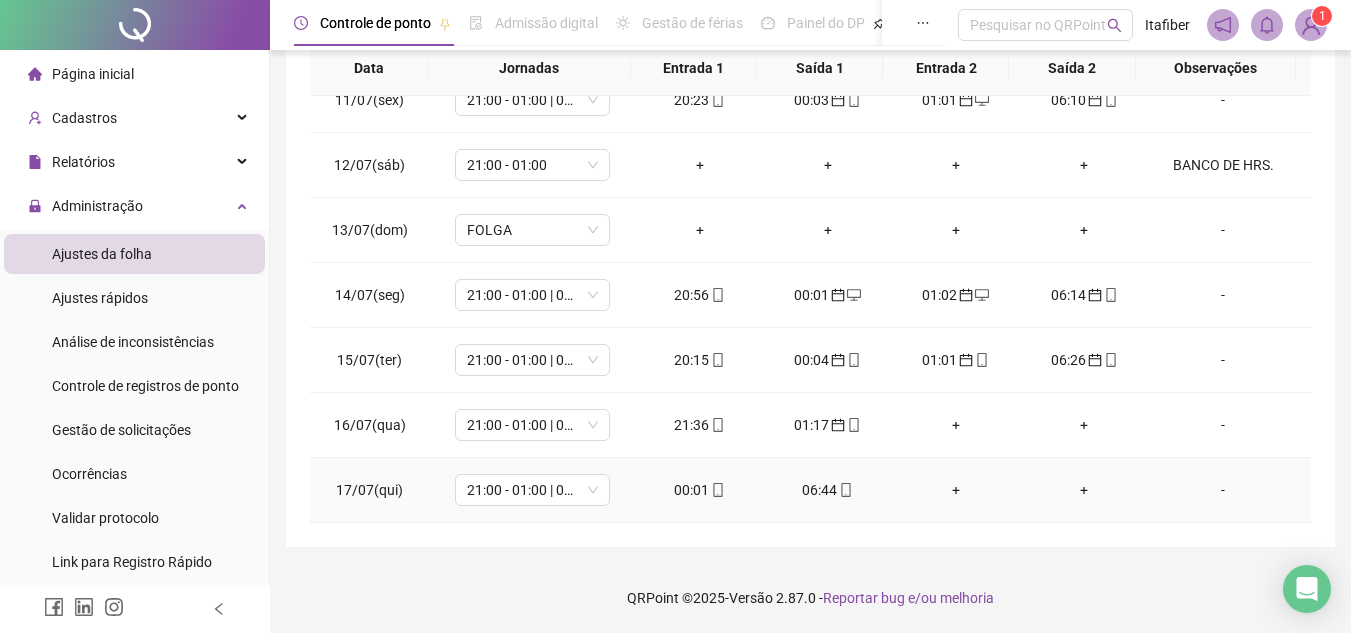 click at bounding box center [717, 490] 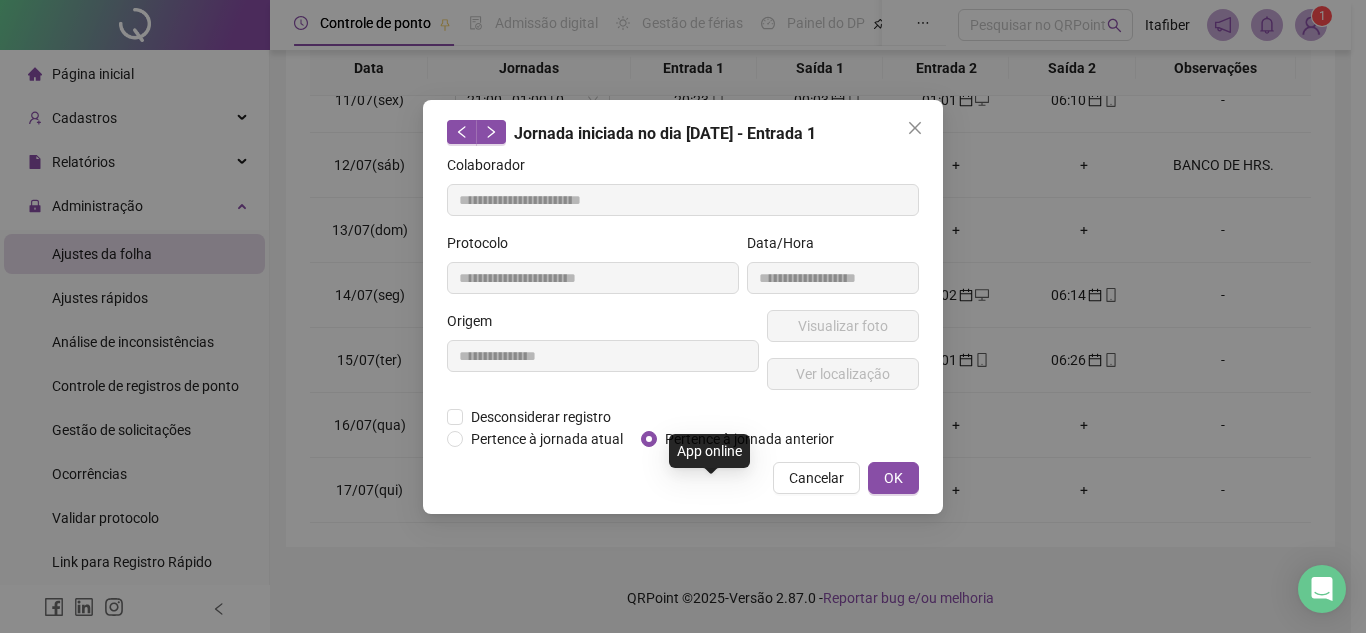type on "**********" 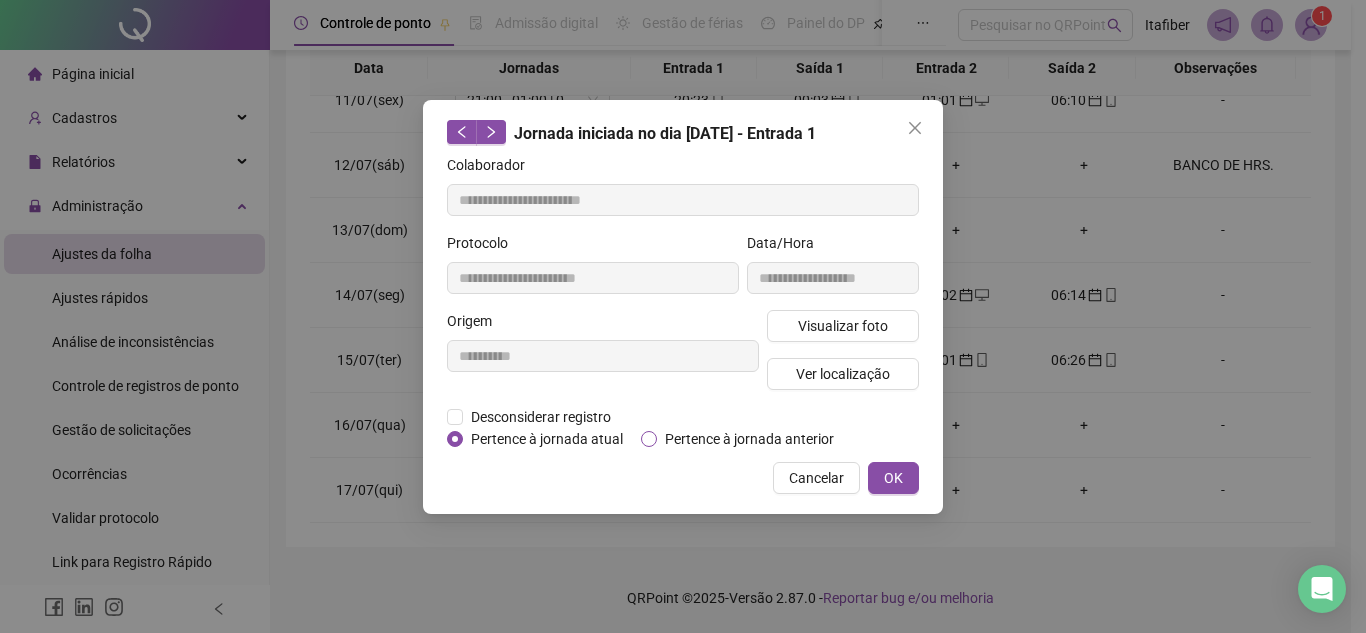 click on "Pertence à jornada anterior" at bounding box center (749, 439) 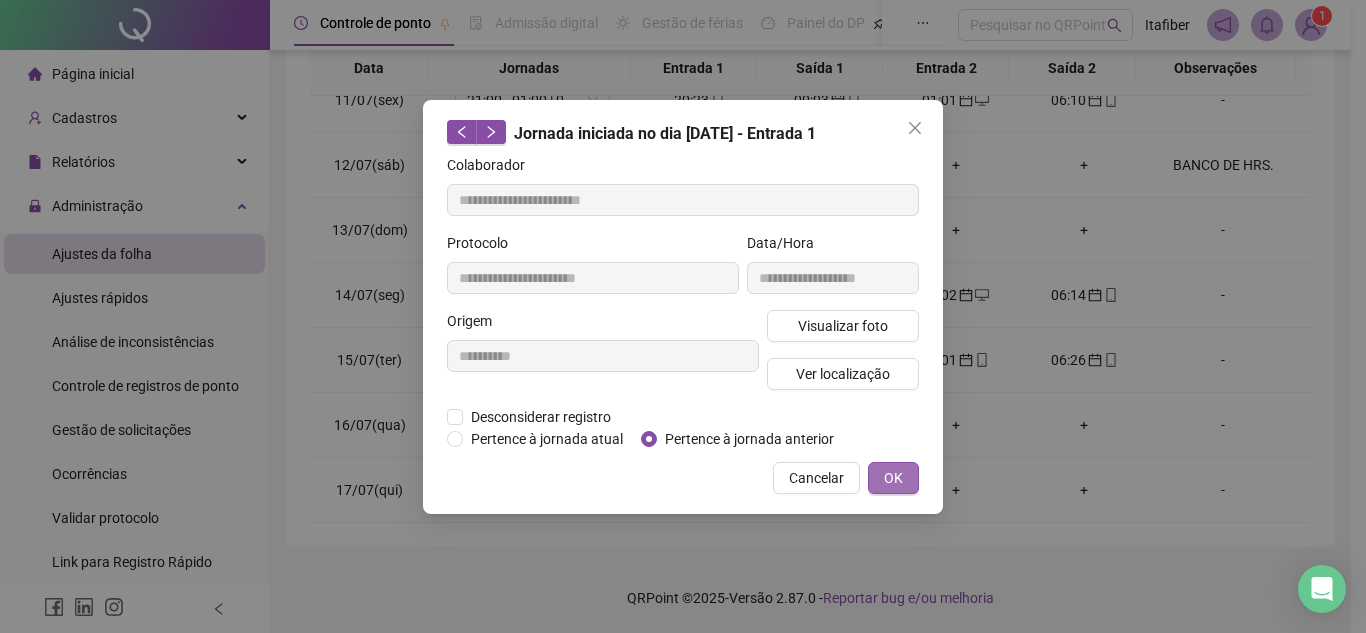 click on "OK" at bounding box center (893, 478) 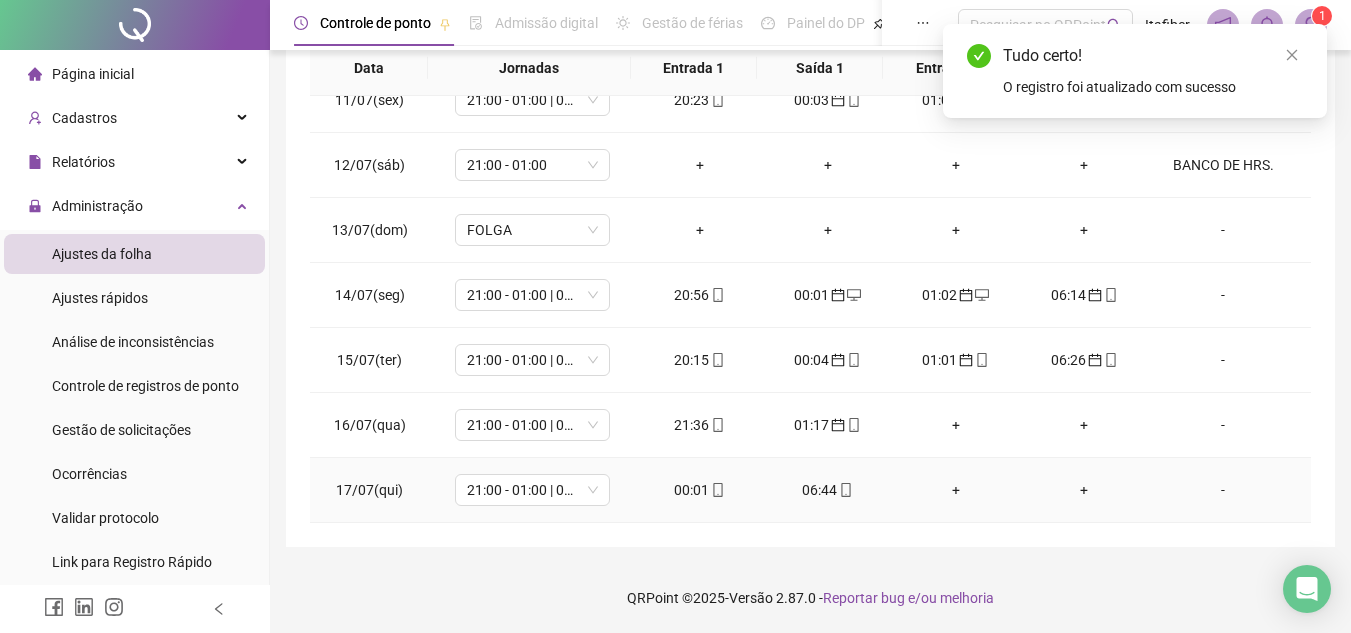 click on "06:44" at bounding box center [828, 490] 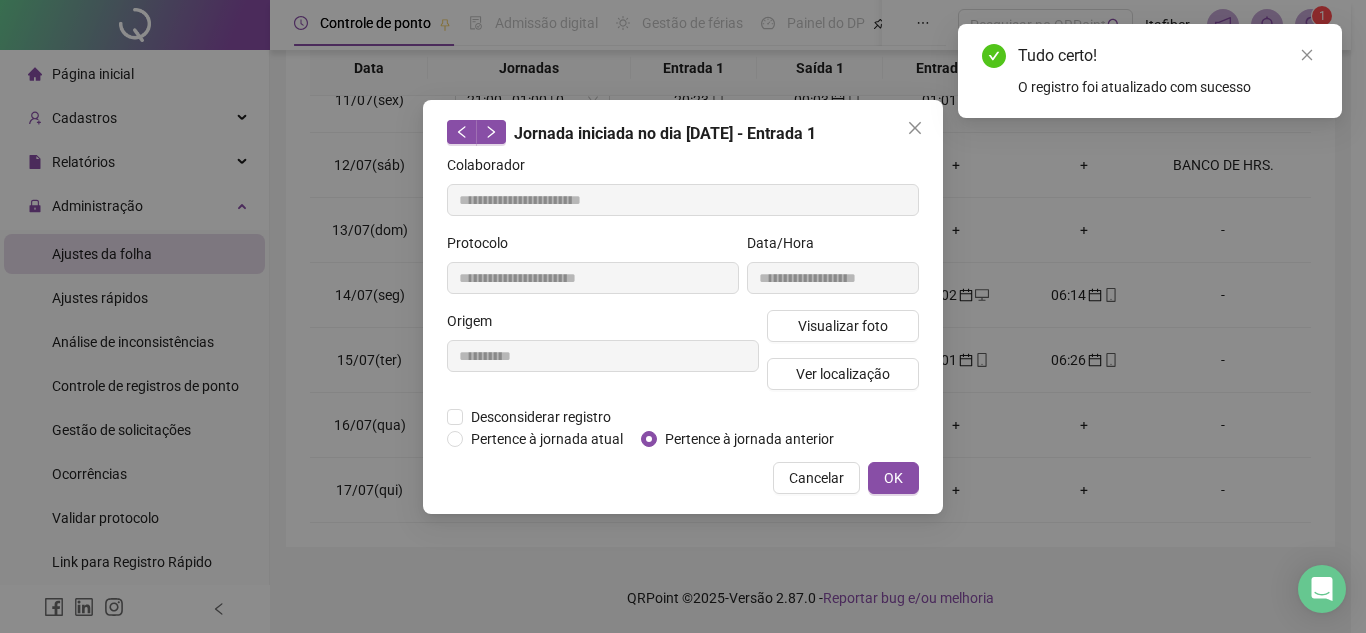 type on "**********" 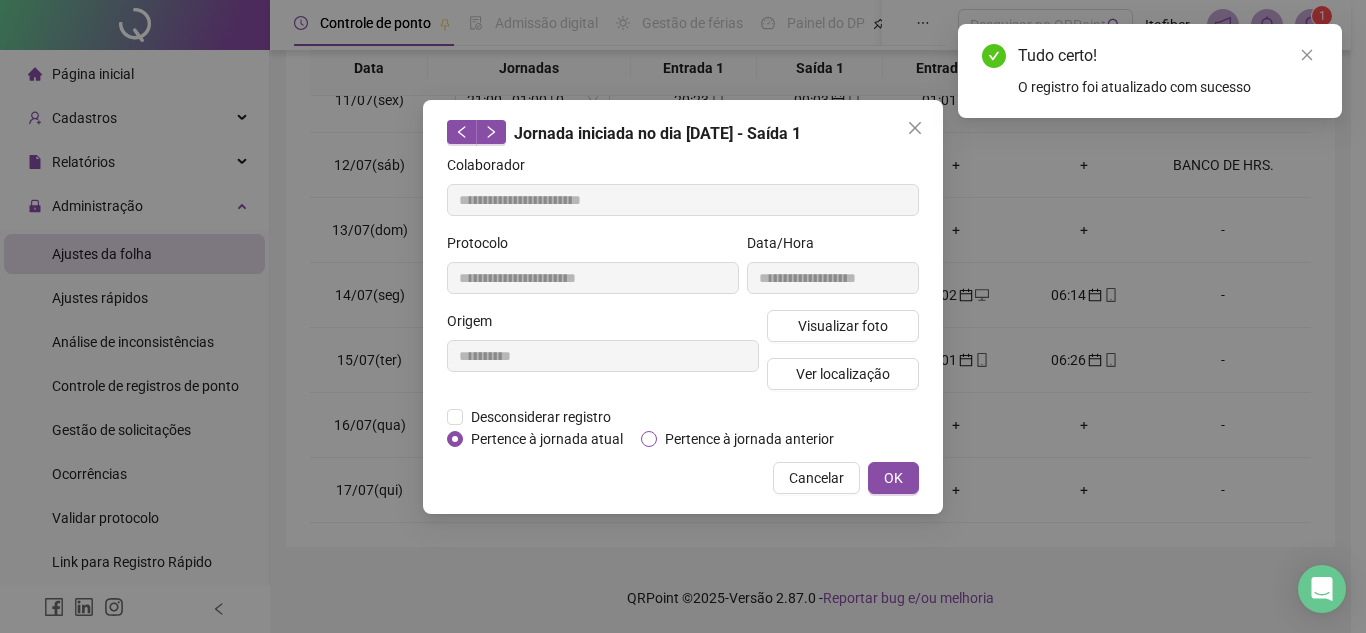 click on "Pertence à jornada anterior" at bounding box center (749, 439) 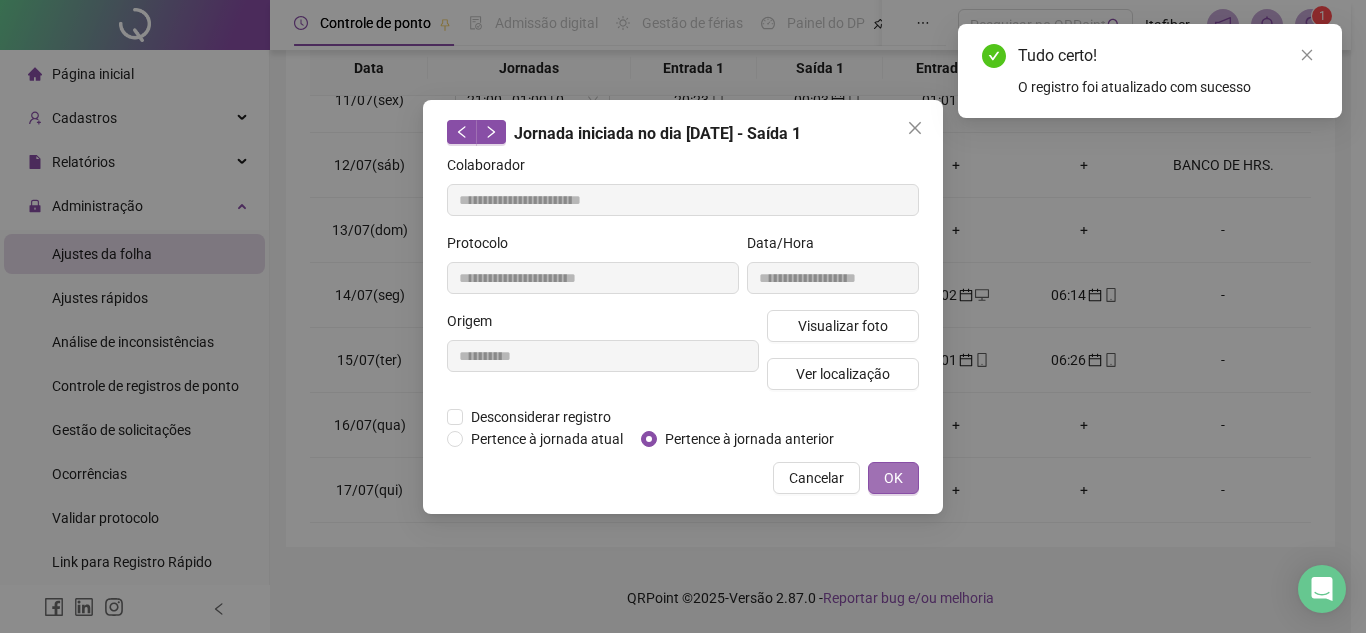 click on "OK" at bounding box center (893, 478) 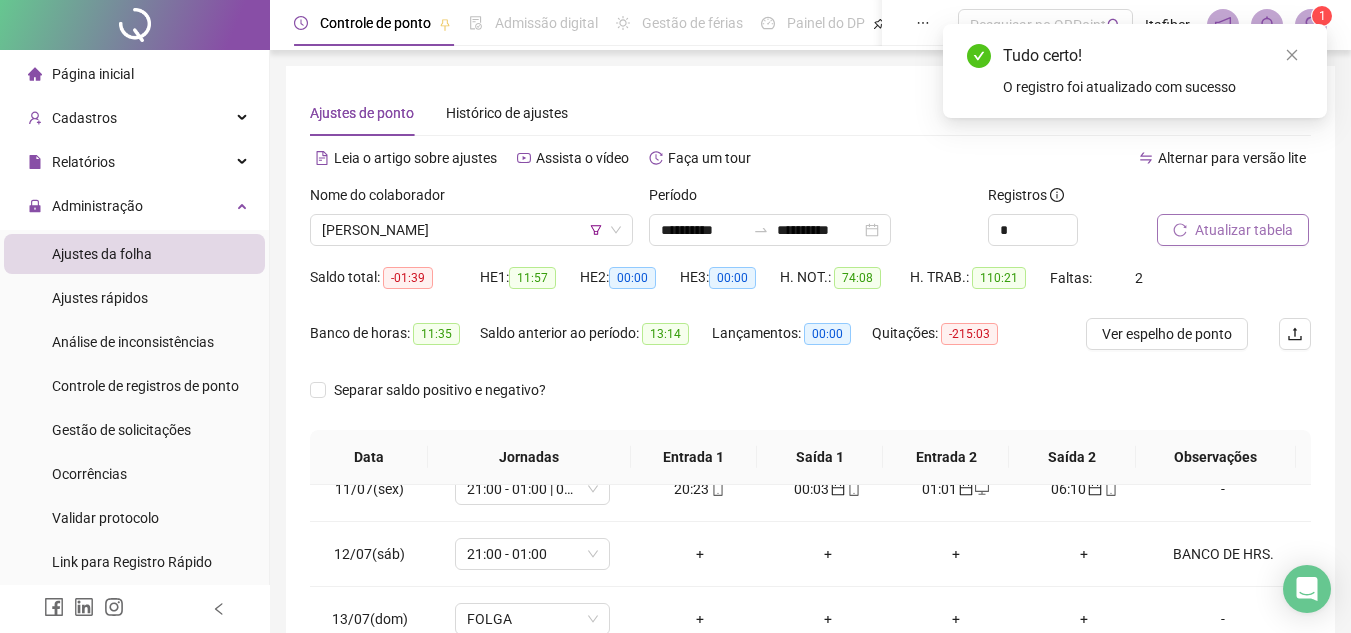 click on "Atualizar tabela" at bounding box center [1244, 230] 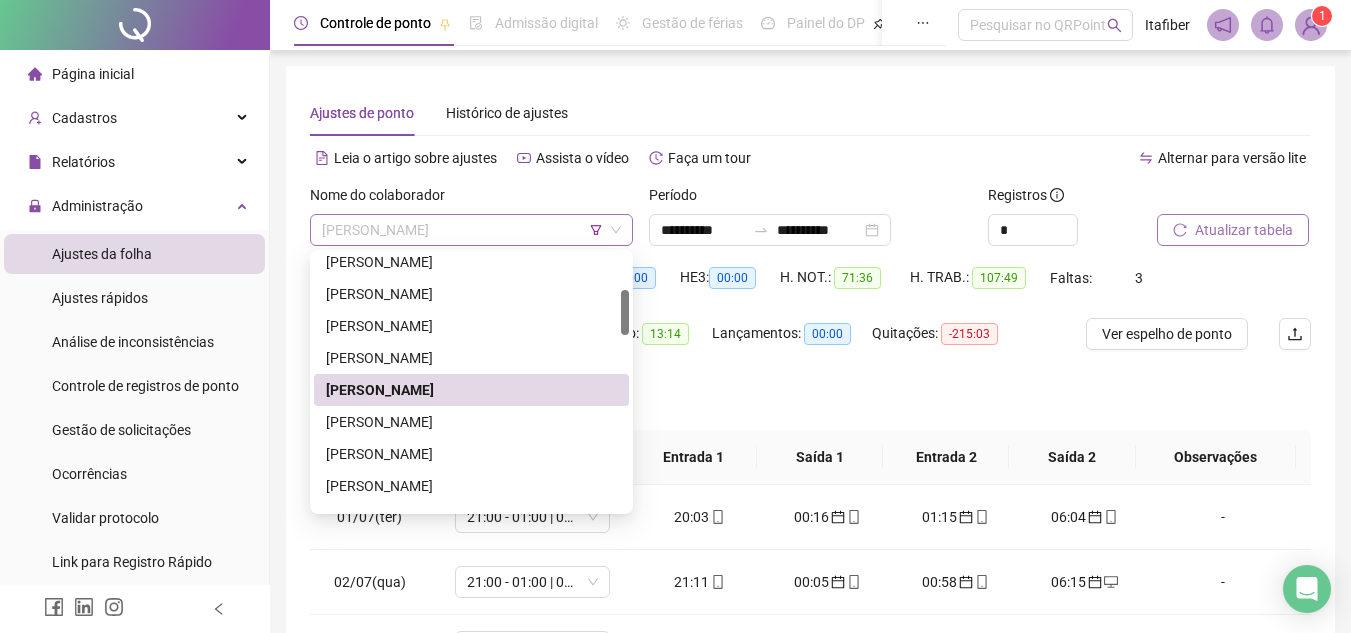 click on "[PERSON_NAME]" at bounding box center [471, 230] 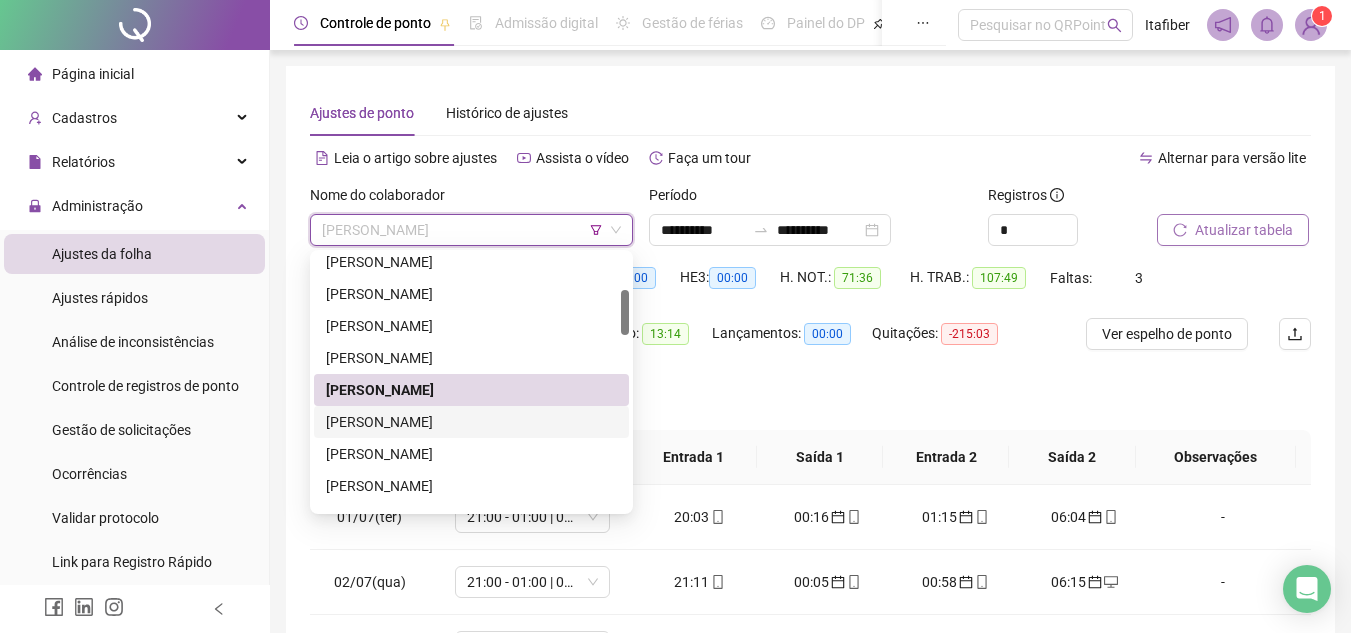 click on "[PERSON_NAME]" at bounding box center [471, 422] 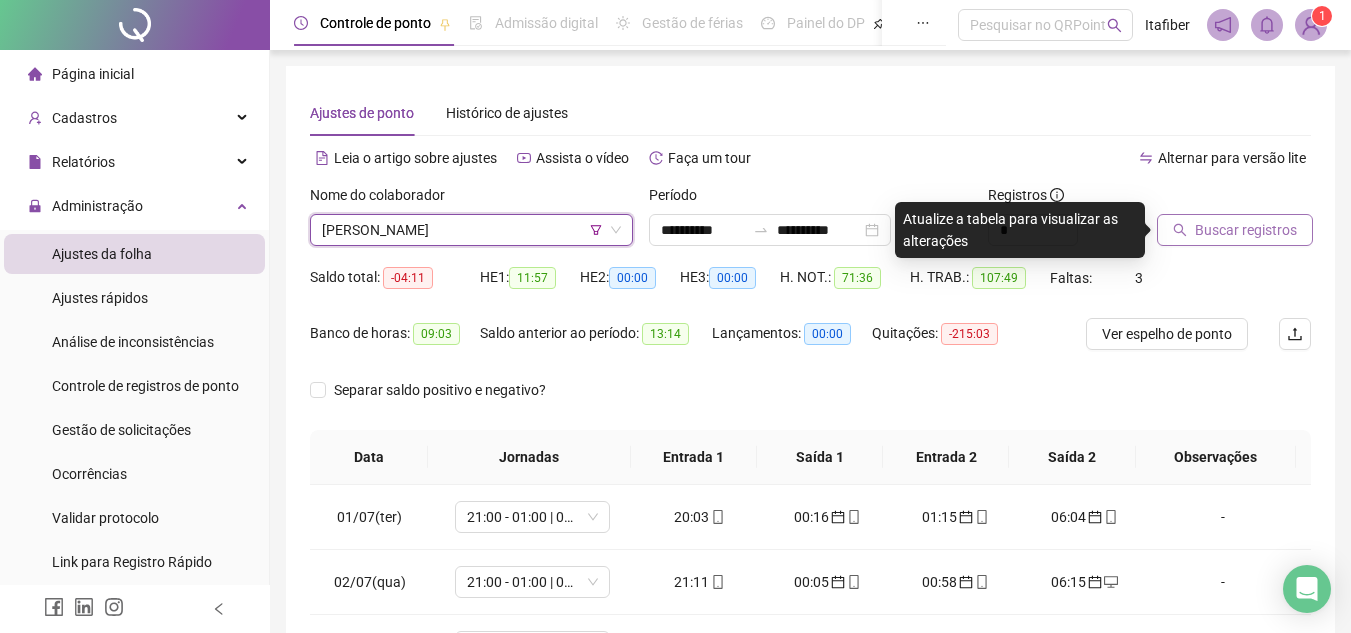 click on "Buscar registros" at bounding box center (1235, 230) 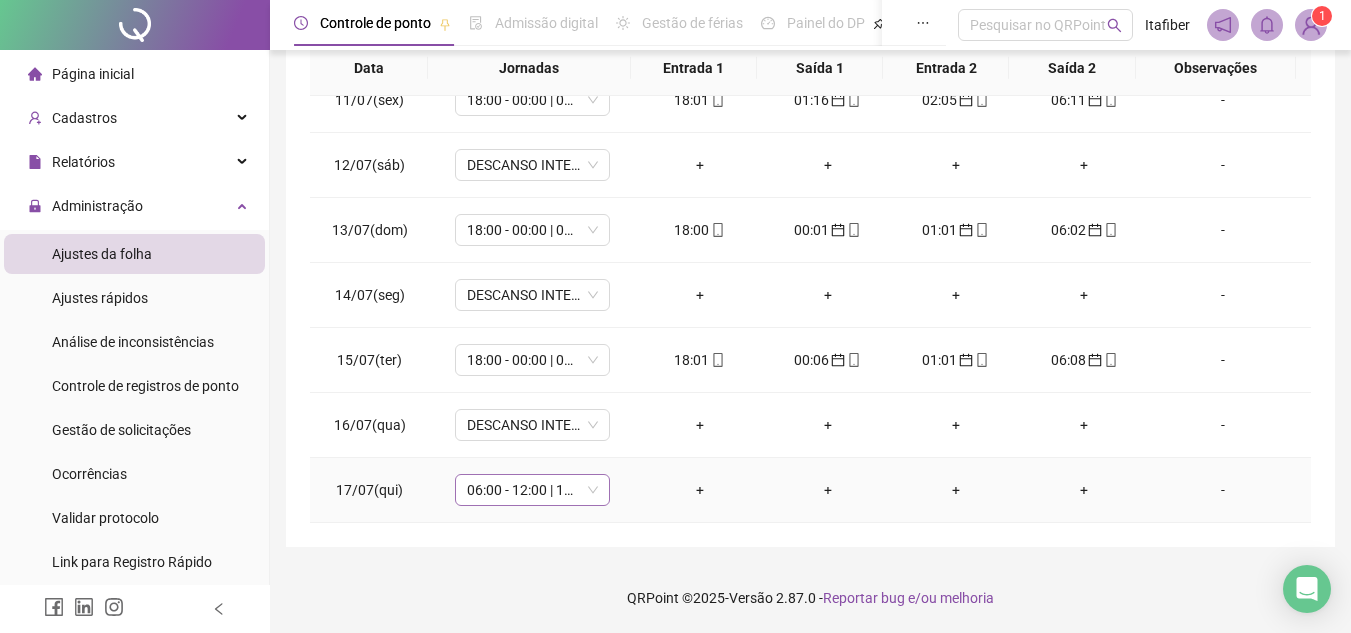 click on "06:00 - 12:00 | 13:00 - 18:00" at bounding box center [532, 490] 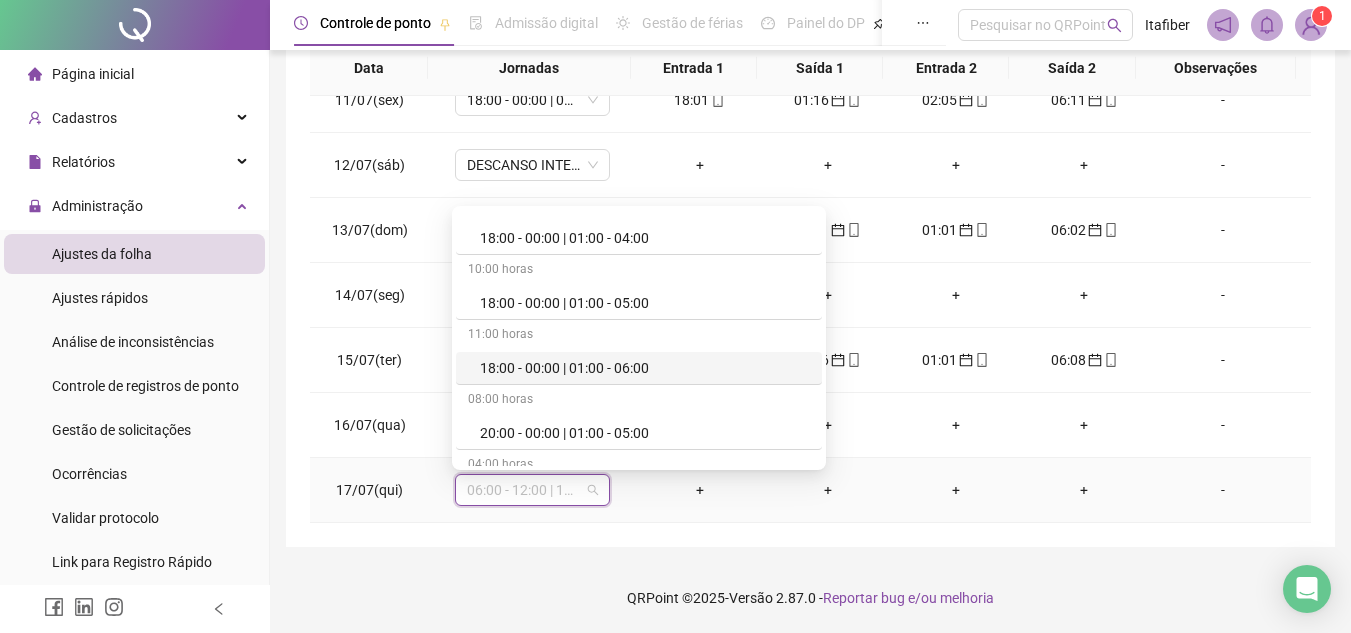click on "18:00 - 00:00 | 01:00 - 06:00" at bounding box center (645, 368) 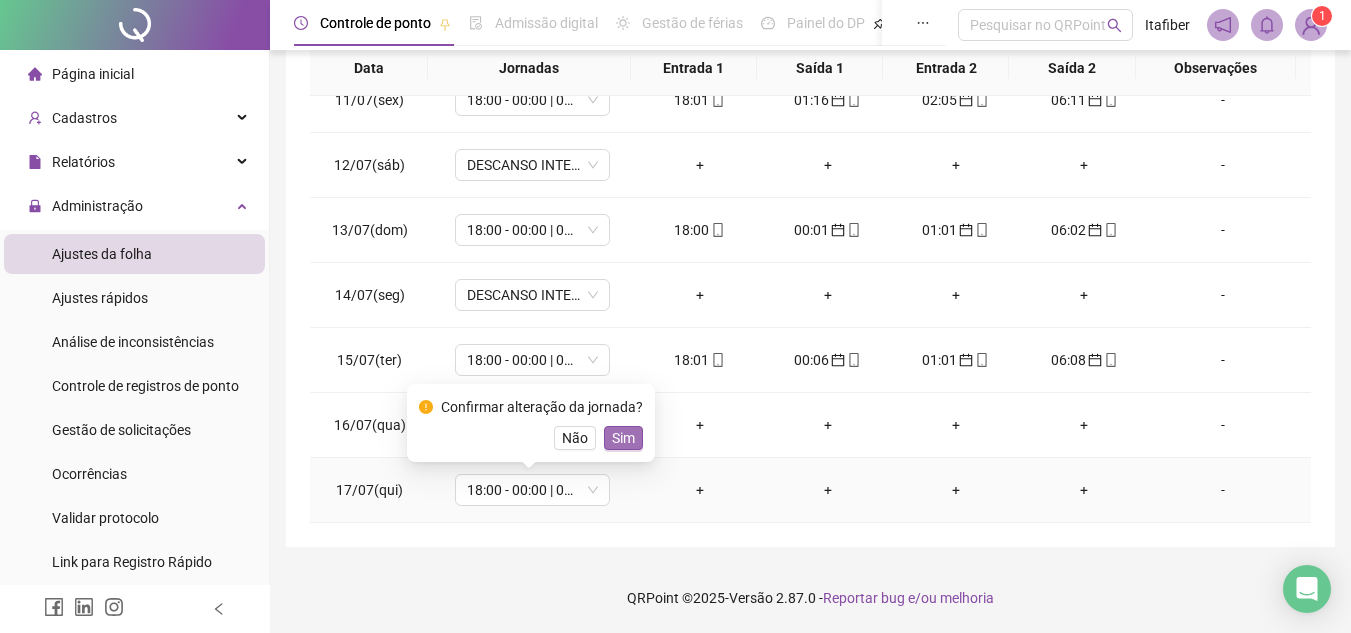 click on "Sim" at bounding box center [623, 438] 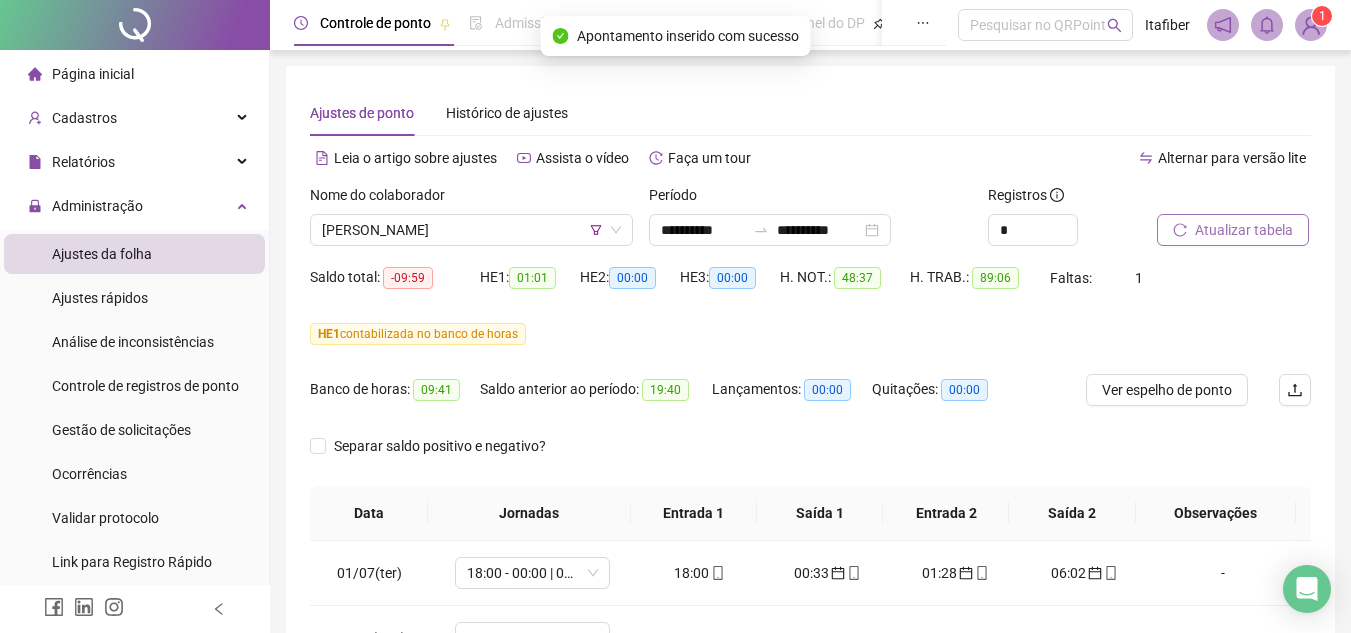 click on "Atualizar tabela" at bounding box center [1244, 230] 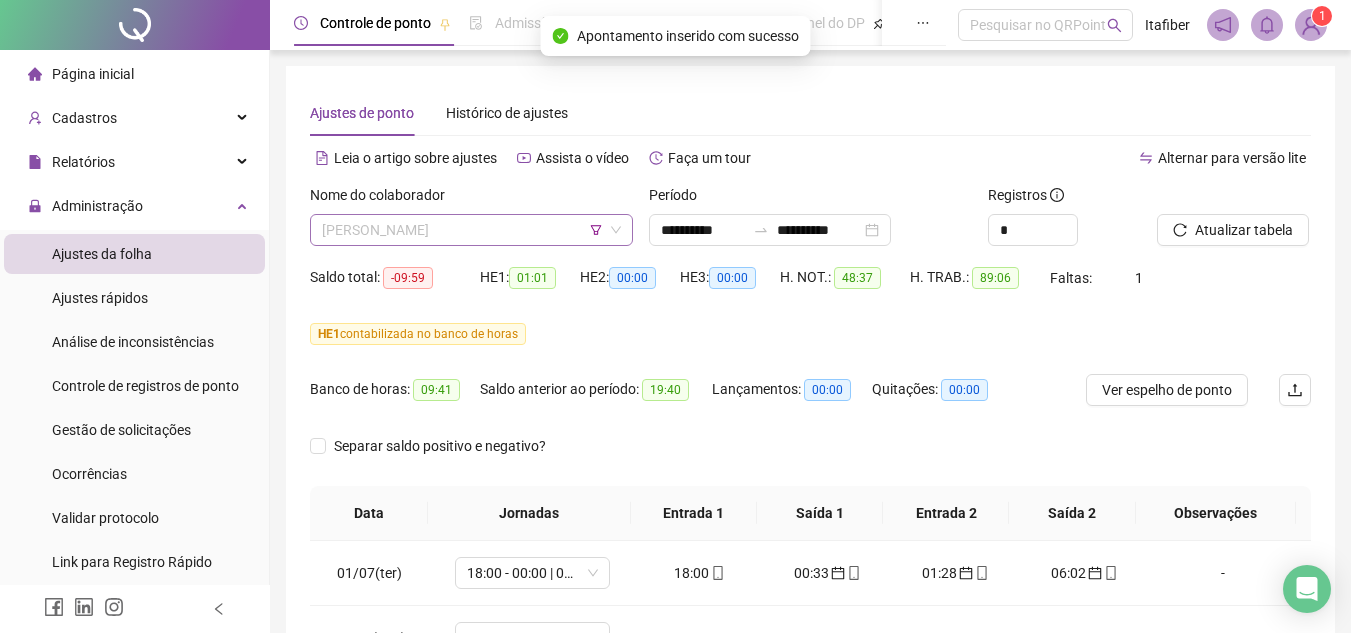 click on "[PERSON_NAME]" at bounding box center (471, 230) 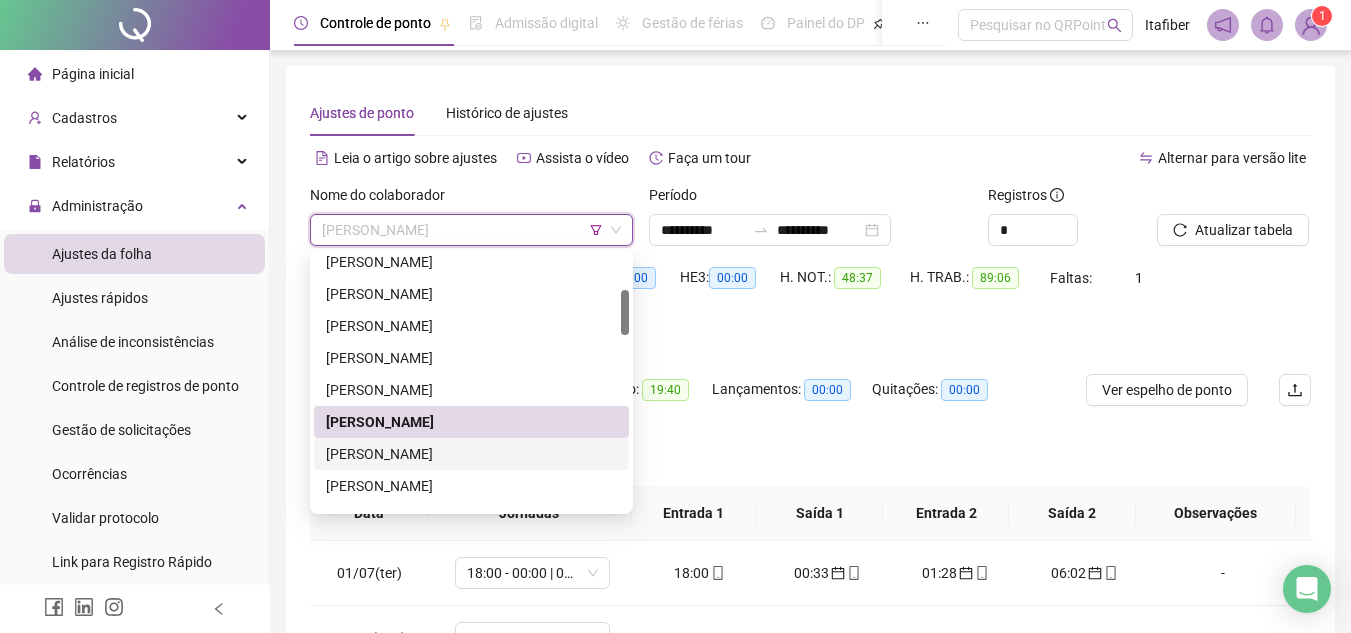 drag, startPoint x: 525, startPoint y: 447, endPoint x: 536, endPoint y: 441, distance: 12.529964 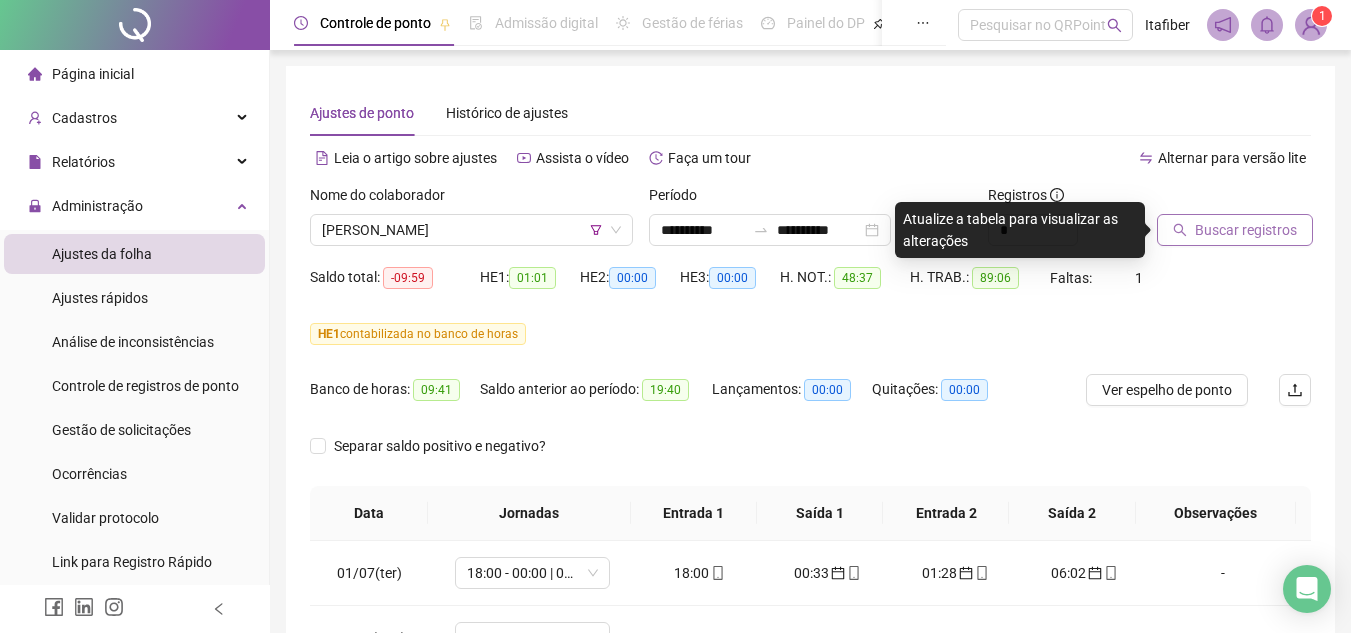 click on "Buscar registros" at bounding box center [1235, 230] 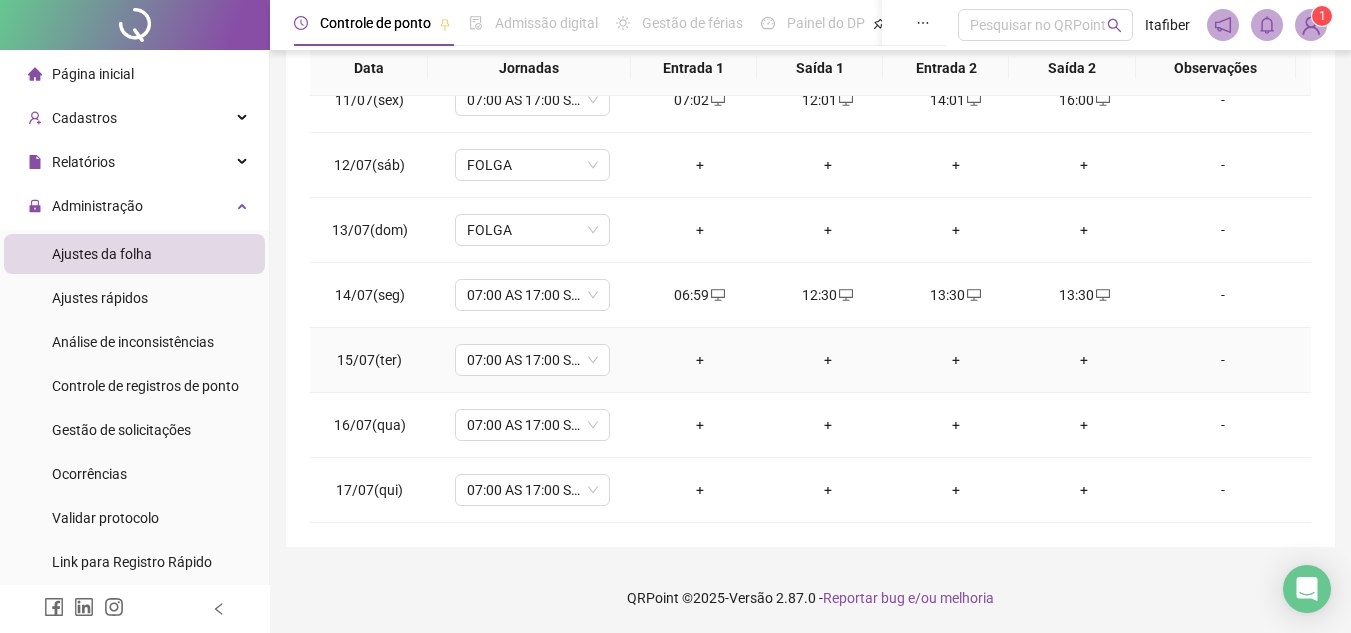 click on "+" at bounding box center (700, 360) 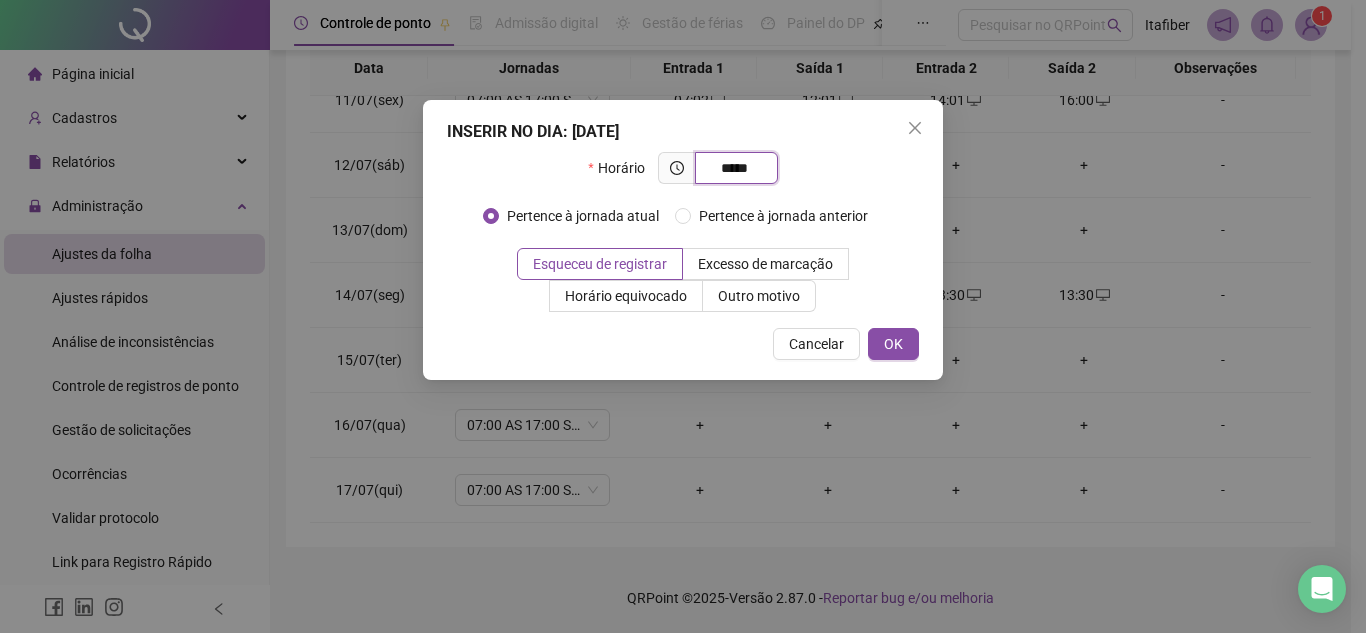 type on "*****" 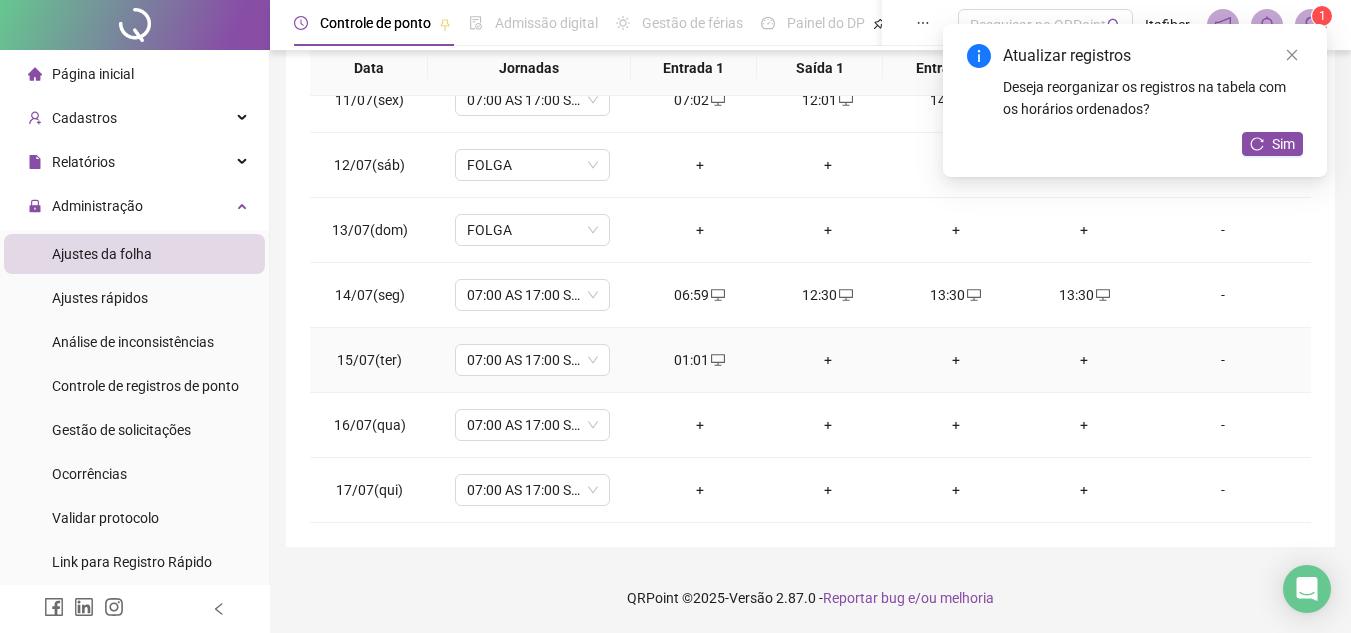 click on "01:01" at bounding box center [700, 360] 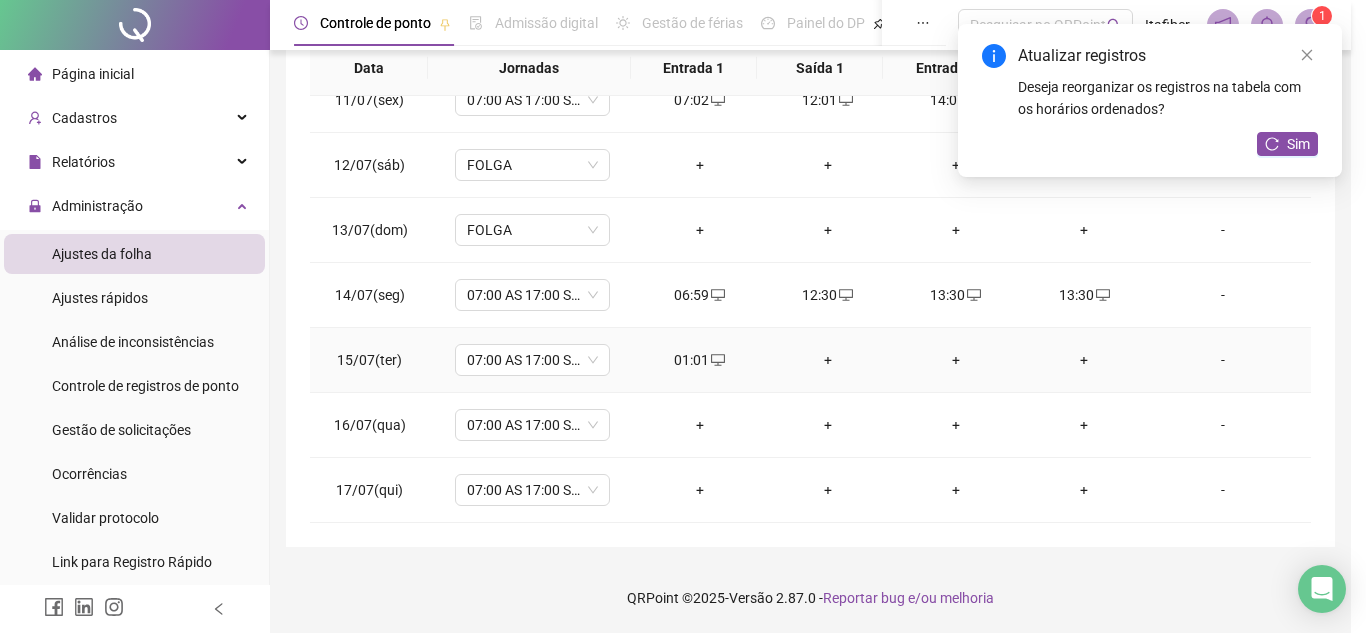 type on "**********" 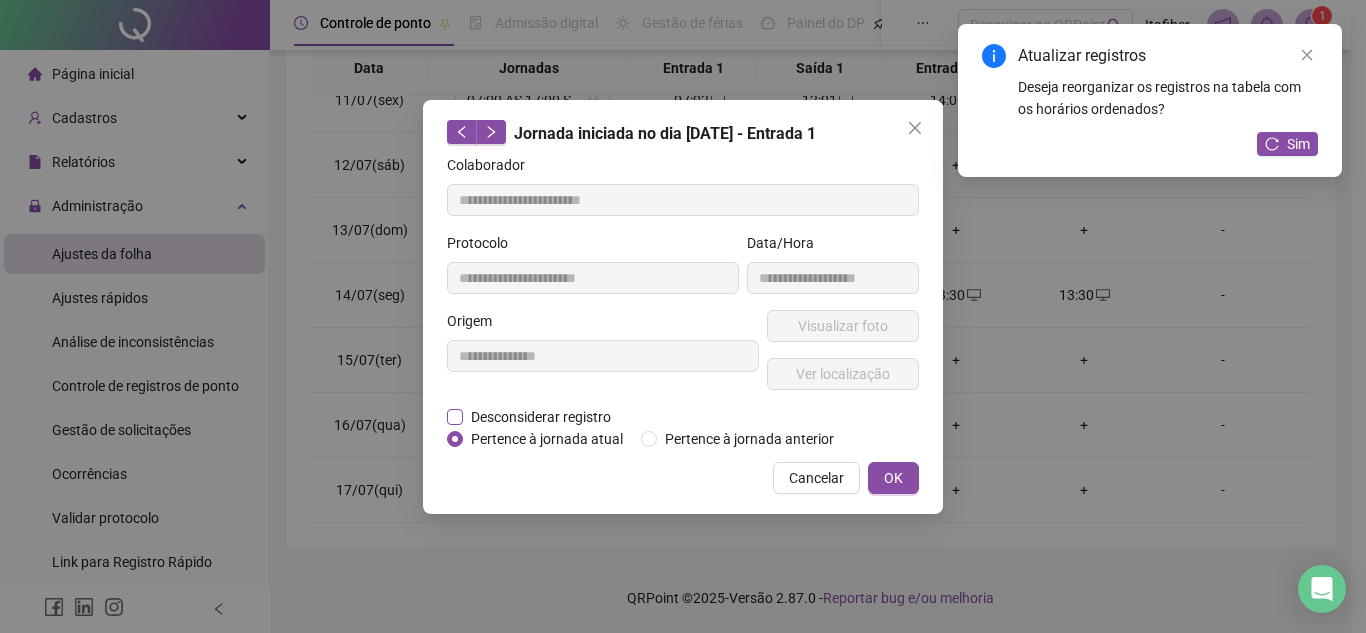 click on "Desconsiderar registro" at bounding box center [541, 417] 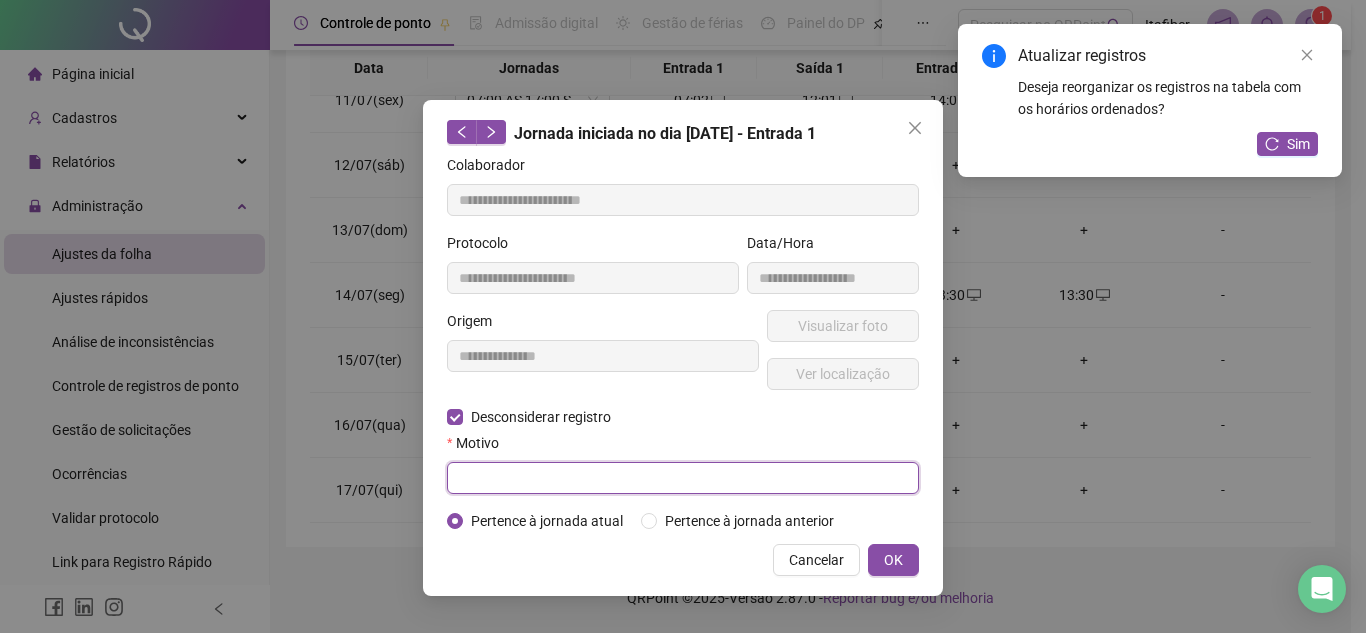 click at bounding box center (683, 478) 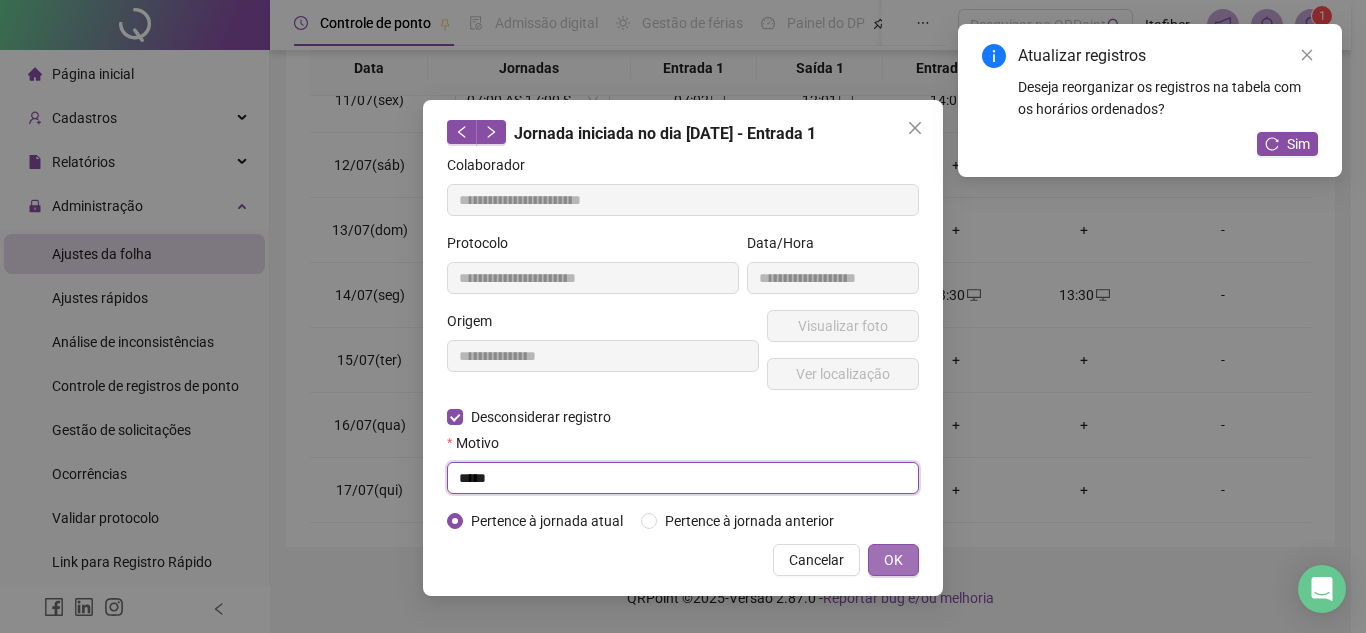 type on "*****" 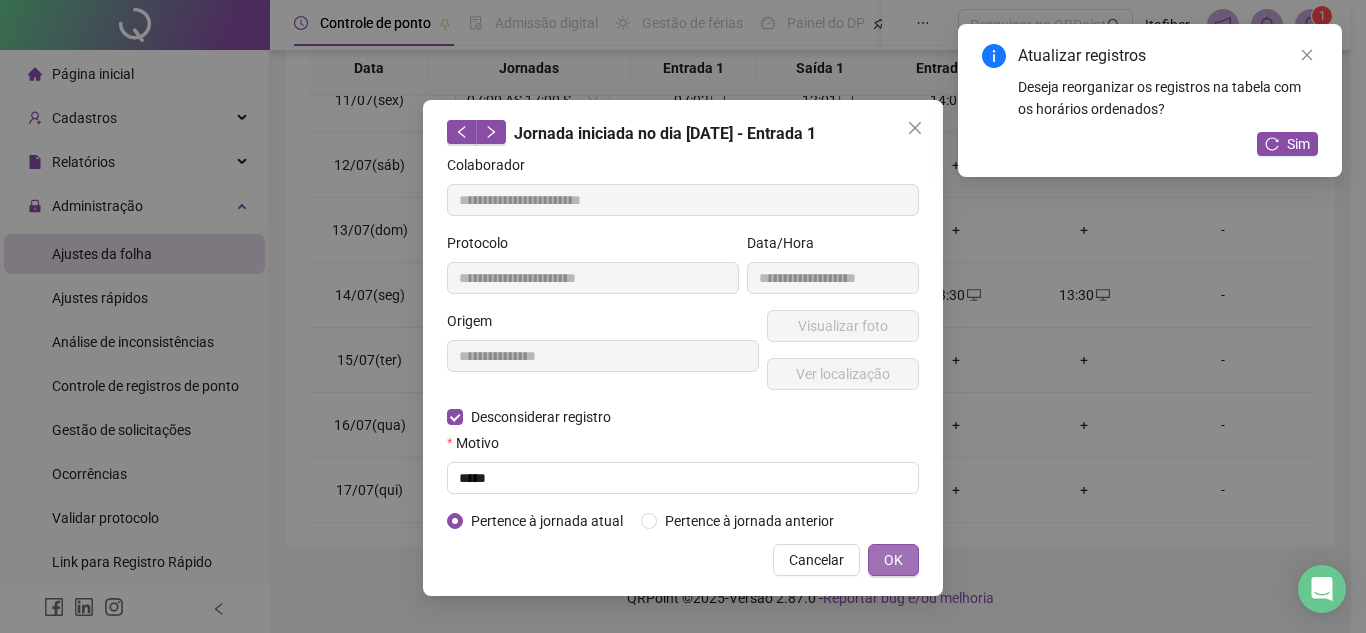 click on "OK" at bounding box center (893, 560) 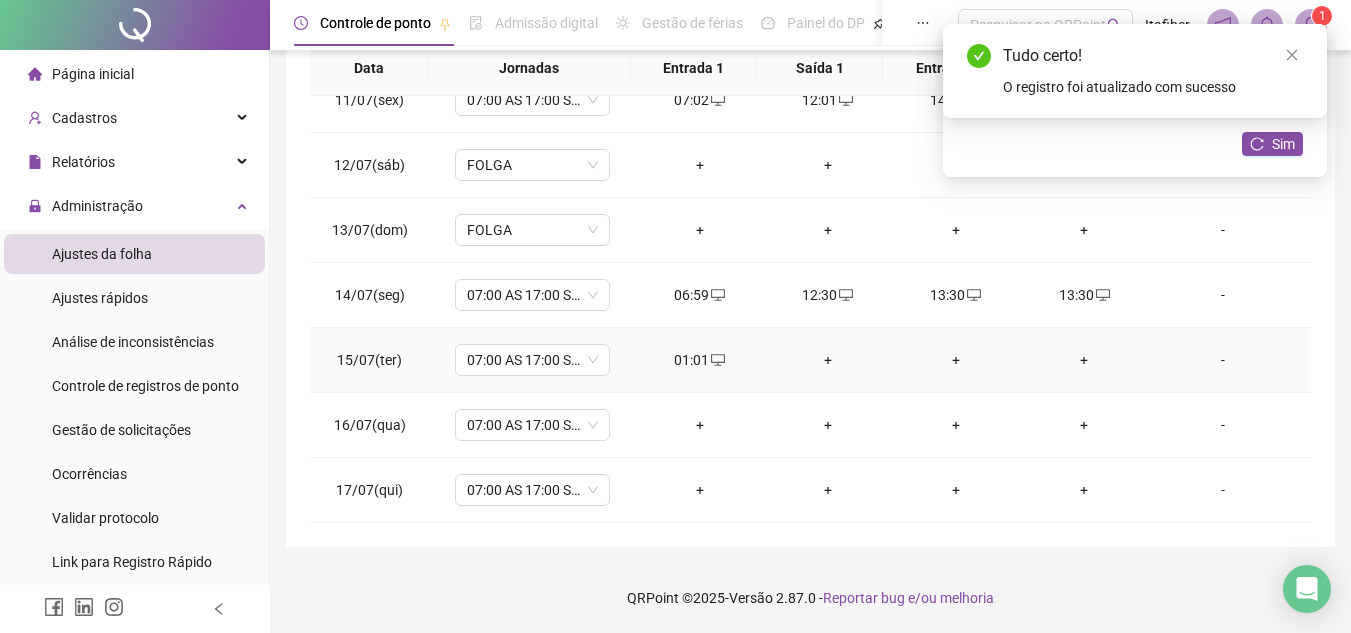 click on "+" at bounding box center (828, 360) 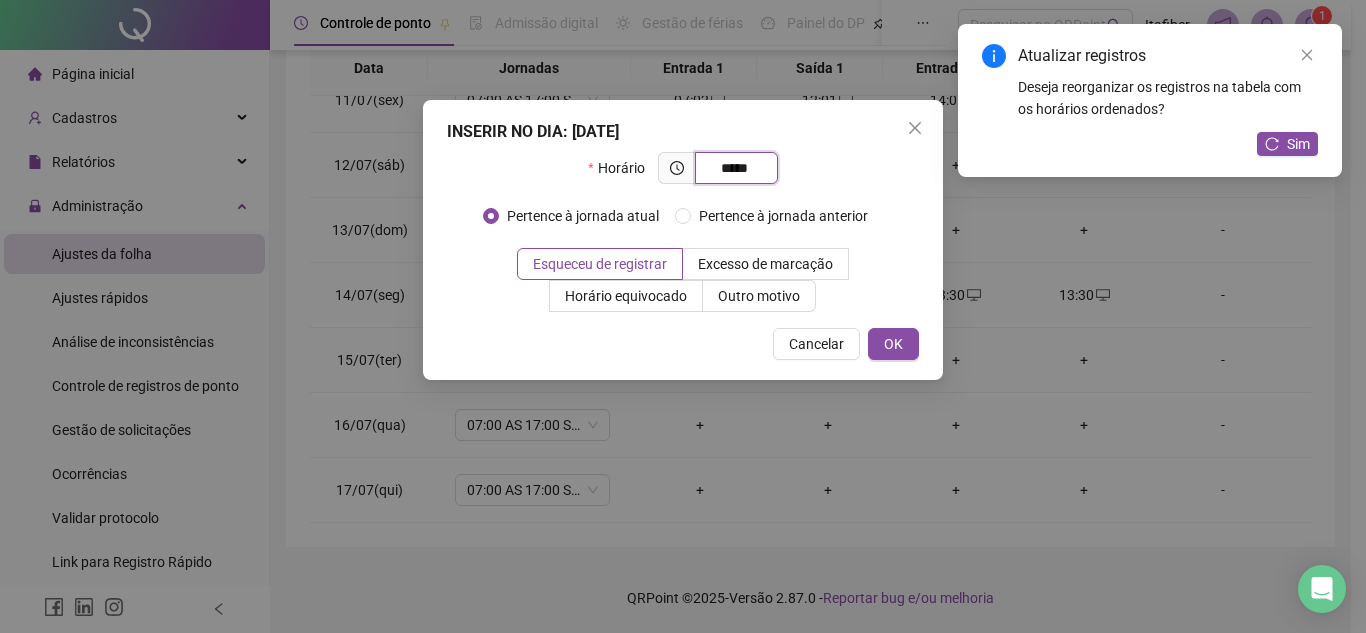 type on "*****" 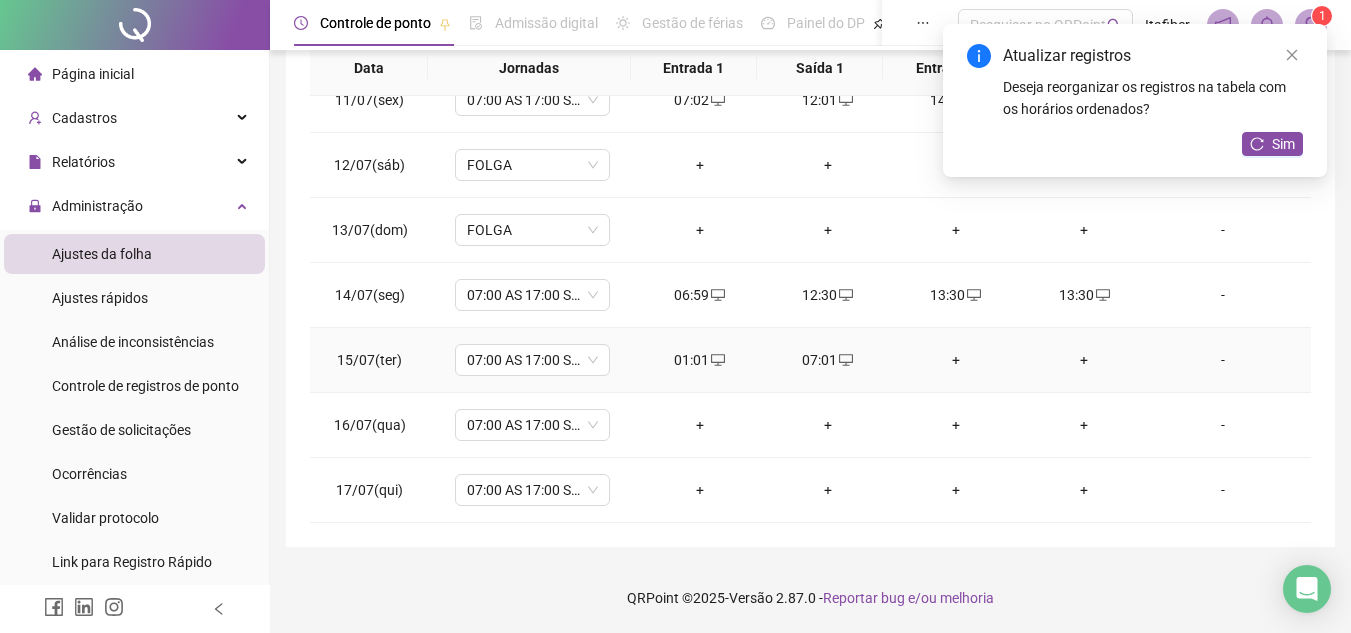 click on "+" at bounding box center (956, 360) 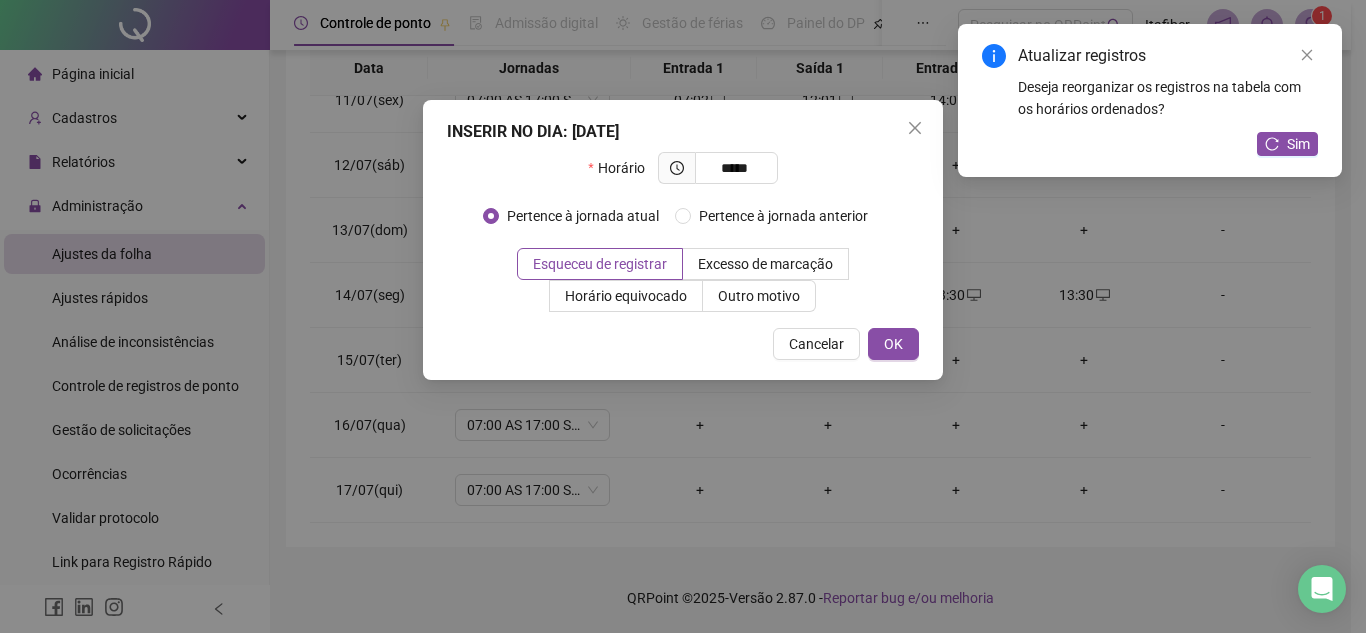type on "*****" 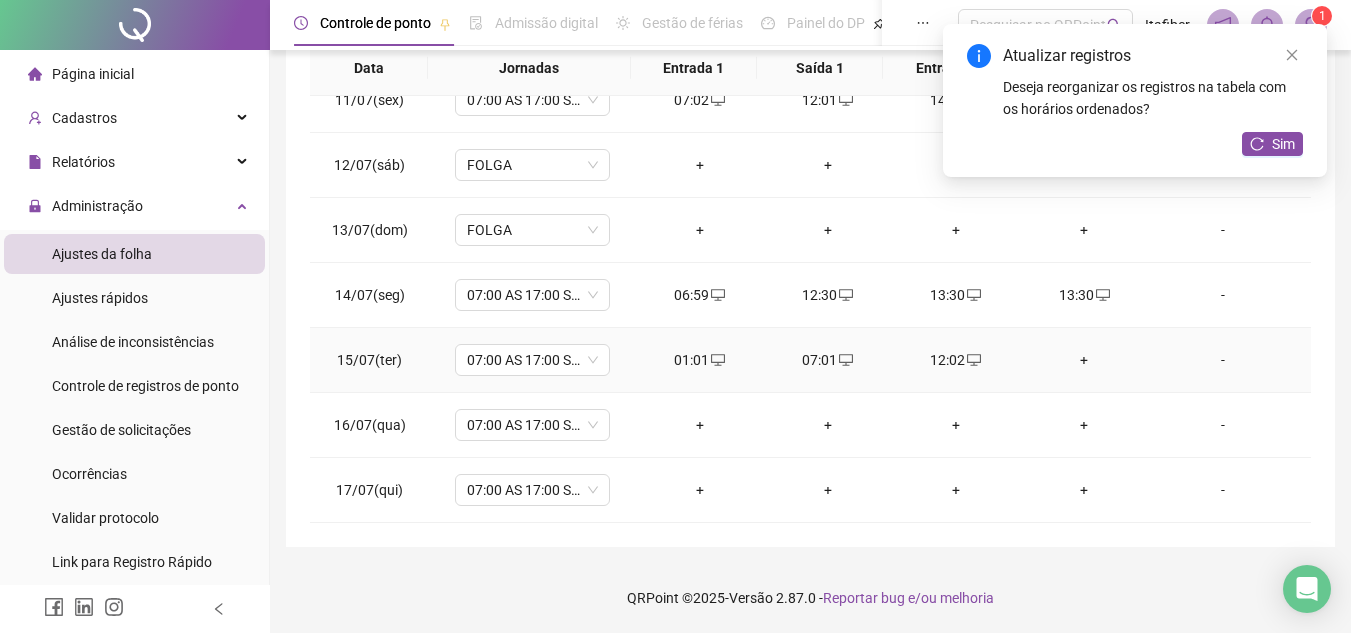 click on "+" at bounding box center [1084, 360] 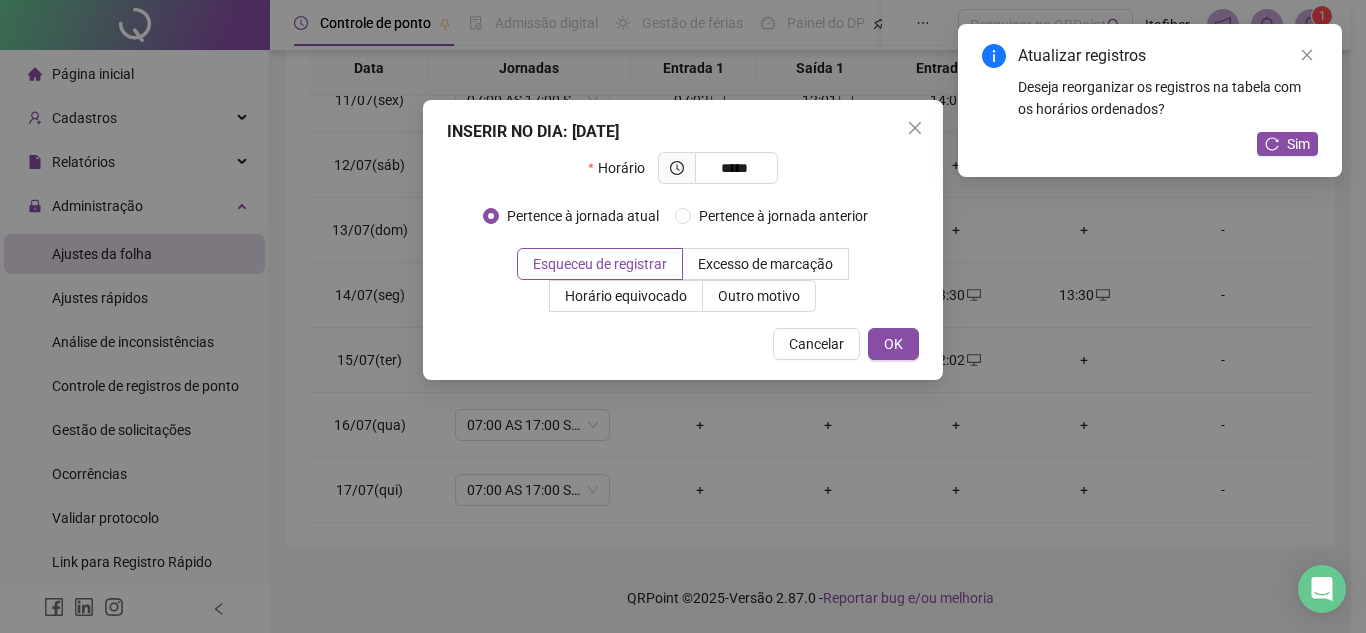 type on "*****" 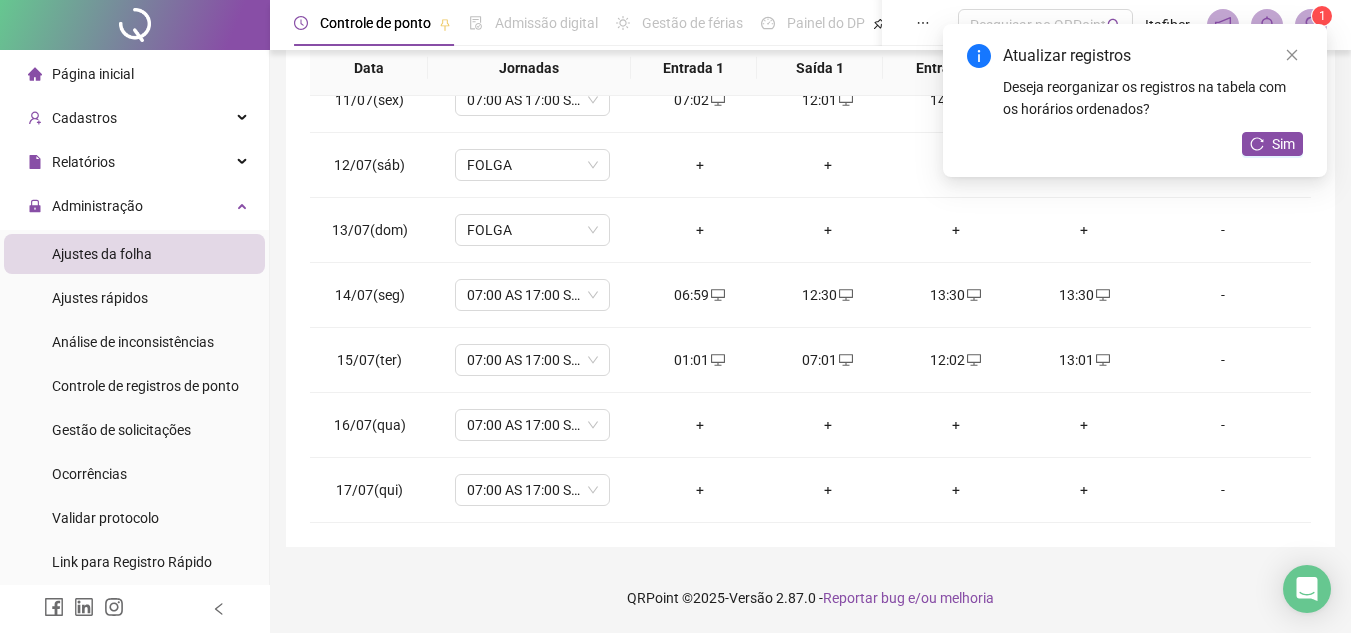 click on "13:01" at bounding box center (1084, 360) 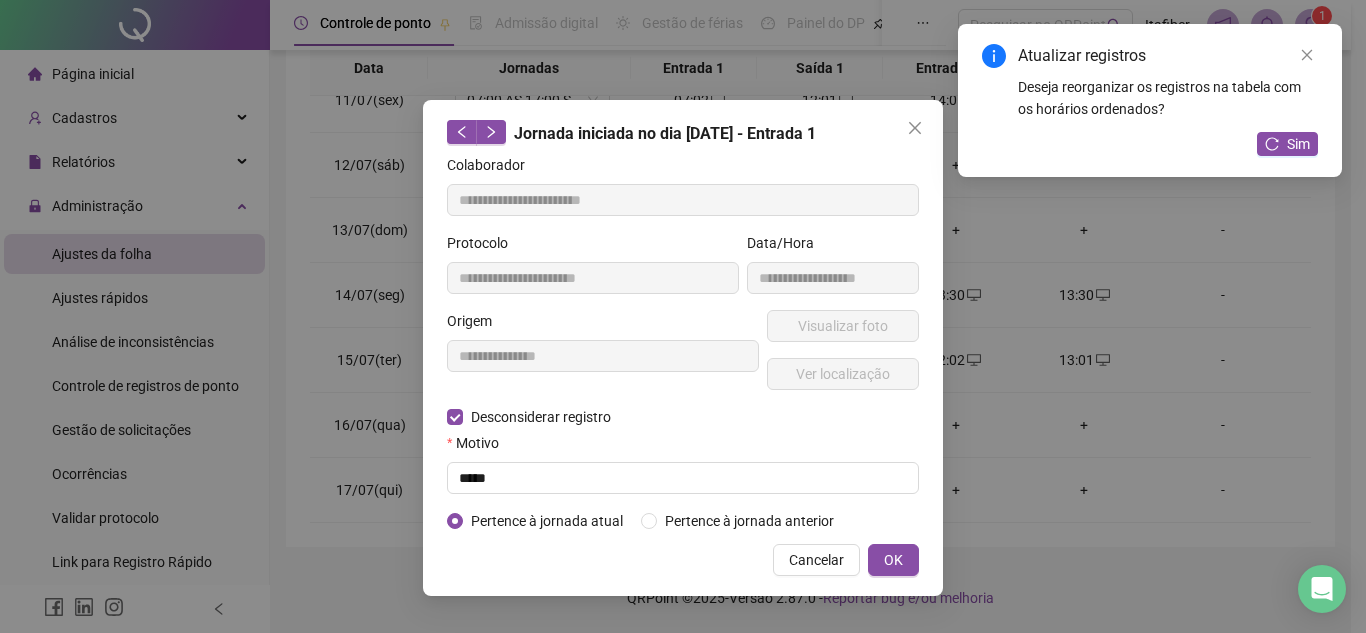 type on "**********" 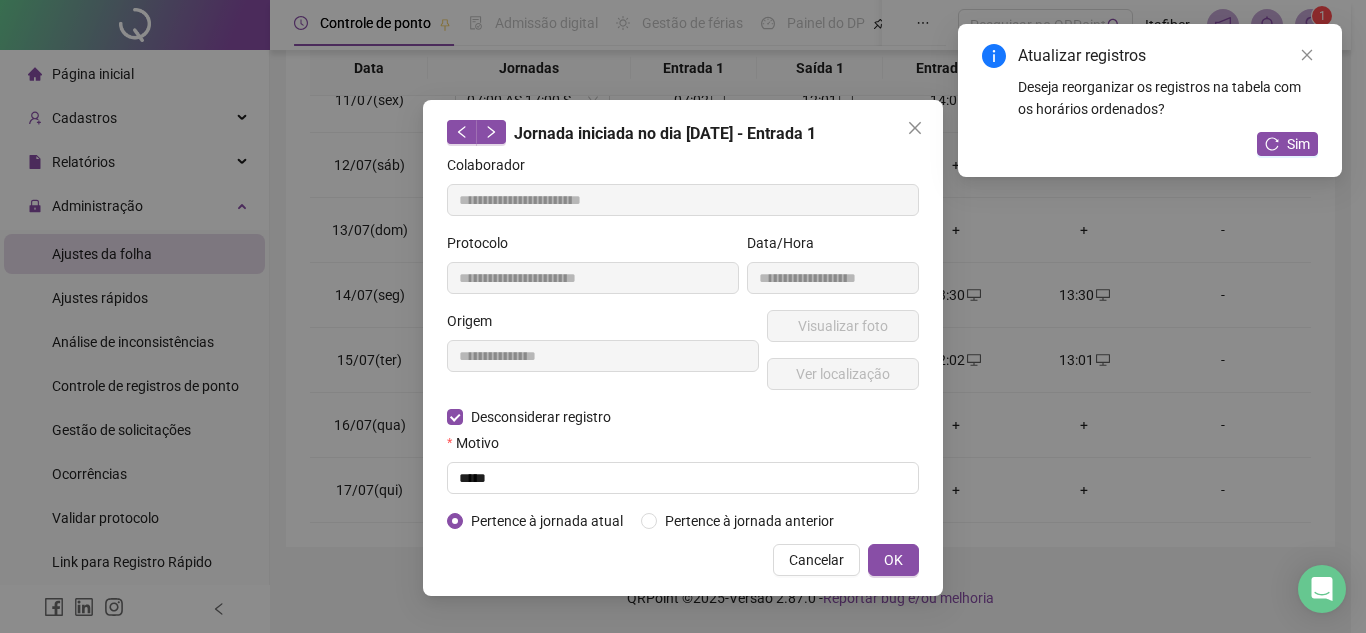 type on "**********" 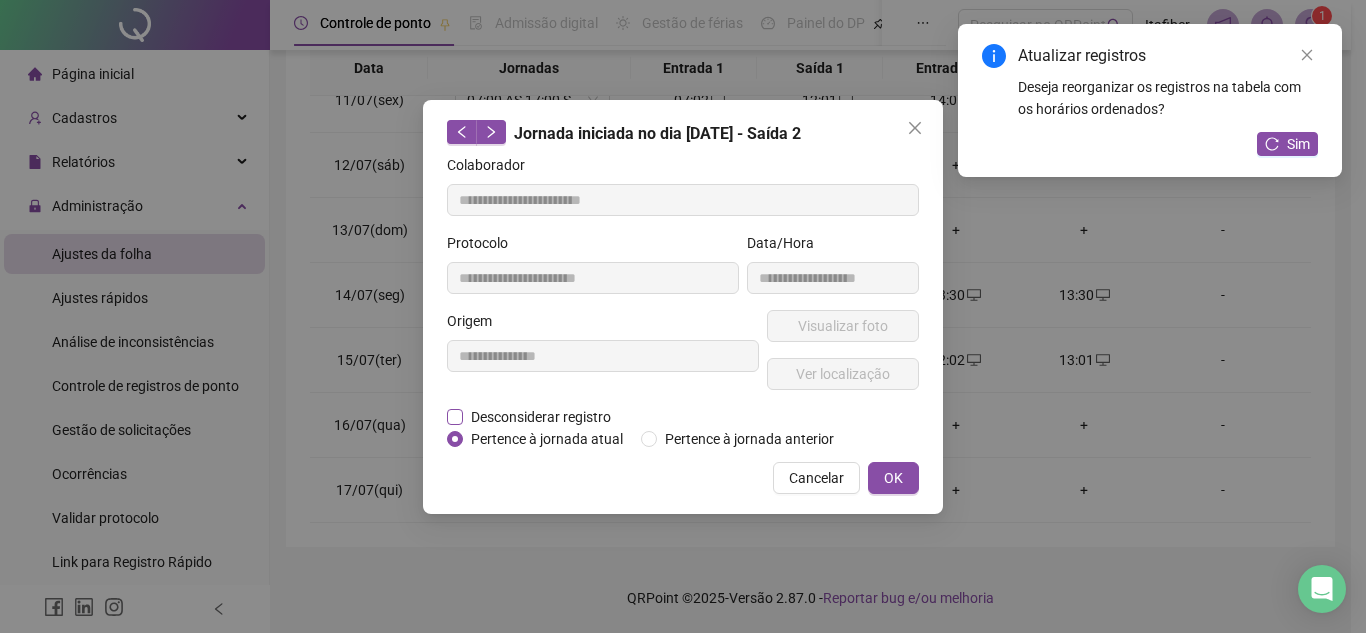 click on "Desconsiderar registro" at bounding box center (541, 417) 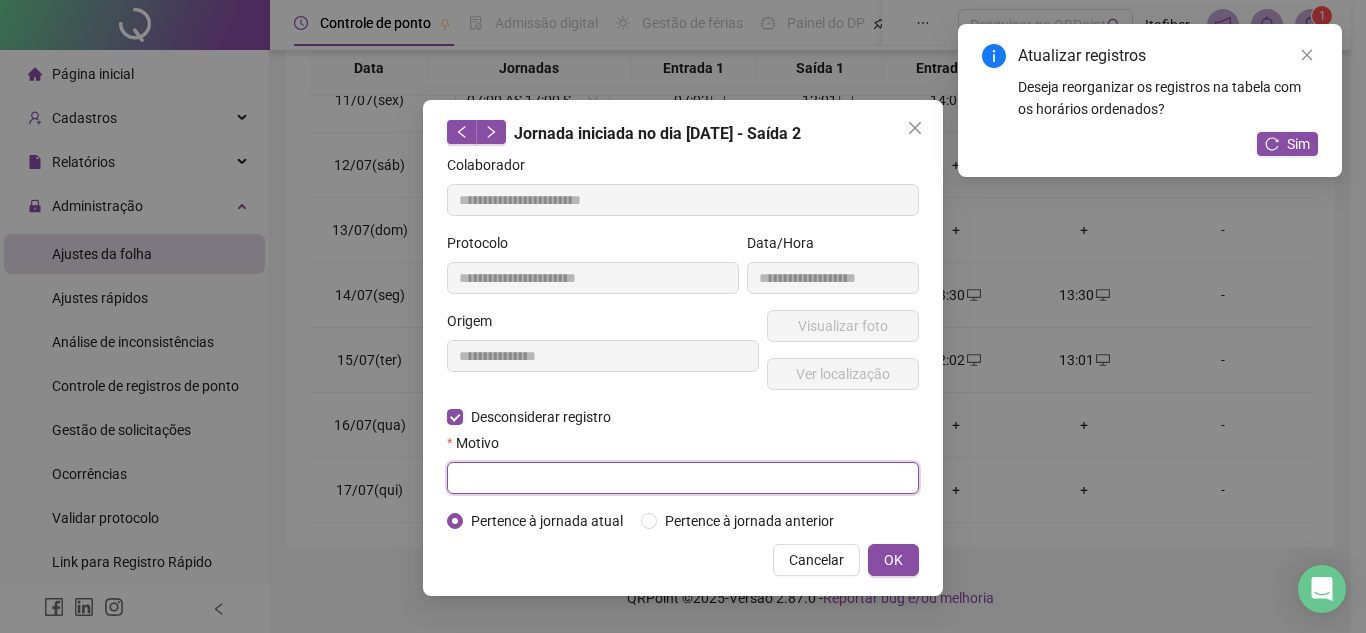click at bounding box center [683, 478] 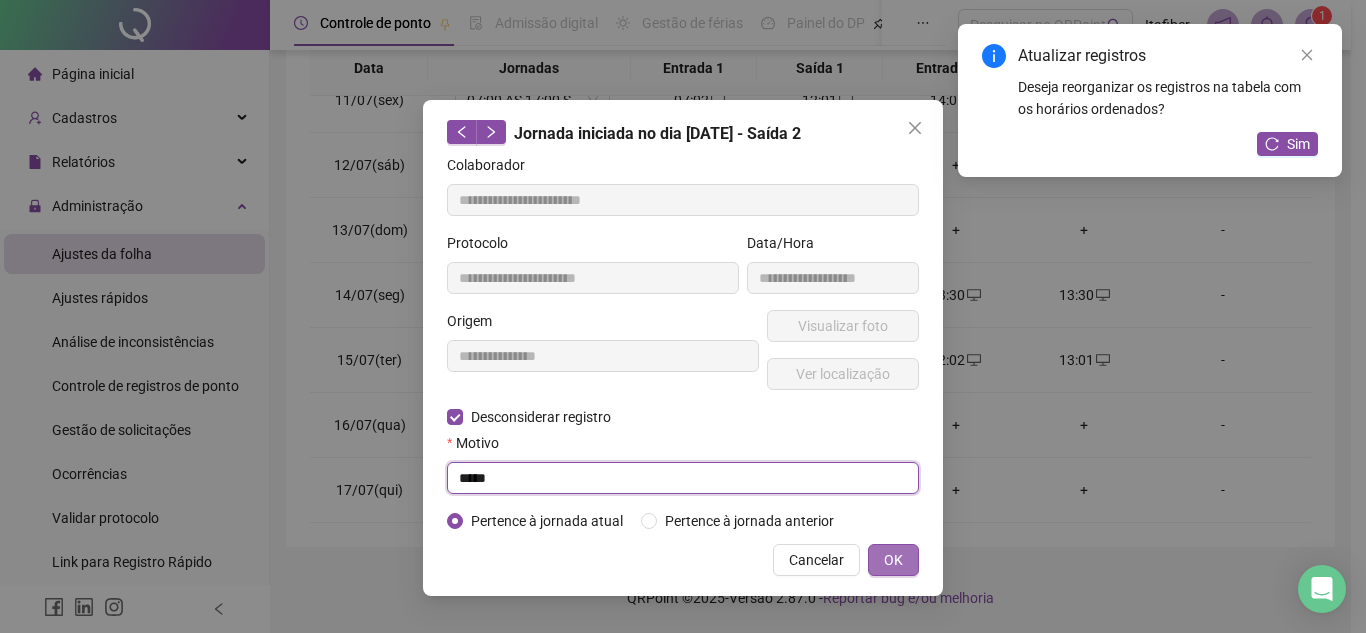 type on "*****" 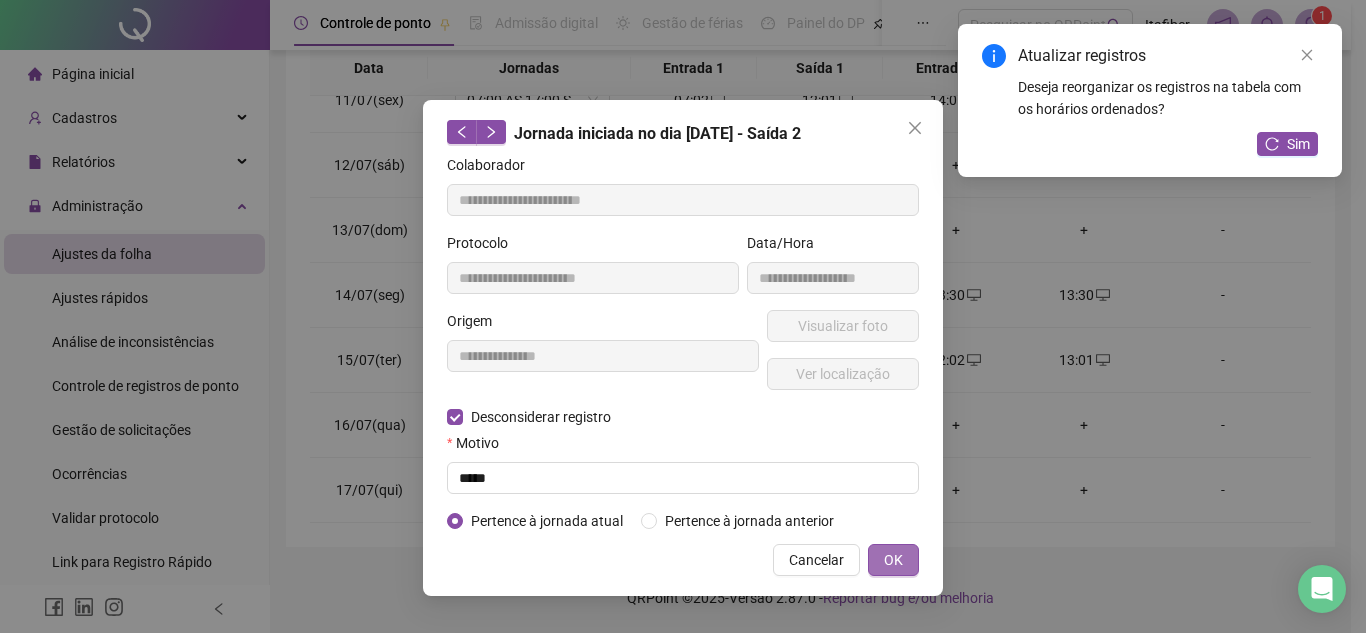 click on "OK" at bounding box center [893, 560] 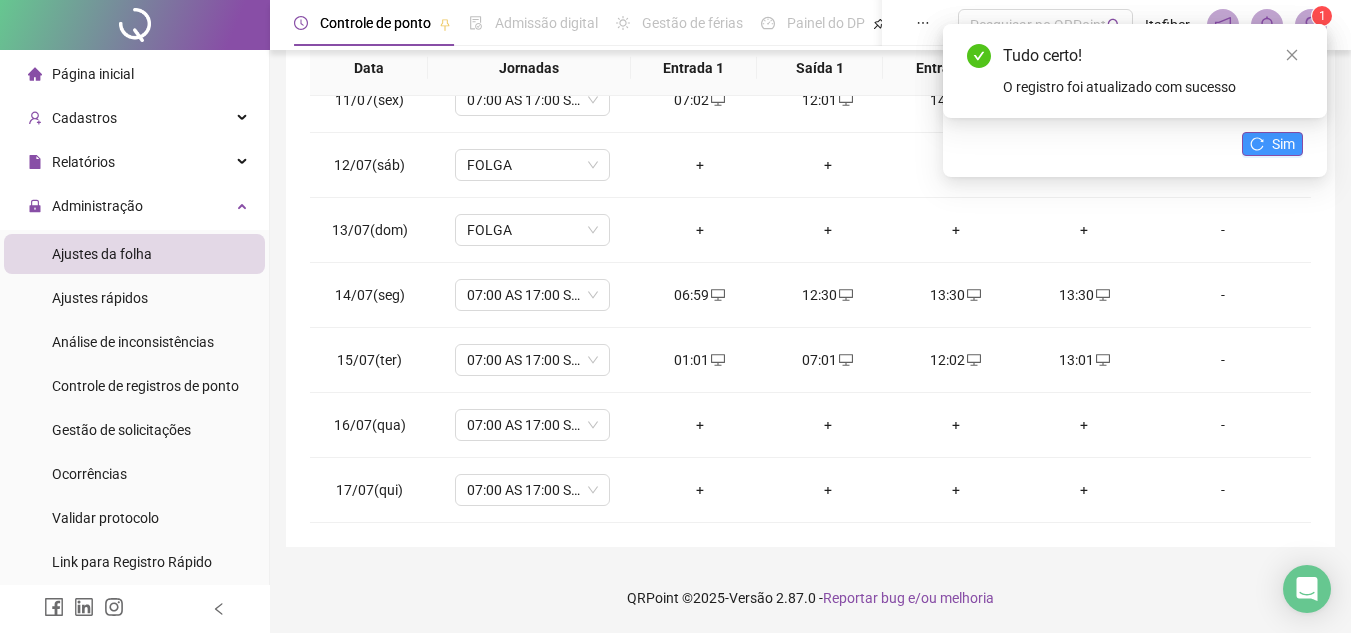 click 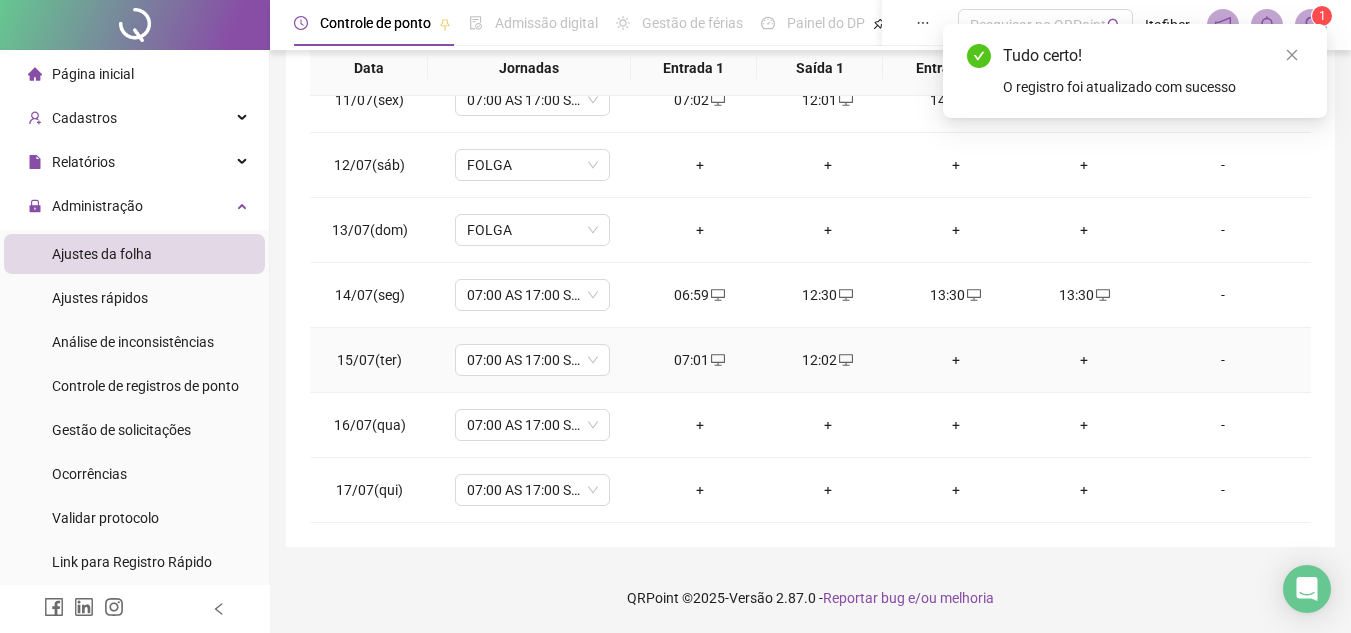 click on "+" at bounding box center (956, 360) 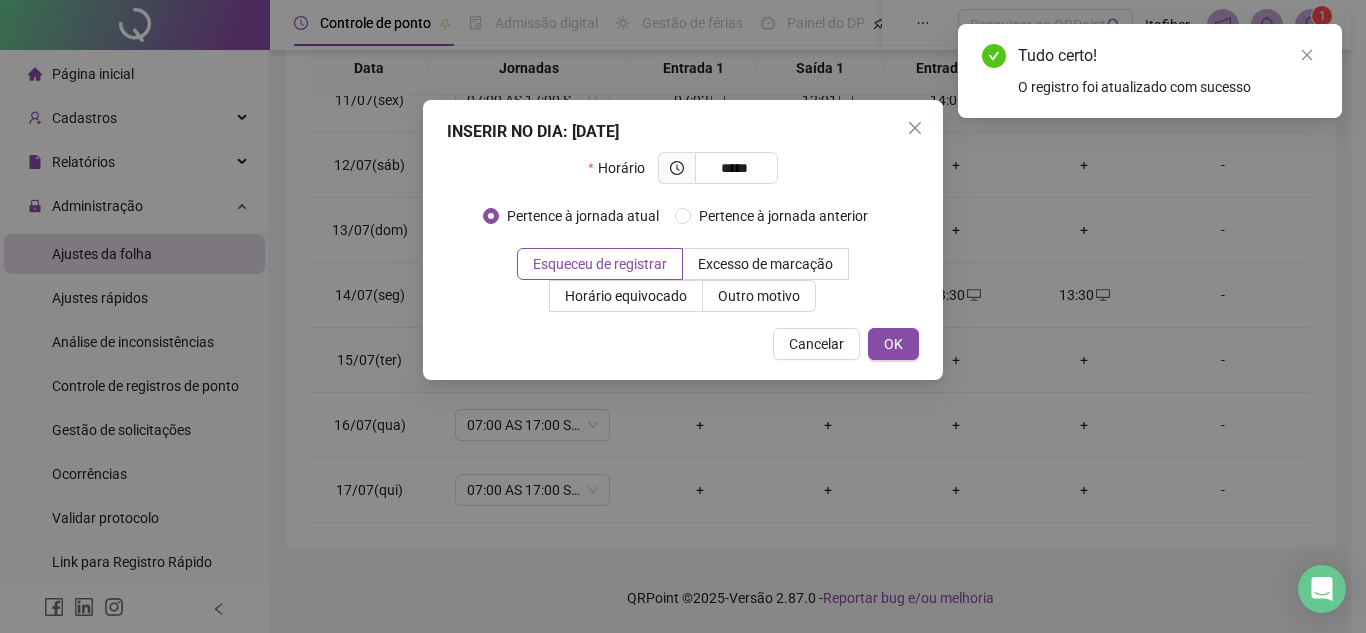 type on "*****" 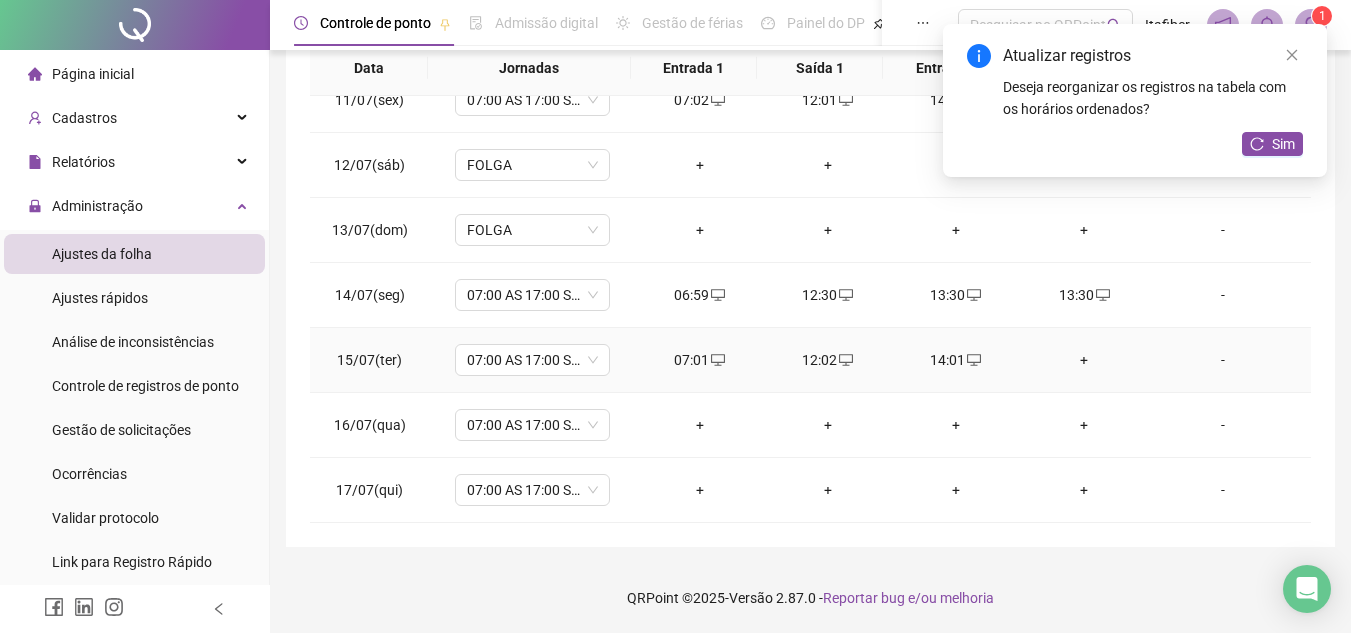 click on "+" at bounding box center (1084, 360) 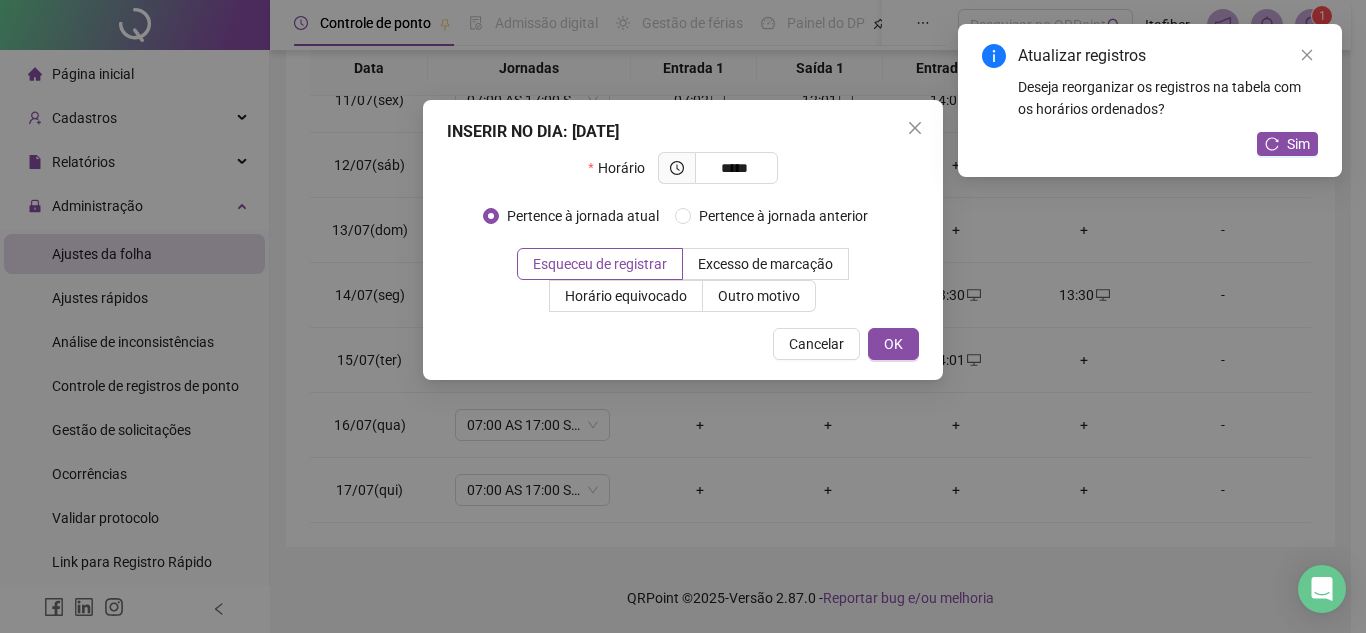 type on "*****" 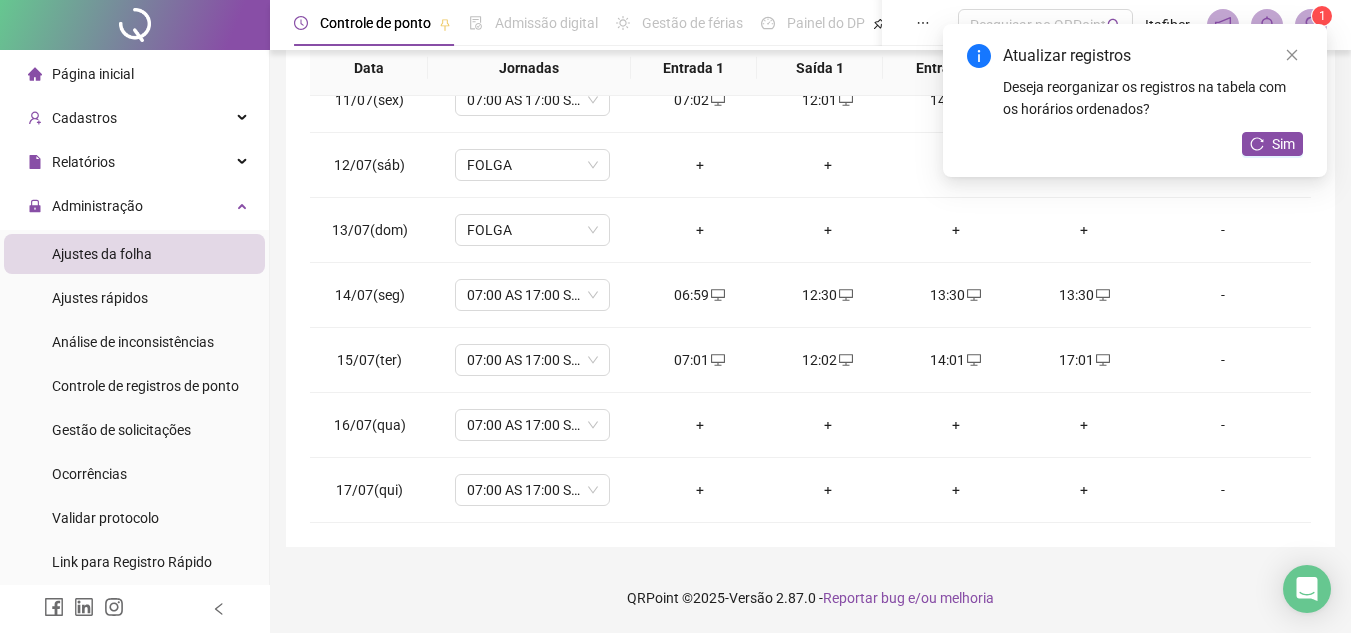 click on "Atualizar registros Deseja reorganizar os registros na tabela com os horários ordenados? Sim" at bounding box center (1135, 100) 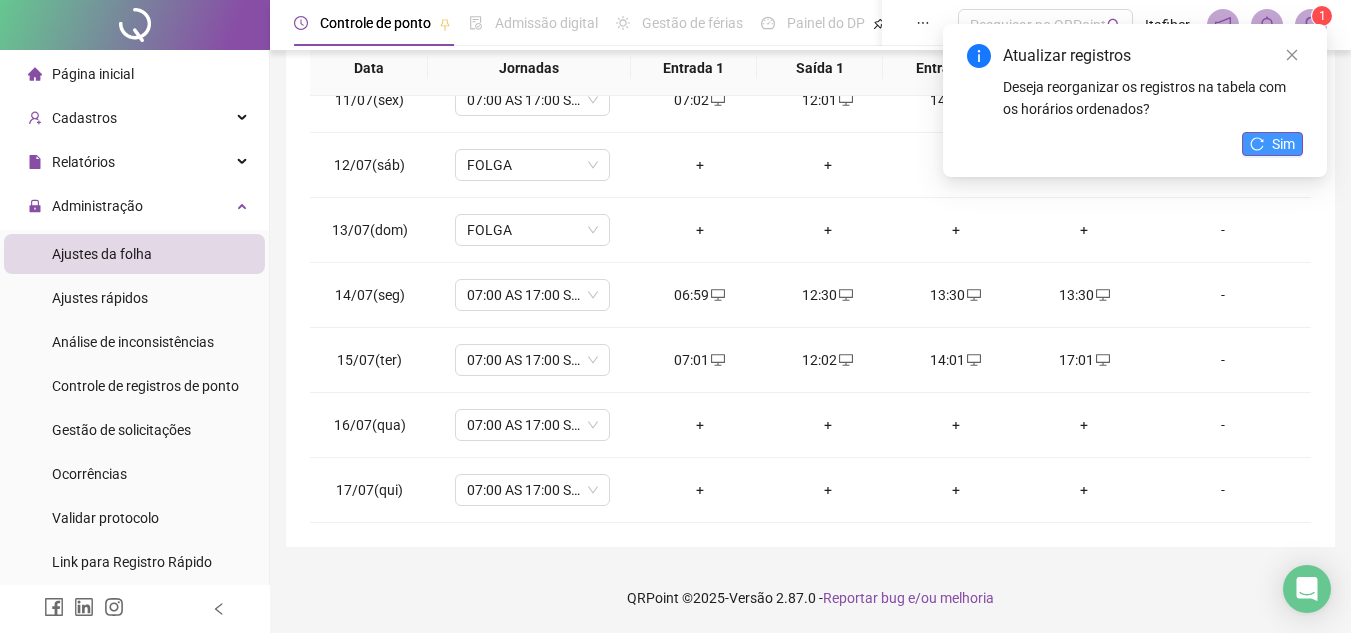 drag, startPoint x: 1254, startPoint y: 129, endPoint x: 1254, endPoint y: 149, distance: 20 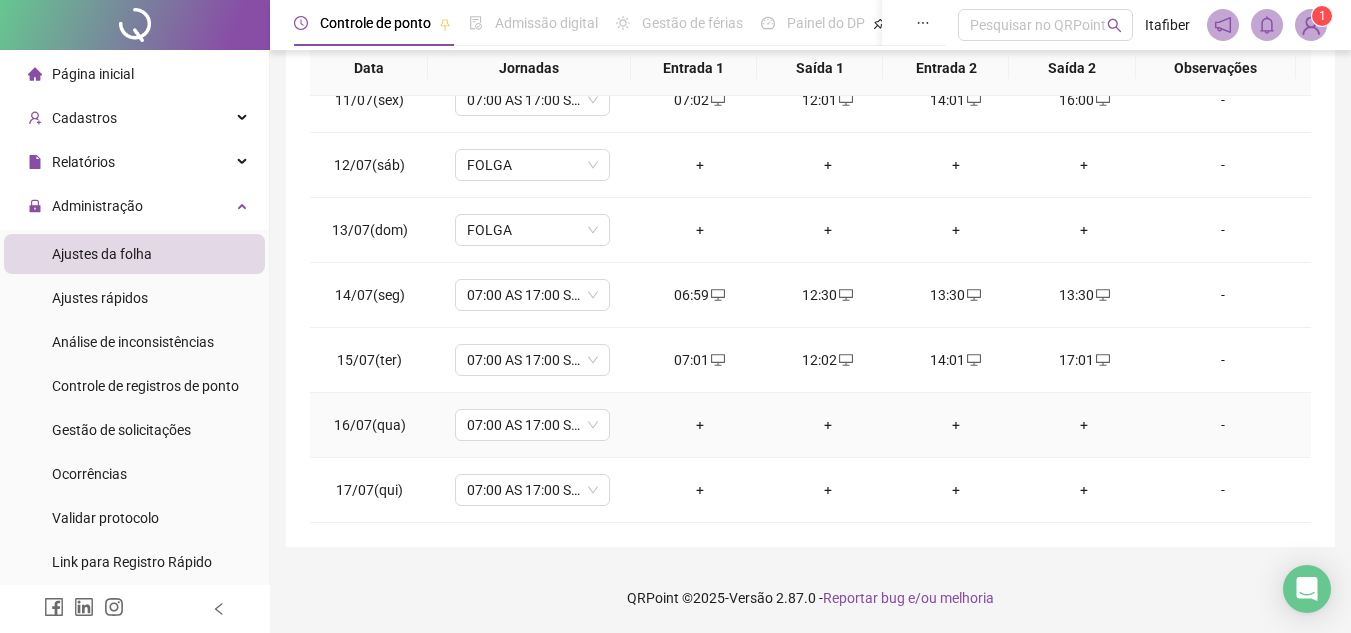 click on "+" at bounding box center (700, 425) 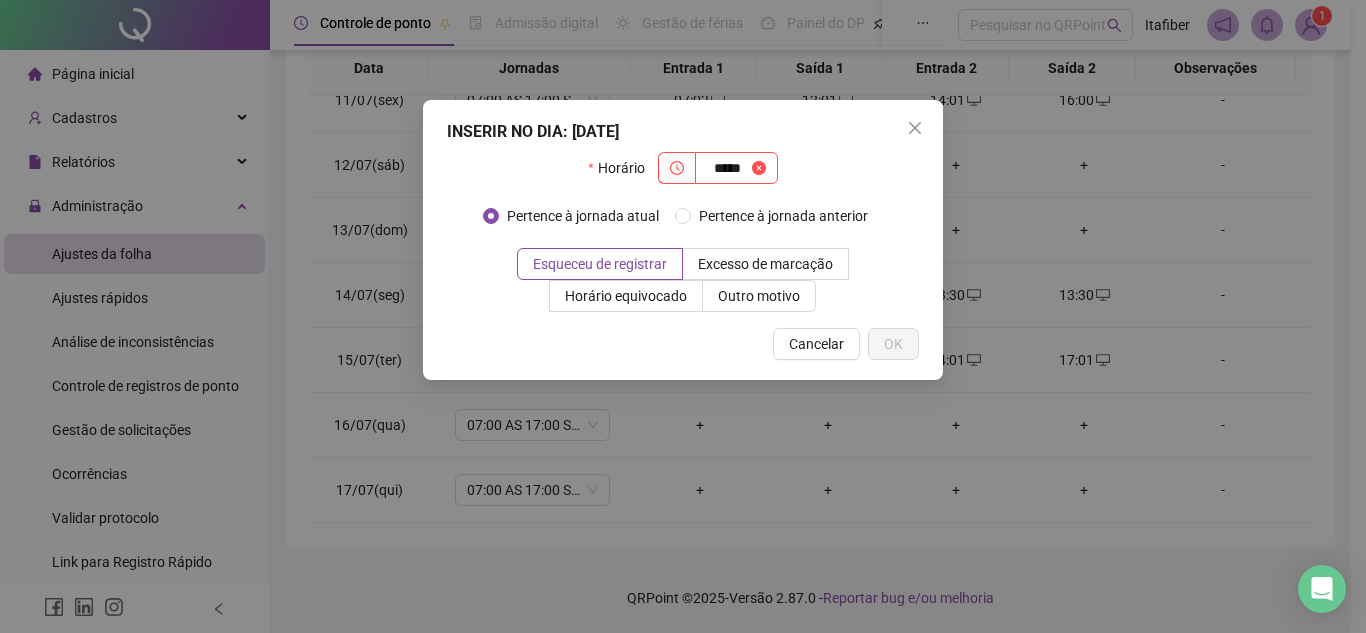 type on "*****" 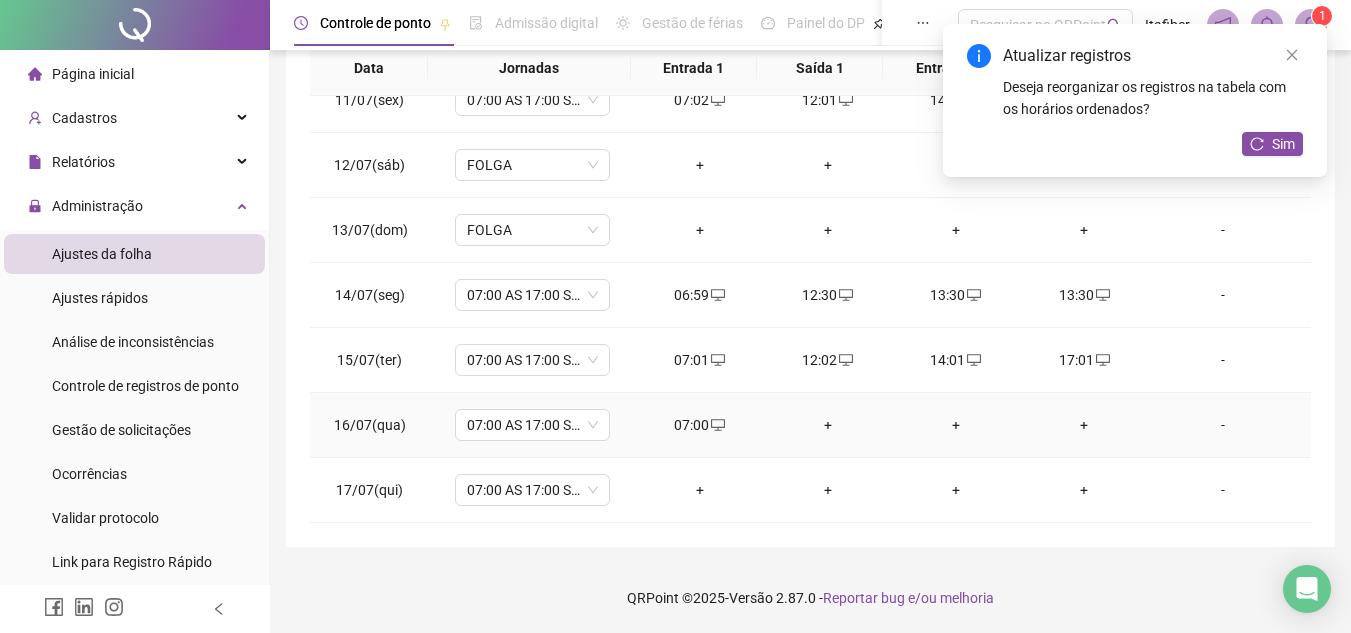 click on "+" at bounding box center (828, 425) 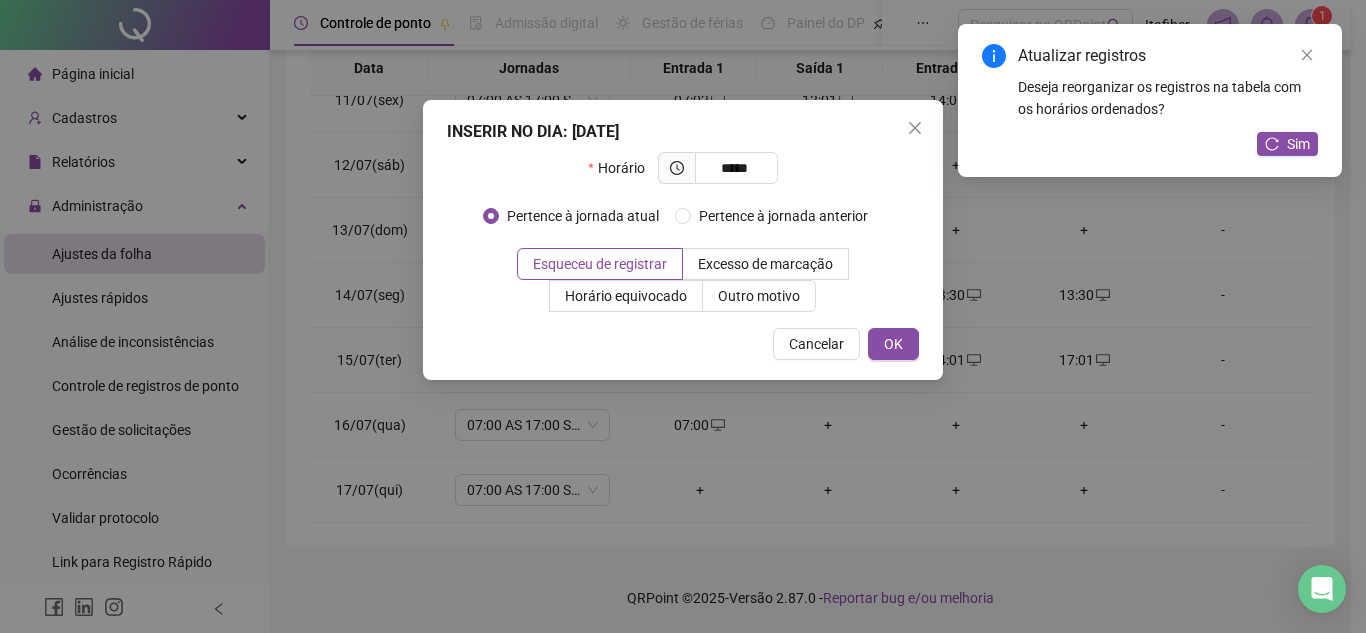 type on "*****" 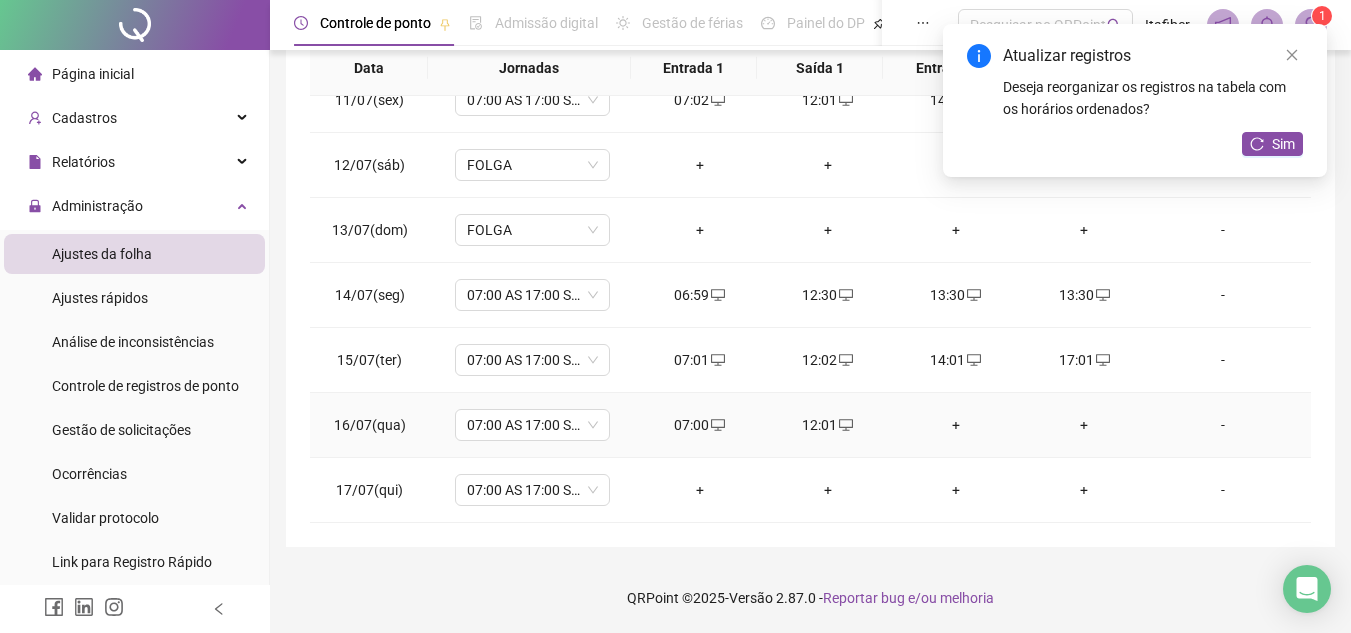 click on "+" at bounding box center (956, 425) 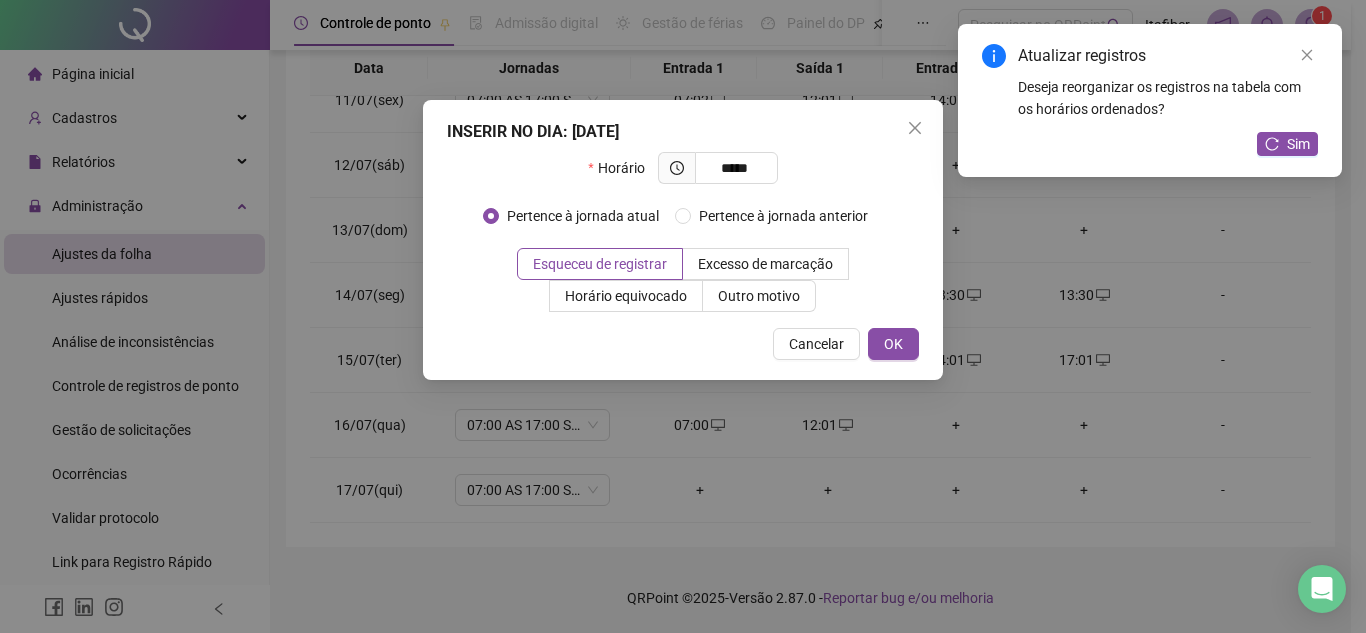 type on "*****" 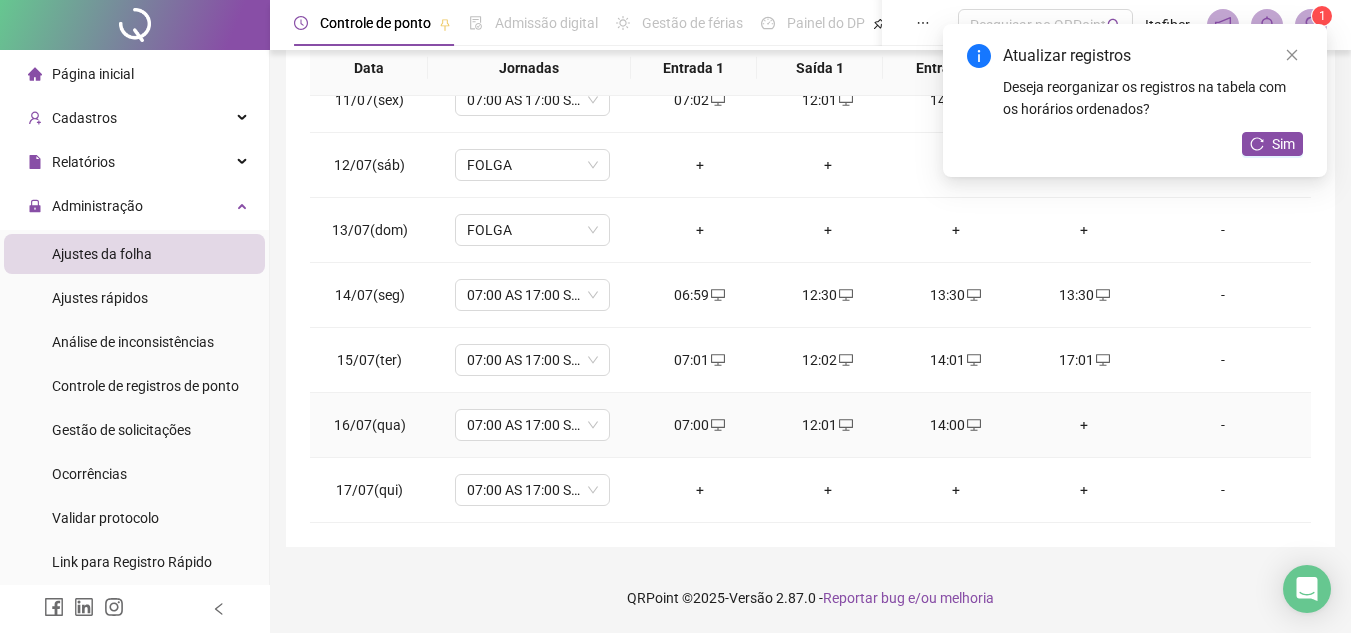 click on "+" at bounding box center (1084, 425) 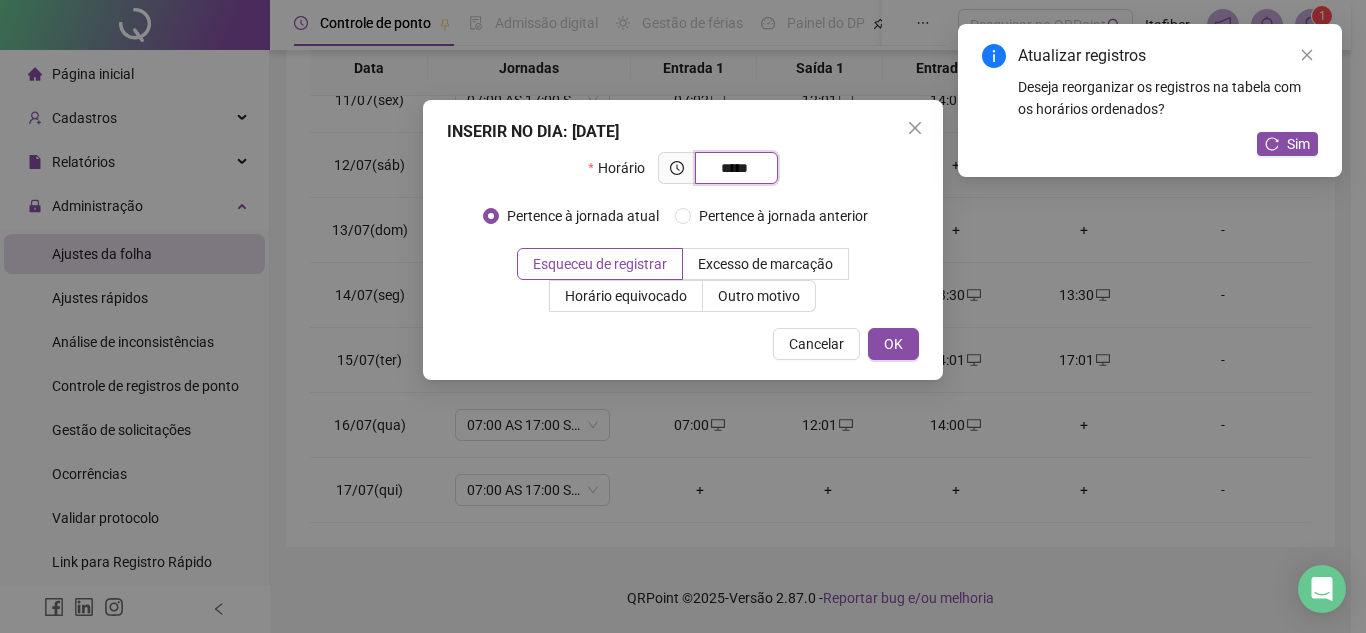 type on "*****" 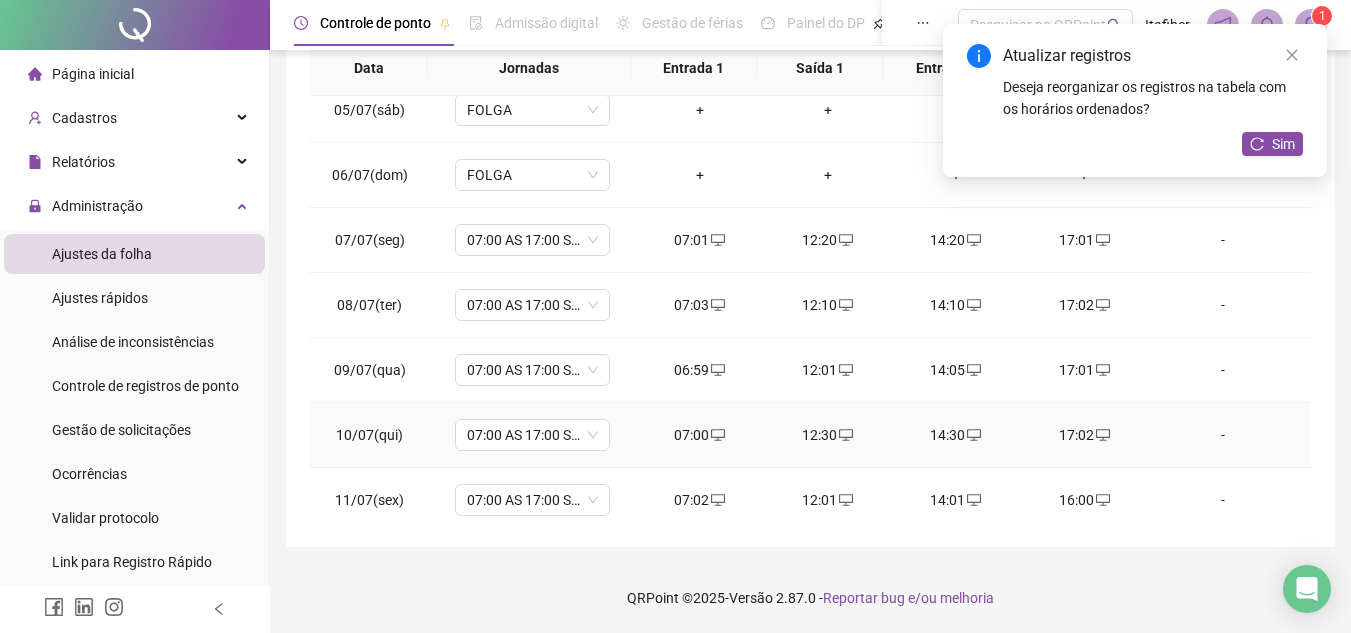 scroll, scrollTop: 0, scrollLeft: 0, axis: both 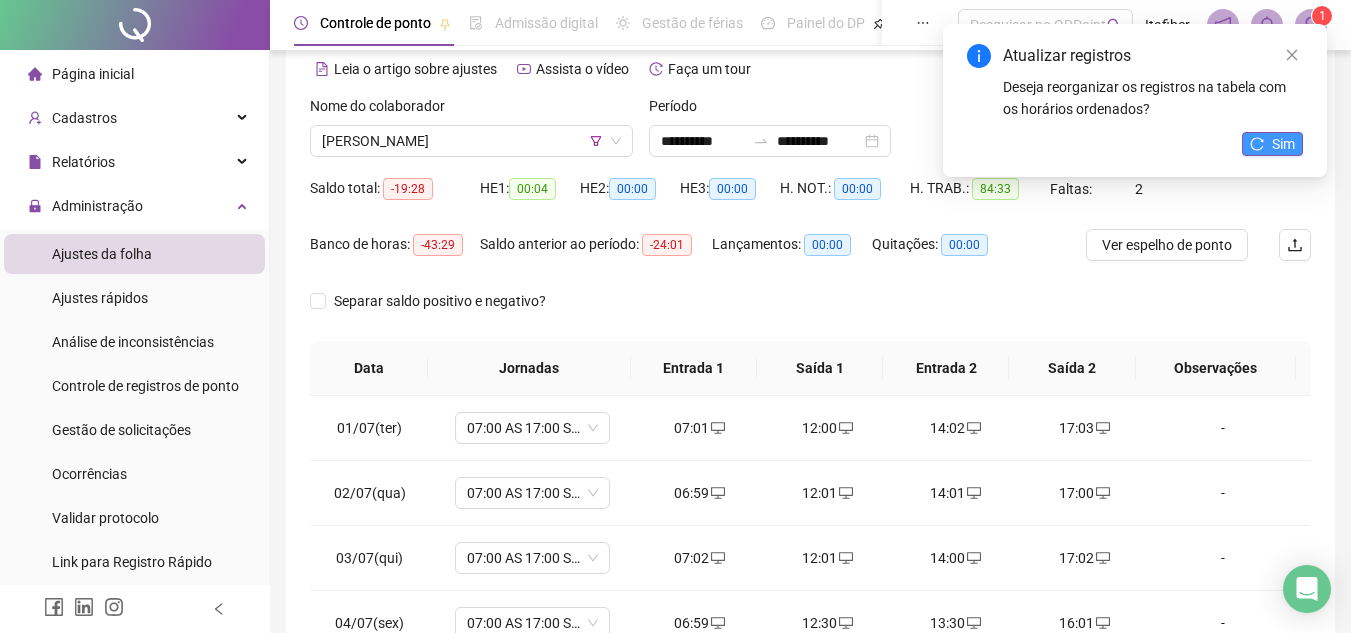 click on "Sim" at bounding box center [1283, 144] 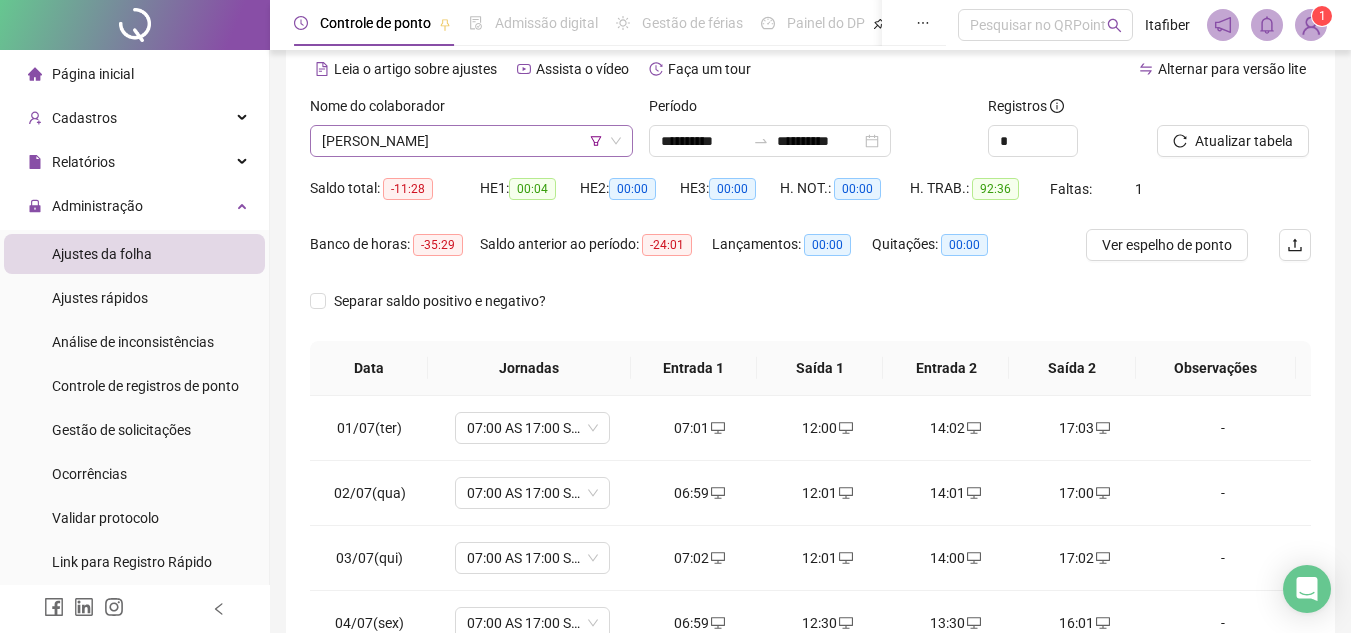 click on "[PERSON_NAME]" at bounding box center (471, 141) 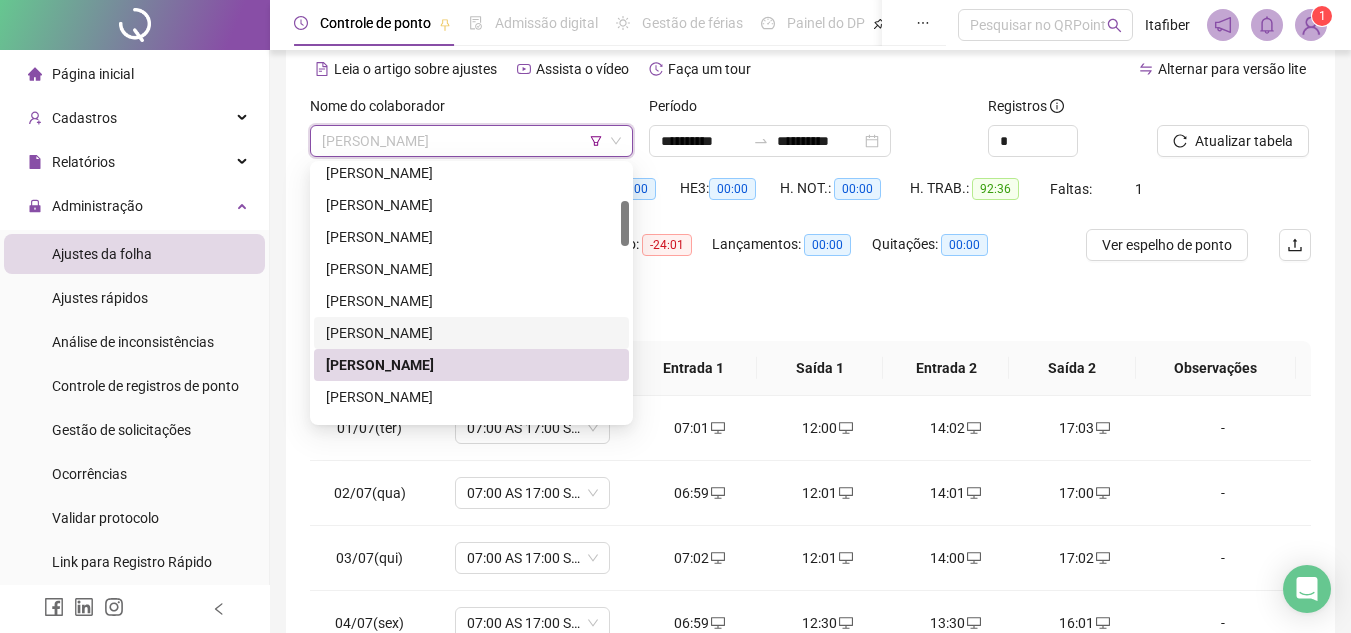 scroll, scrollTop: 300, scrollLeft: 0, axis: vertical 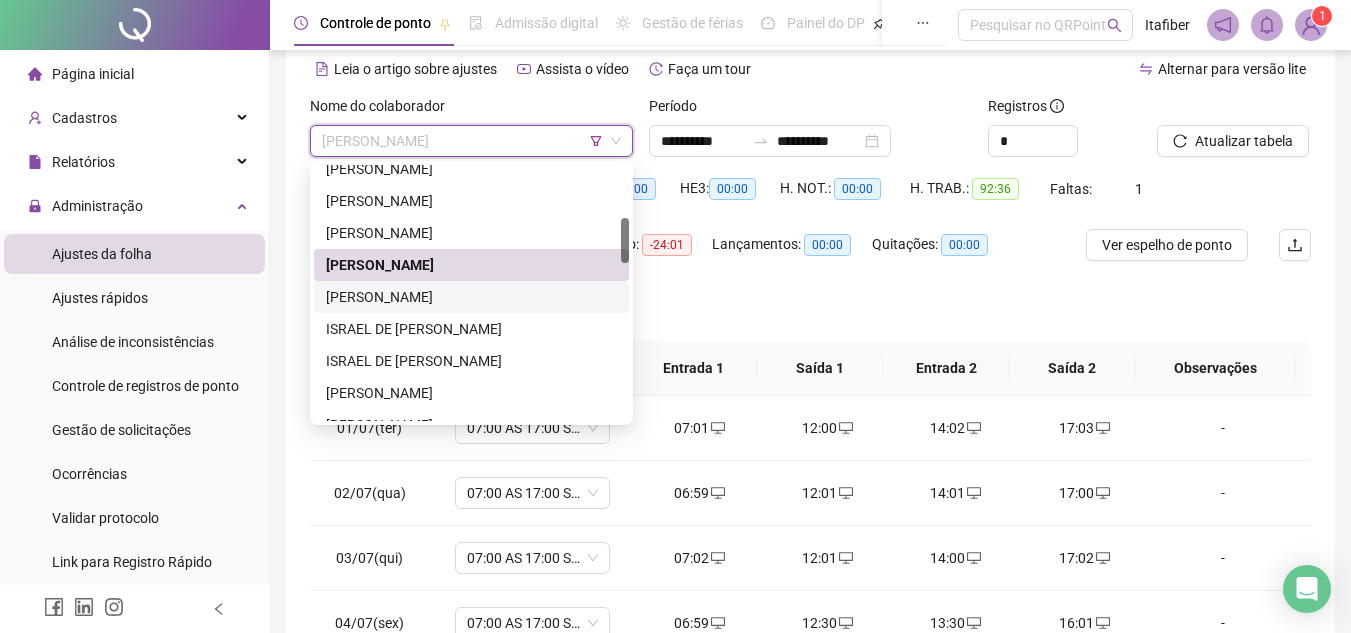 click on "[PERSON_NAME]" at bounding box center [471, 297] 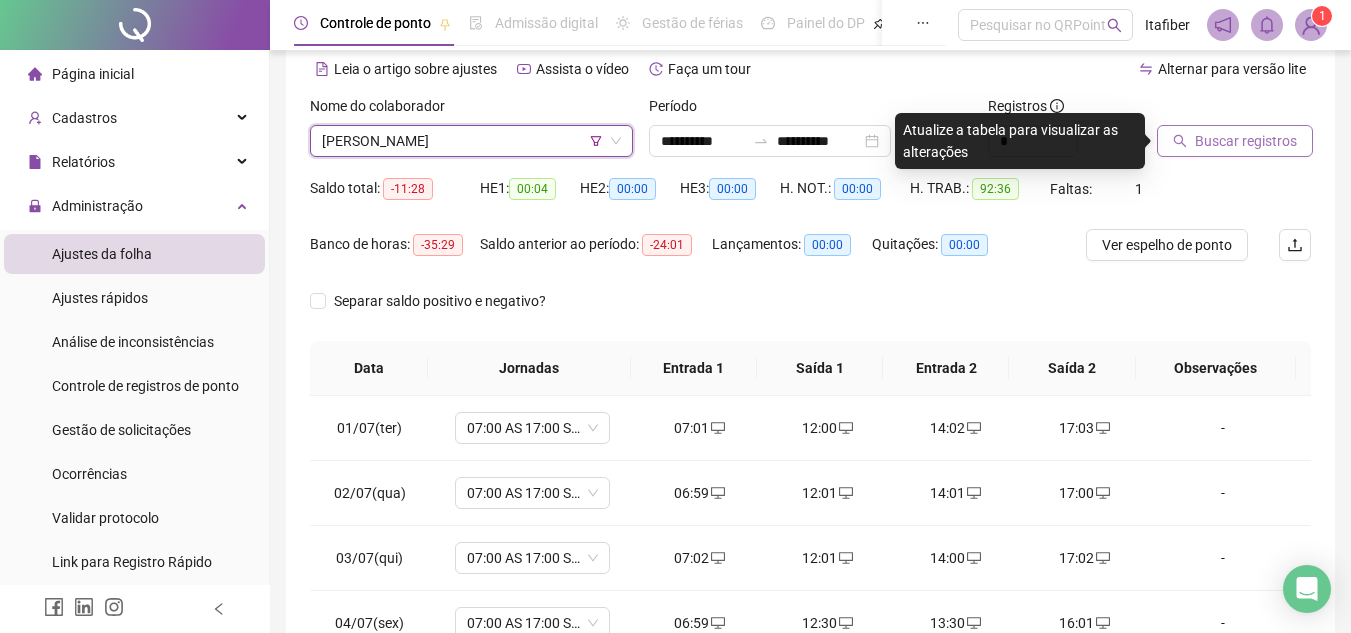 click on "Buscar registros" at bounding box center [1246, 141] 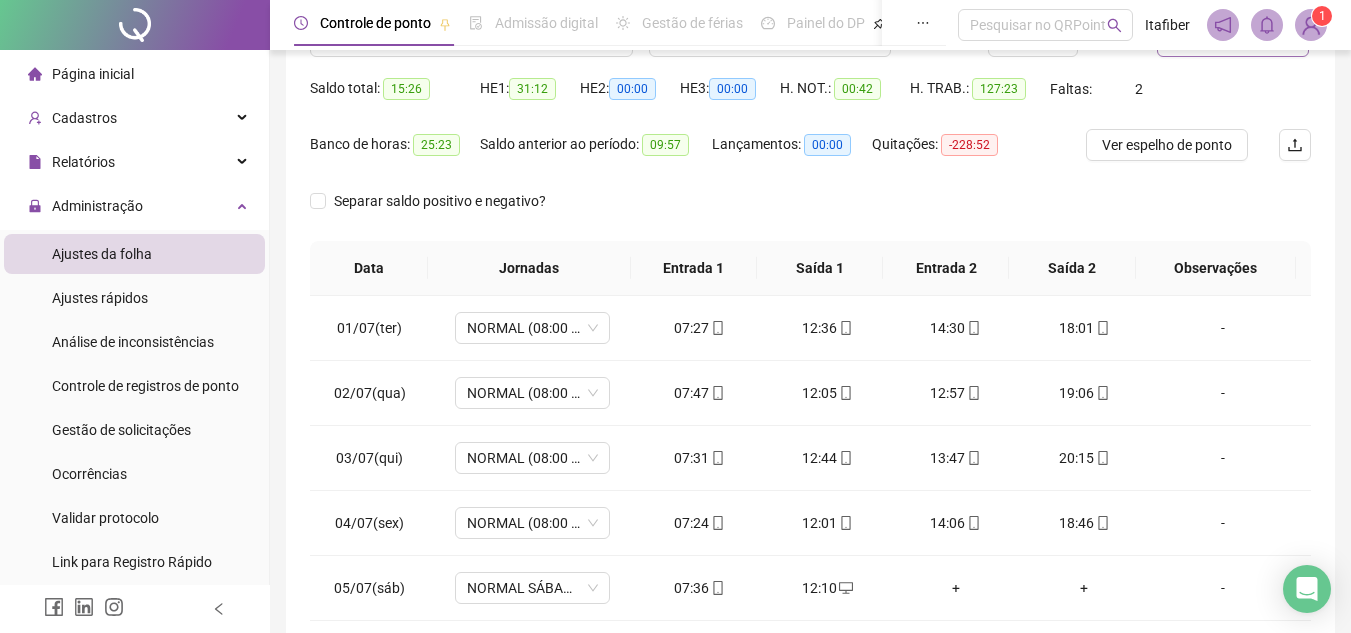 scroll, scrollTop: 289, scrollLeft: 0, axis: vertical 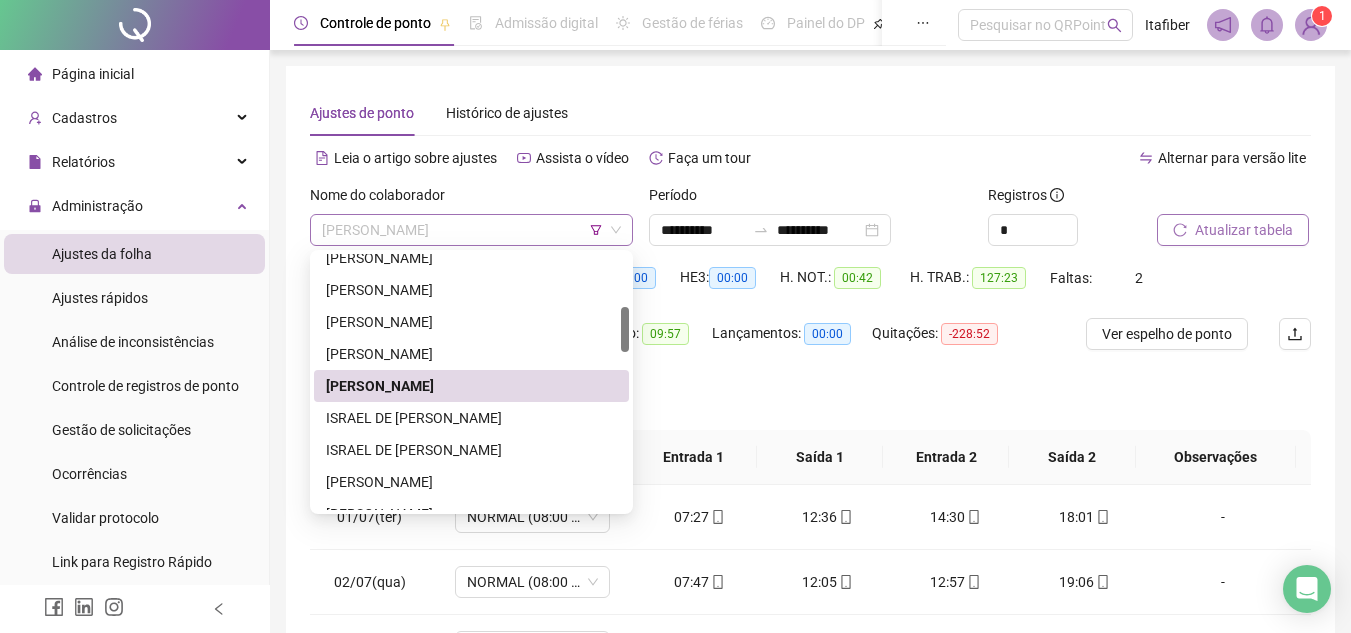 click on "[PERSON_NAME]" at bounding box center [471, 230] 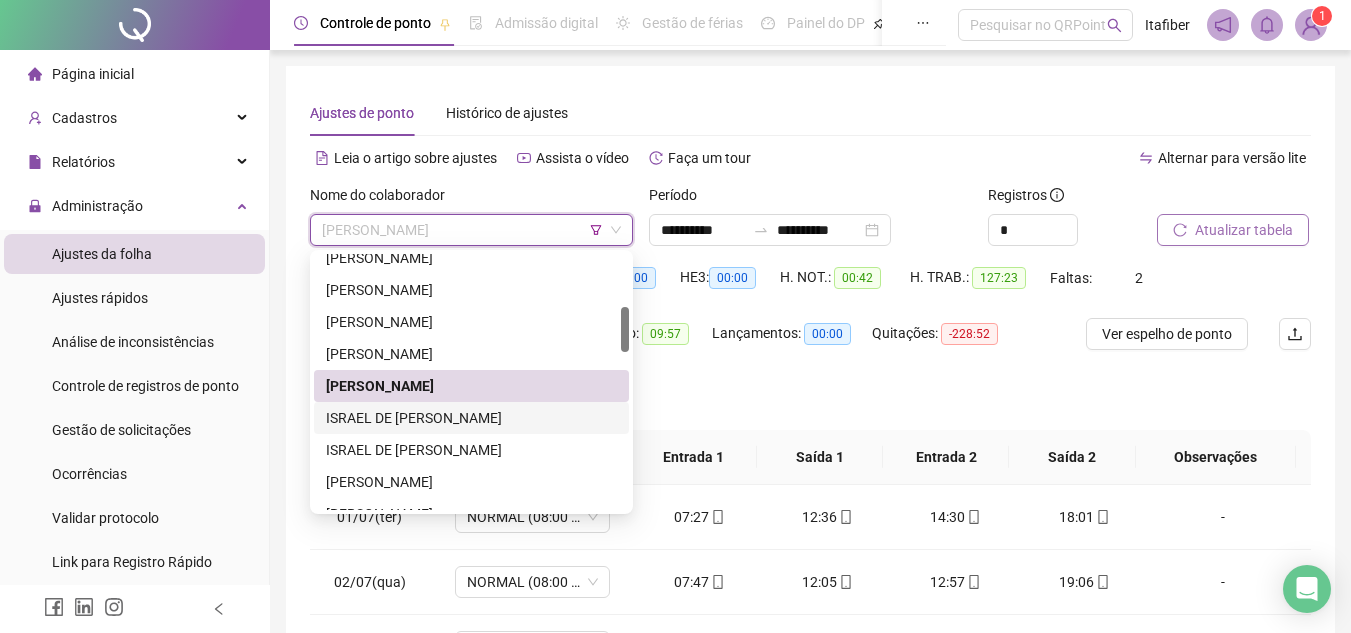 click on "ISRAEL DE [PERSON_NAME]" at bounding box center (471, 418) 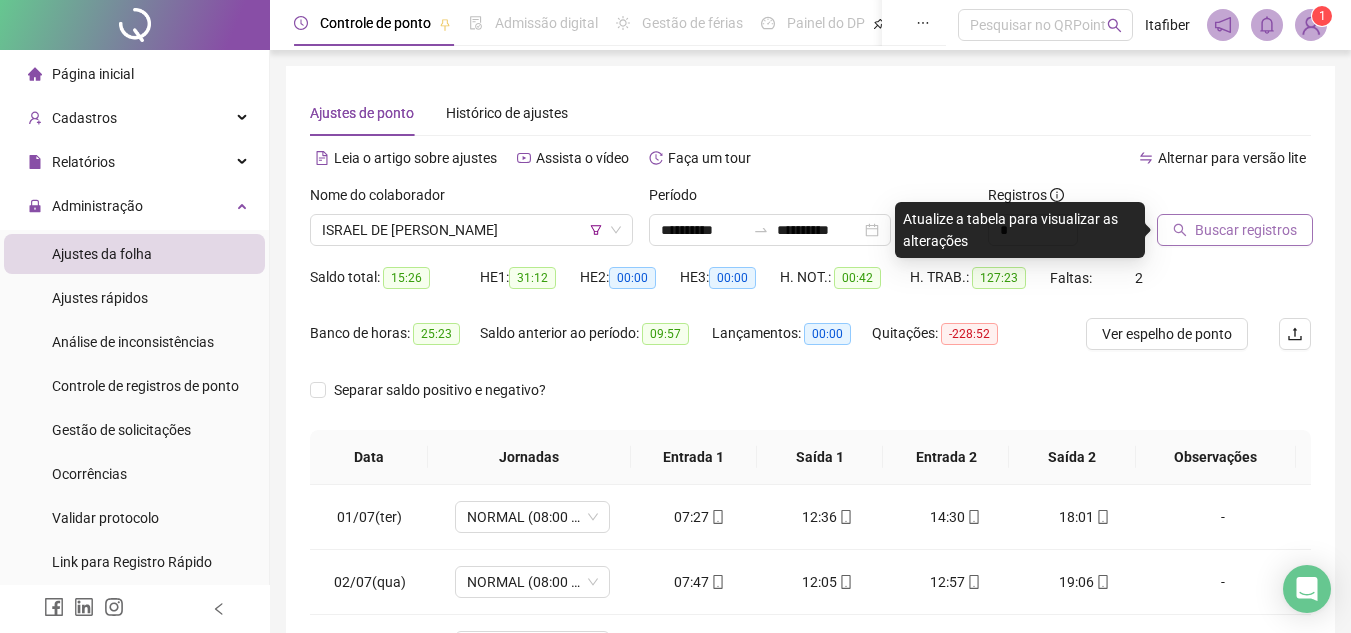 click on "Buscar registros" at bounding box center [1246, 230] 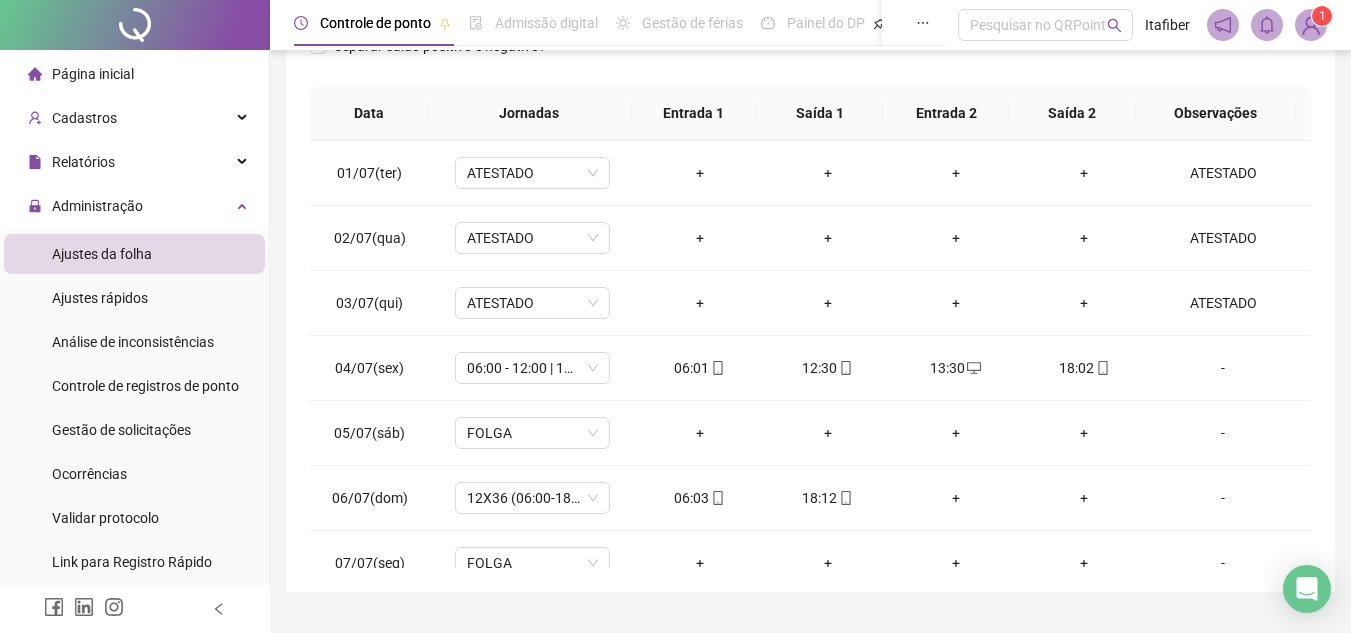 scroll, scrollTop: 445, scrollLeft: 0, axis: vertical 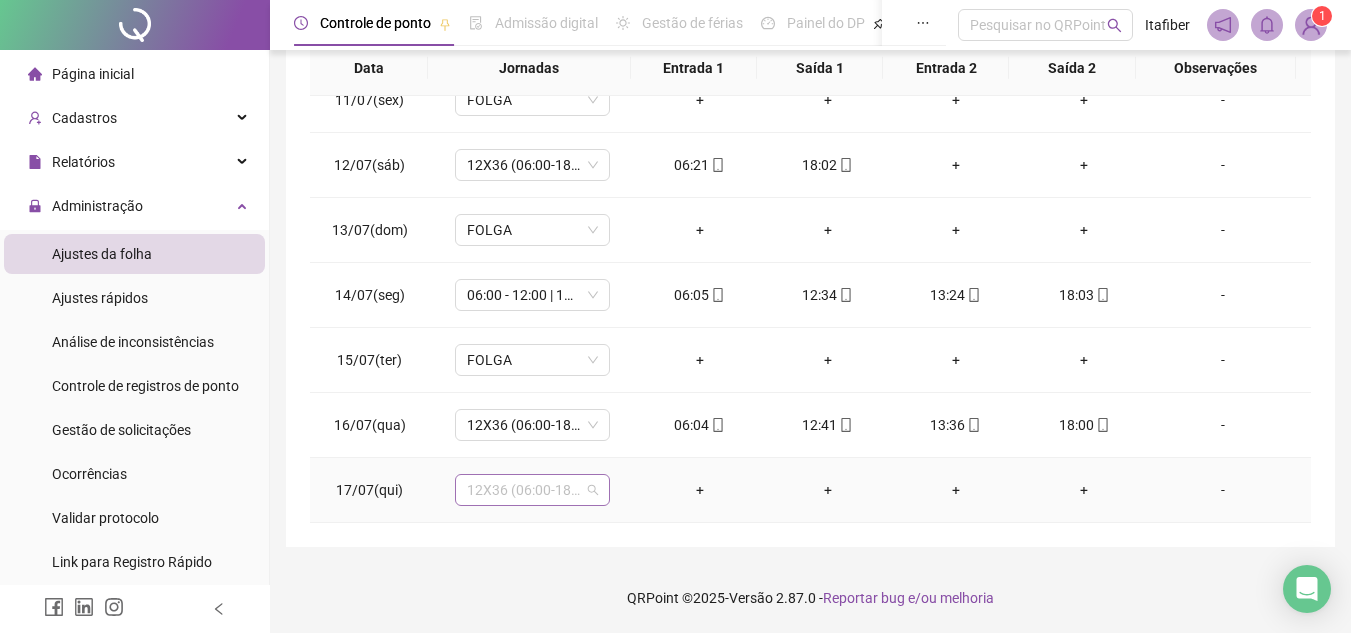 click on "12X36 (06:00-18:00)" at bounding box center (532, 490) 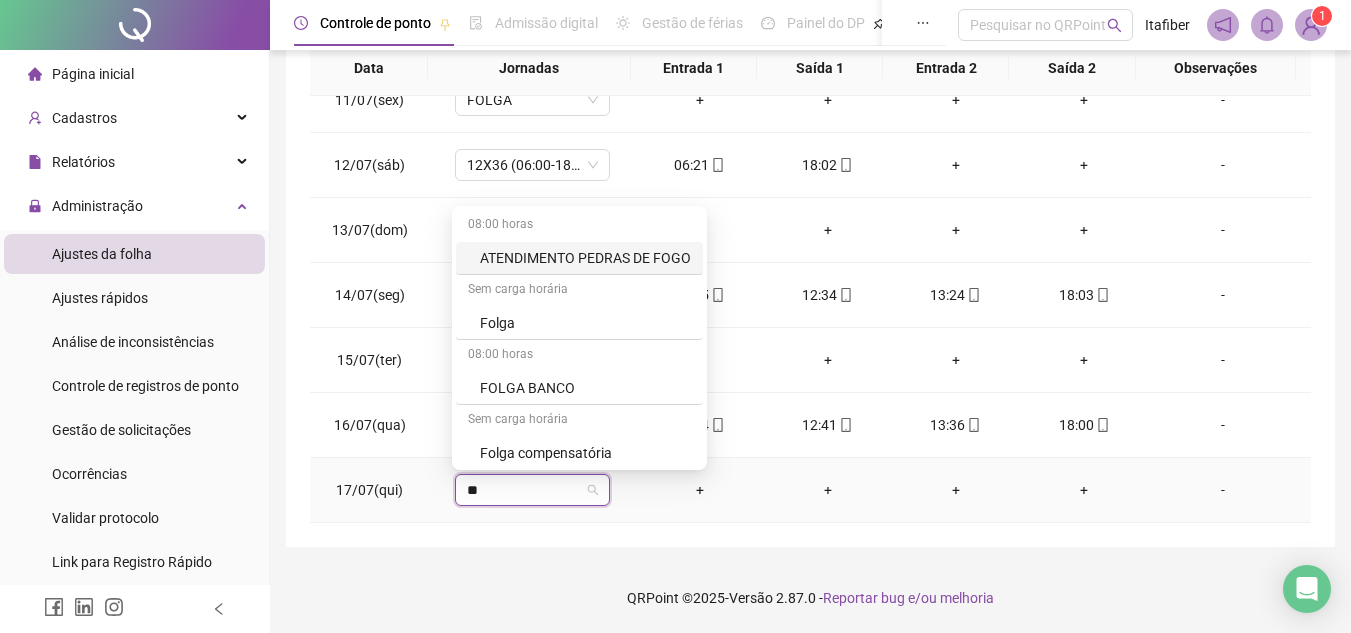 type on "***" 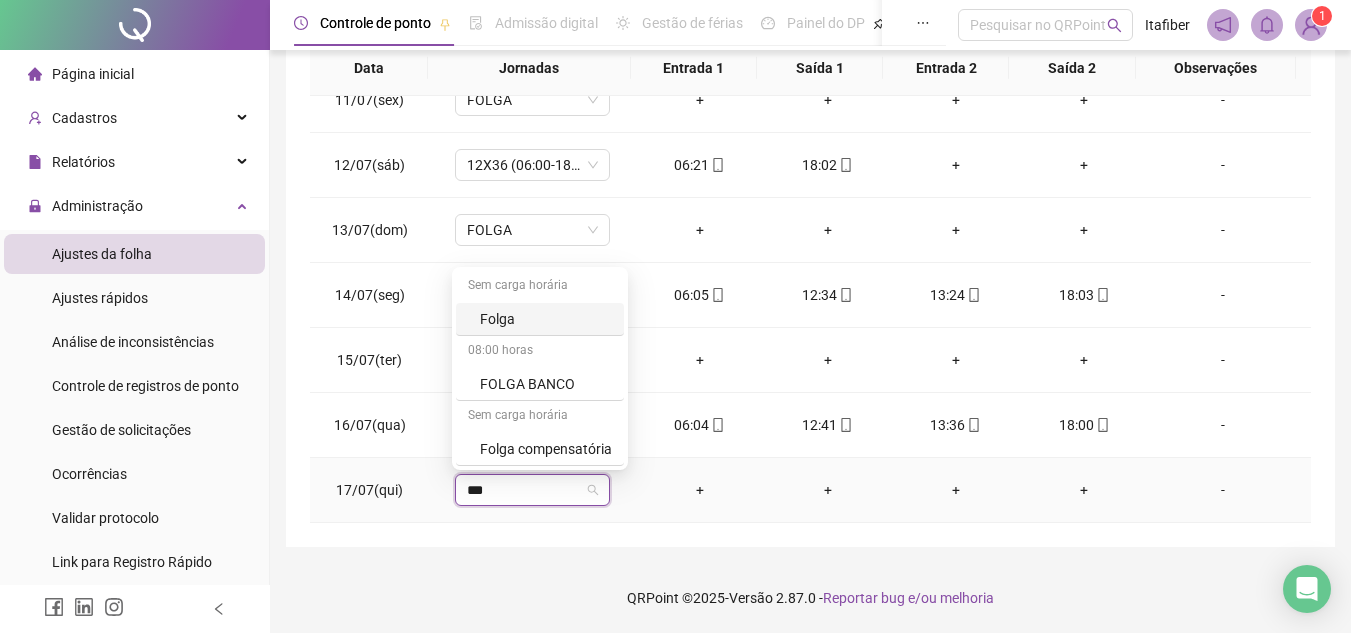 click on "Folga" at bounding box center [540, 319] 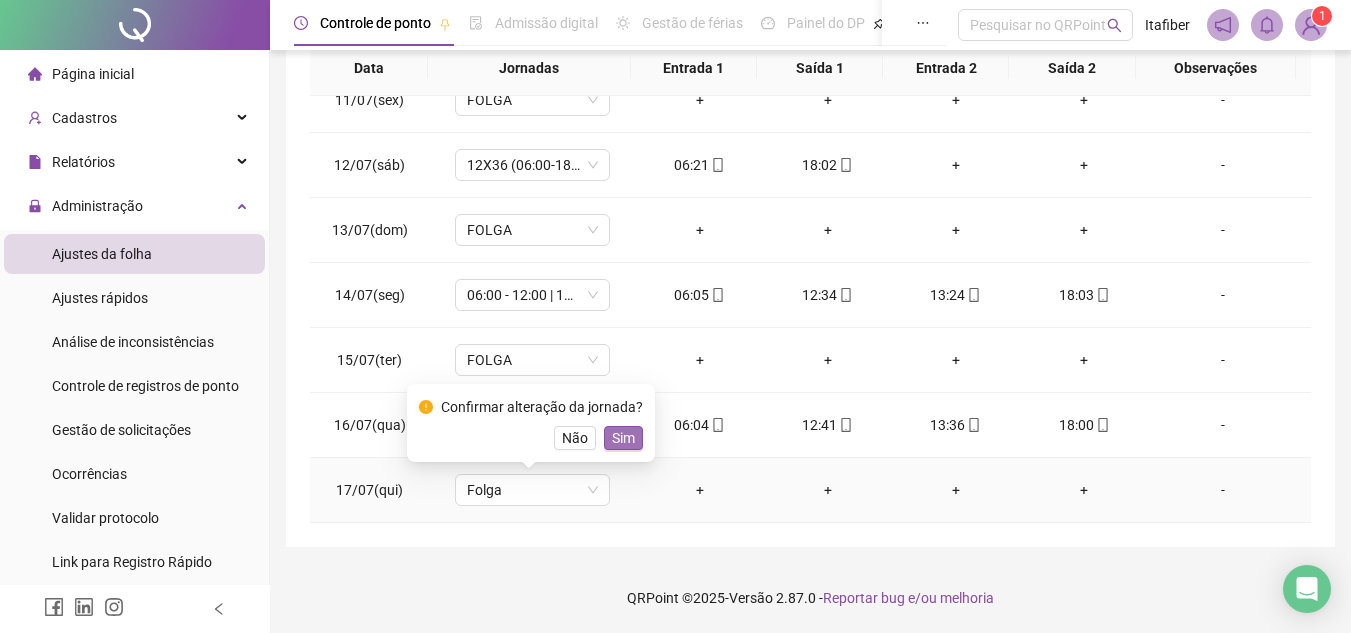 click on "Sim" at bounding box center [623, 438] 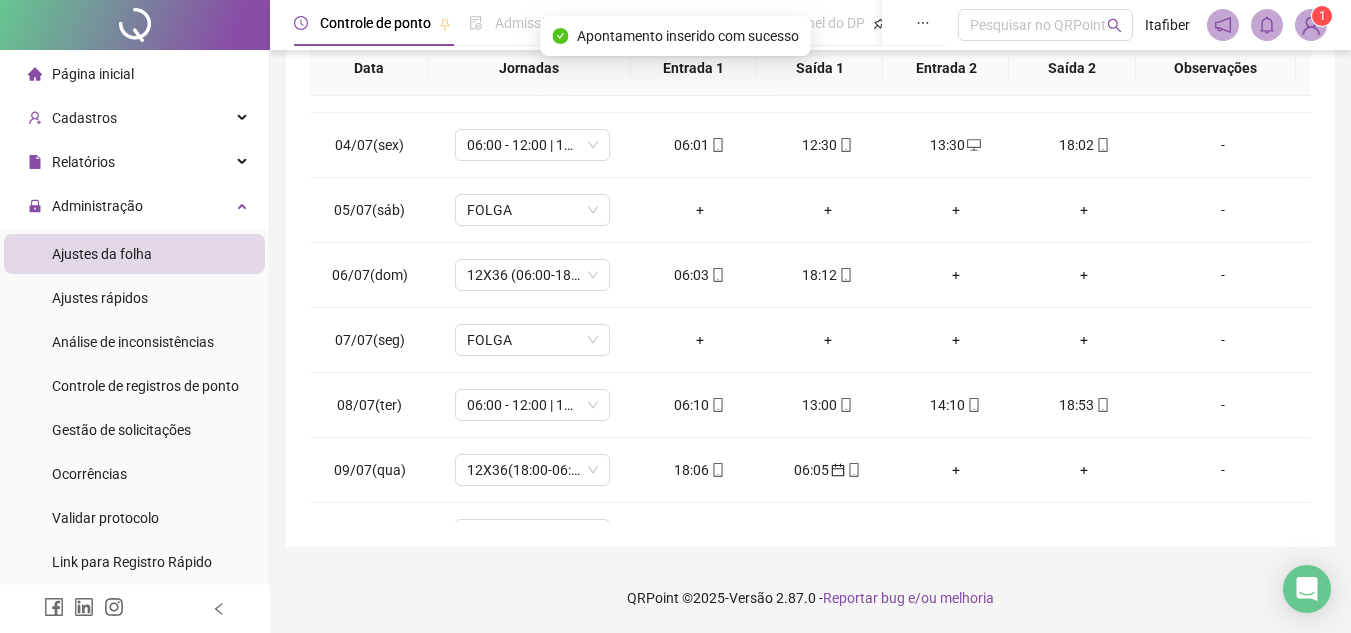scroll, scrollTop: 0, scrollLeft: 0, axis: both 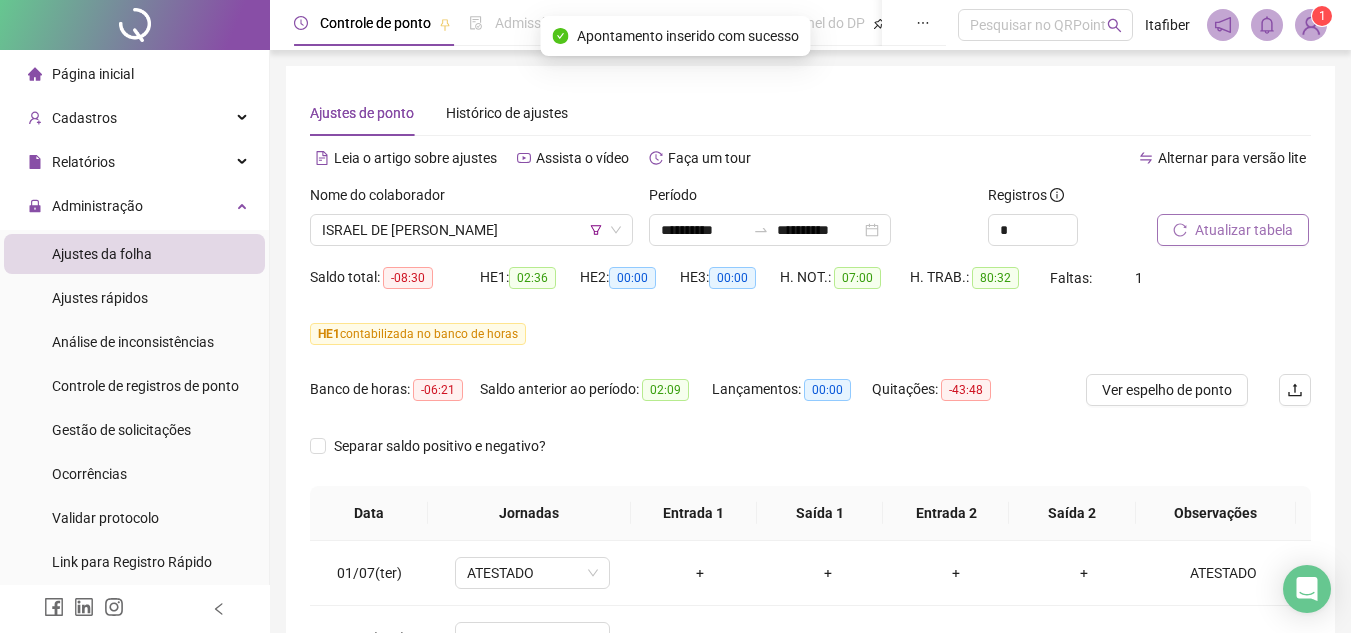 click on "Atualizar tabela" at bounding box center [1244, 230] 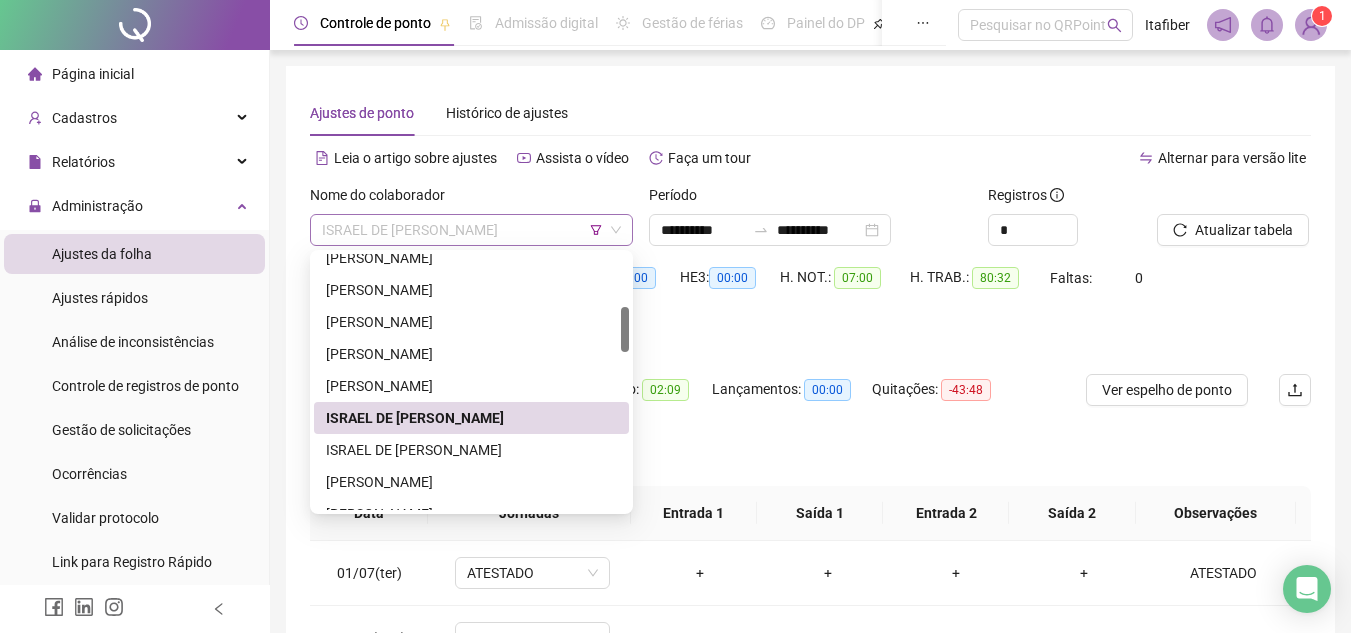 click on "ISRAEL DE [PERSON_NAME]" at bounding box center [471, 230] 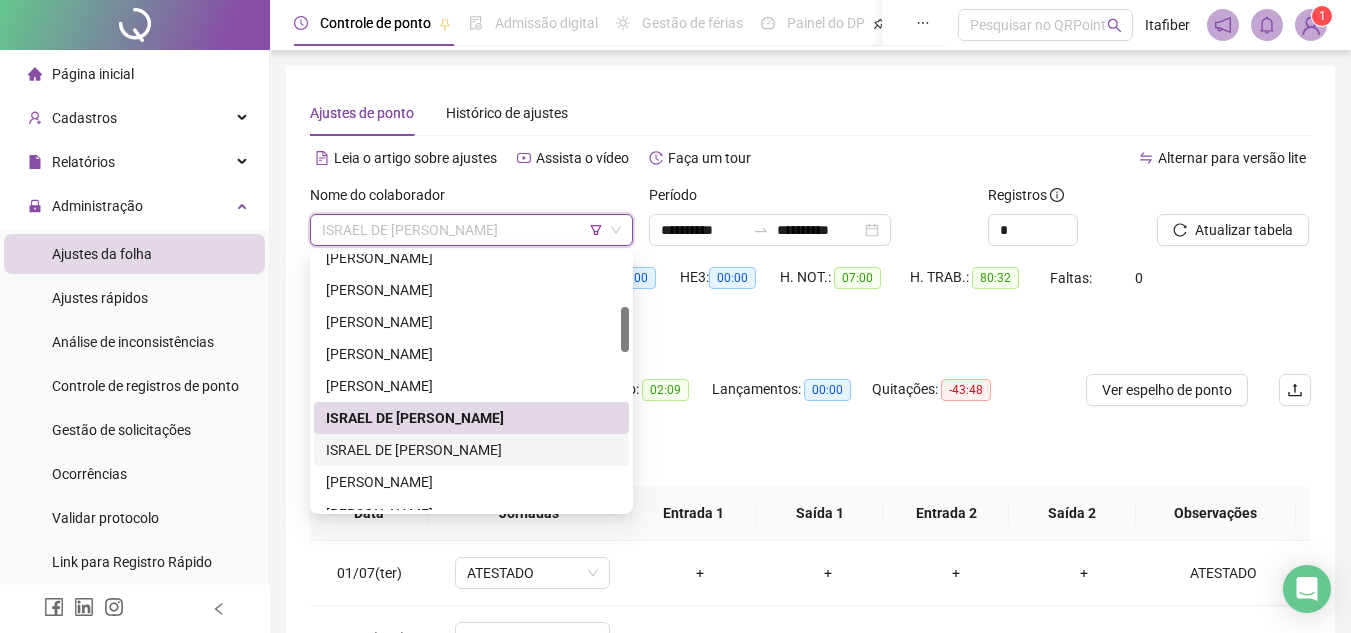 click on "ISRAEL DE [PERSON_NAME]" at bounding box center [471, 450] 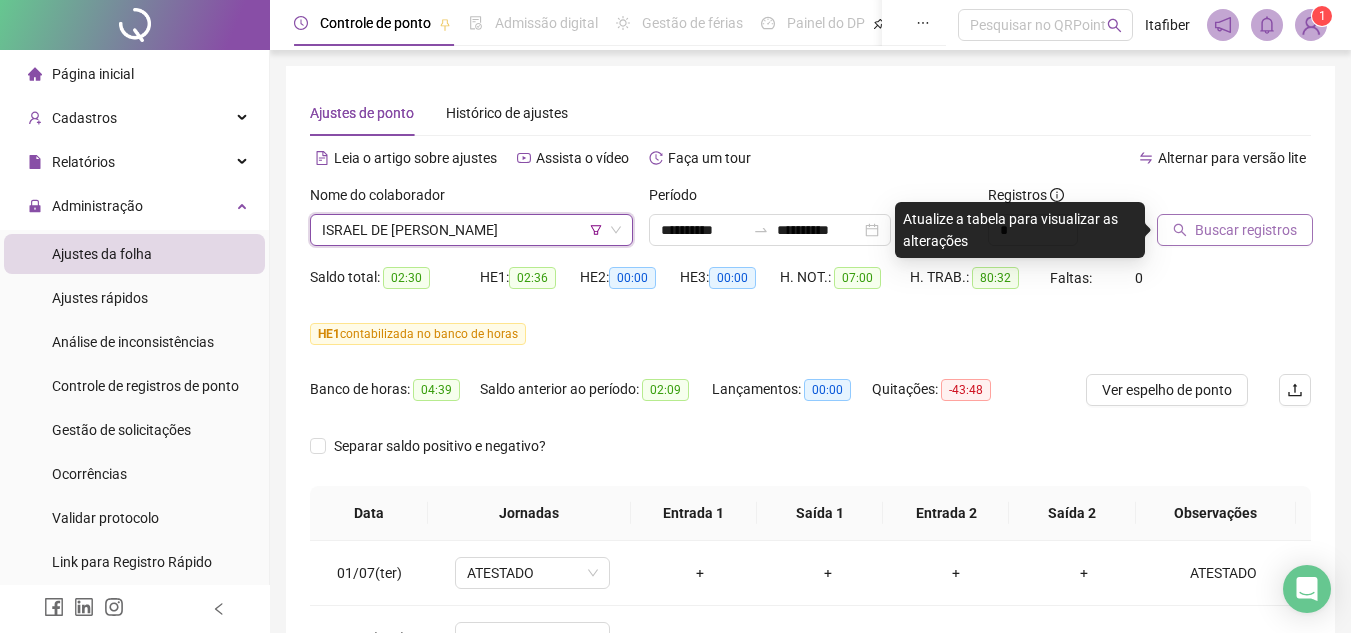 click on "Buscar registros" at bounding box center (1246, 230) 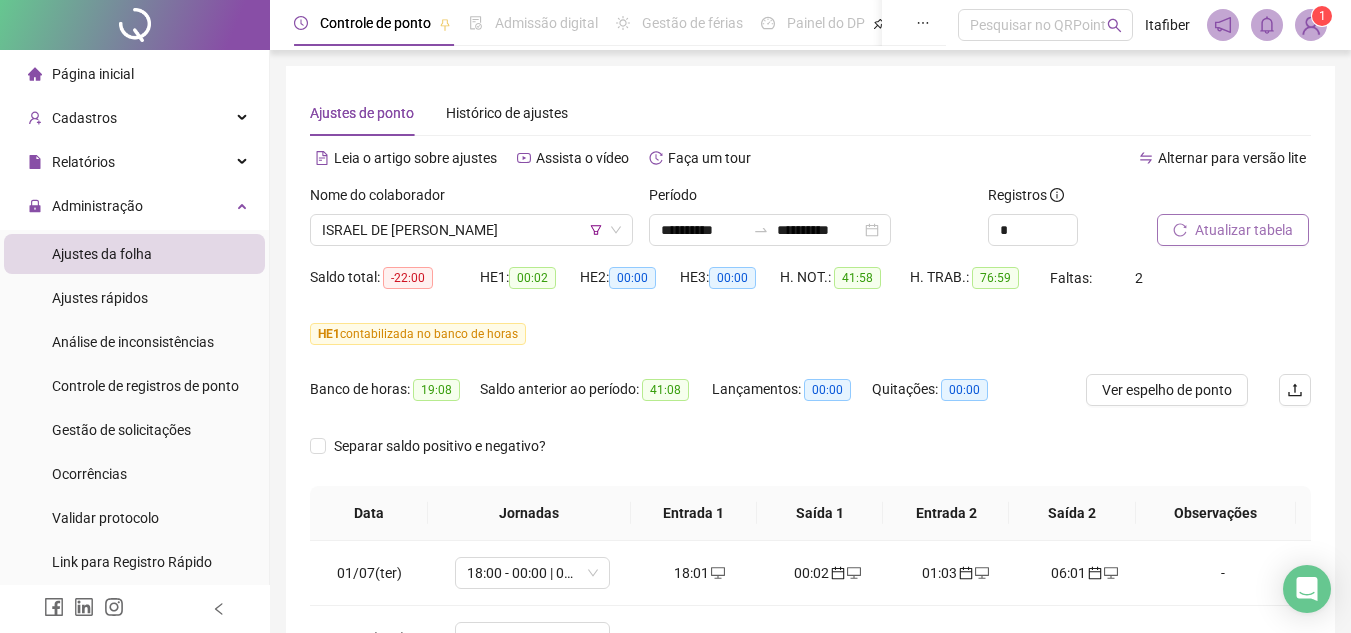 scroll, scrollTop: 445, scrollLeft: 0, axis: vertical 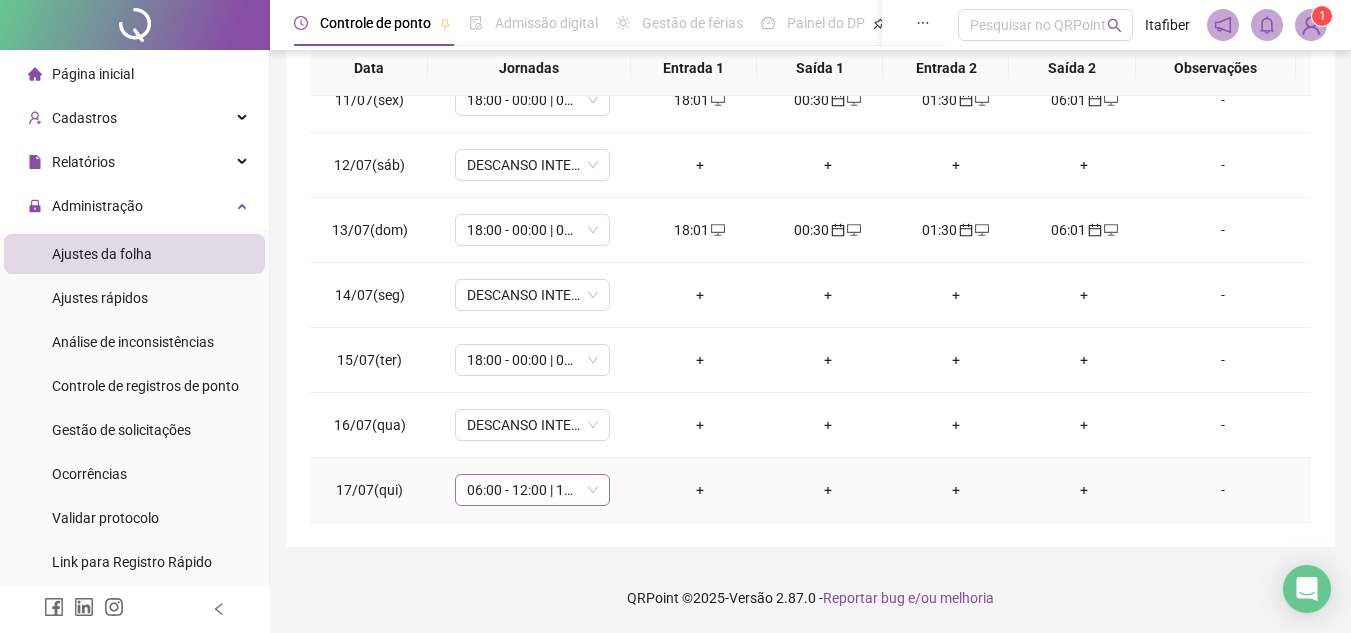 click on "06:00 - 12:00 | 13:00 - 18:00" at bounding box center (532, 490) 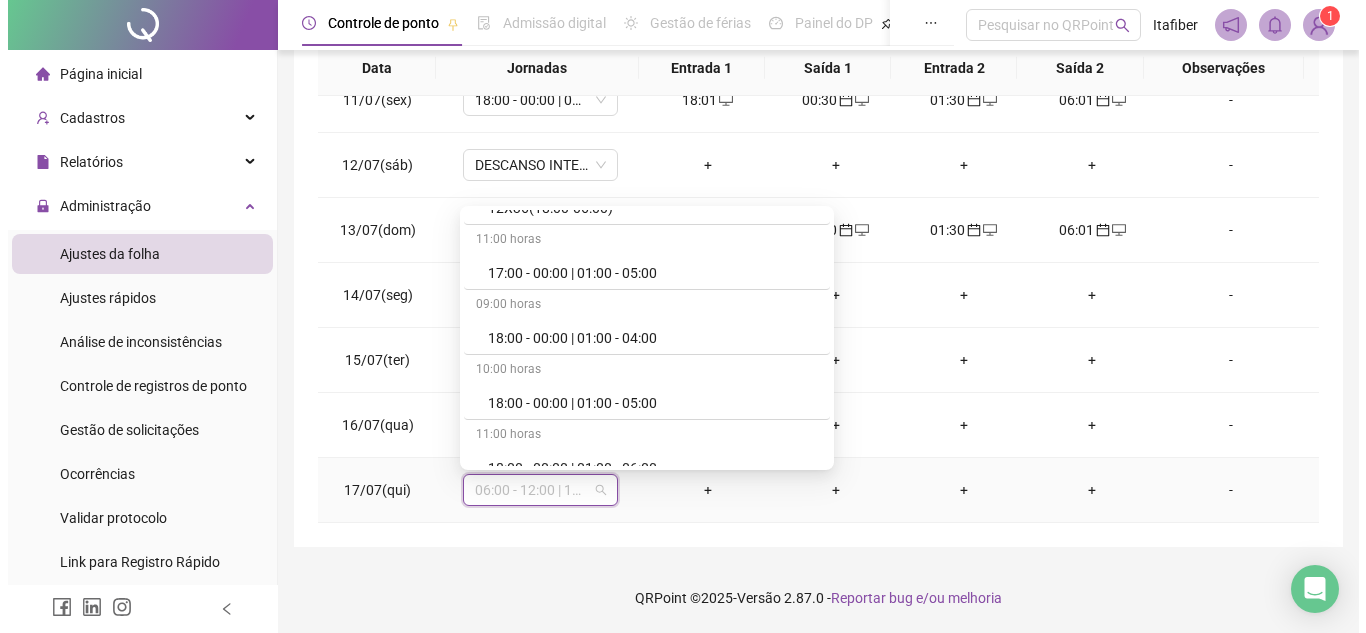 scroll, scrollTop: 800, scrollLeft: 0, axis: vertical 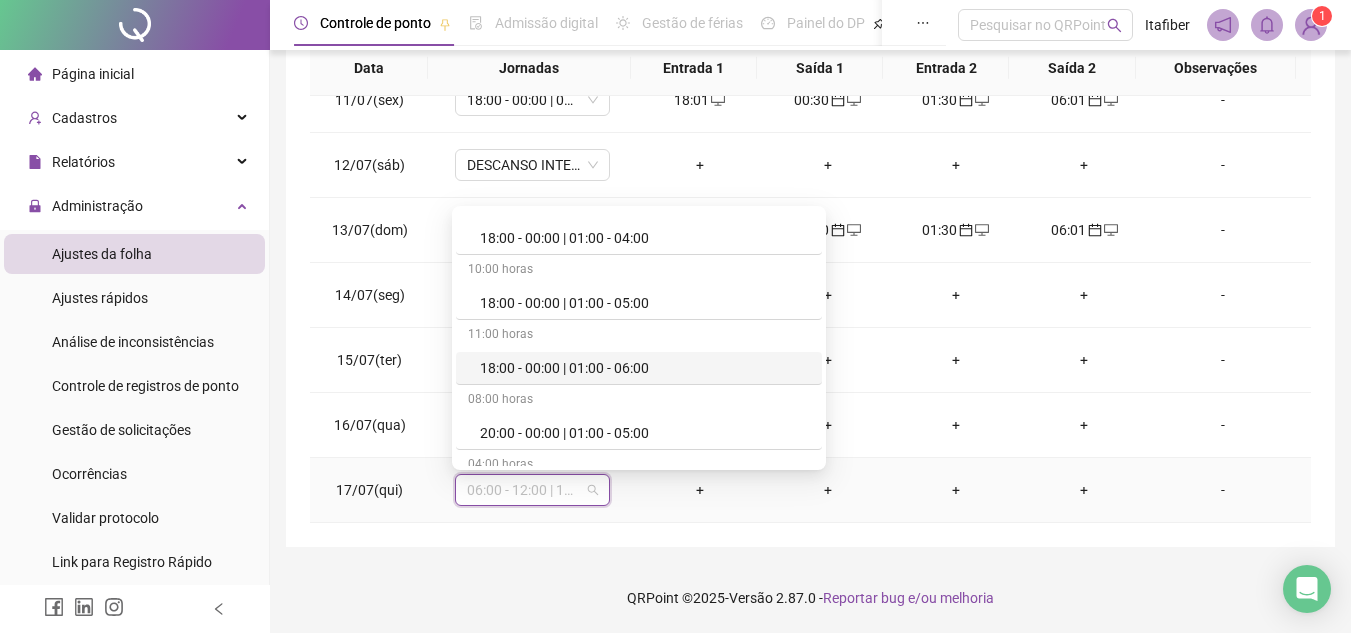 click on "18:00 - 00:00 | 01:00 - 06:00" at bounding box center (645, 368) 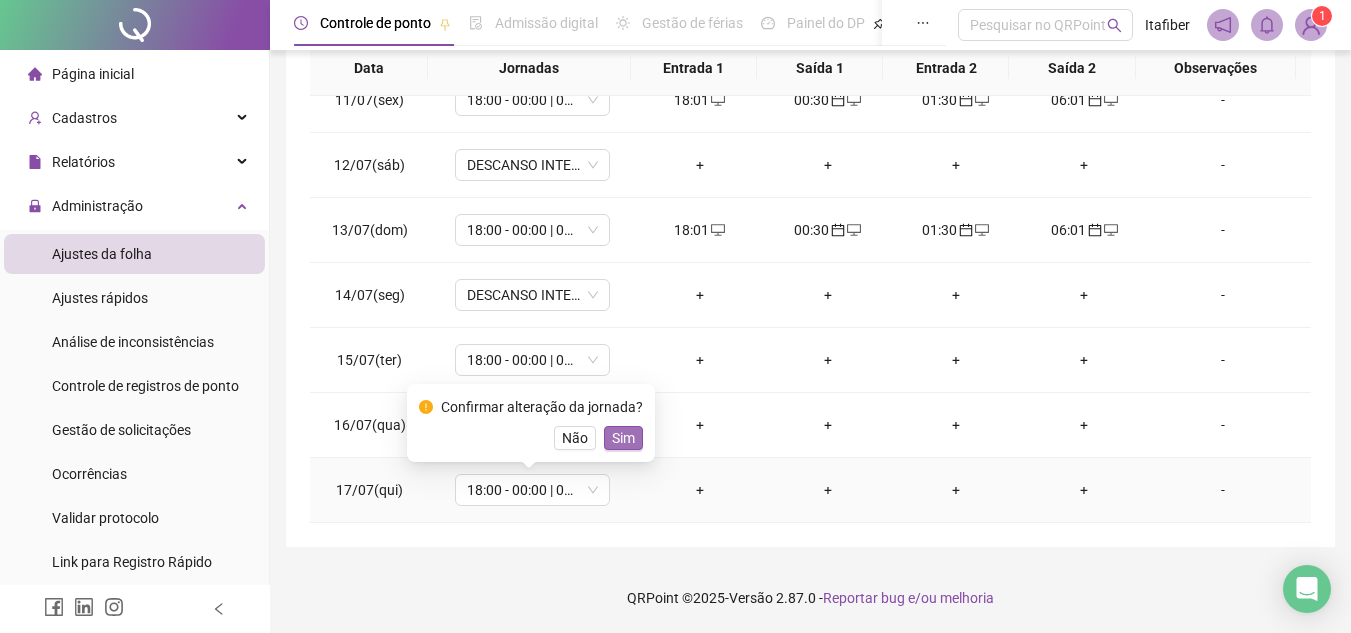 click on "Sim" at bounding box center [623, 438] 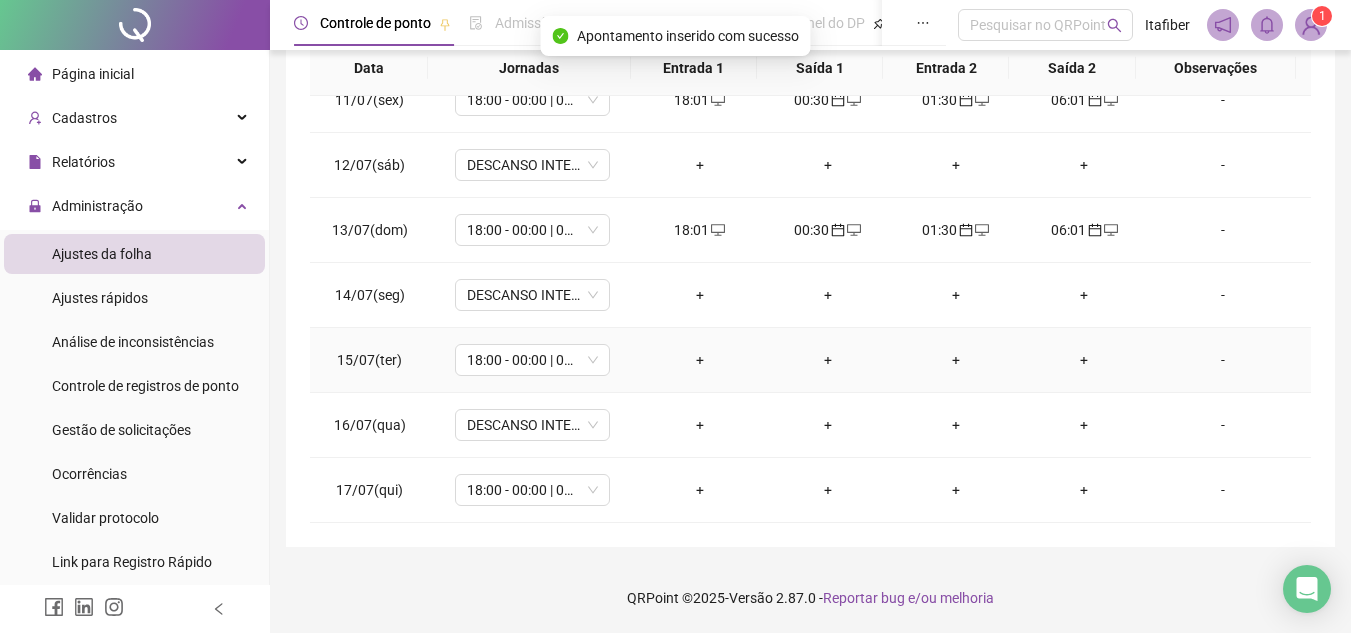 click on "+" at bounding box center [700, 360] 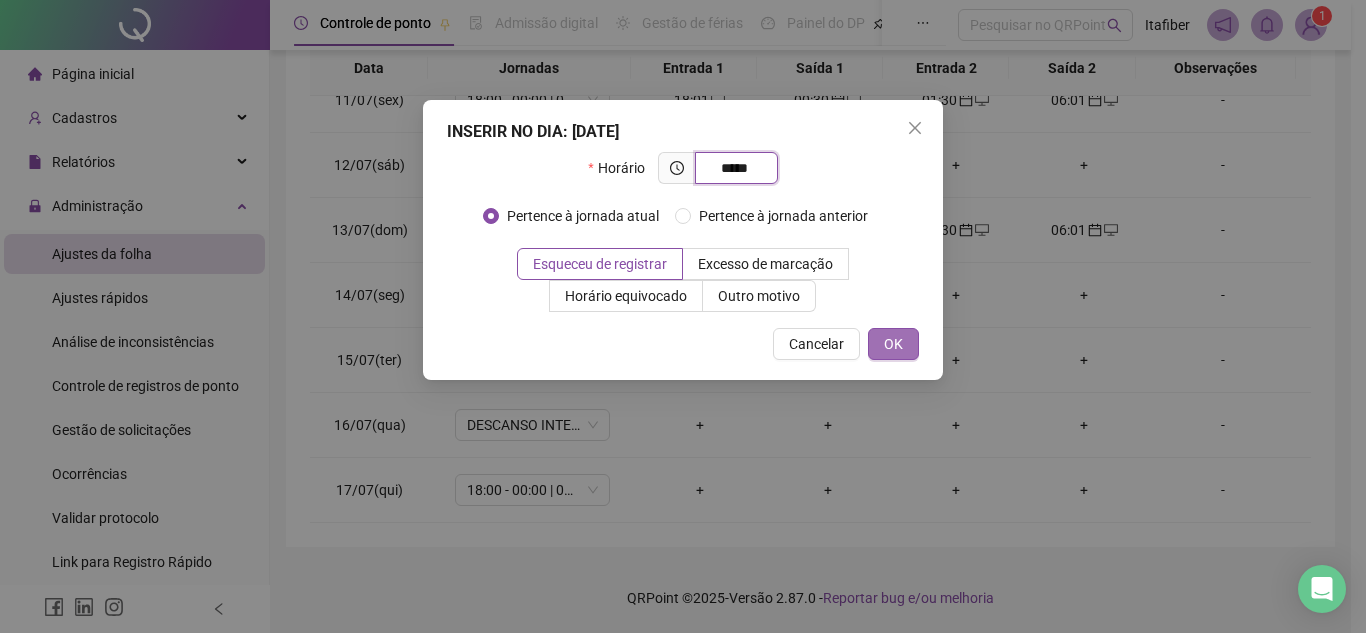 type on "*****" 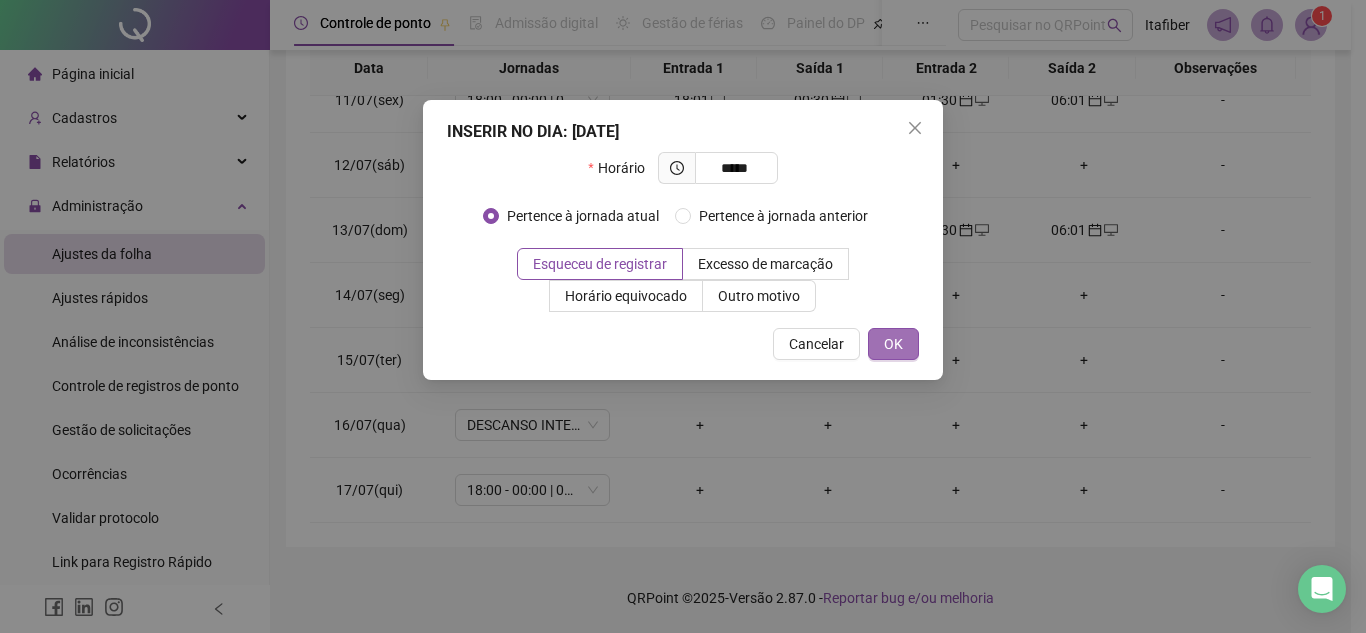 click on "OK" at bounding box center [893, 344] 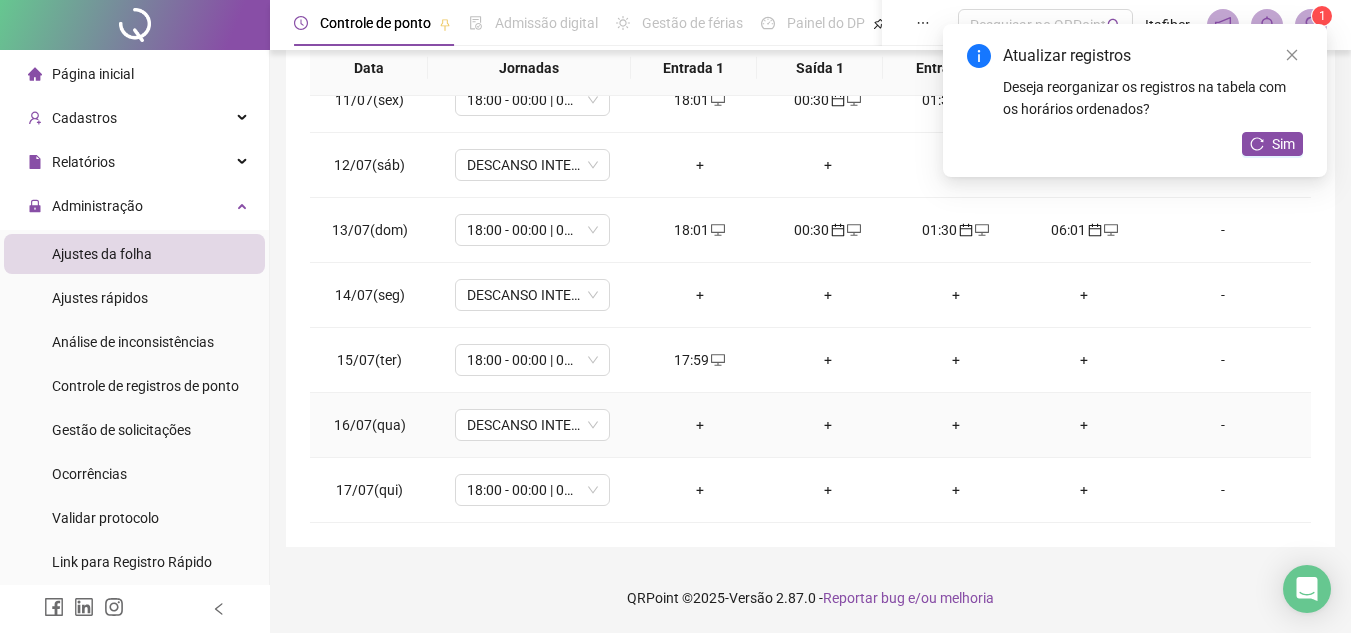 click on "+" at bounding box center (700, 425) 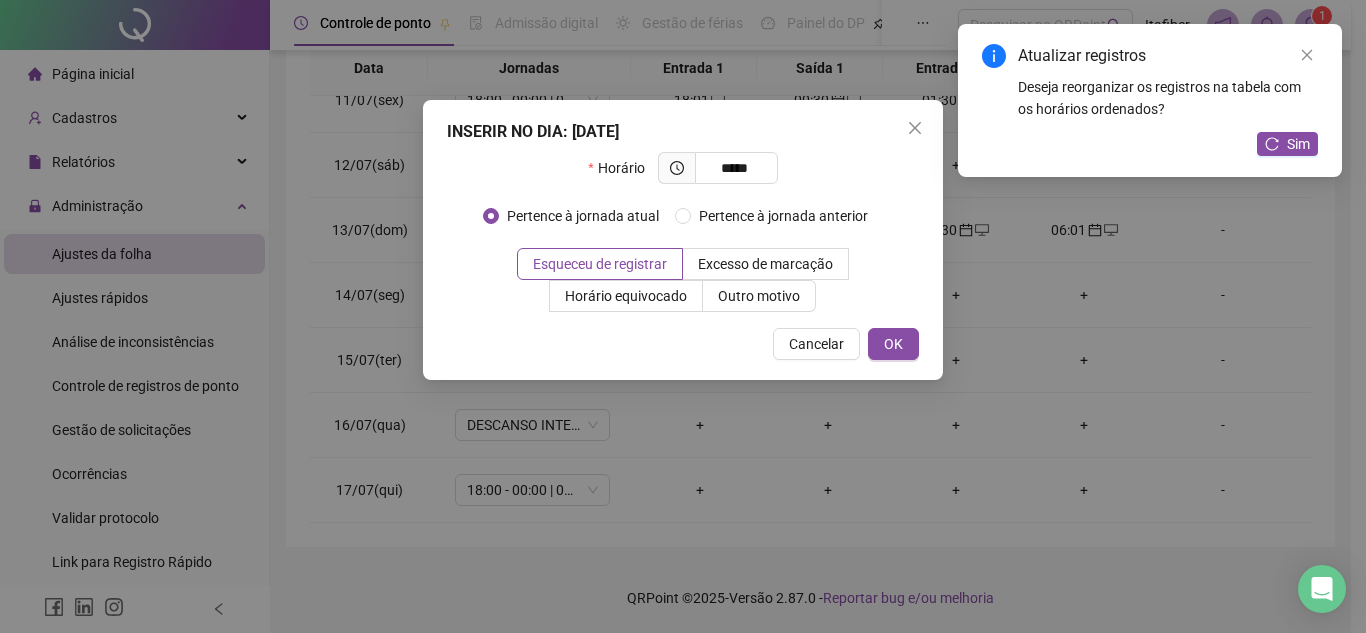 type on "*****" 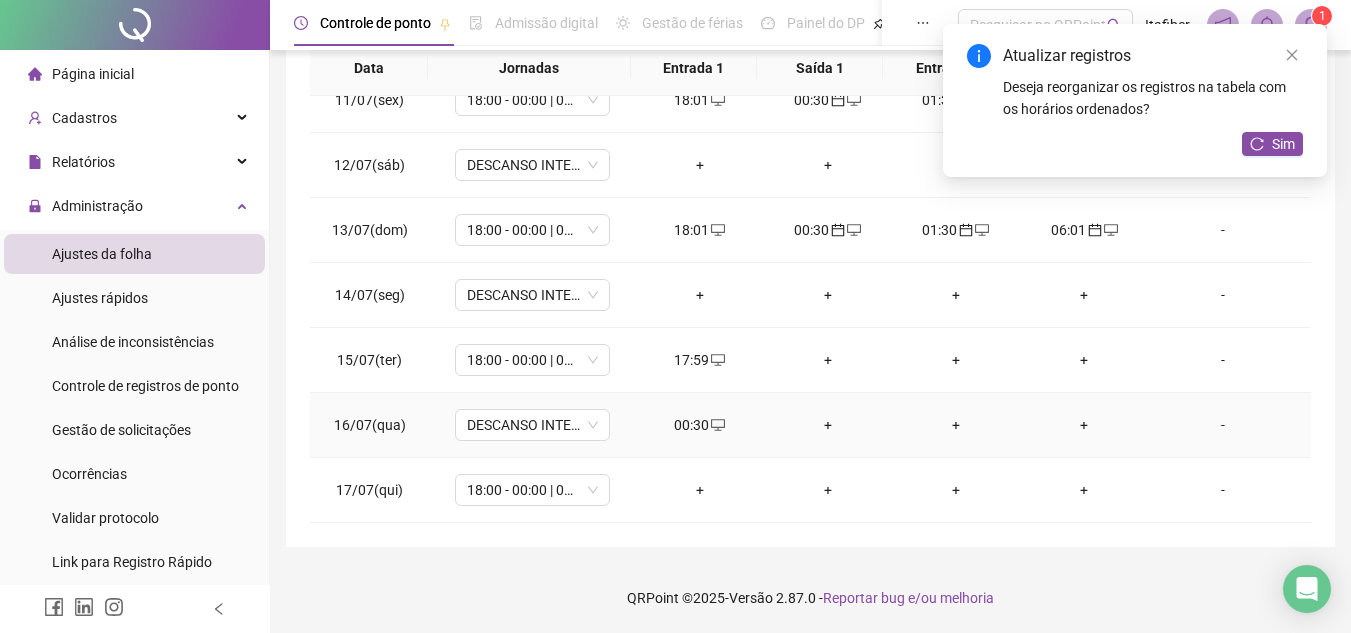 click on "00:30" at bounding box center (700, 425) 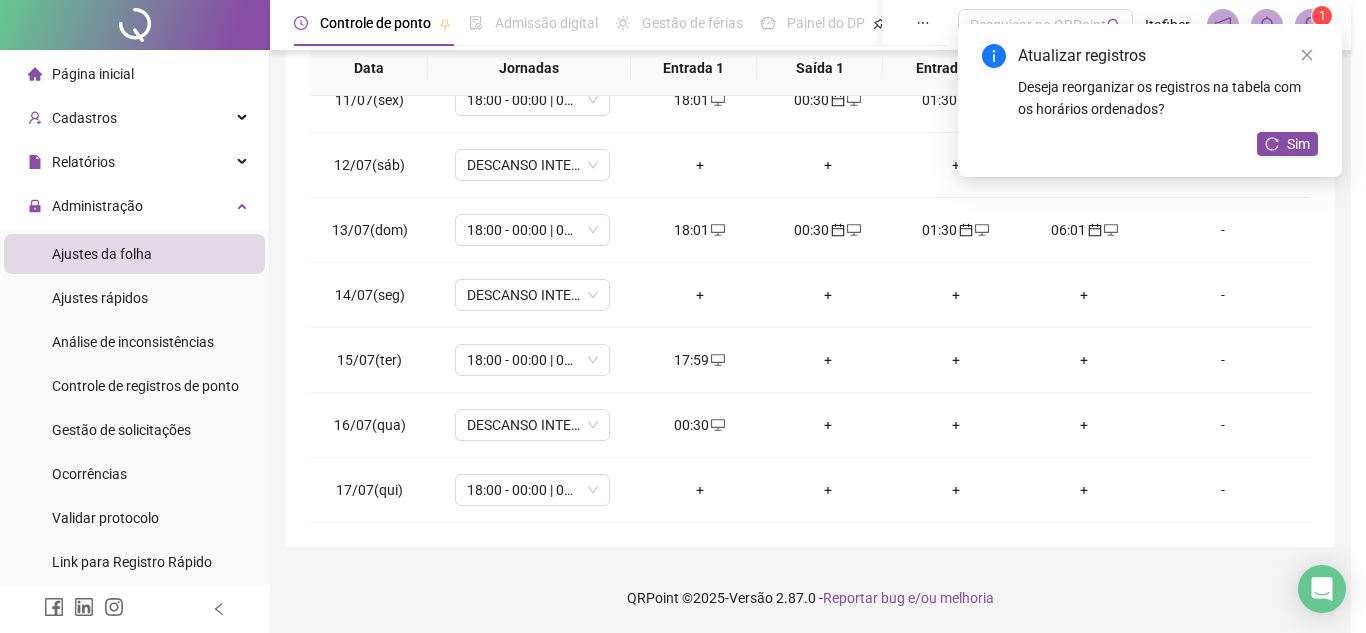 type on "**********" 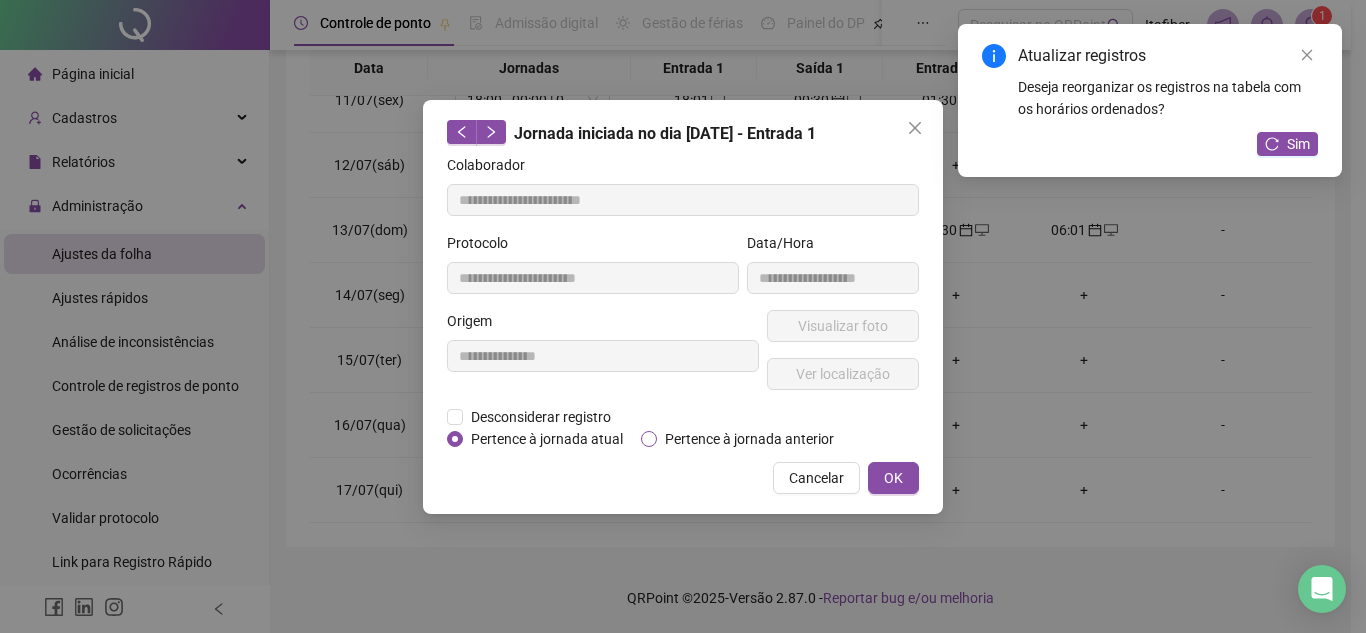 click on "Pertence à jornada anterior" at bounding box center (749, 439) 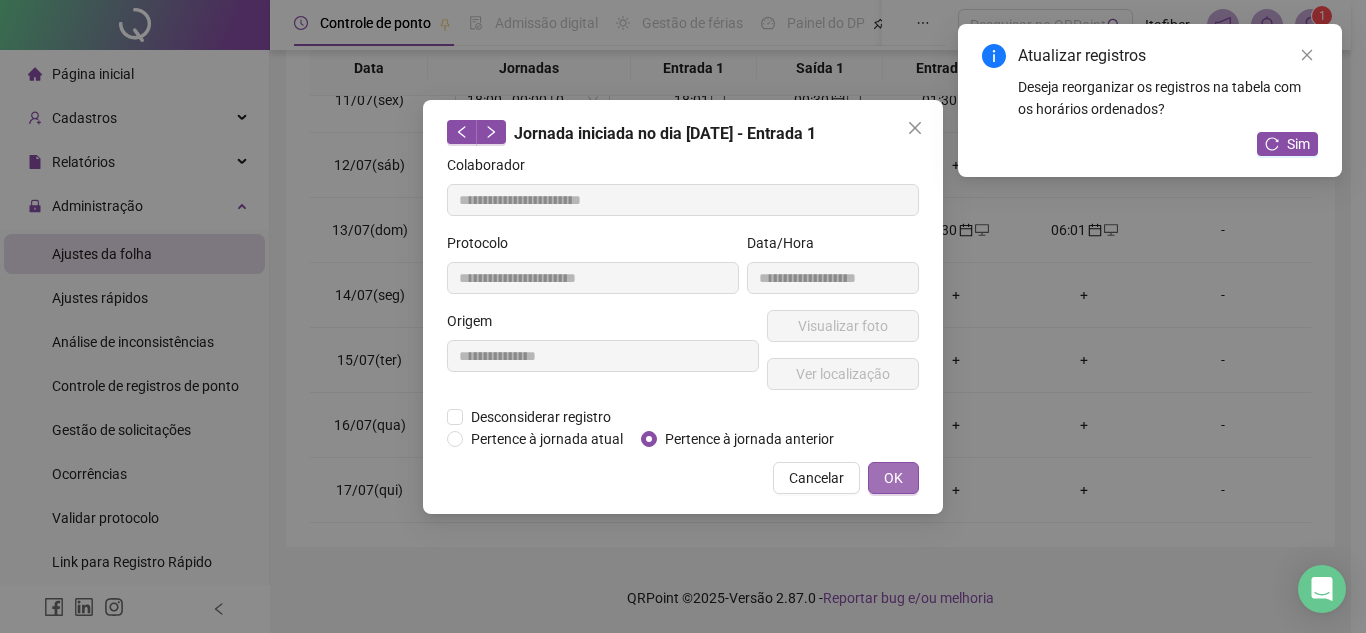 click on "OK" at bounding box center [893, 478] 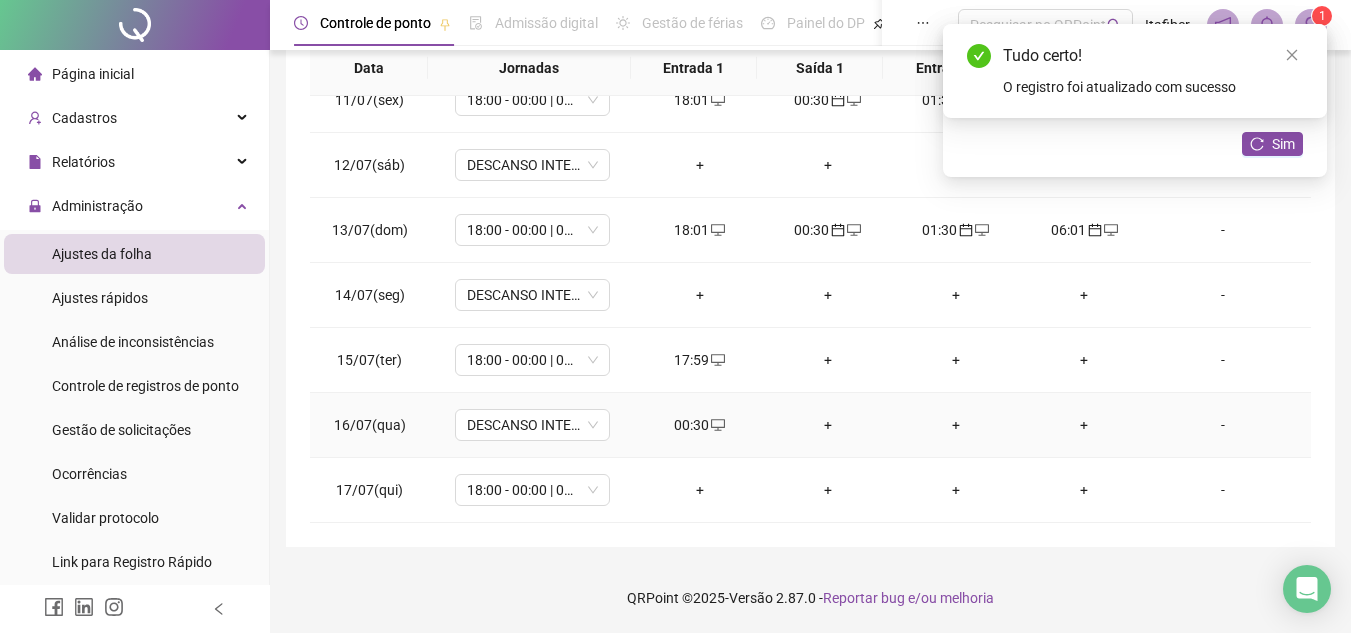 click on "+" at bounding box center [828, 425] 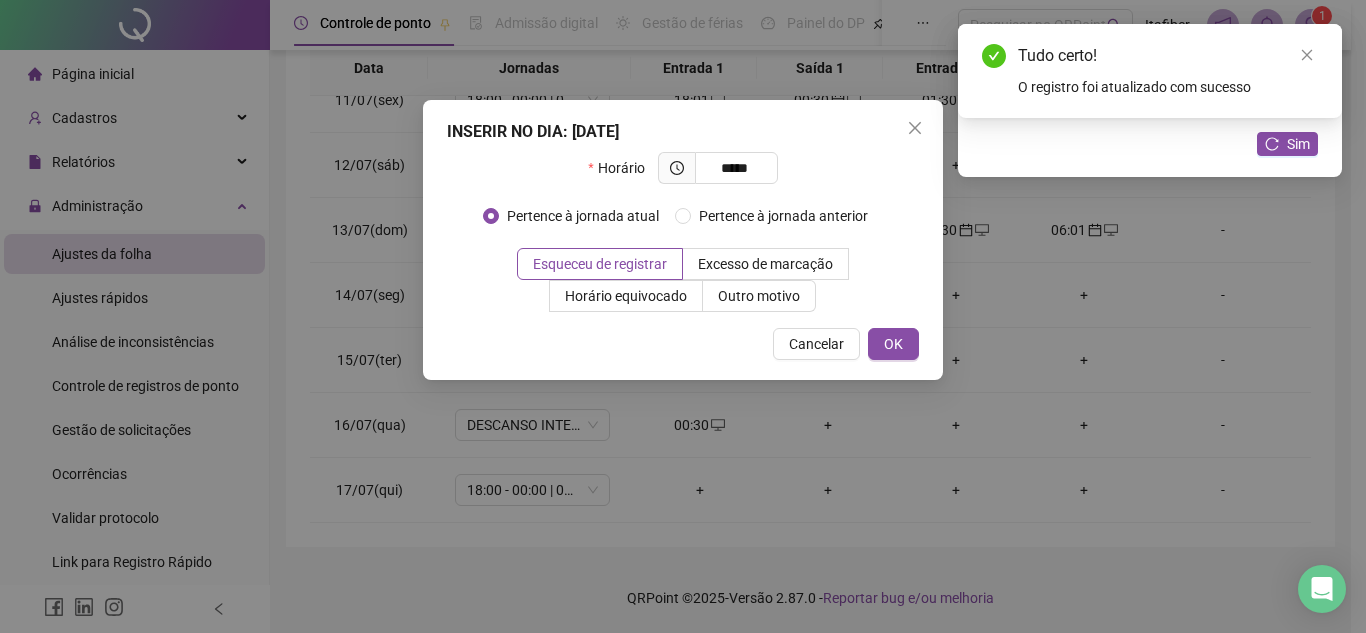 type on "*****" 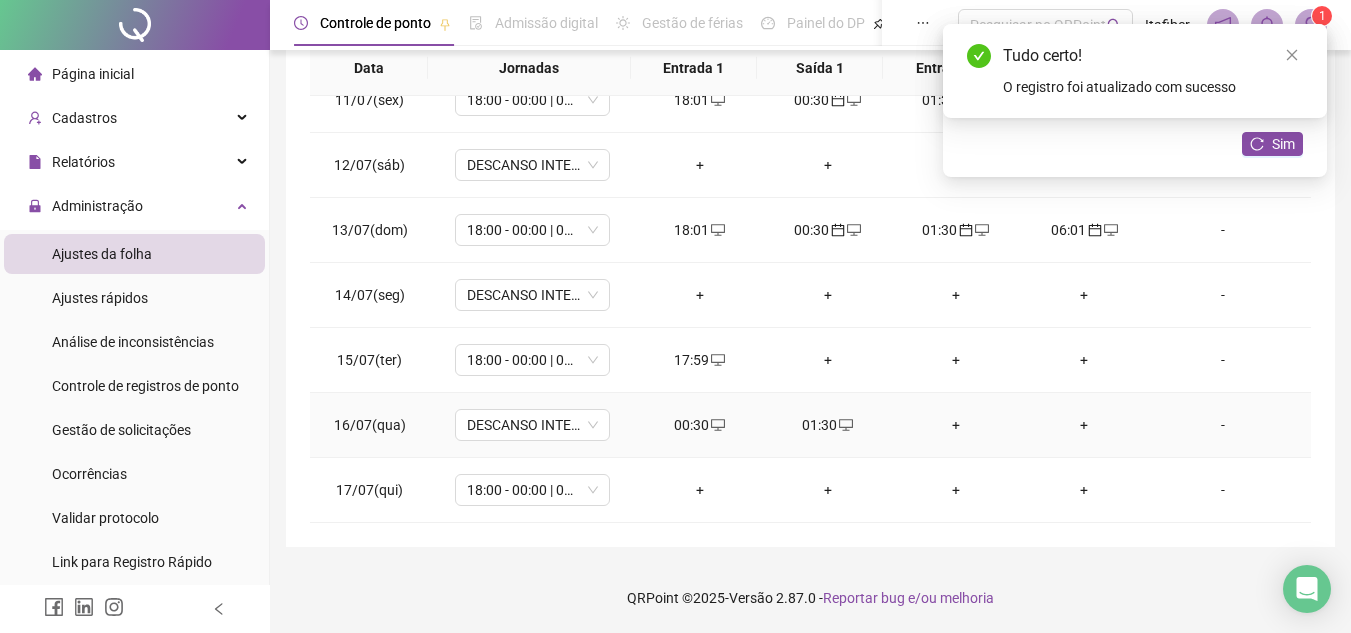 click on "01:30" at bounding box center [828, 425] 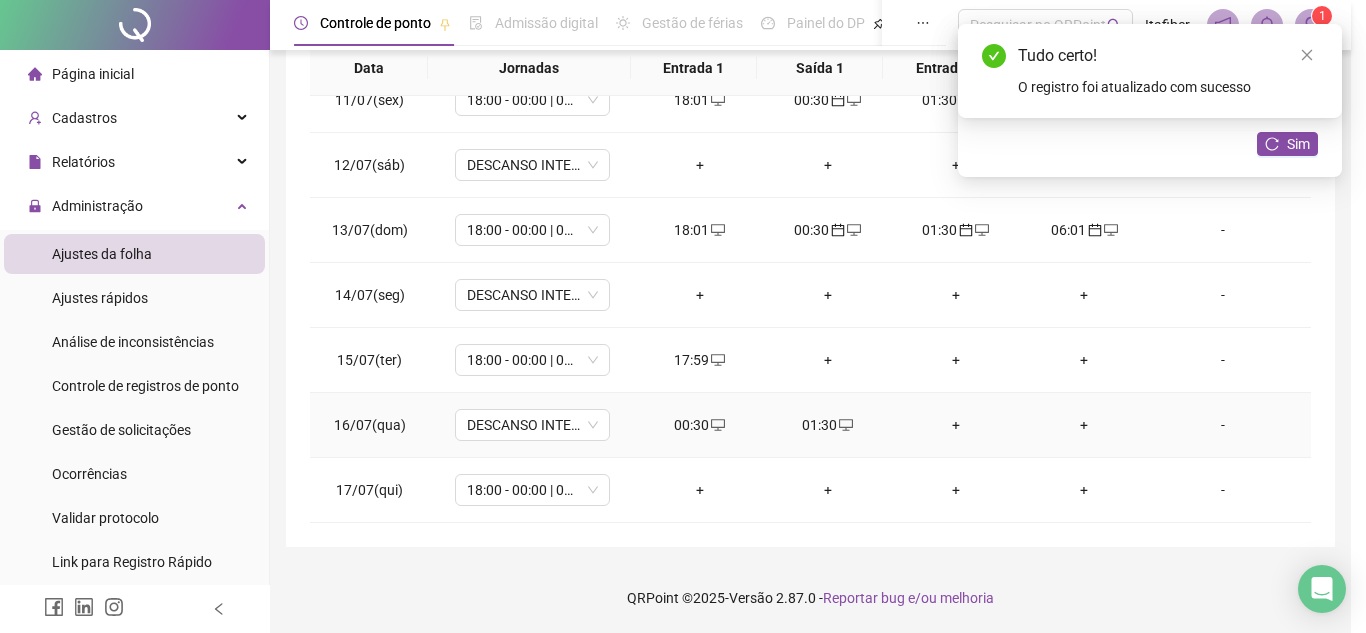 type on "**********" 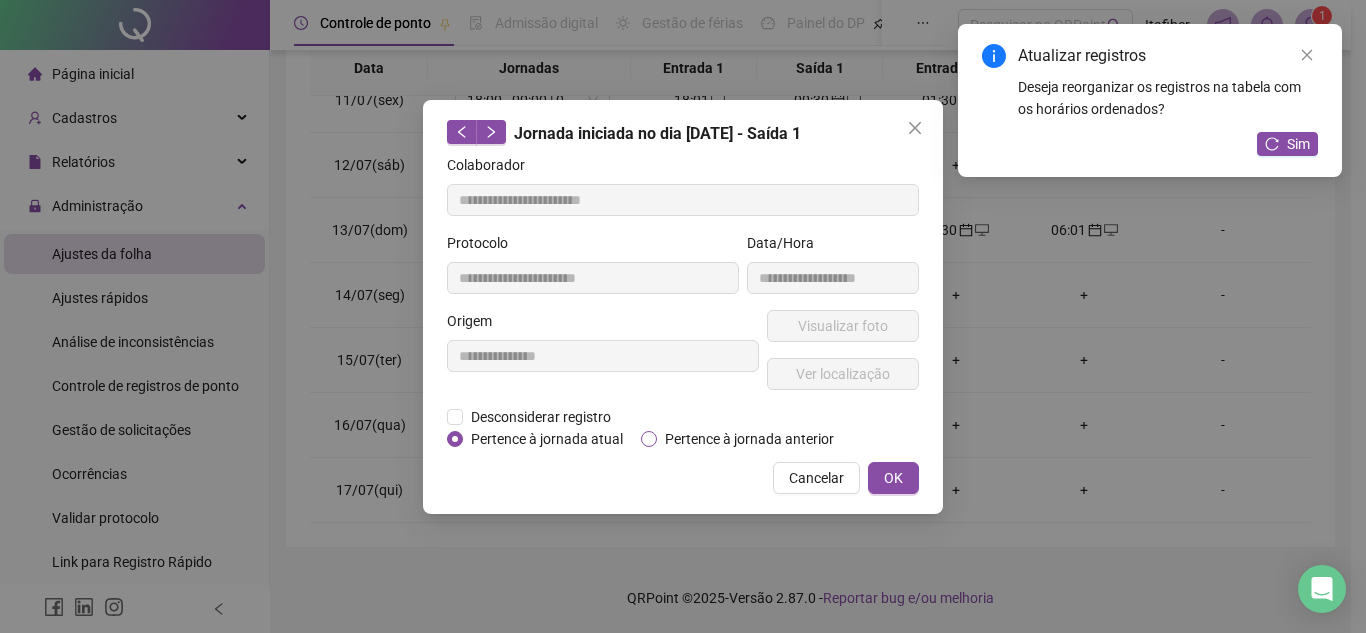 click on "Pertence à jornada anterior" at bounding box center (749, 439) 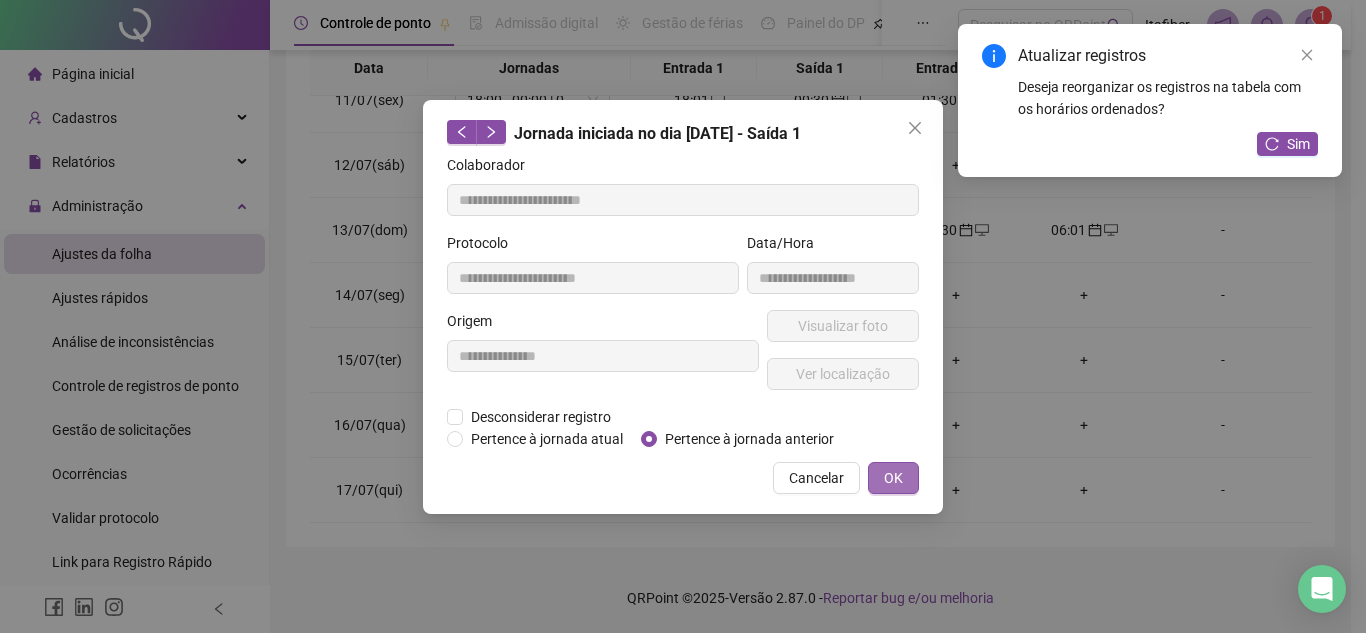 click on "OK" at bounding box center (893, 478) 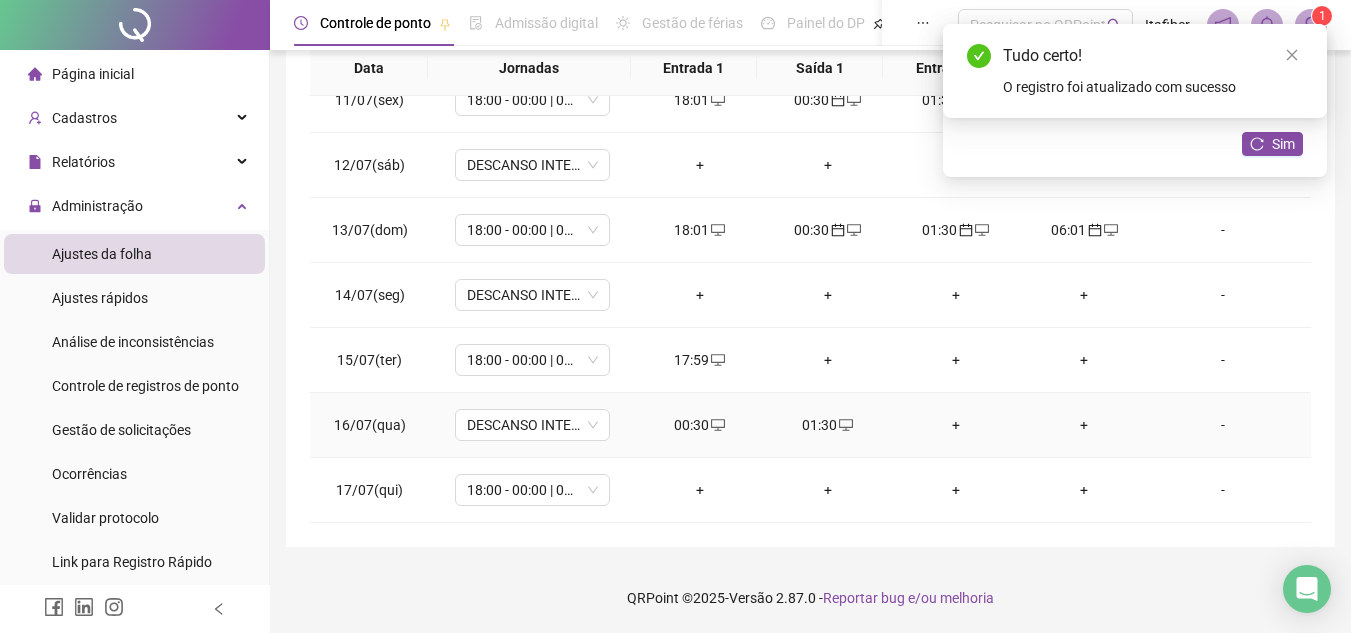 click on "+" at bounding box center [956, 425] 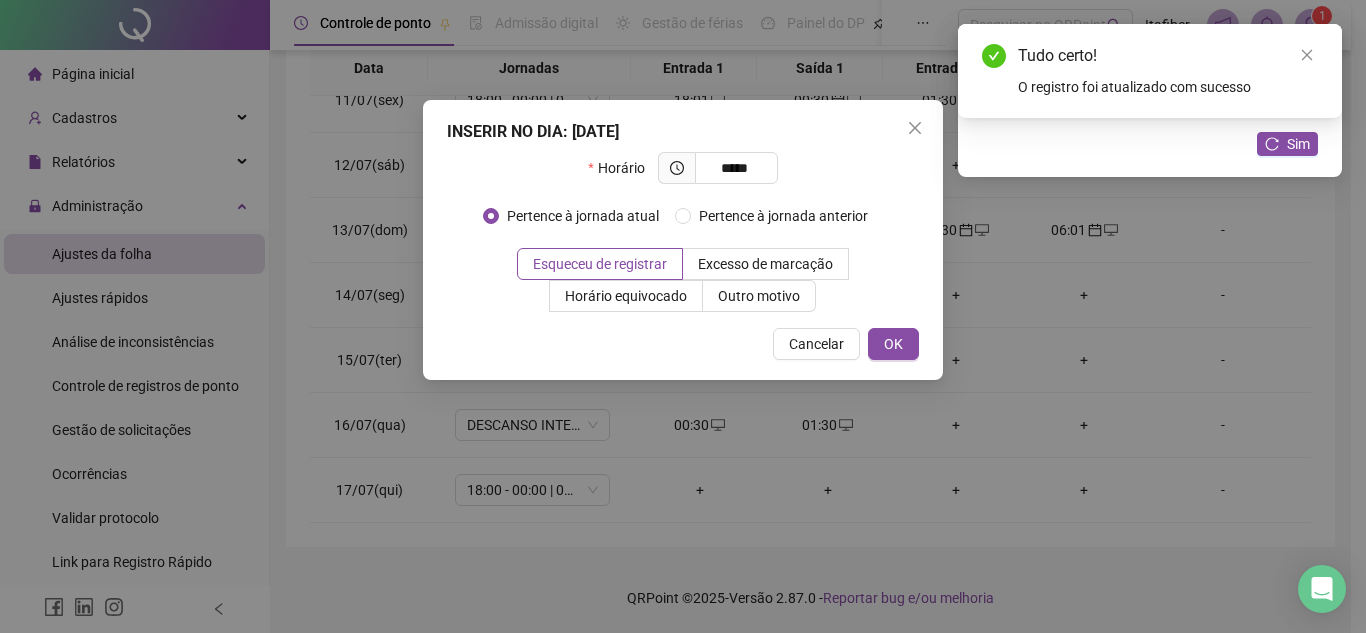 type on "*****" 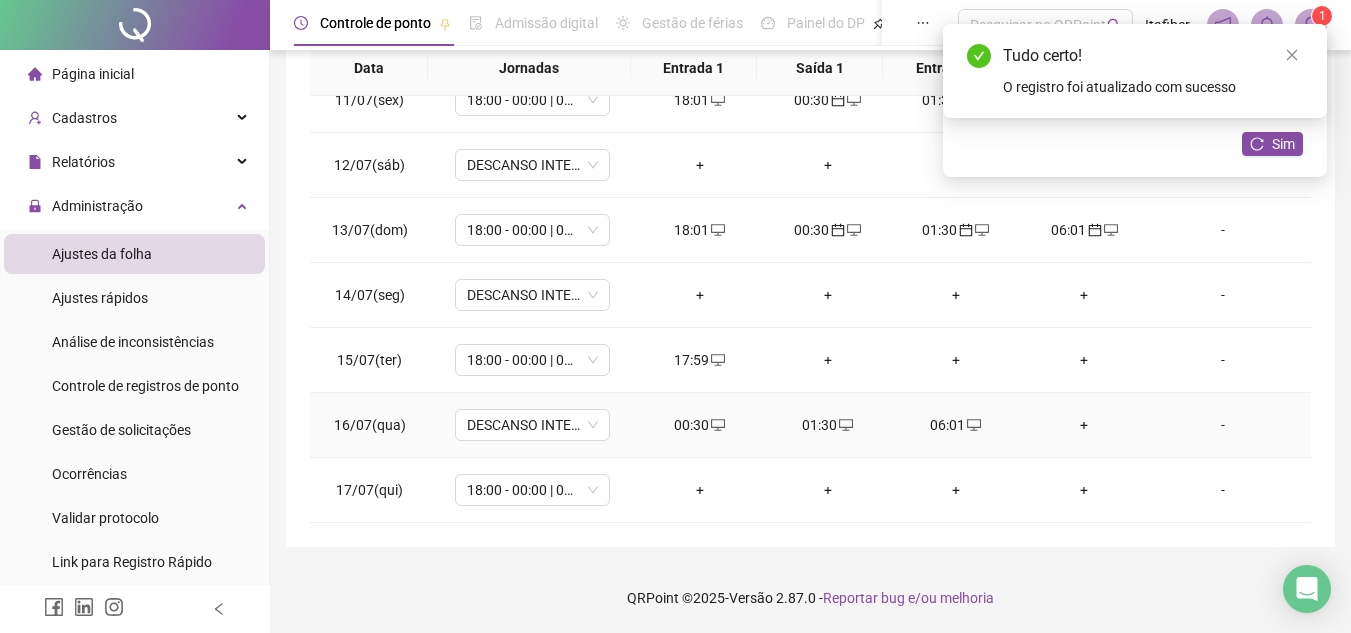 click on "06:01" at bounding box center [956, 425] 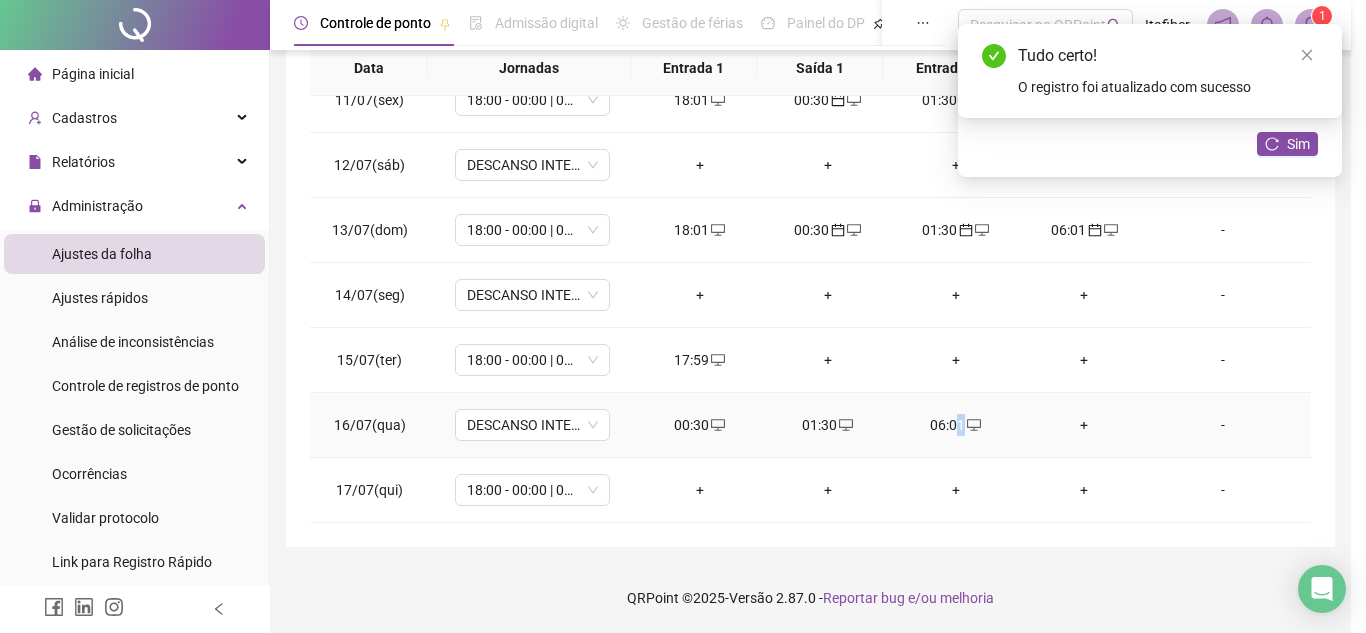 type on "**********" 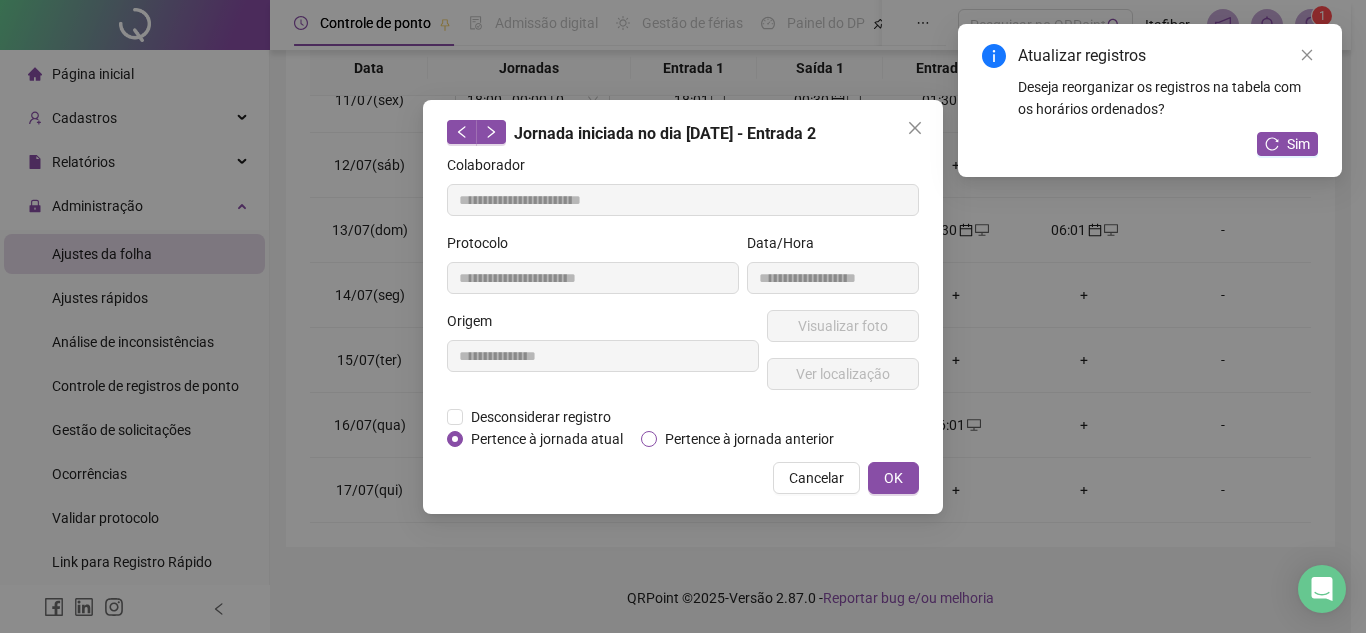 click on "Pertence à jornada anterior" at bounding box center (749, 439) 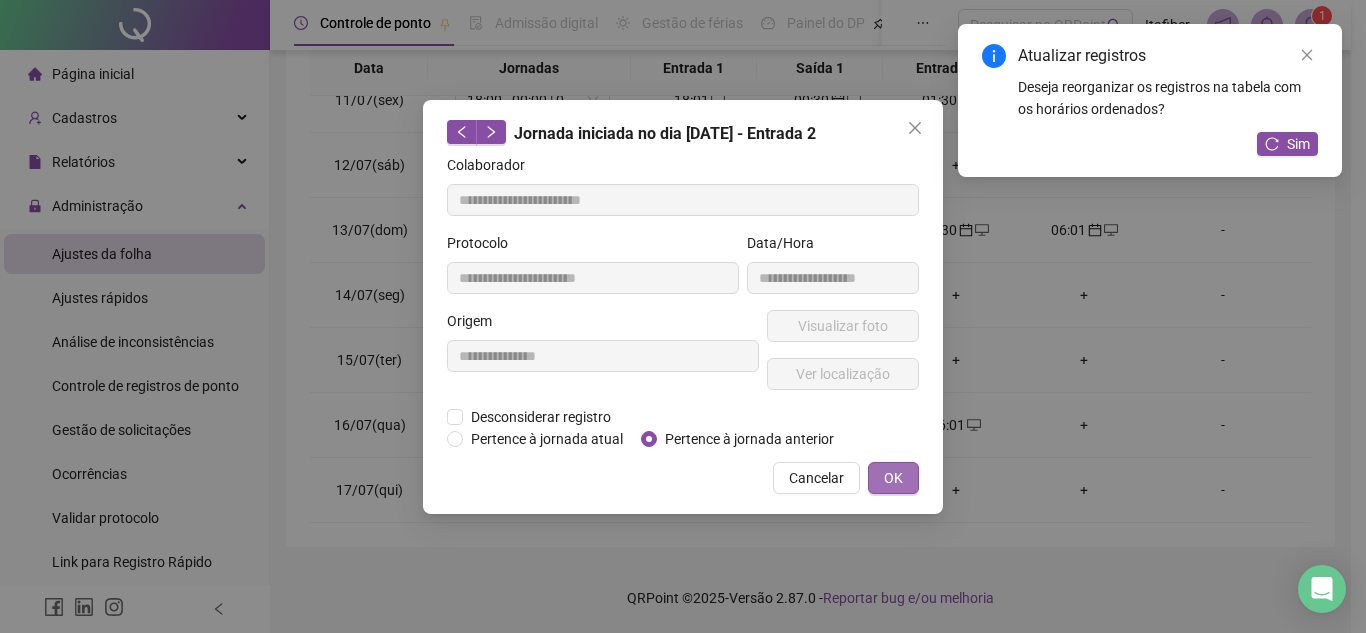click on "OK" at bounding box center (893, 478) 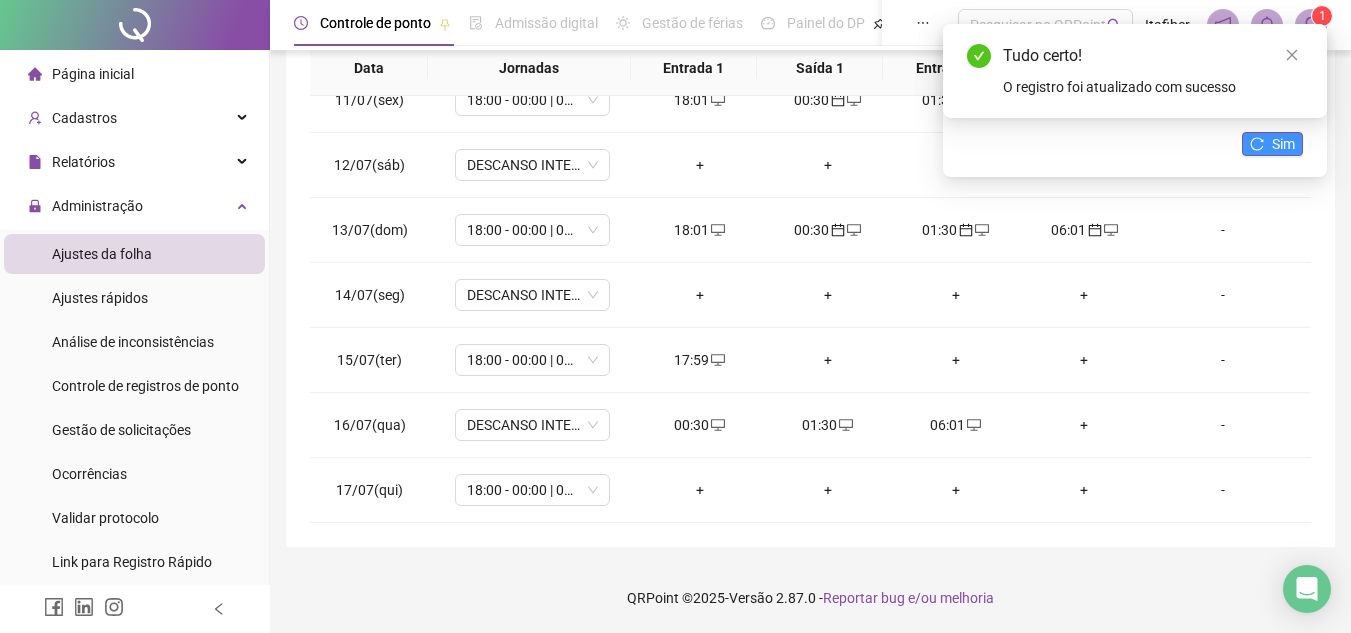 click on "Sim" at bounding box center (1272, 144) 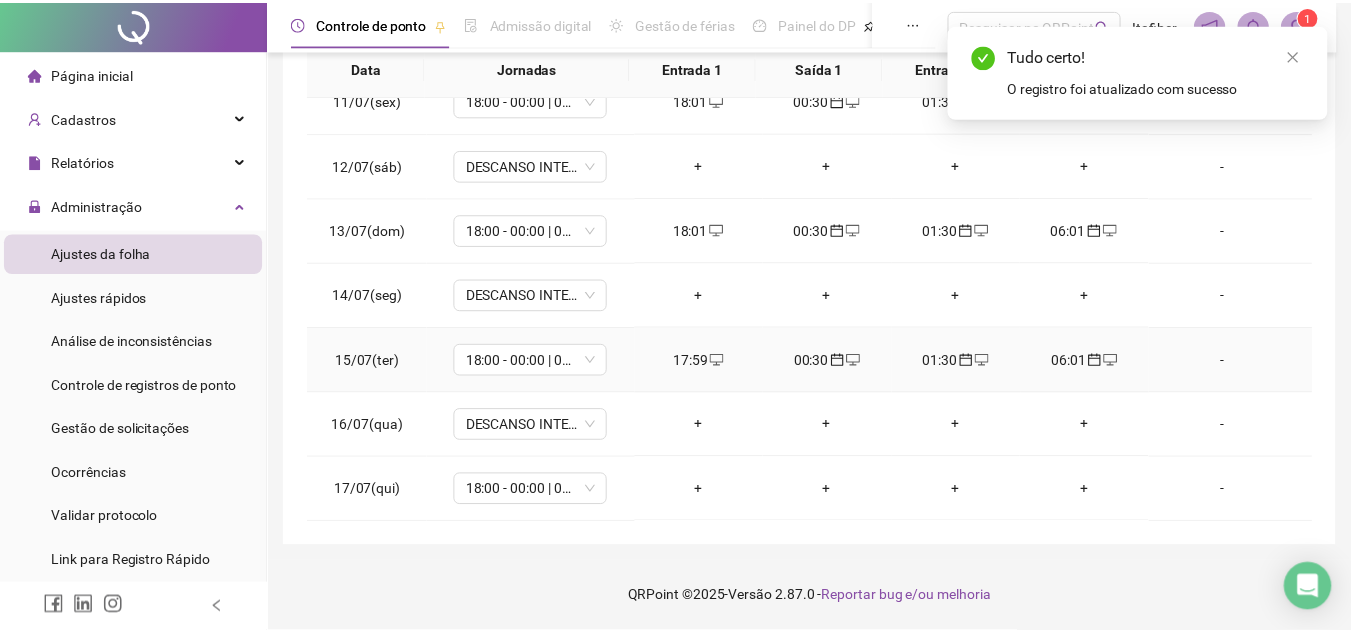 scroll, scrollTop: 245, scrollLeft: 0, axis: vertical 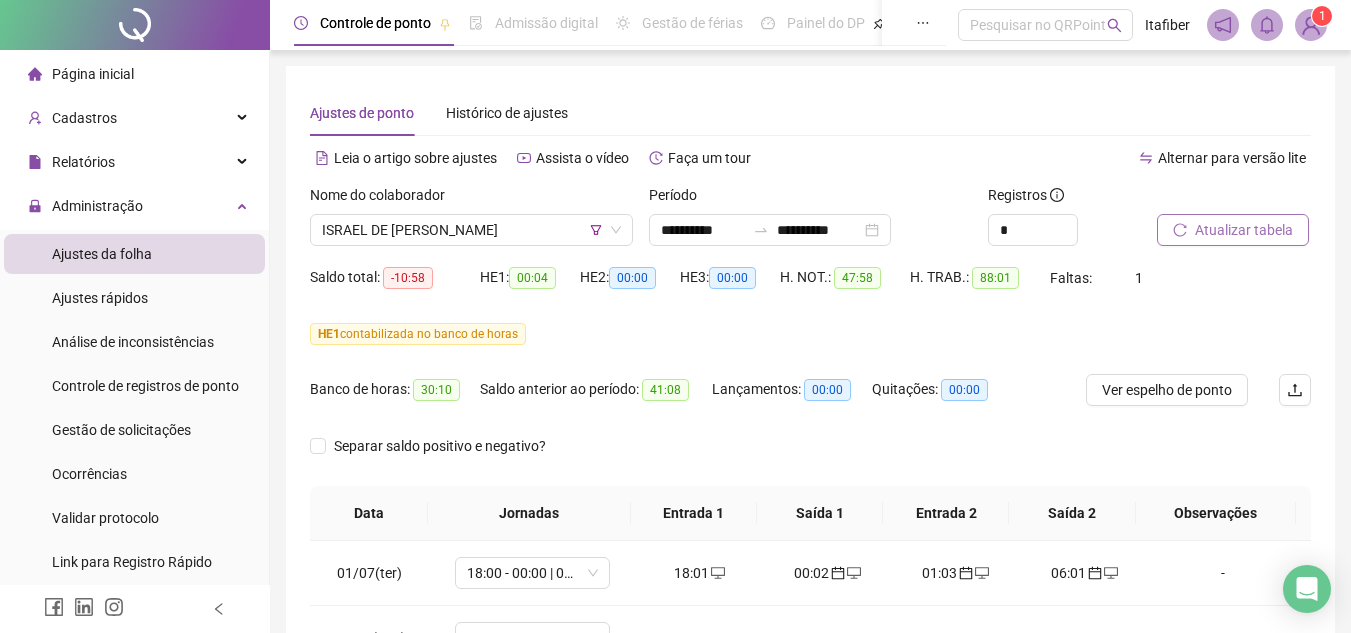 click on "Nome do colaborador" at bounding box center (471, 199) 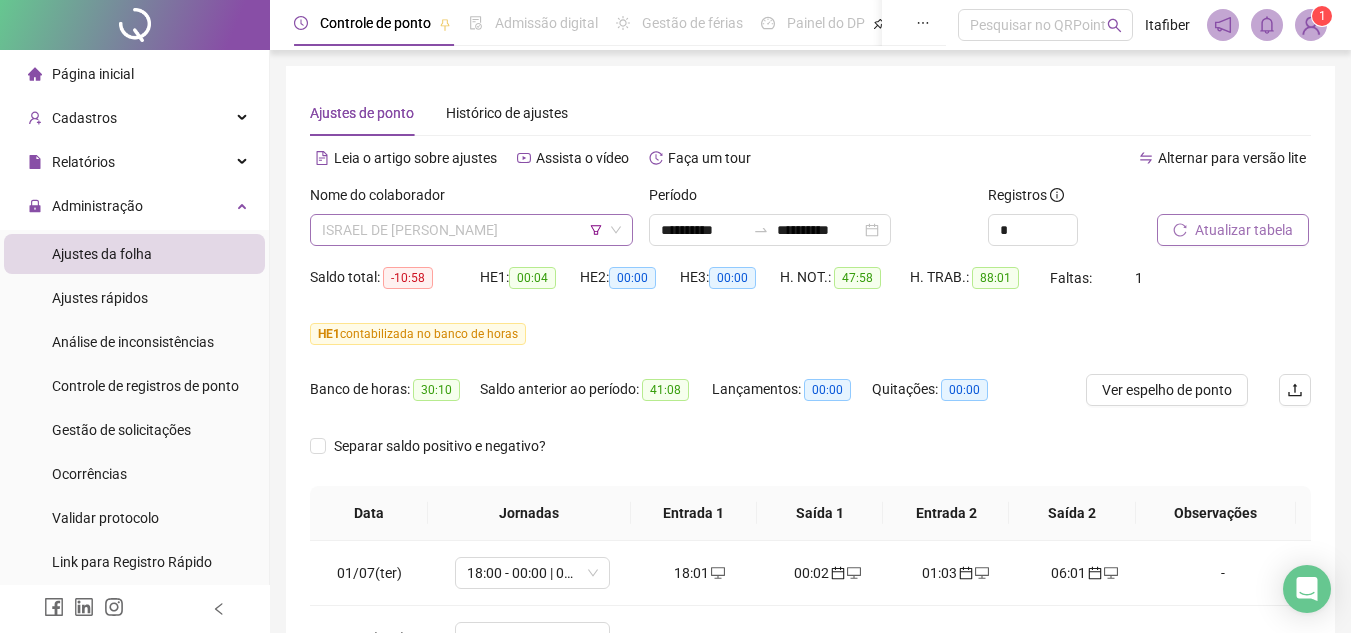 click on "ISRAEL DE [PERSON_NAME]" at bounding box center (471, 230) 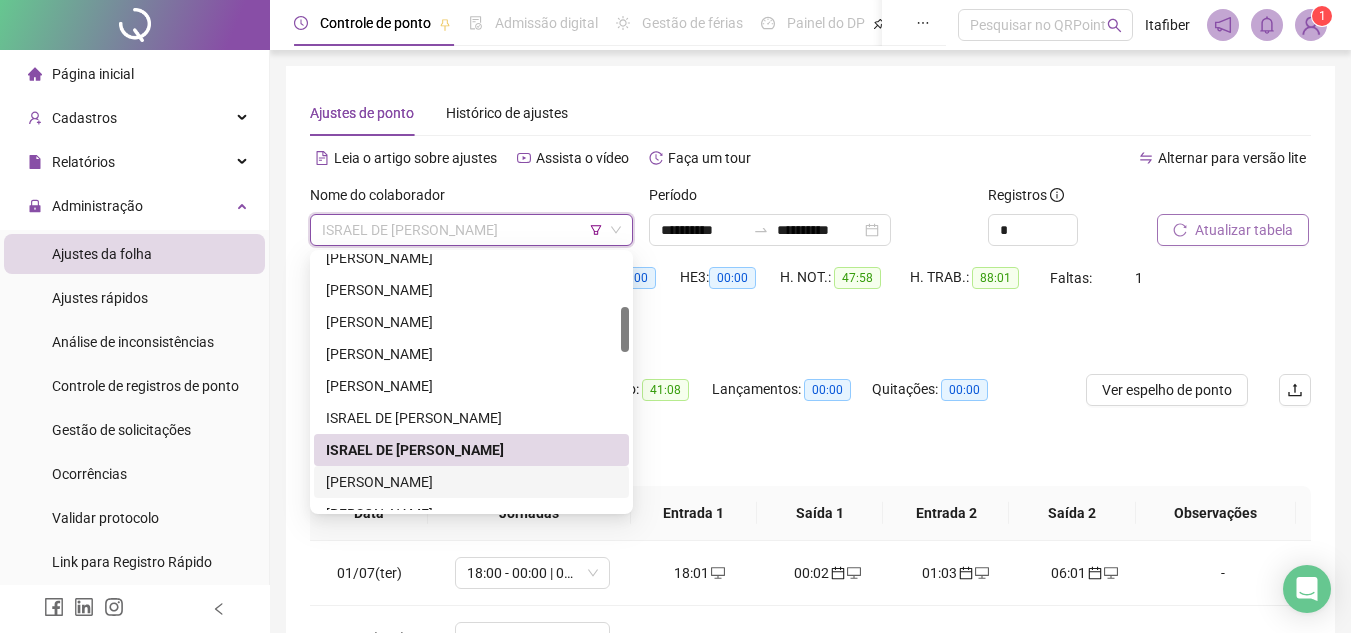 click on "[PERSON_NAME]" at bounding box center [471, 482] 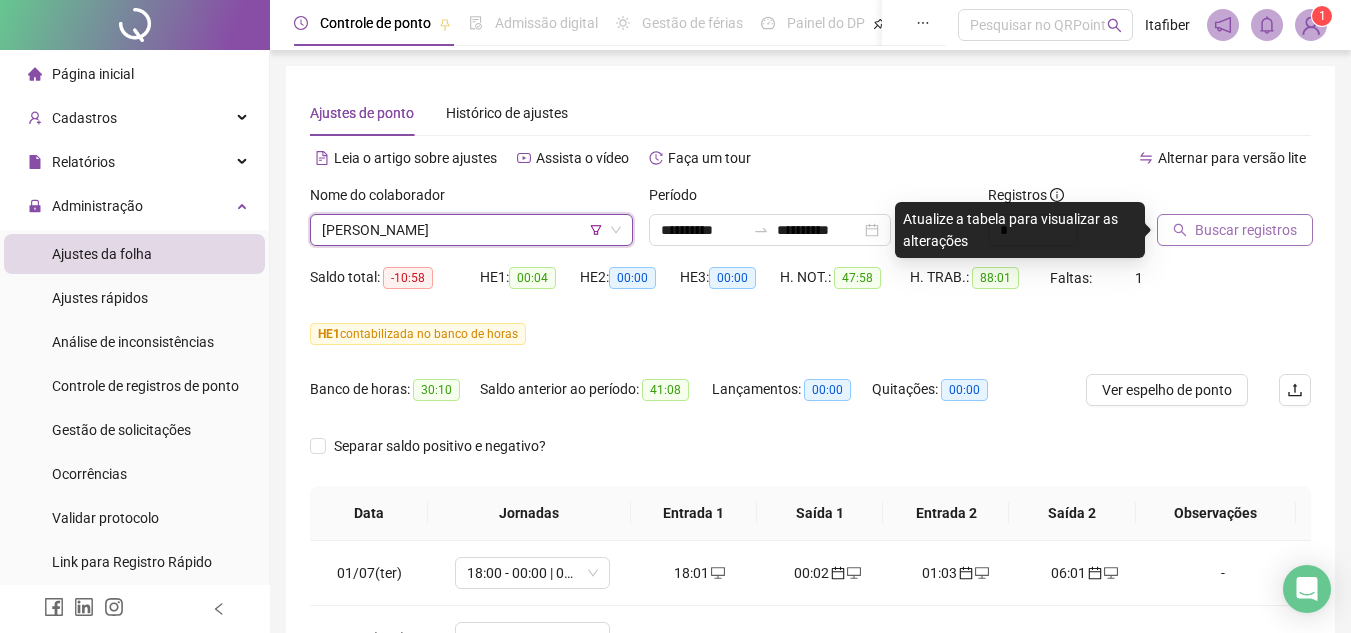 click on "Buscar registros" at bounding box center (1235, 230) 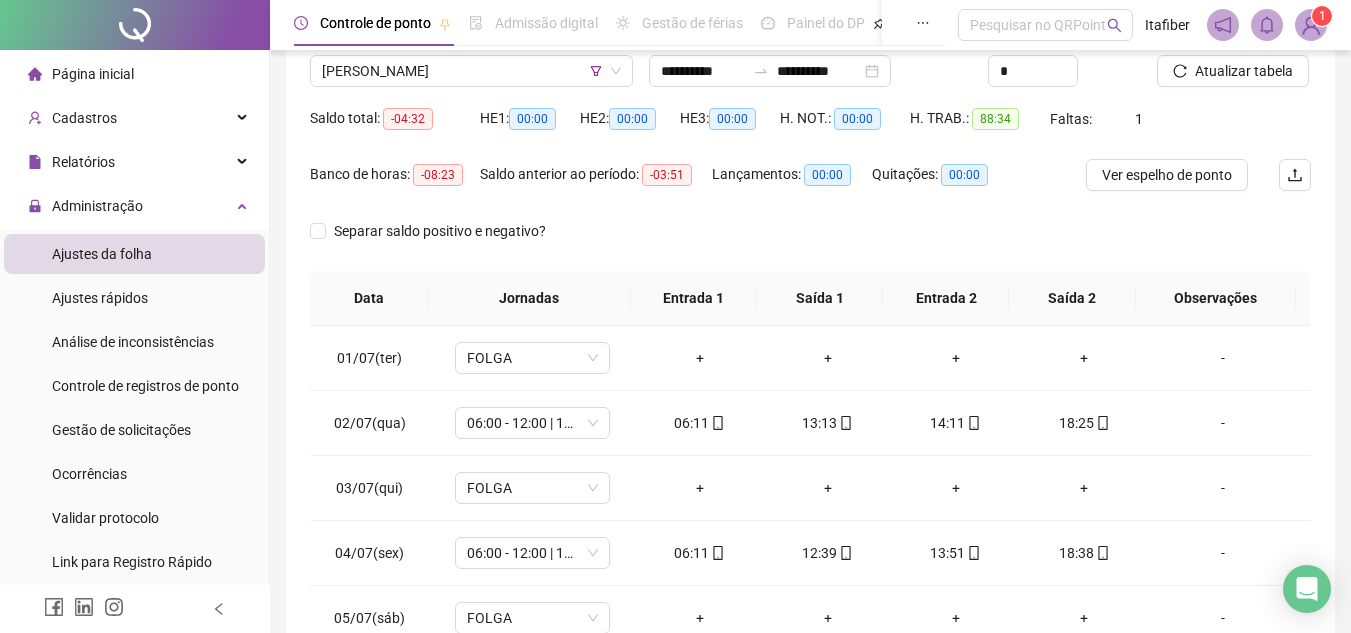 scroll, scrollTop: 231, scrollLeft: 0, axis: vertical 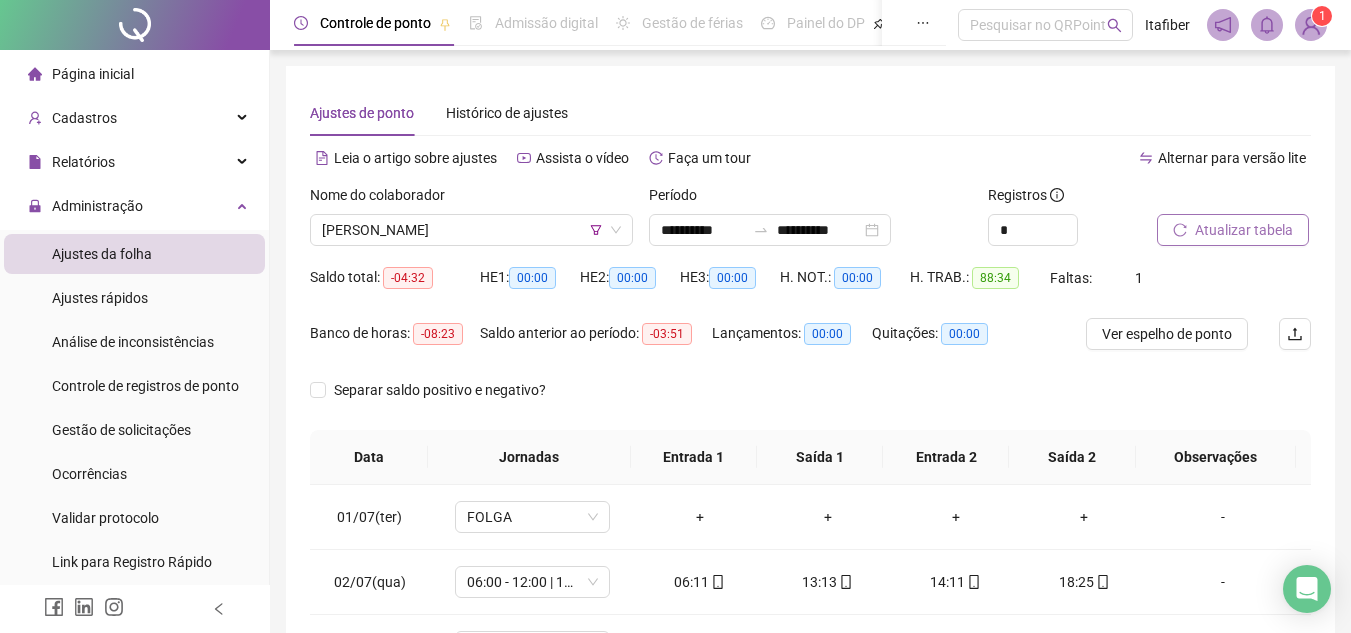 click on "Atualizar tabela" at bounding box center (1244, 230) 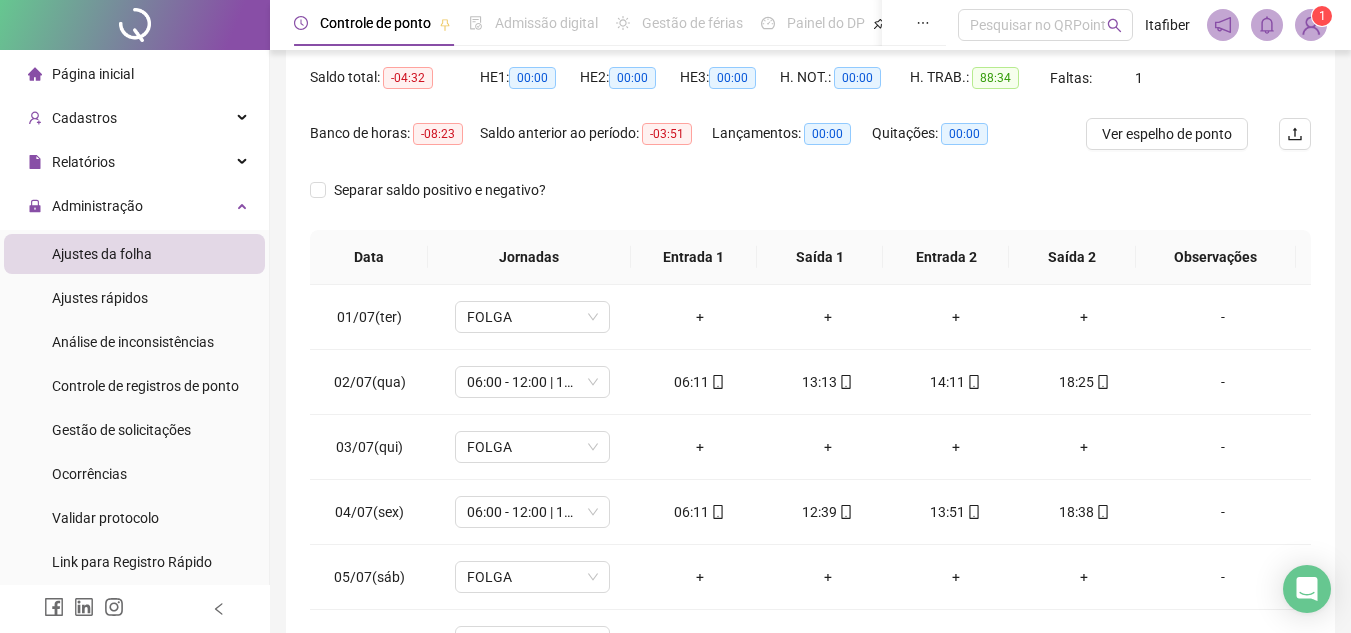 scroll, scrollTop: 300, scrollLeft: 0, axis: vertical 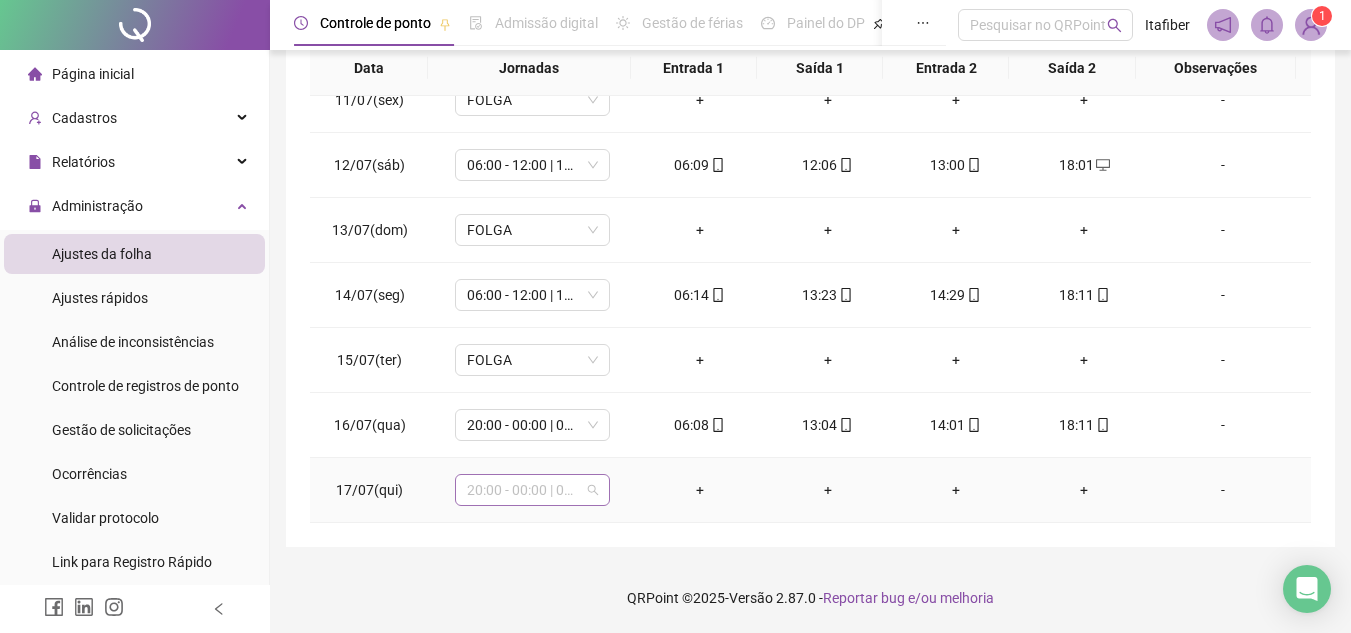 click on "20:00 - 00:00 | 01:00 - 05:00" at bounding box center [532, 490] 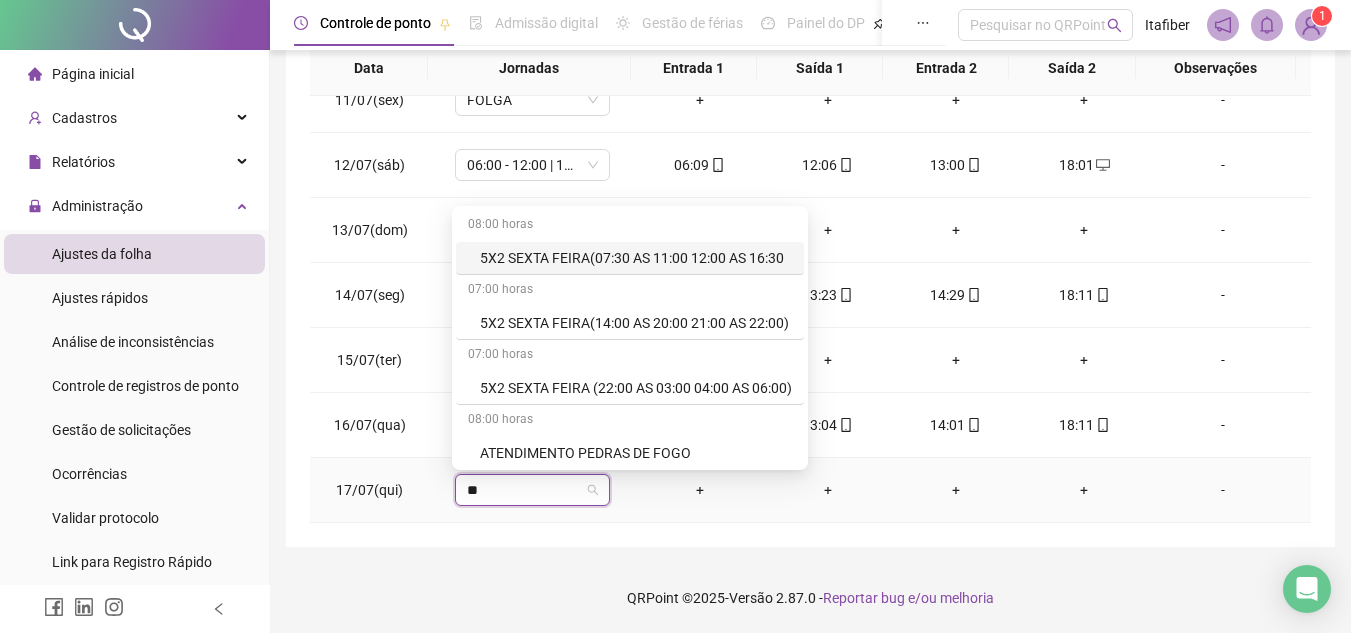 type on "***" 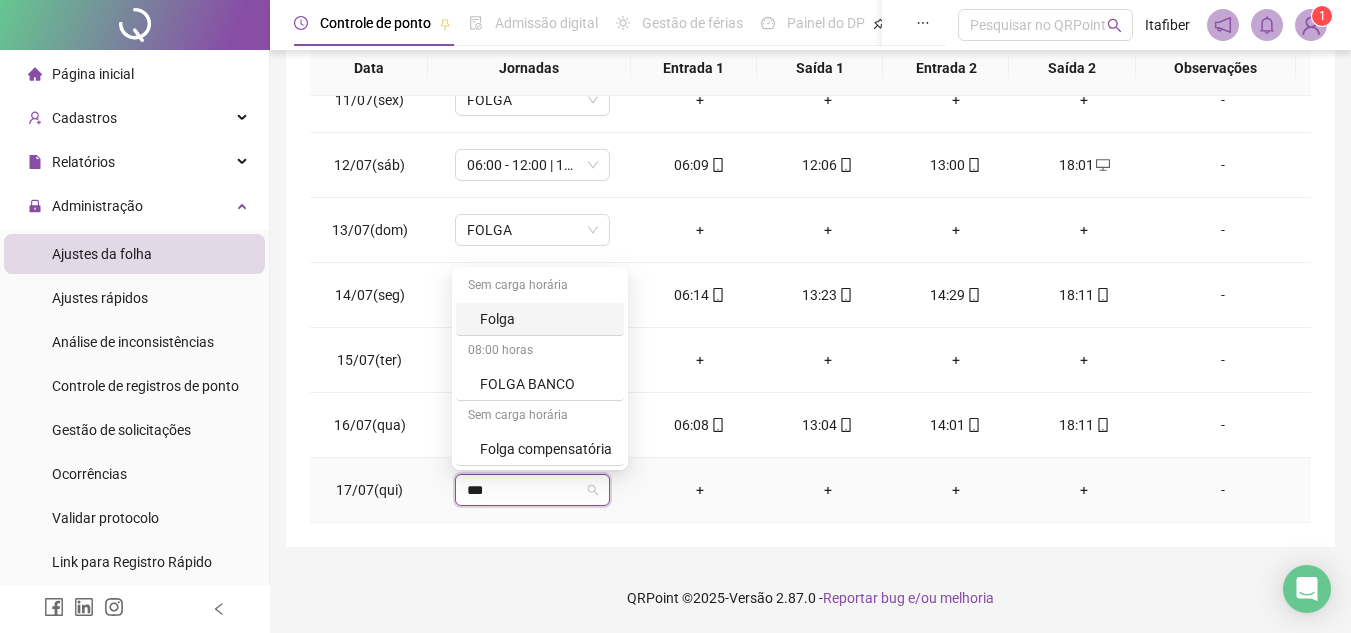 click on "Folga" at bounding box center (546, 319) 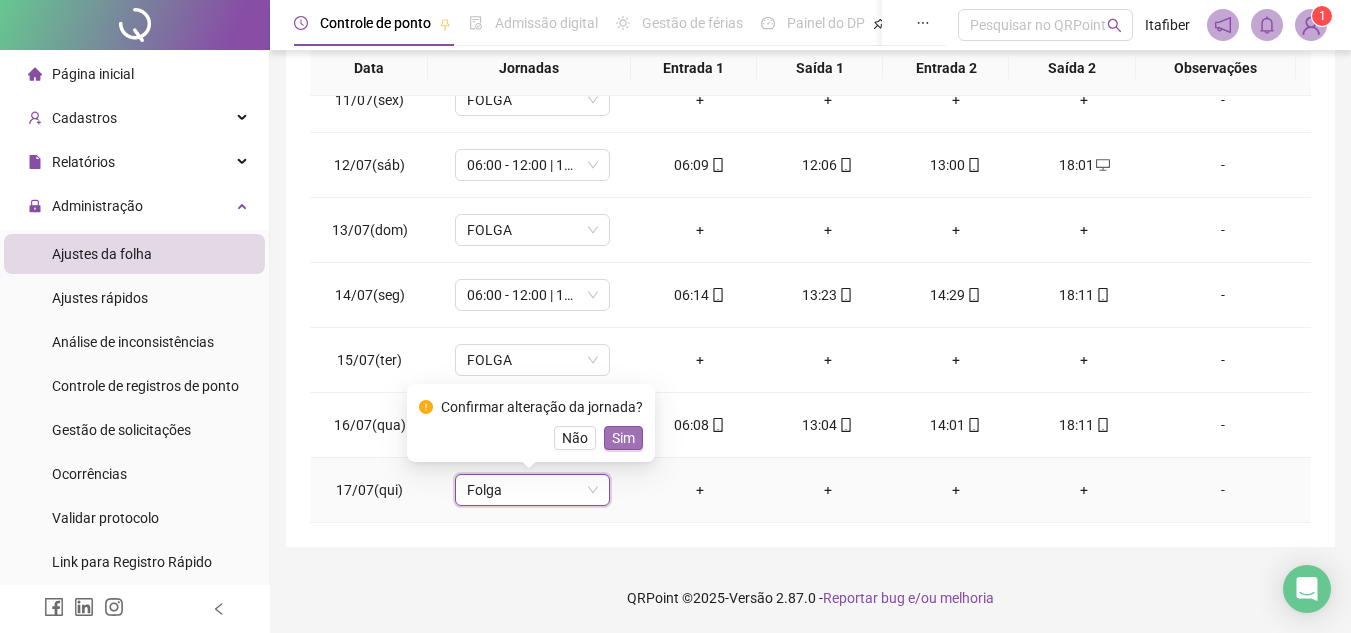 click on "Sim" at bounding box center (623, 438) 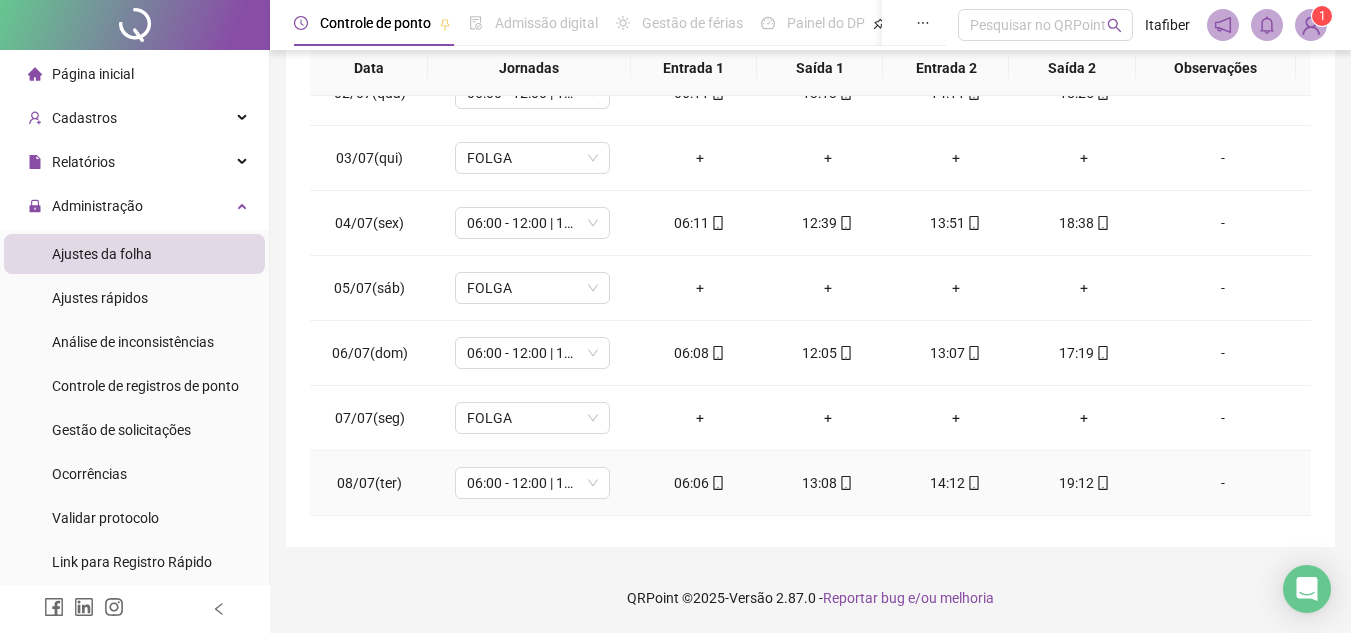 scroll, scrollTop: 0, scrollLeft: 0, axis: both 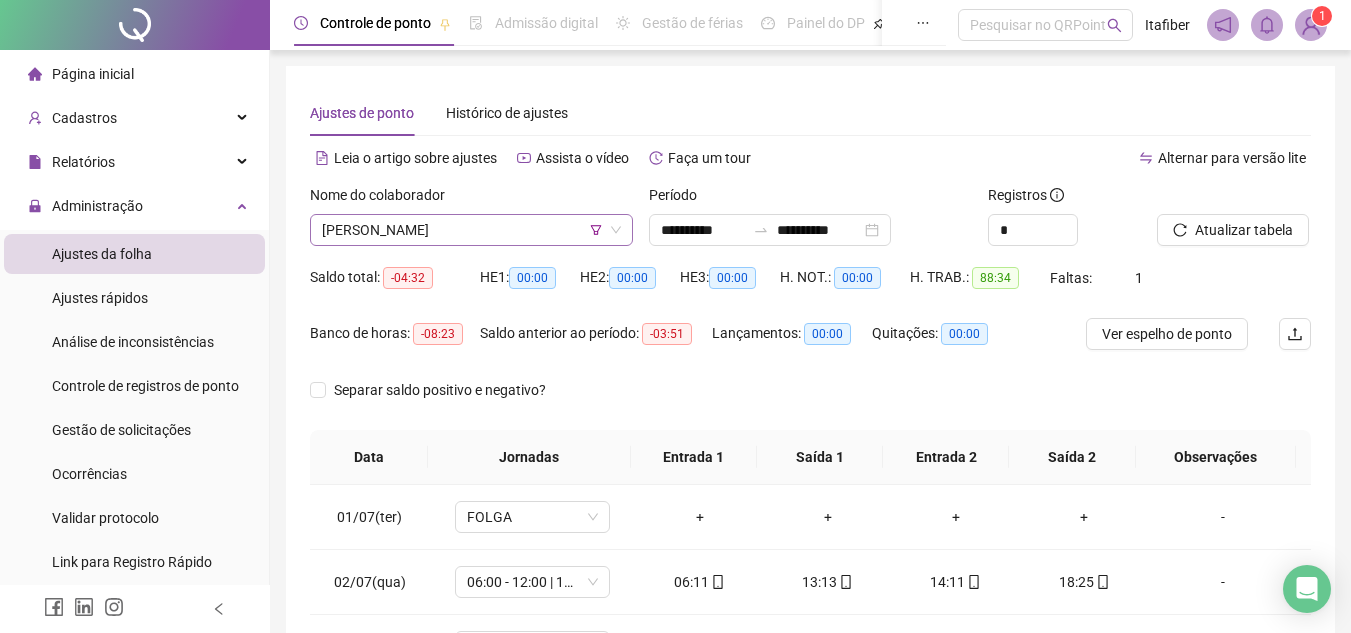 click on "[PERSON_NAME]" at bounding box center (471, 230) 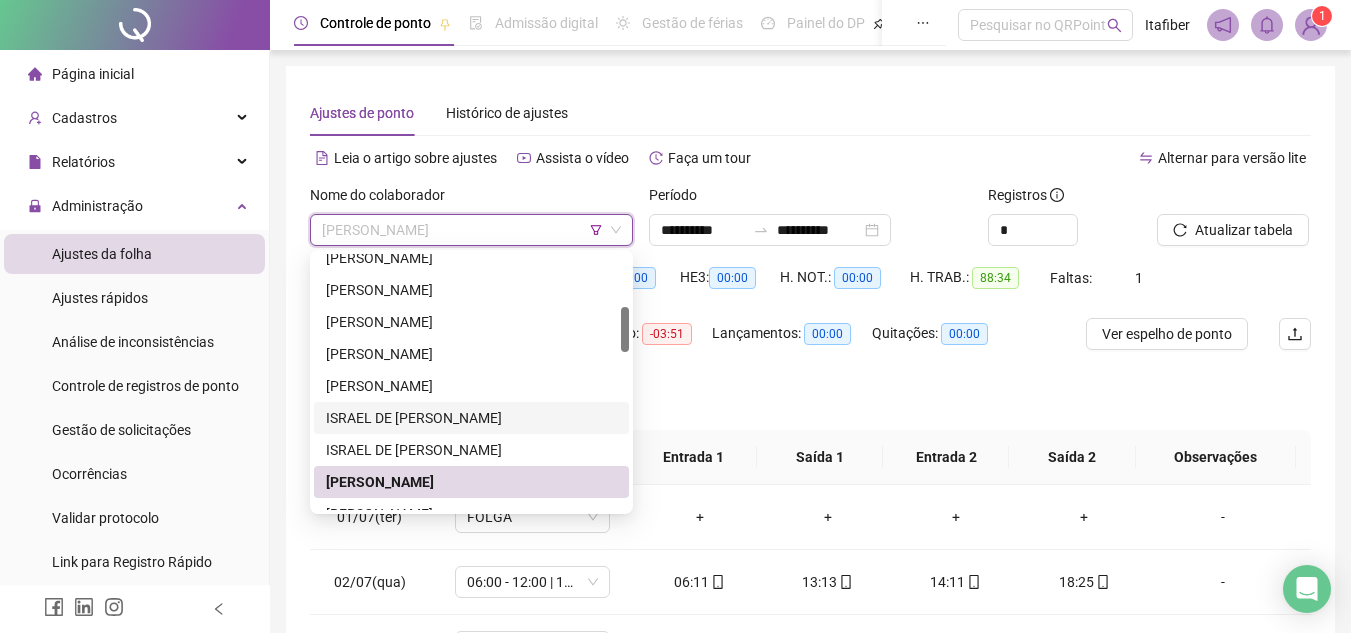 scroll, scrollTop: 400, scrollLeft: 0, axis: vertical 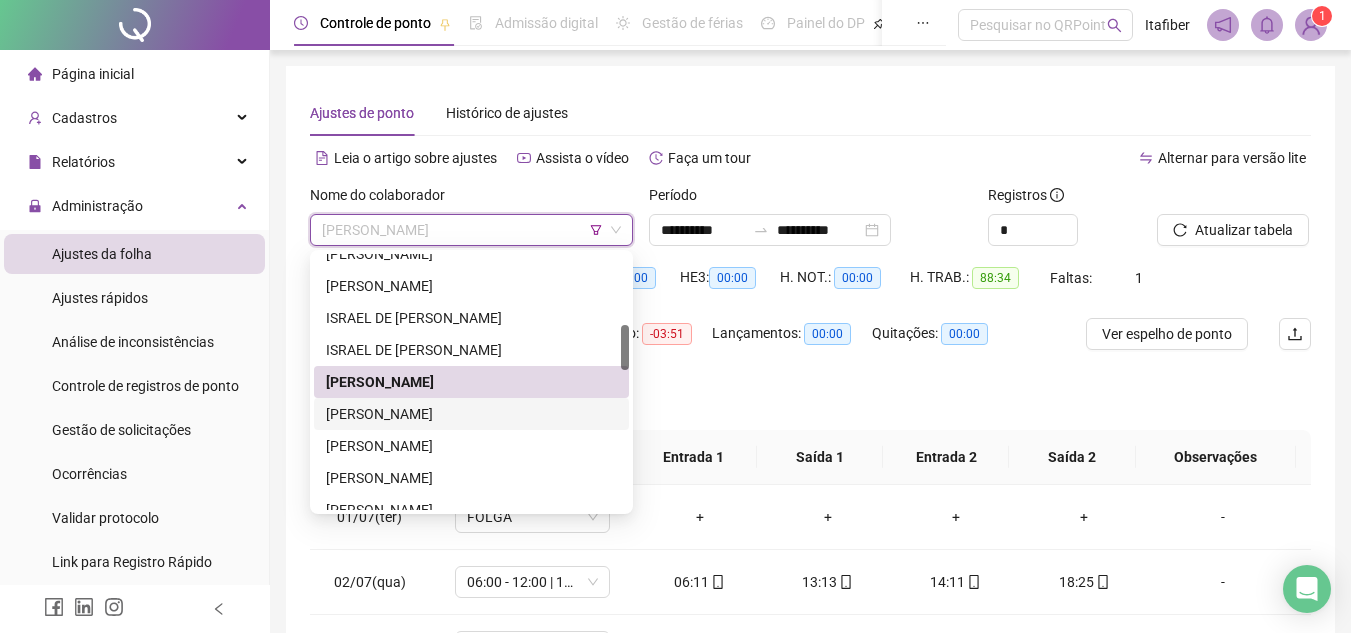 click on "[PERSON_NAME]" at bounding box center (471, 414) 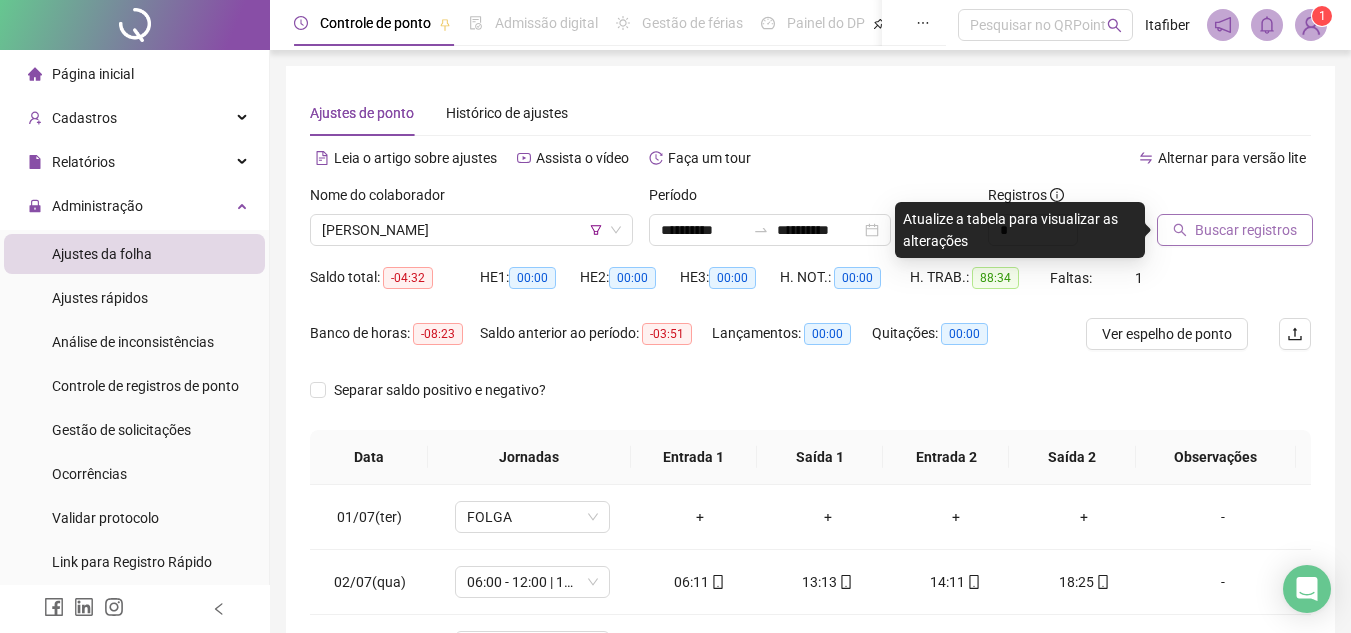 click on "Buscar registros" at bounding box center (1235, 230) 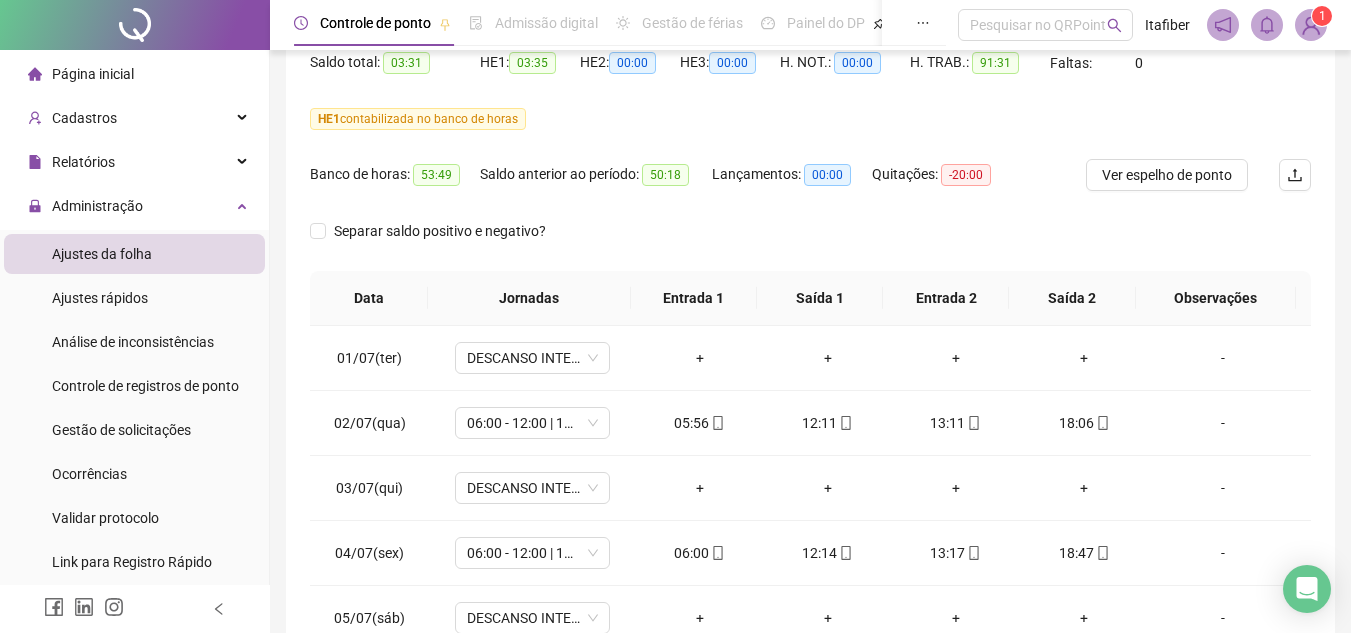 scroll, scrollTop: 266, scrollLeft: 0, axis: vertical 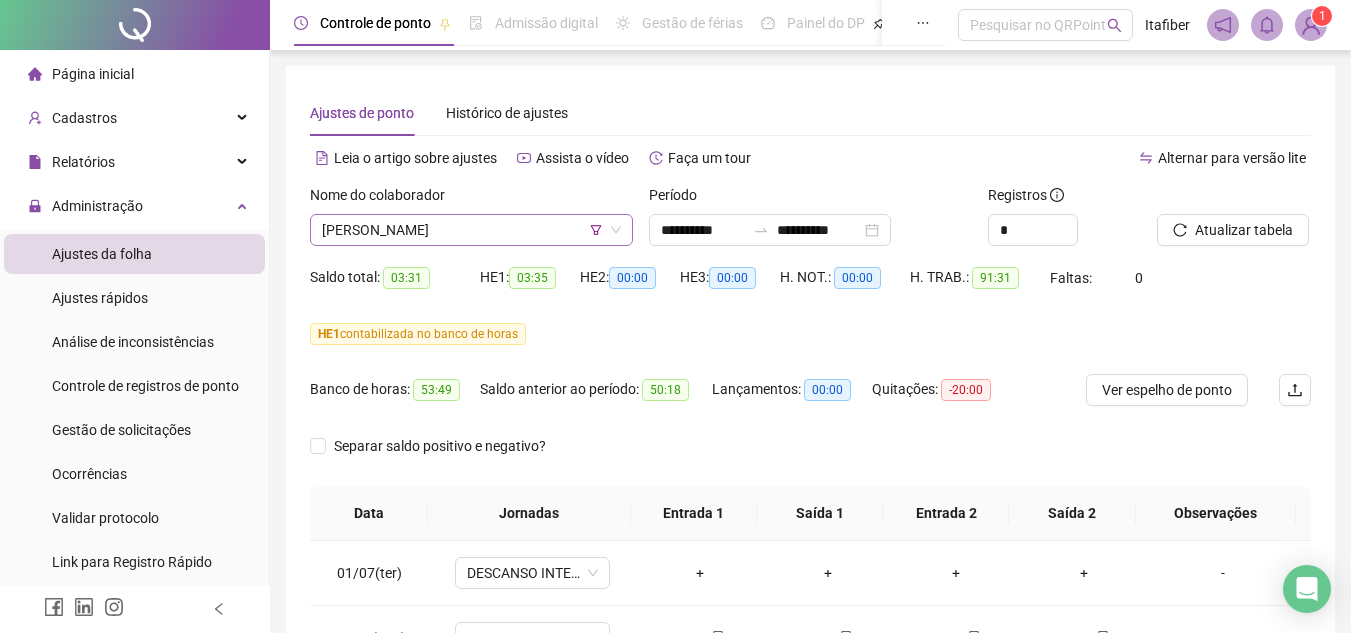 click on "[PERSON_NAME]" at bounding box center (471, 230) 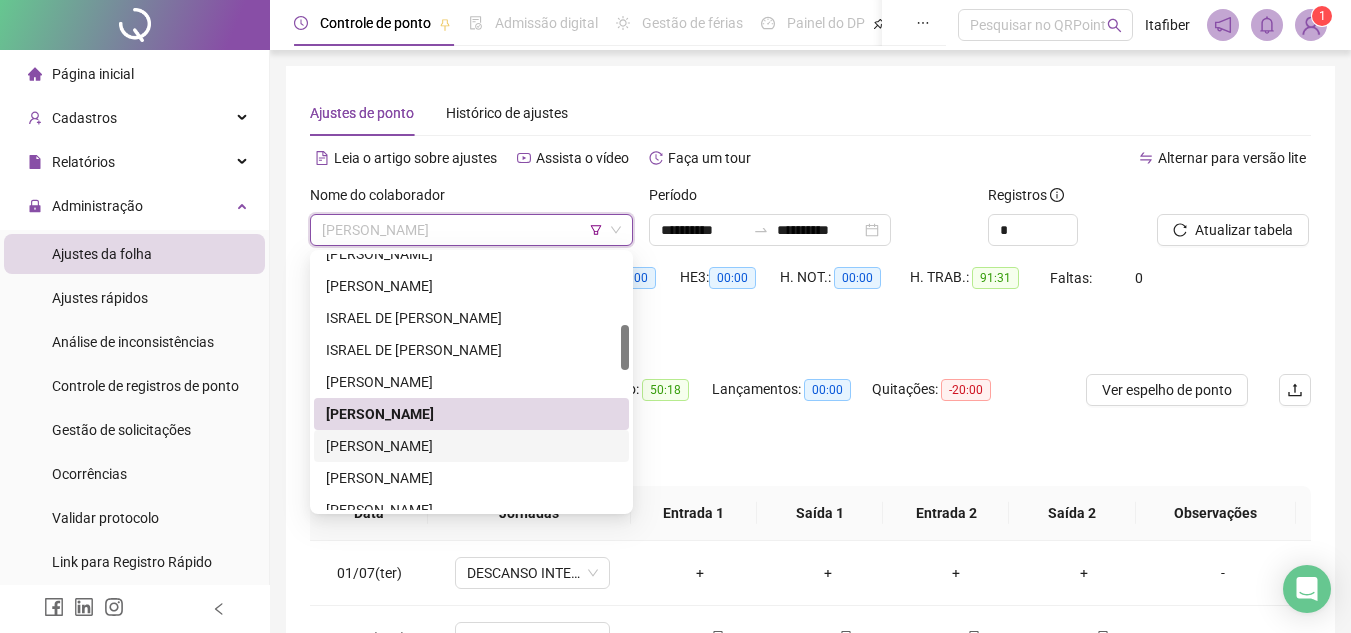 click on "[PERSON_NAME]" at bounding box center (471, 446) 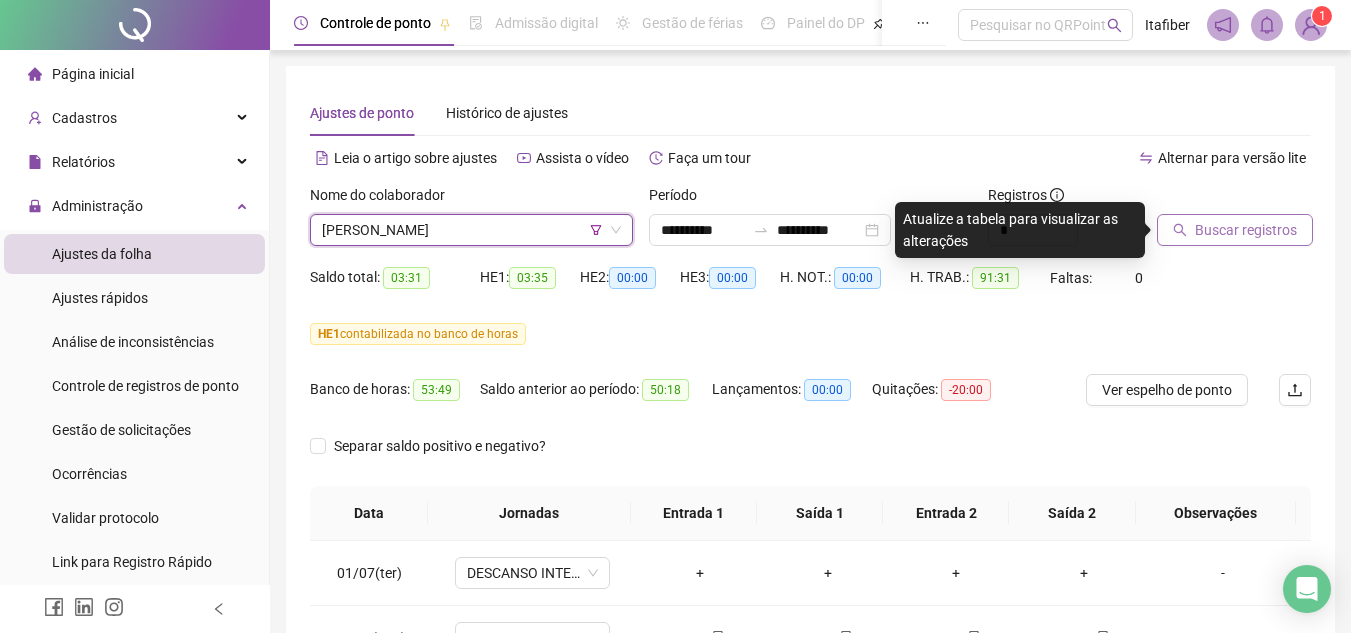 click on "Buscar registros" at bounding box center (1235, 230) 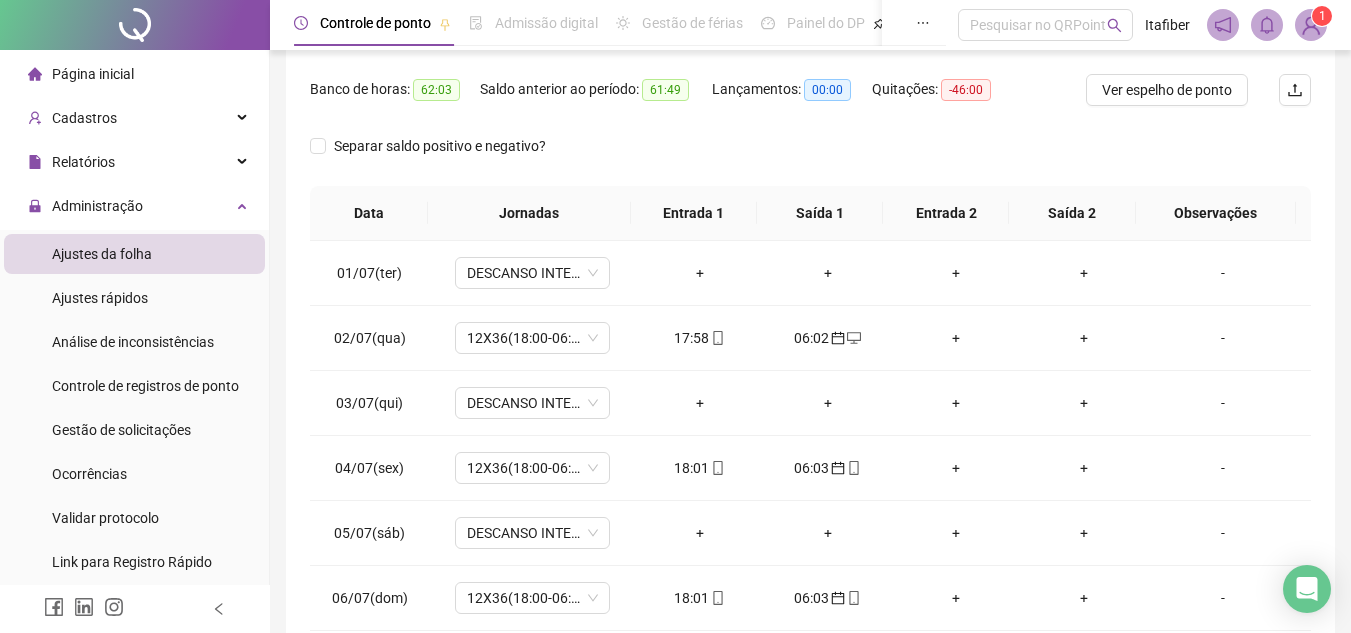 scroll, scrollTop: 400, scrollLeft: 0, axis: vertical 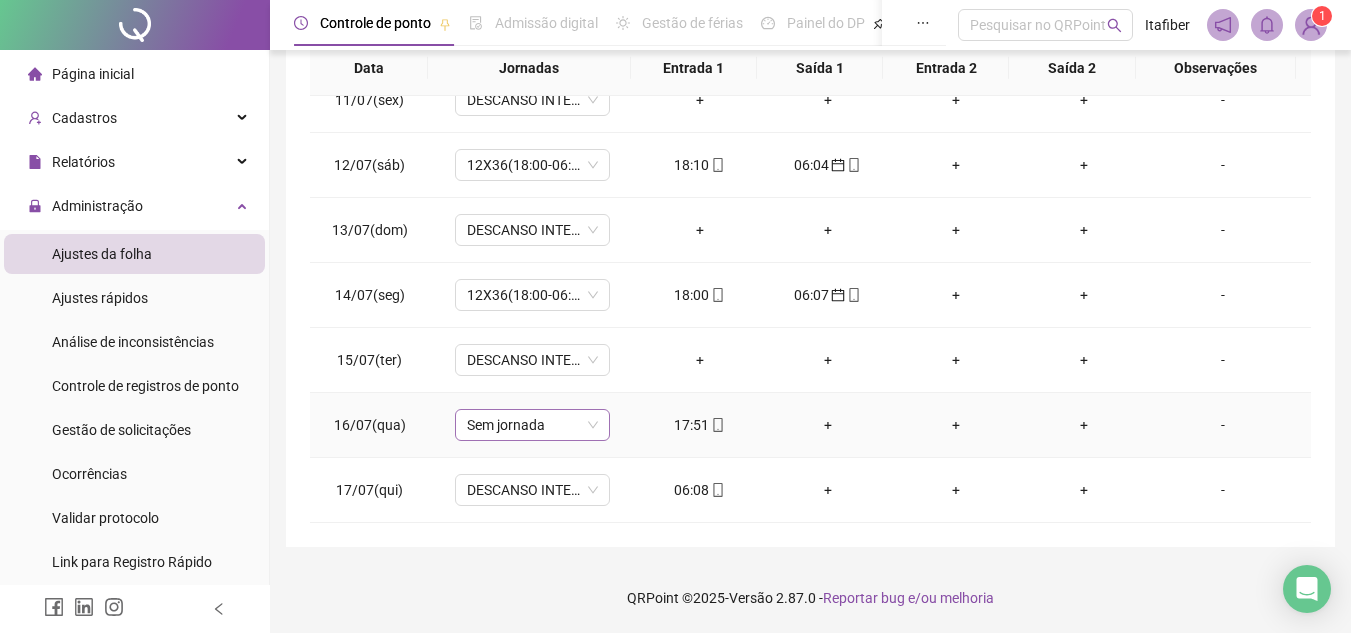 click on "Sem jornada" at bounding box center (532, 425) 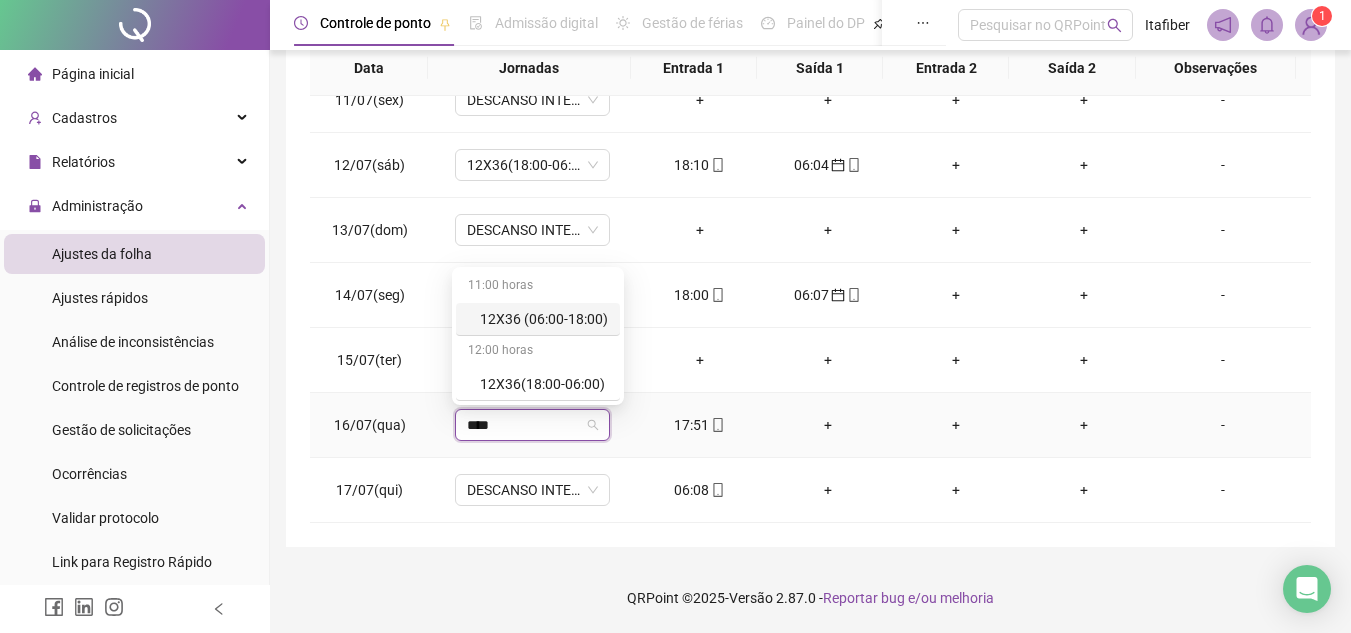type on "*****" 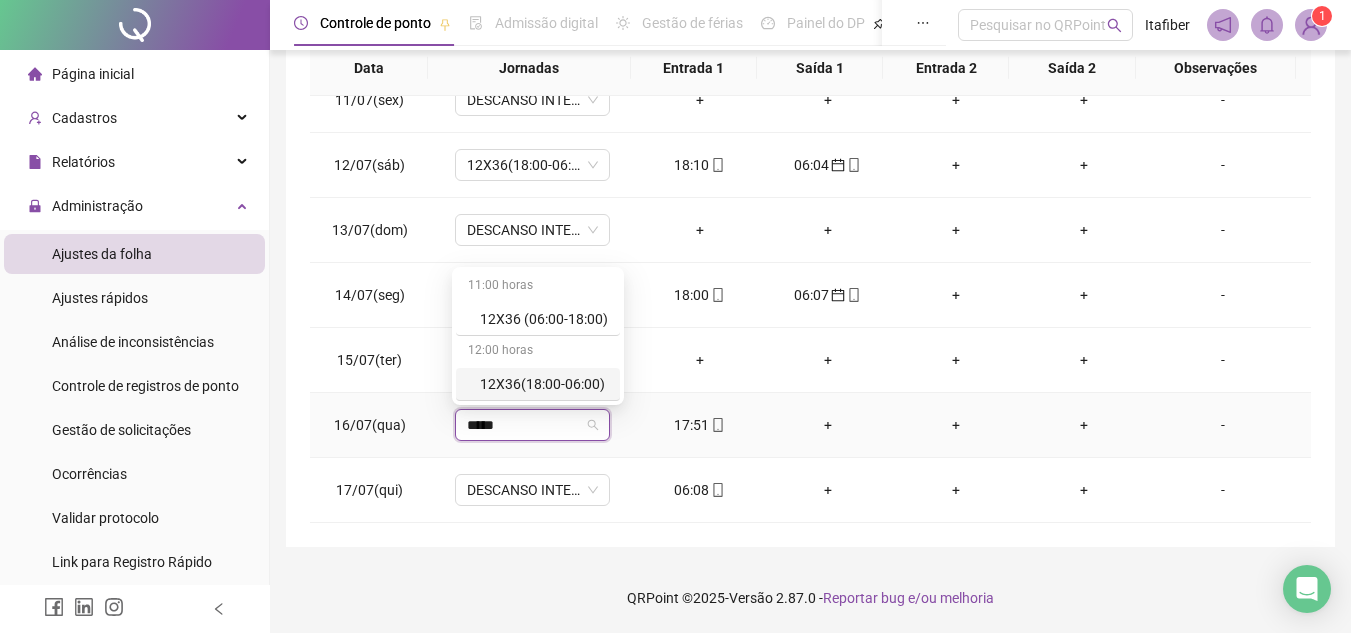 click on "12X36(18:00-06:00)" at bounding box center [538, 384] 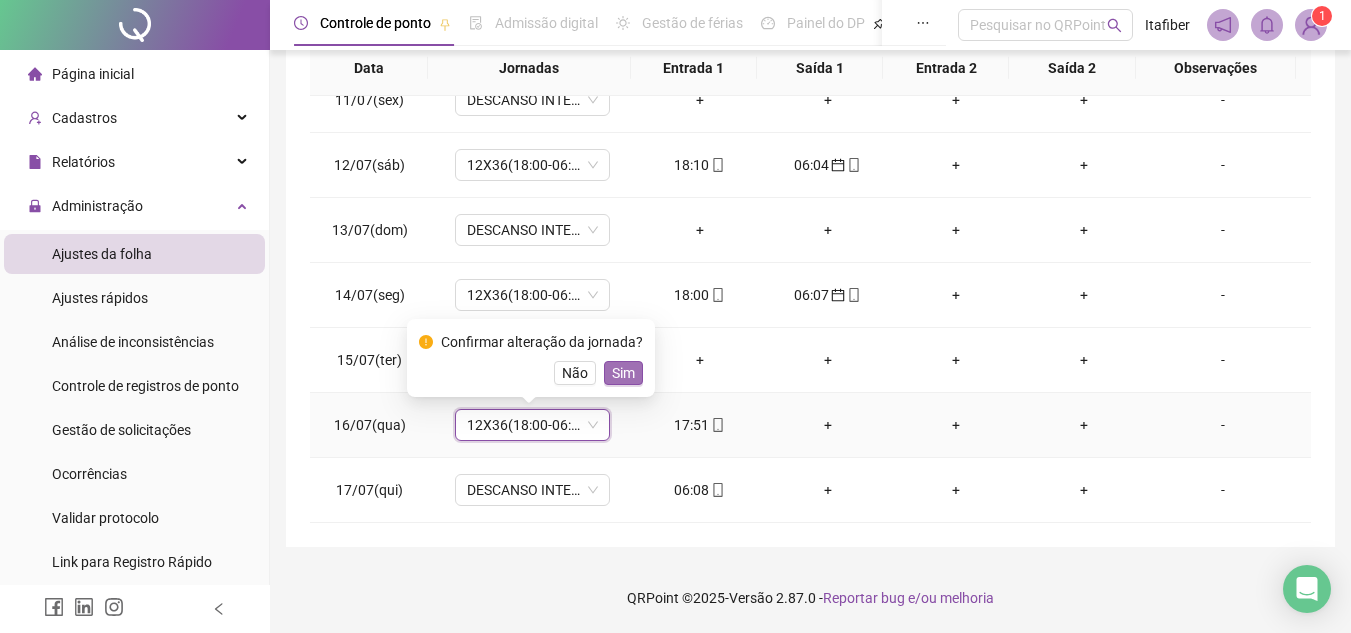 click on "Sim" at bounding box center (623, 373) 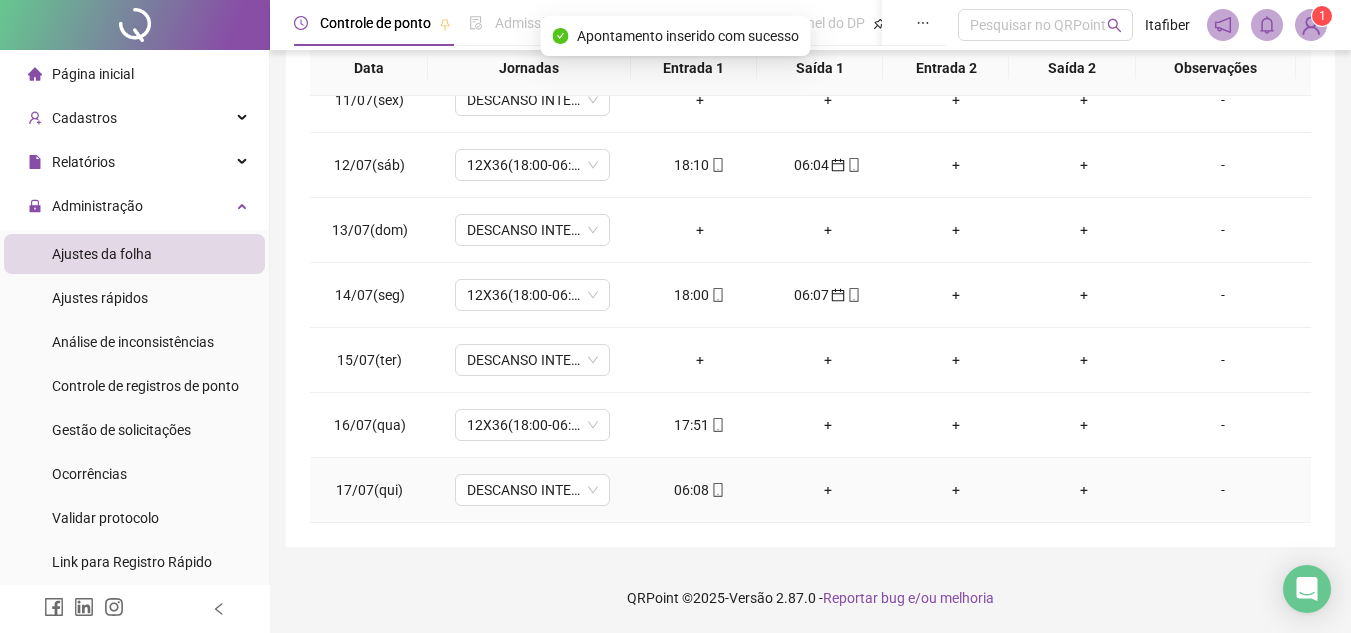 click on "06:08" at bounding box center (700, 490) 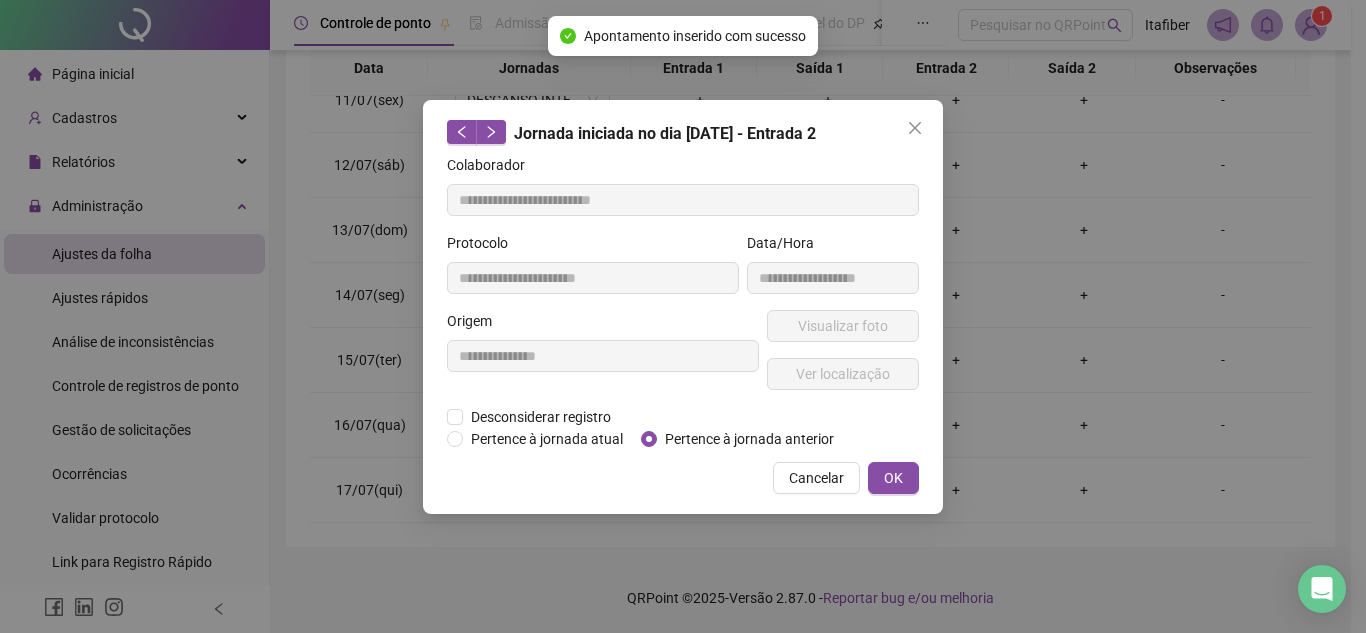 type on "**********" 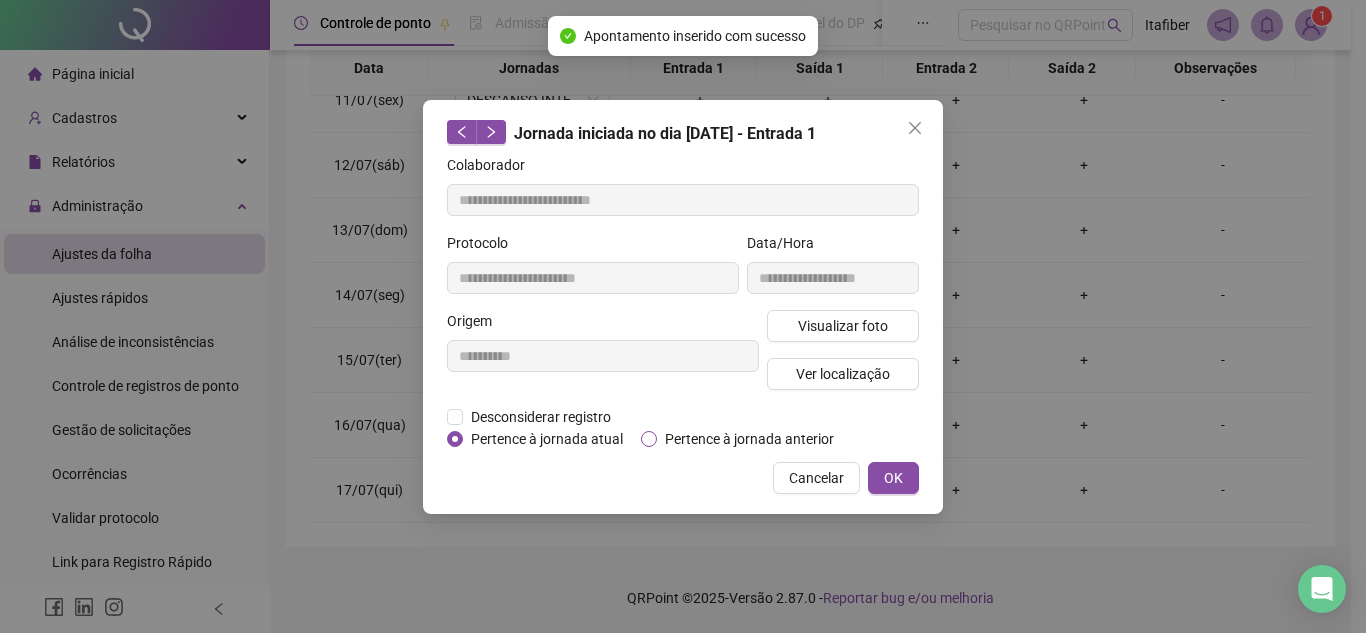 click on "Pertence à jornada anterior" at bounding box center (749, 439) 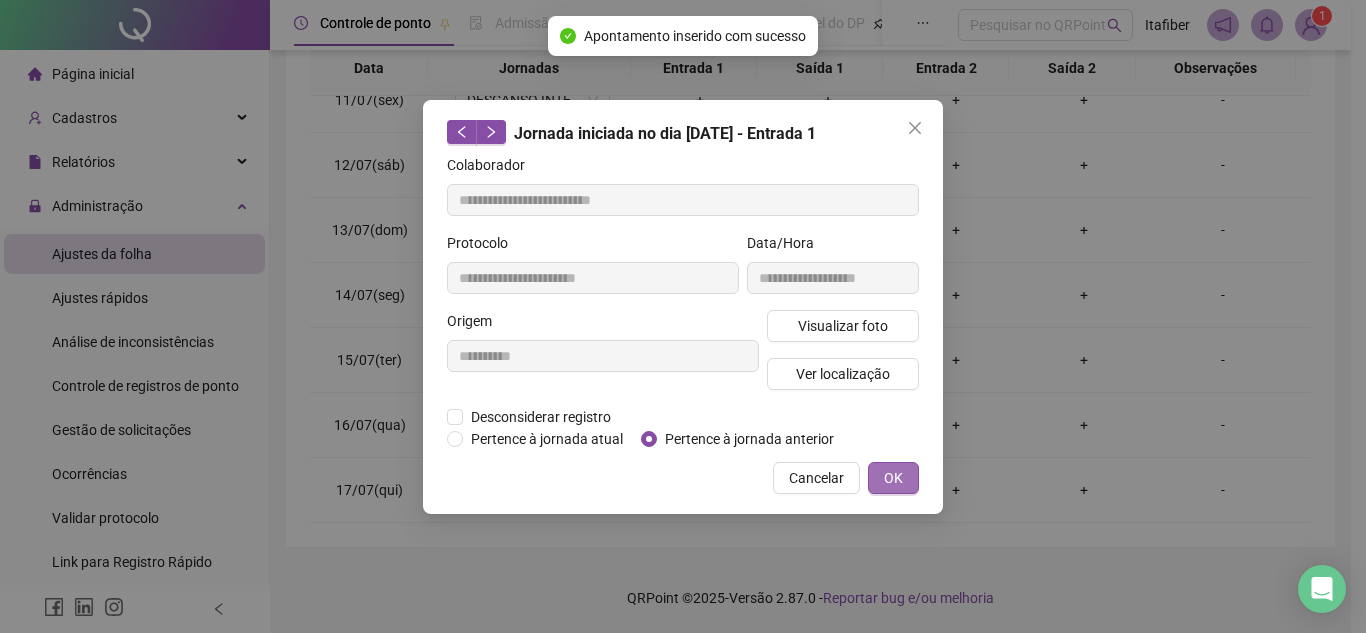 click on "OK" at bounding box center [893, 478] 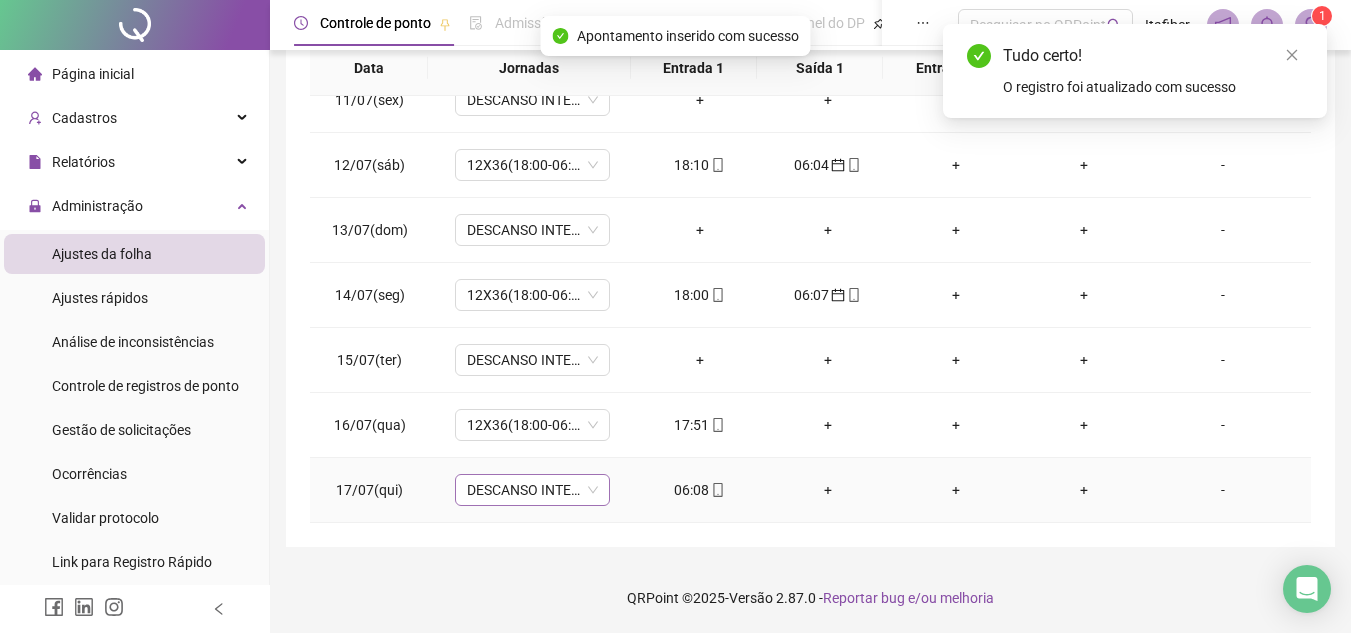 click on "DESCANSO INTER-JORNADA" at bounding box center (532, 490) 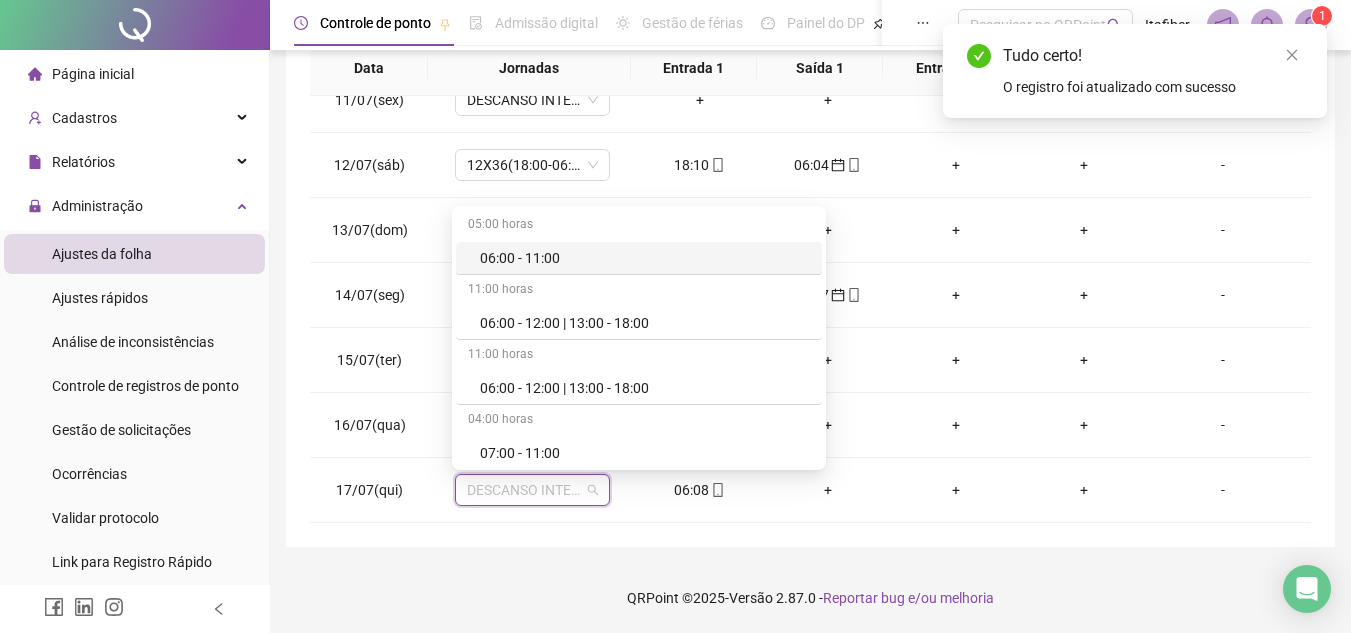 click on "QRPoint © 2025  -  Versão   2.87.0   -  Reportar bug e/ou melhoria" at bounding box center (810, 598) 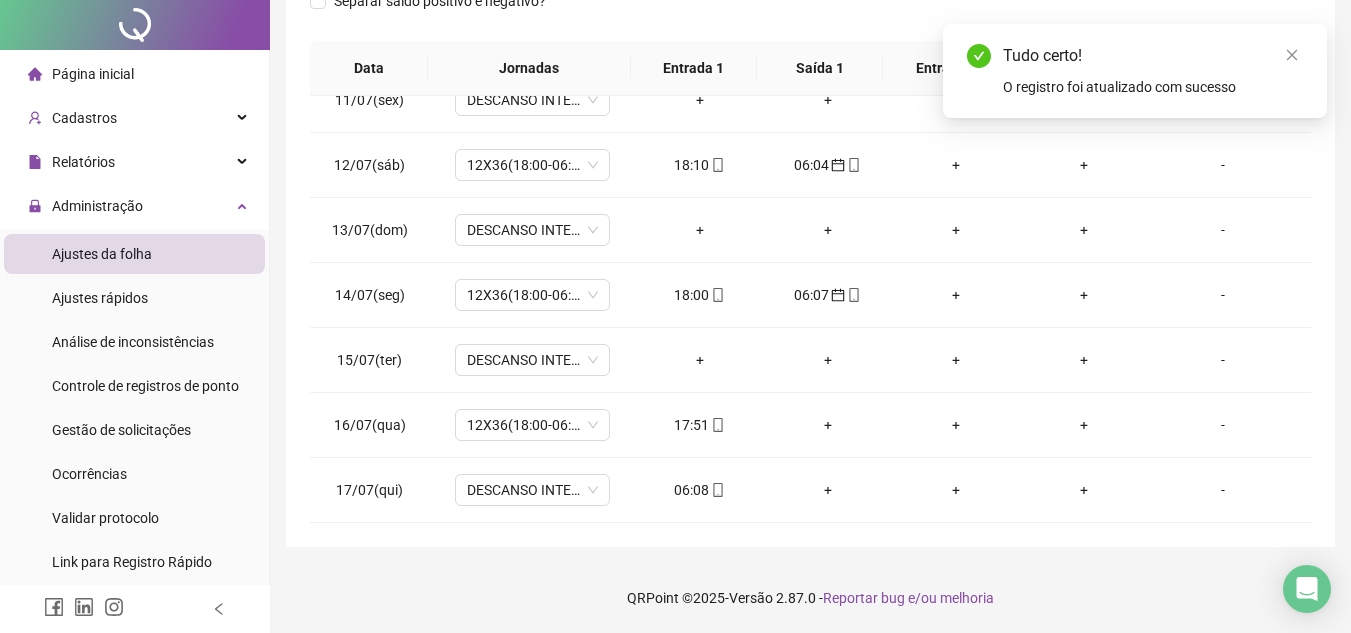 scroll, scrollTop: 0, scrollLeft: 0, axis: both 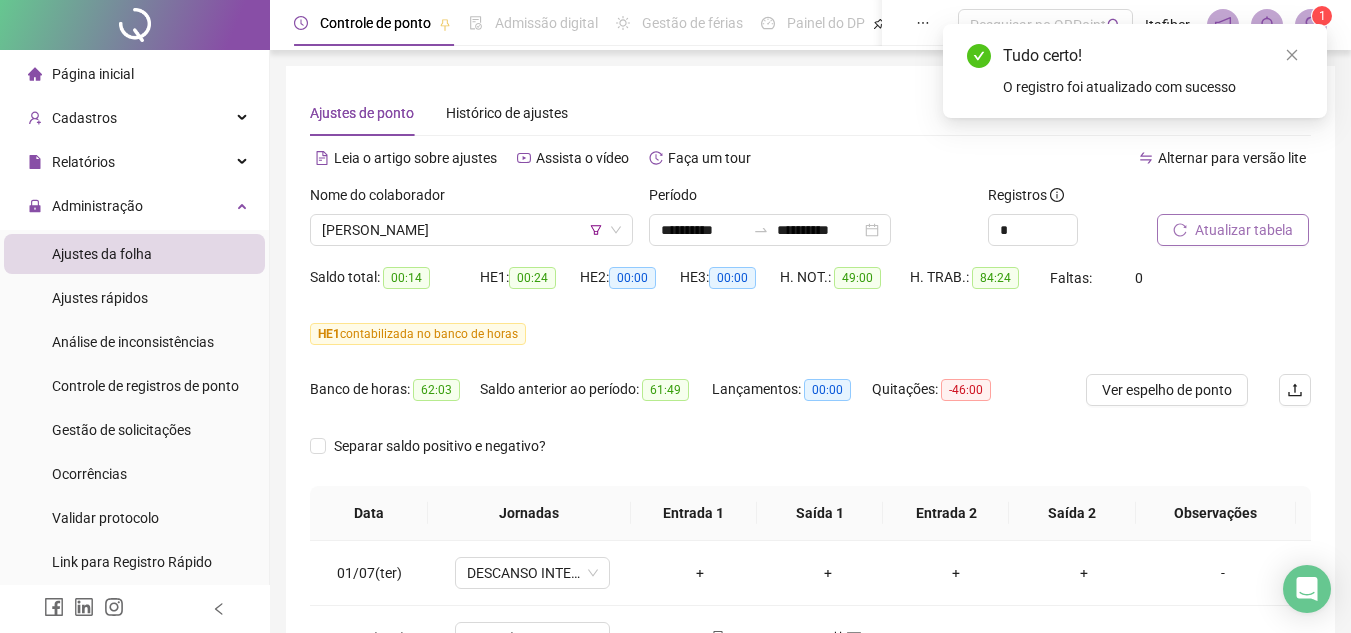 click 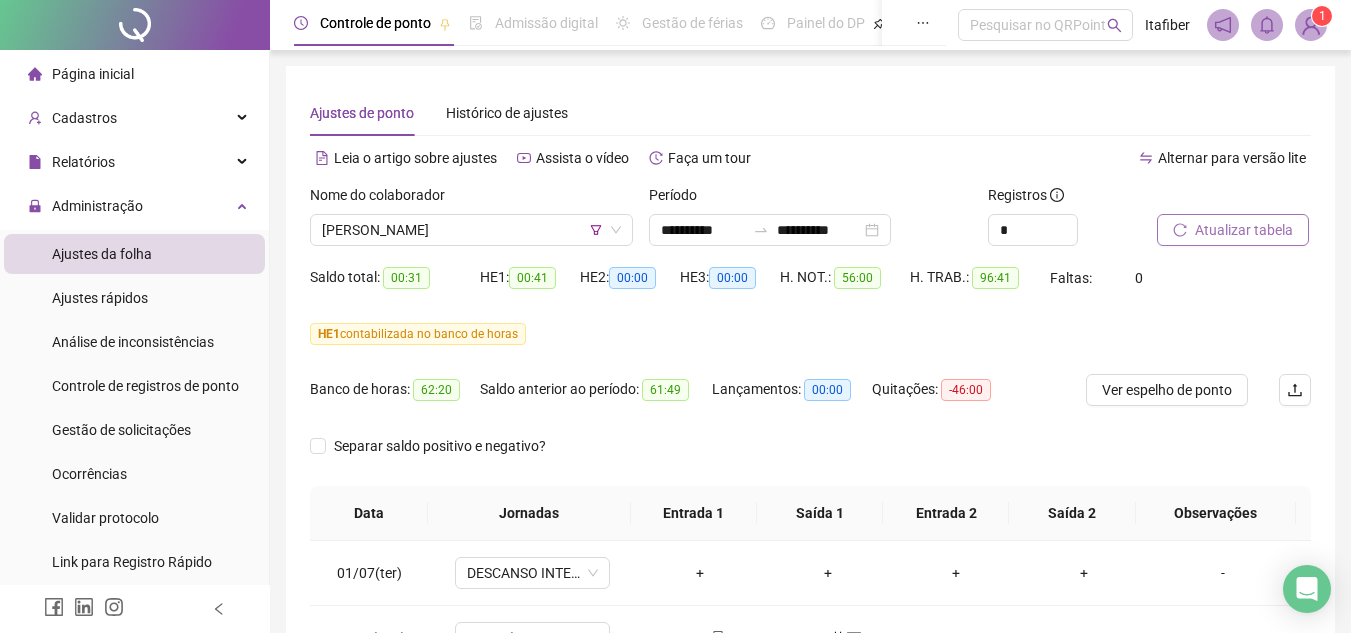 type 